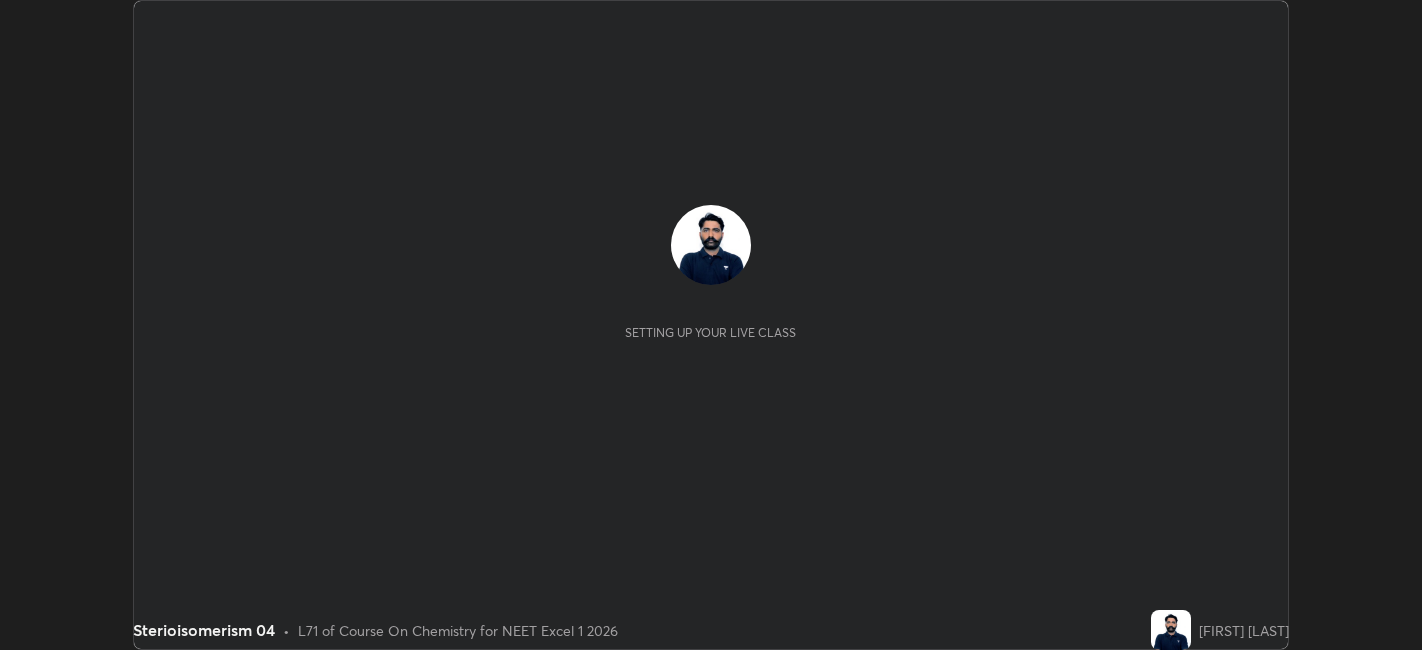 scroll, scrollTop: 0, scrollLeft: 0, axis: both 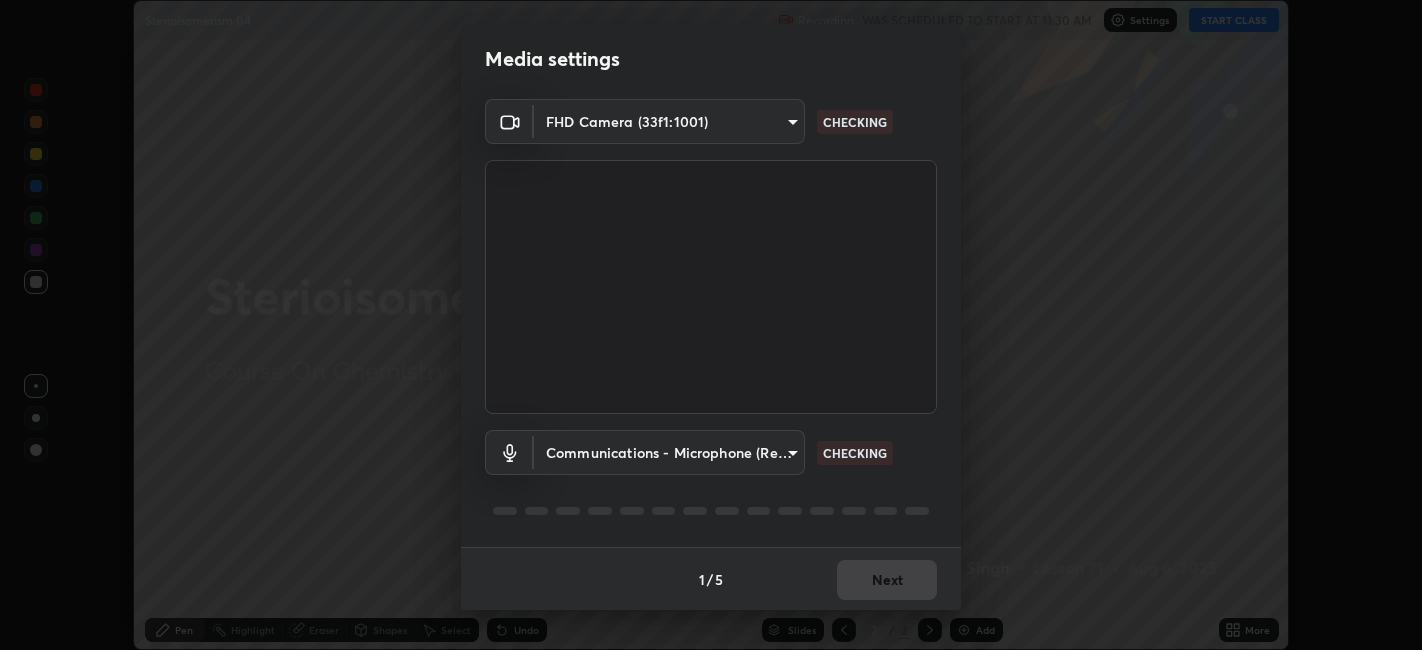 type on "9e57caed4cce4141f5eaa85e897878ef8d6f7de05c3a7e1aeb5fb010bc414606" 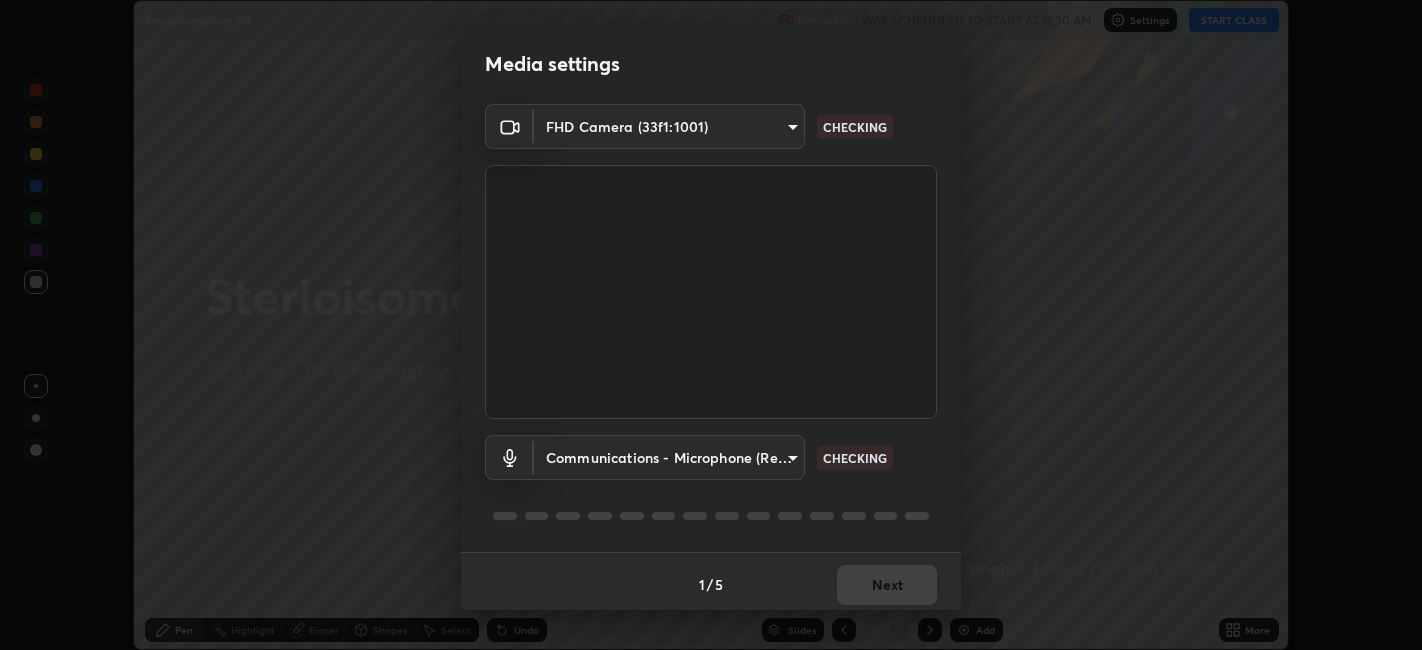 scroll, scrollTop: 5, scrollLeft: 0, axis: vertical 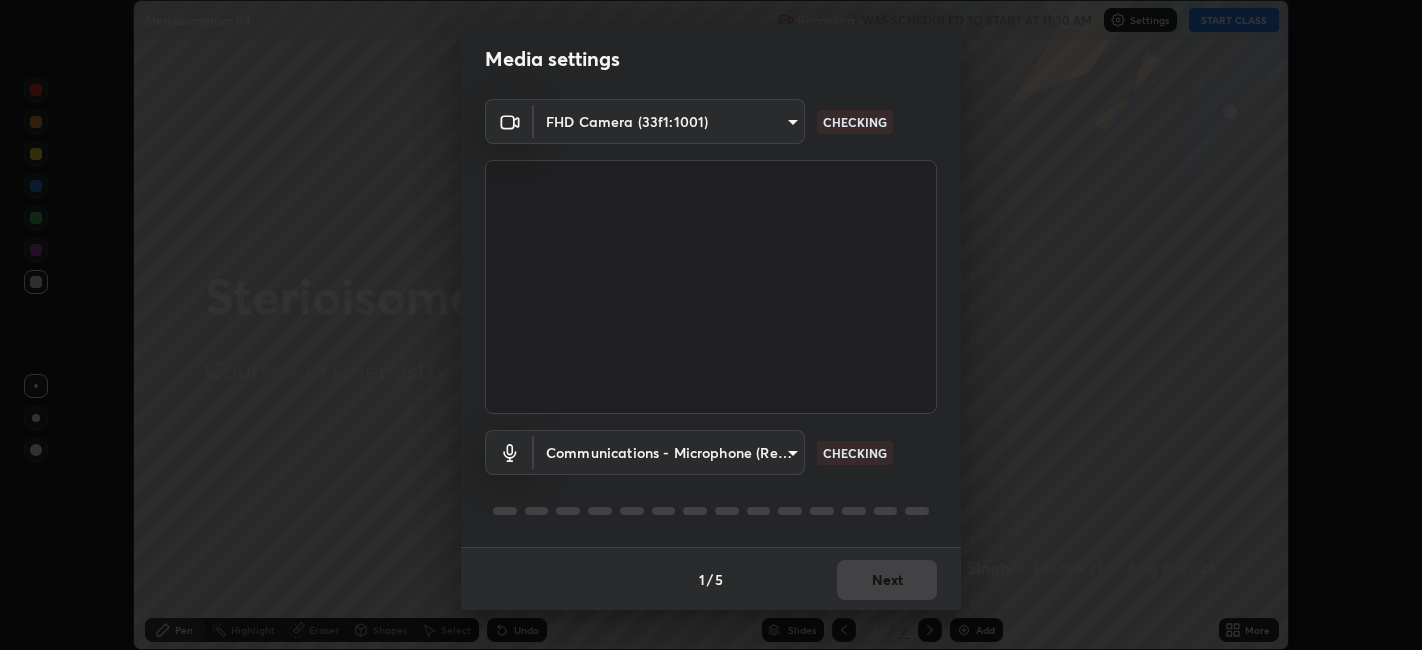 click on "Erase all Sterioisomerism 04 Recording WAS SCHEDULED TO START AT  11:30 AM Settings START CLASS Setting up your live class Sterioisomerism 04 • L71 of Course On Chemistry for NEET Excel 1 2026 [PERSON] Pen Highlight Eraser Shapes Select Undo Slides 2 / 2 Add More No doubts shared Encourage your learners to ask a doubt for better clarity Report an issue Reason for reporting Buffering Chat not working Audio - Video sync issue Educator video quality low ​ Attach an image Report Media settings FHD Camera (33f1:1001) 9e57caed4cce4141f5eaa85e897878ef8d6f7de05c3a7e1aeb5fb010bc414606 CHECKING Communications - Microphone (Realtek High Definition Audio(SST)) communications CHECKING 1 / 5 Next" at bounding box center [711, 325] 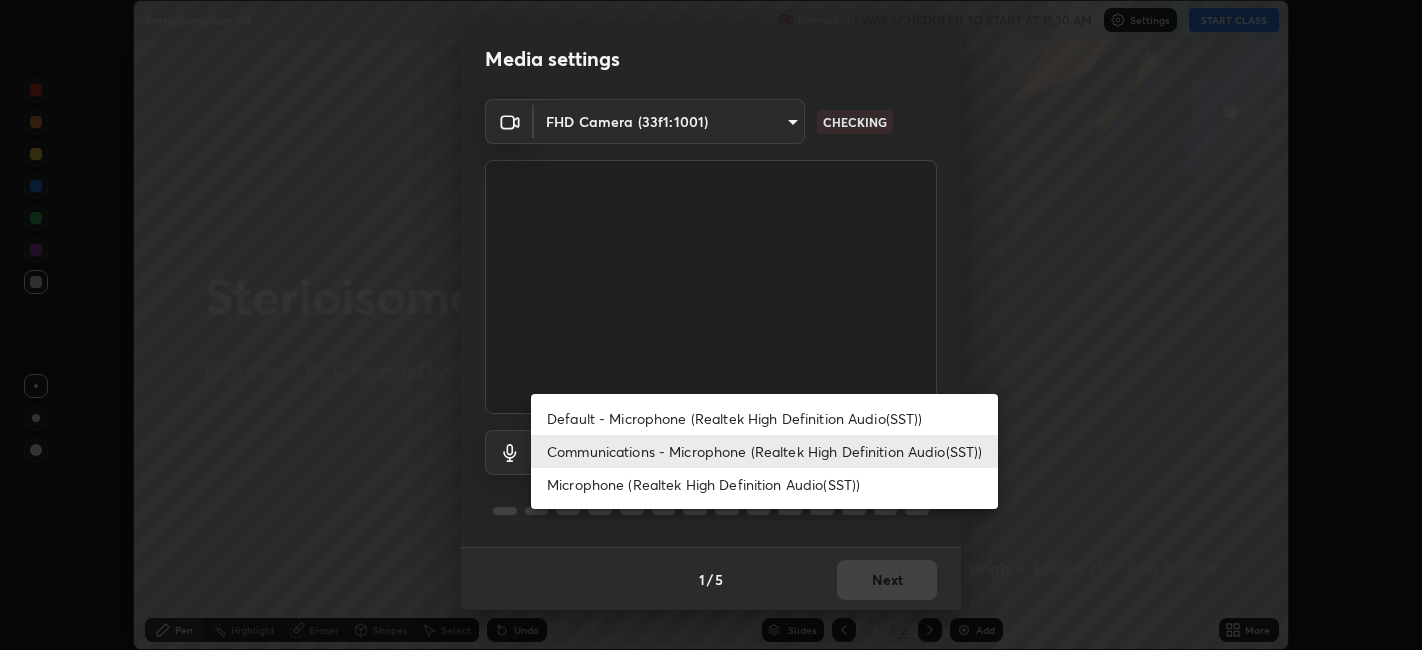 click on "Default - Microphone (Realtek High Definition Audio(SST))" at bounding box center (764, 418) 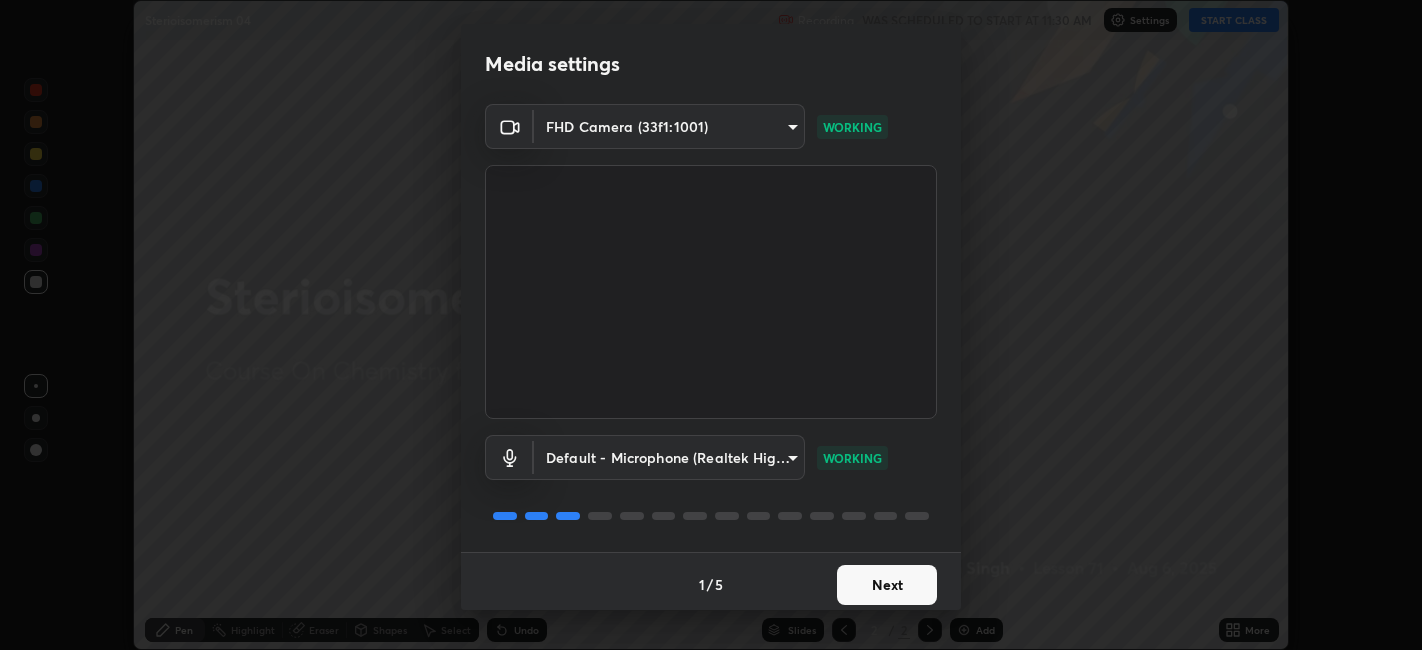 scroll, scrollTop: 5, scrollLeft: 0, axis: vertical 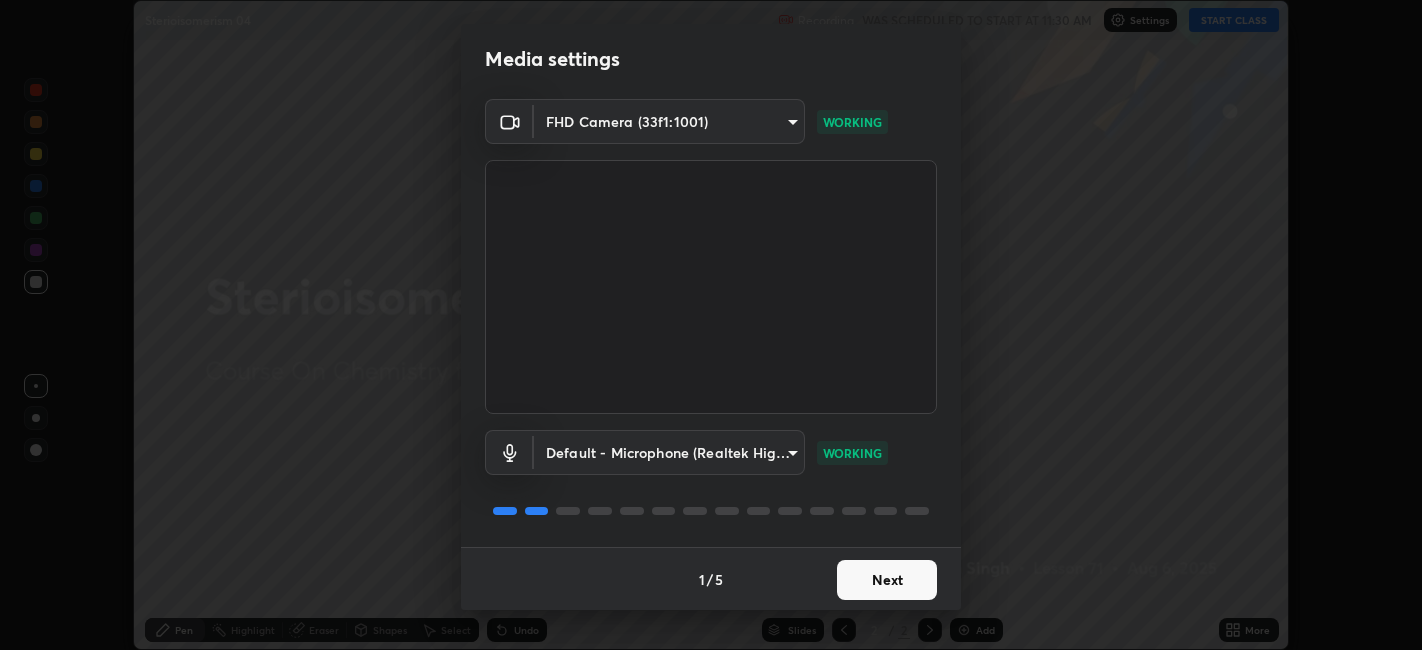 click on "Next" at bounding box center [887, 580] 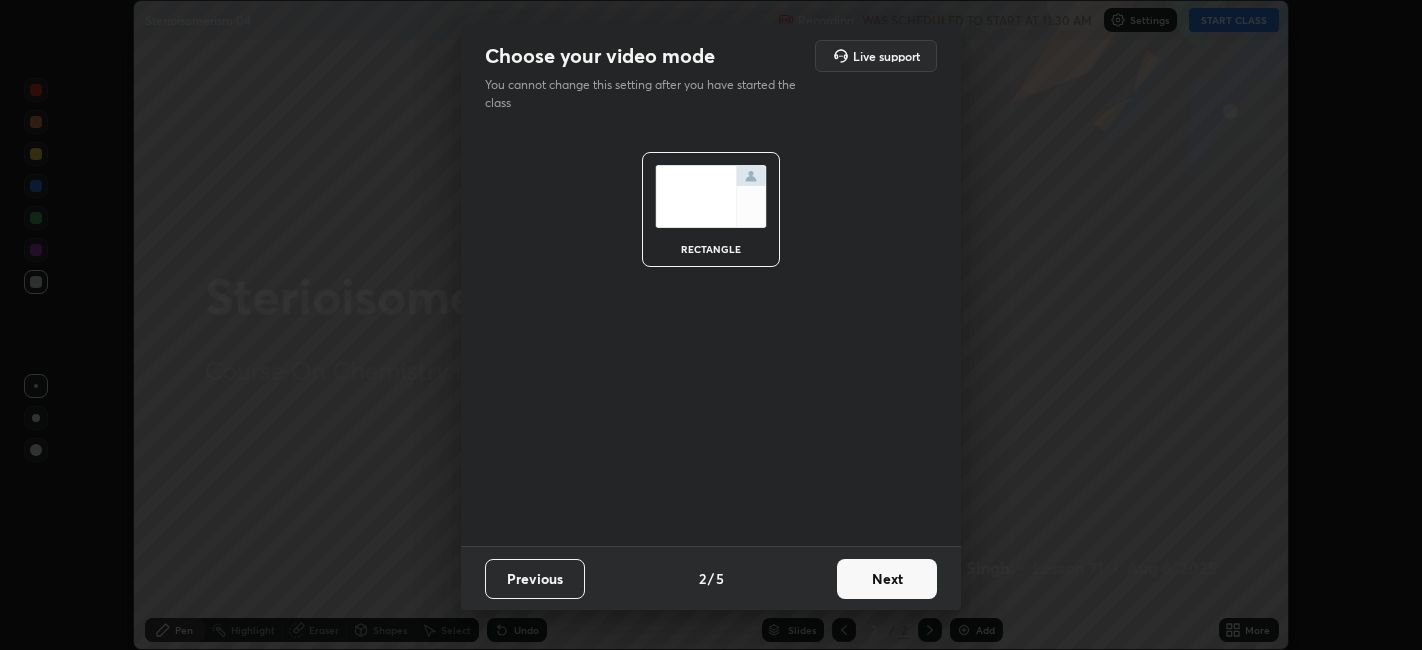 scroll 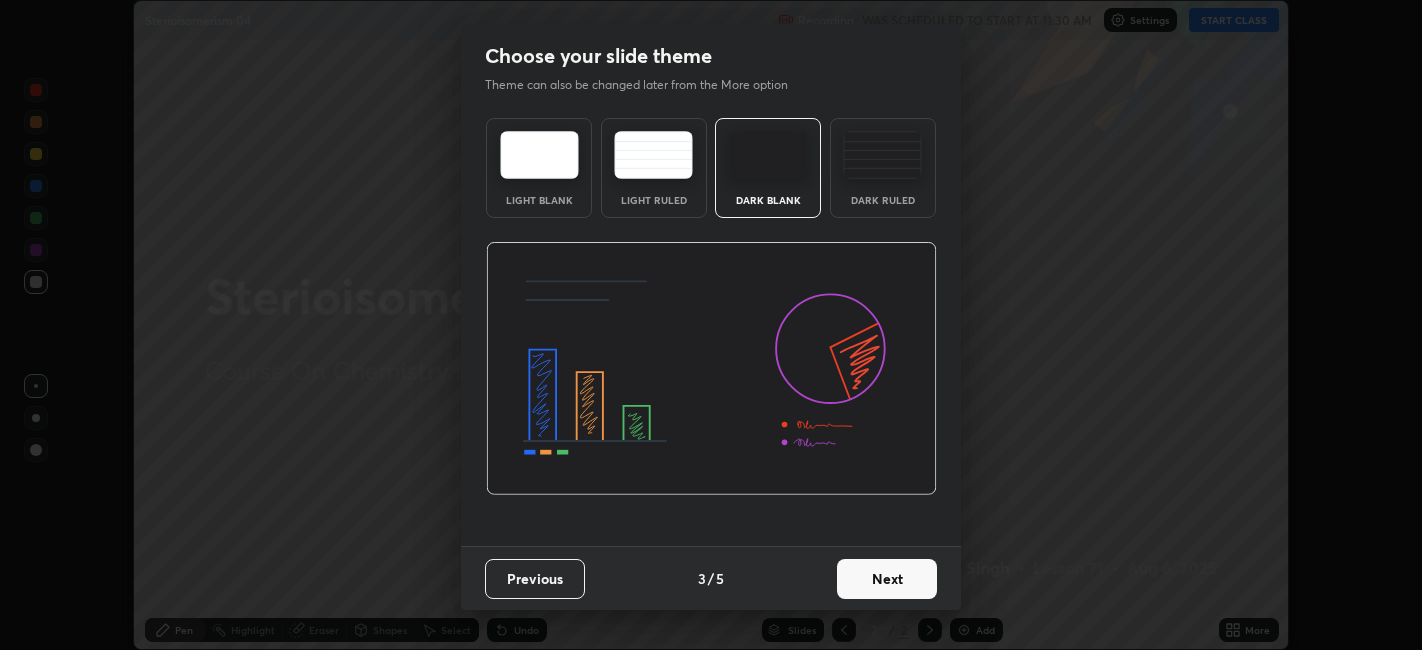 click on "Next" at bounding box center (887, 579) 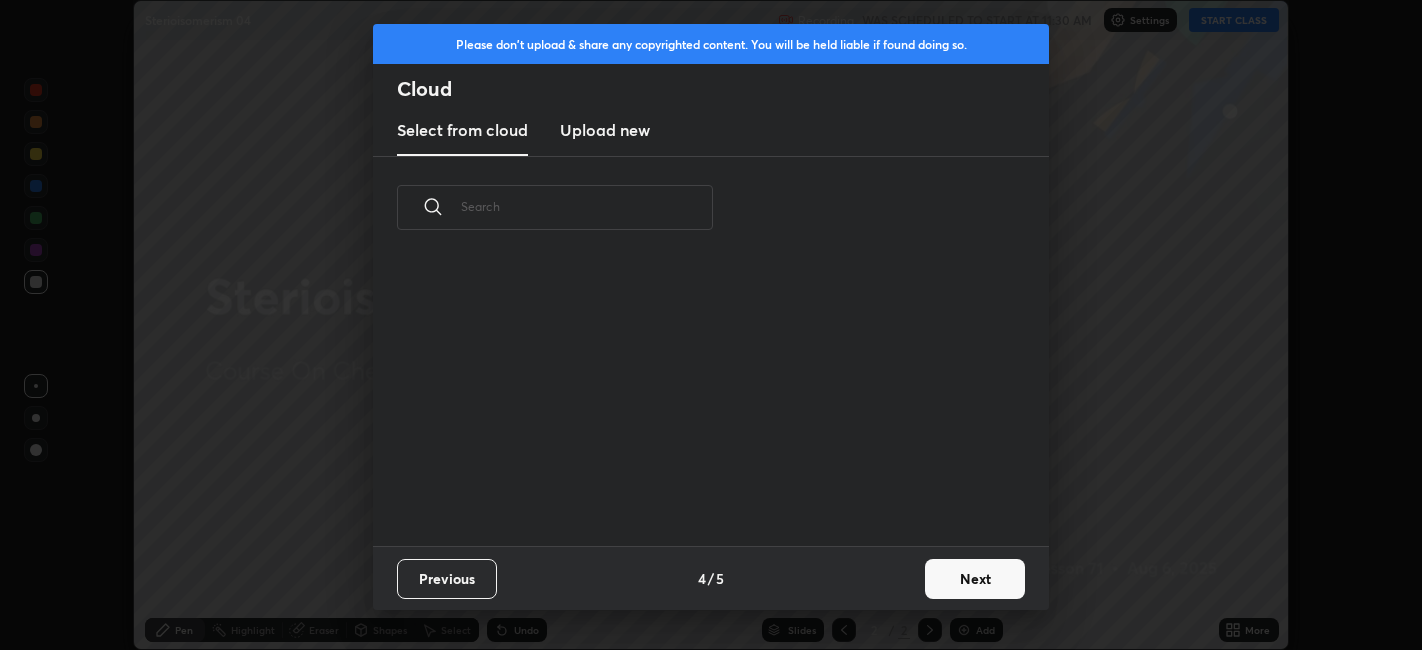 click on "Previous 4 / 5 Next" at bounding box center [711, 578] 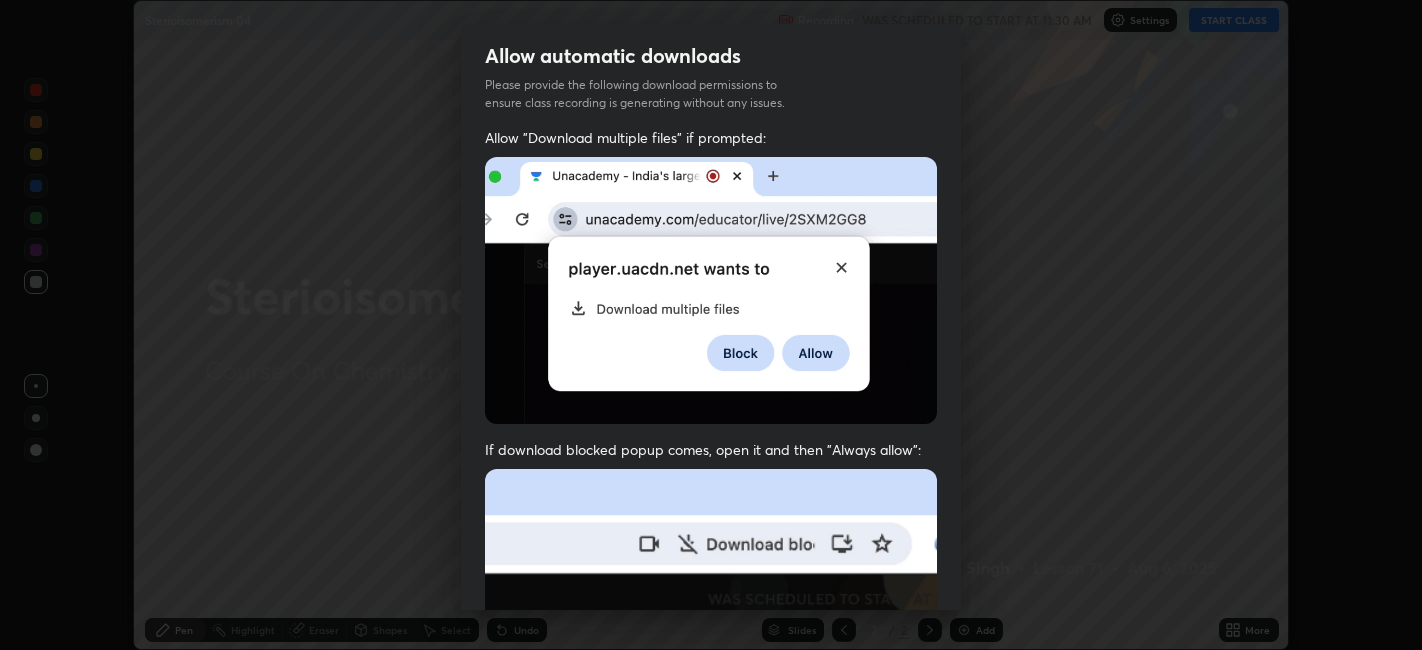click on "Allow "Download multiple files" if prompted: If download blocked popup comes, open it and then "Always allow": I agree that if I don't provide required permissions, class recording will not be generated" at bounding box center [711, 549] 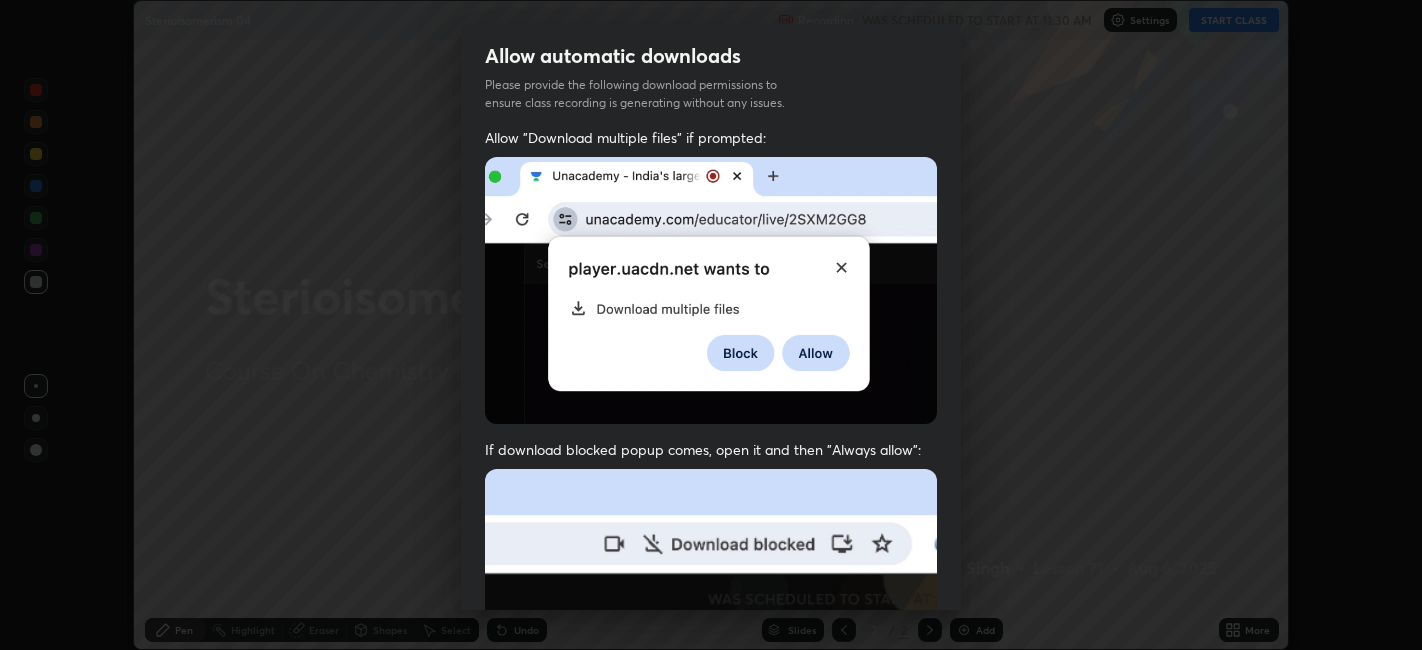 click on "Allow "Download multiple files" if prompted: If download blocked popup comes, open it and then "Always allow": I agree that if I don't provide required permissions, class recording will not be generated" at bounding box center (711, 549) 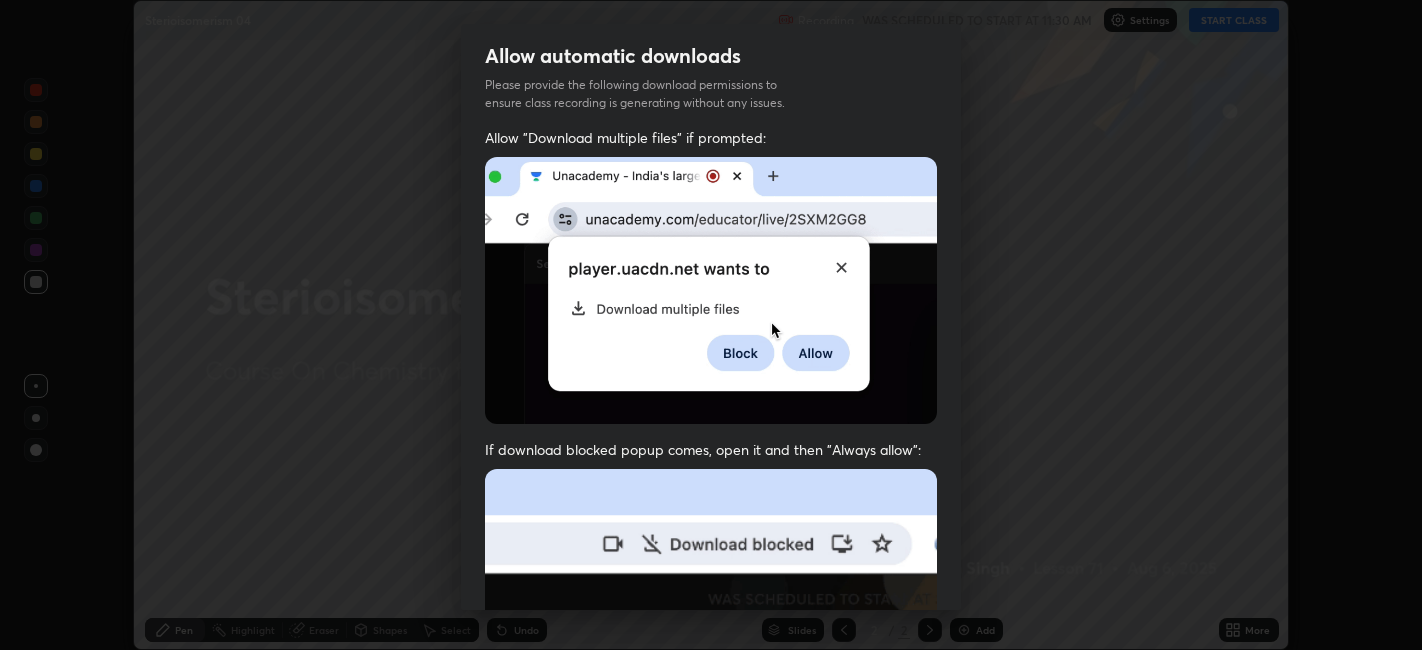 click on "Allow "Download multiple files" if prompted: If download blocked popup comes, open it and then "Always allow": I agree that if I don't provide required permissions, class recording will not be generated" at bounding box center [711, 549] 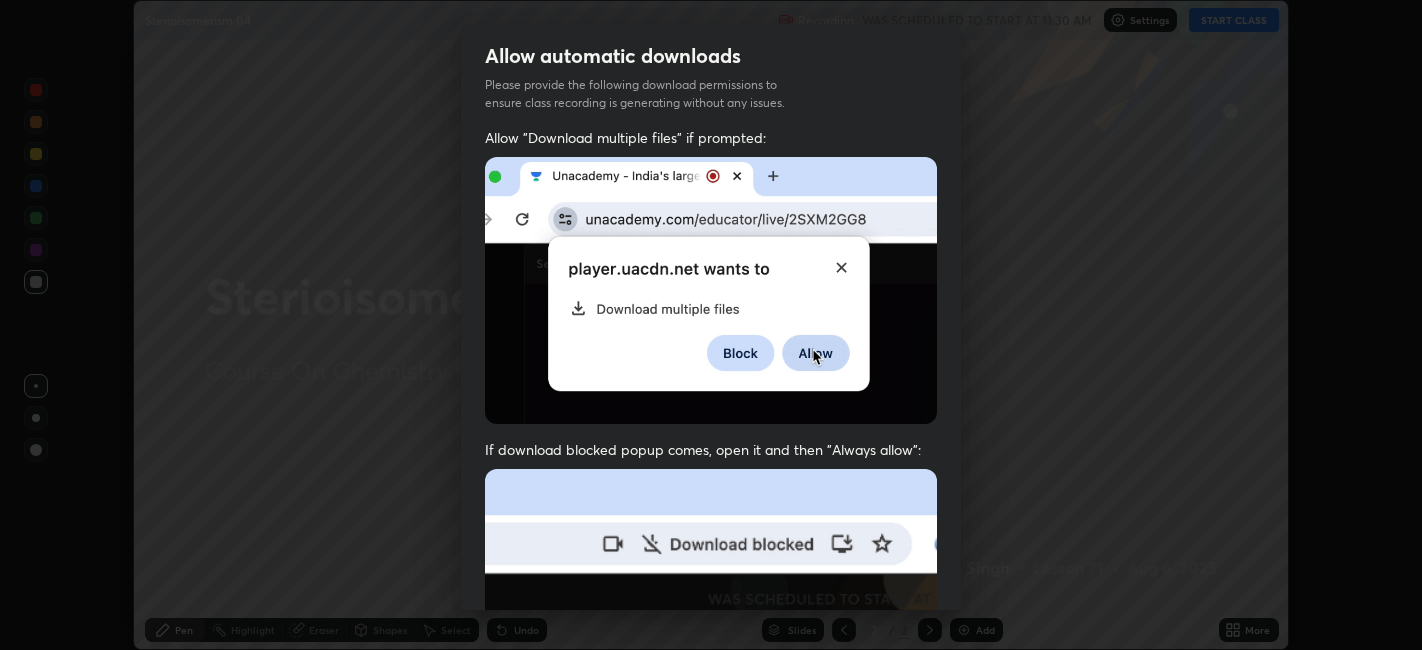 click on "Allow "Download multiple files" if prompted: If download blocked popup comes, open it and then "Always allow": I agree that if I don't provide required permissions, class recording will not be generated" at bounding box center [711, 549] 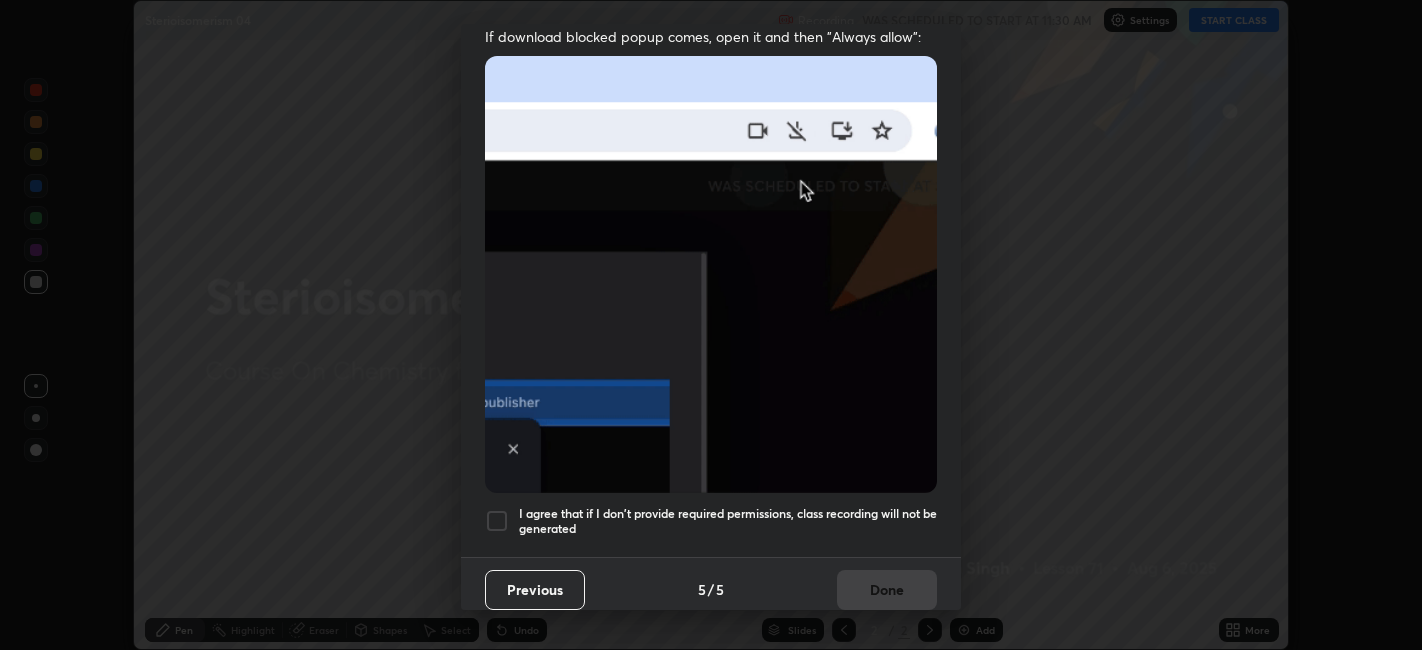 click at bounding box center (497, 521) 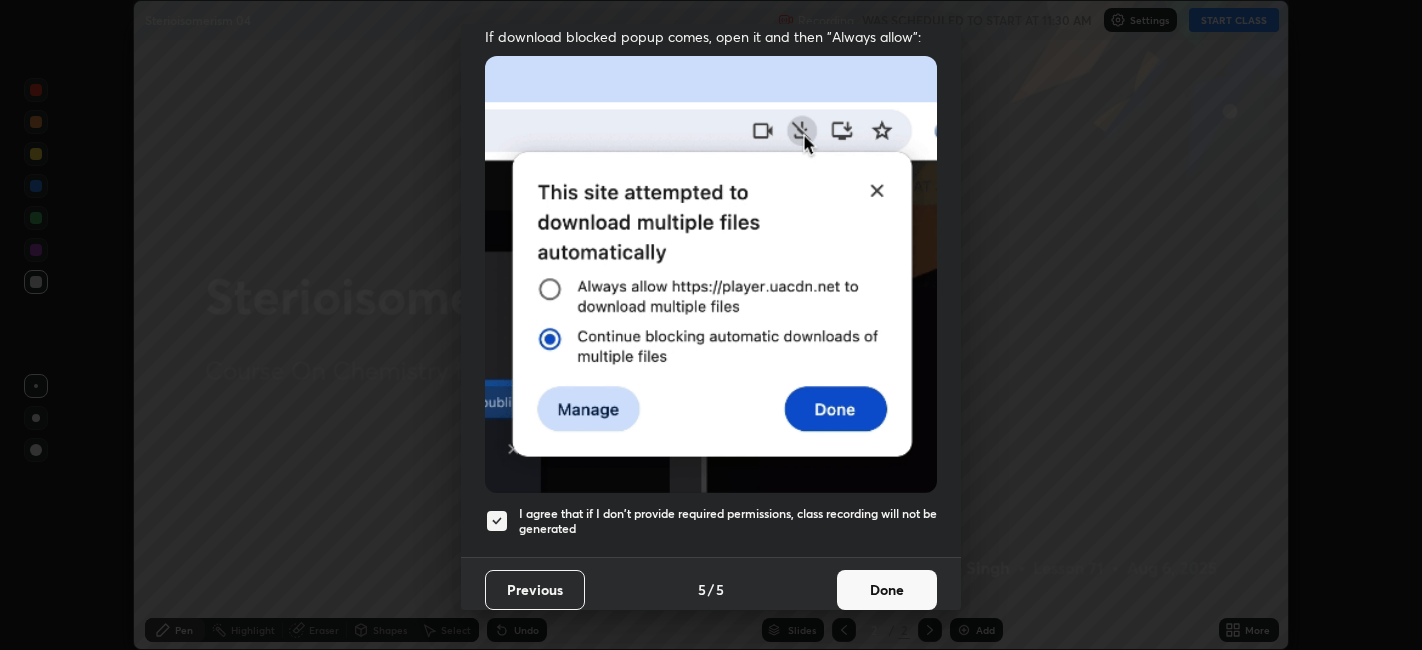 click on "Done" at bounding box center (887, 590) 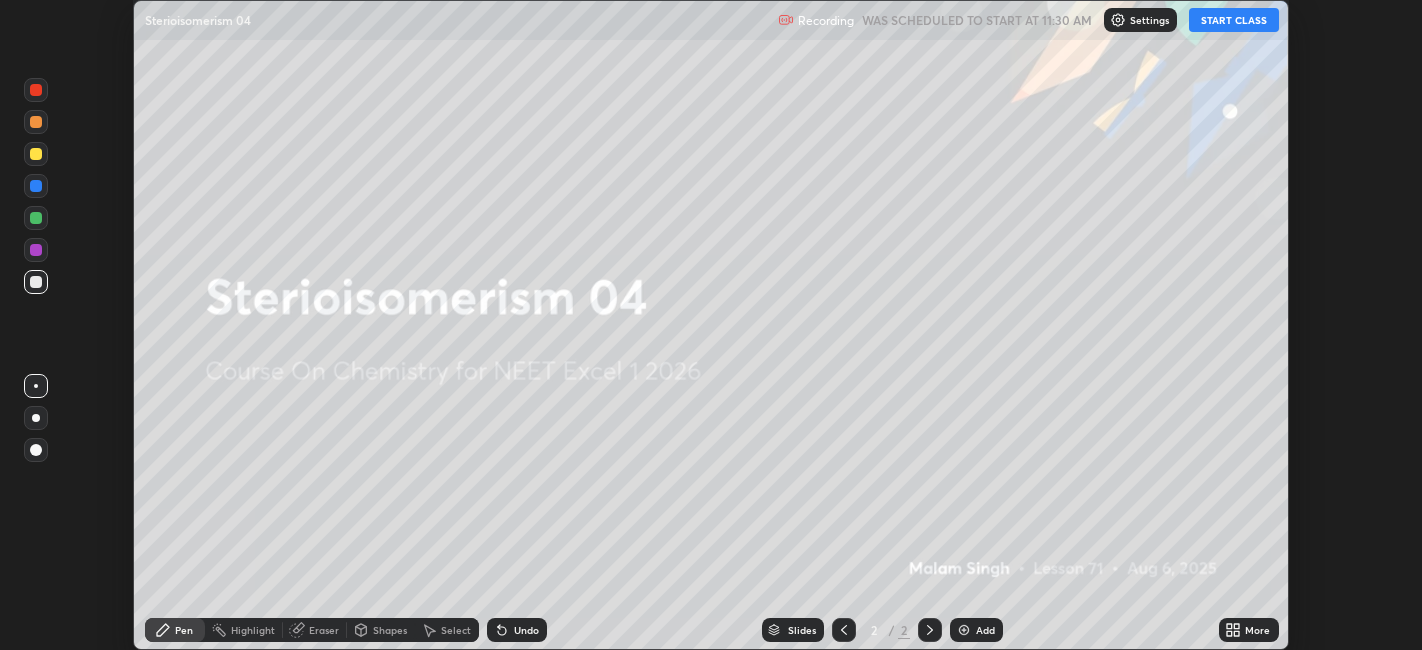 click on "START CLASS" at bounding box center [1234, 20] 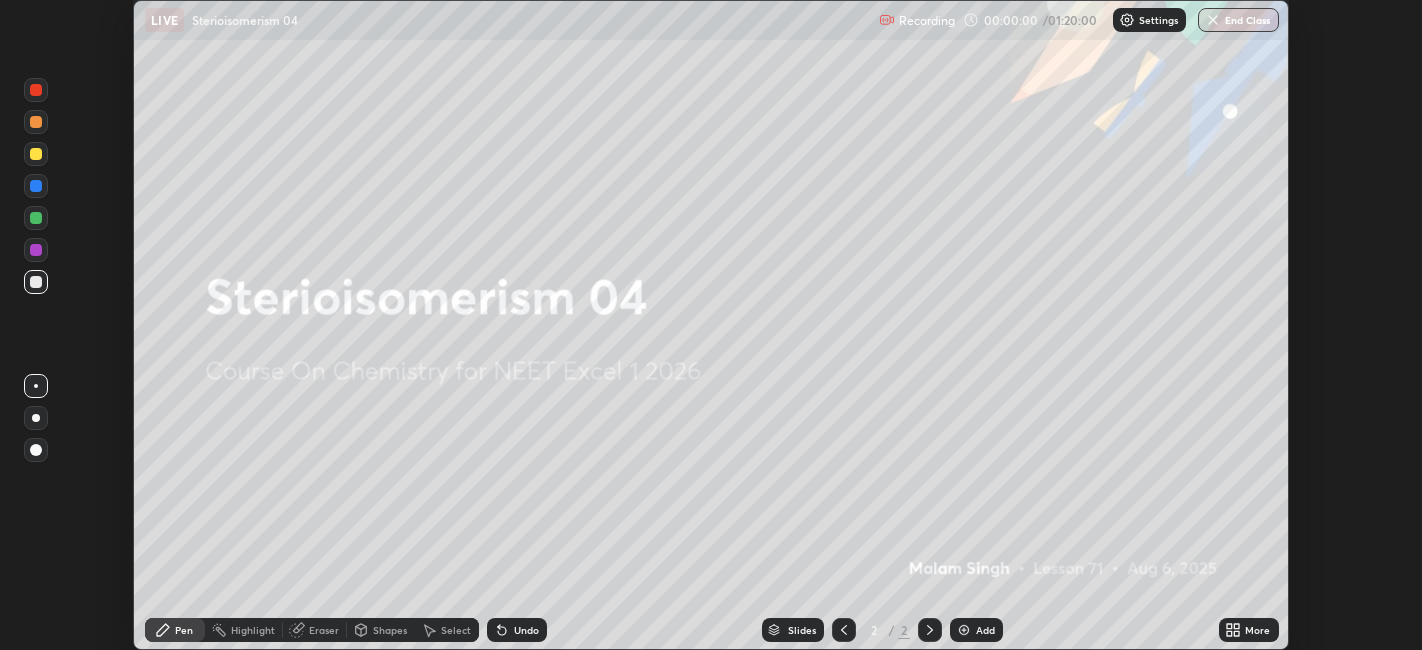 click 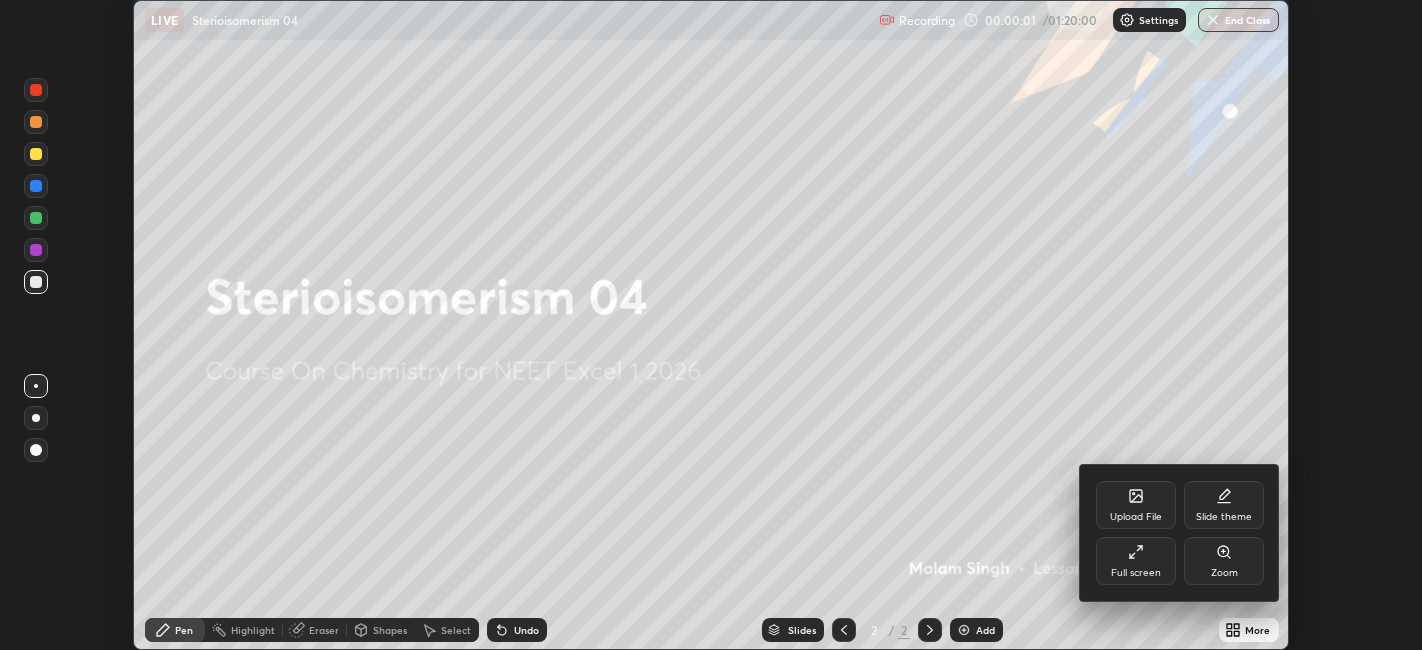click 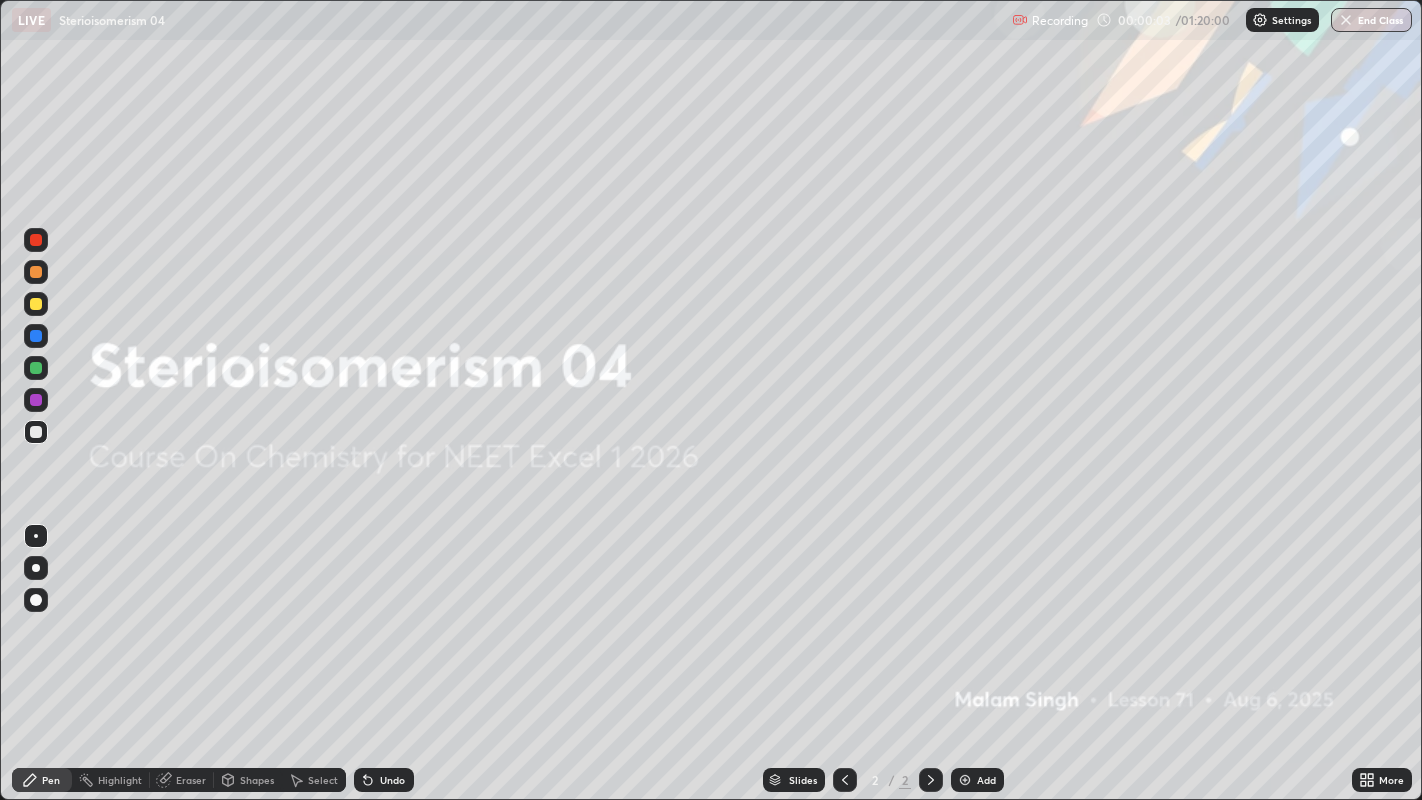 click at bounding box center [965, 780] 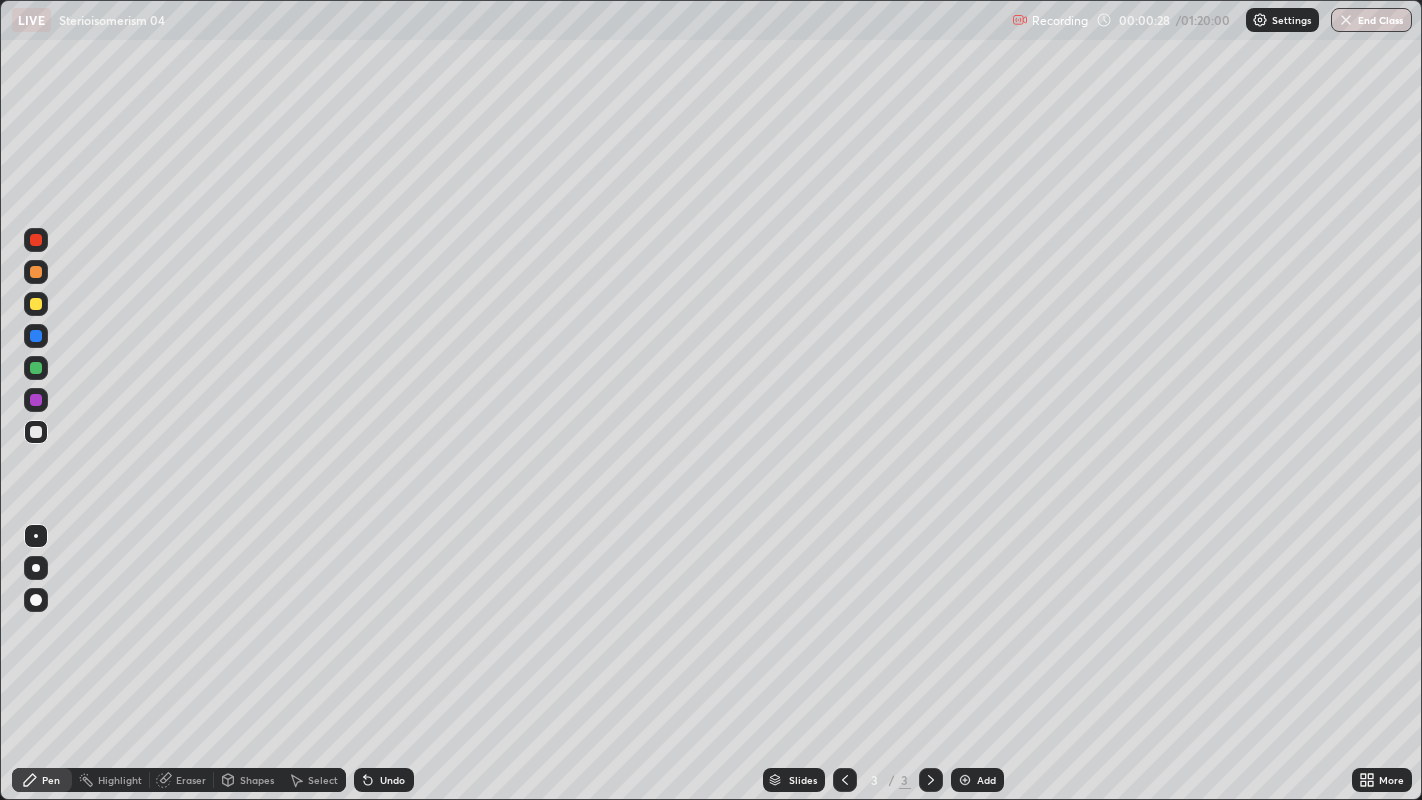 click at bounding box center (36, 568) 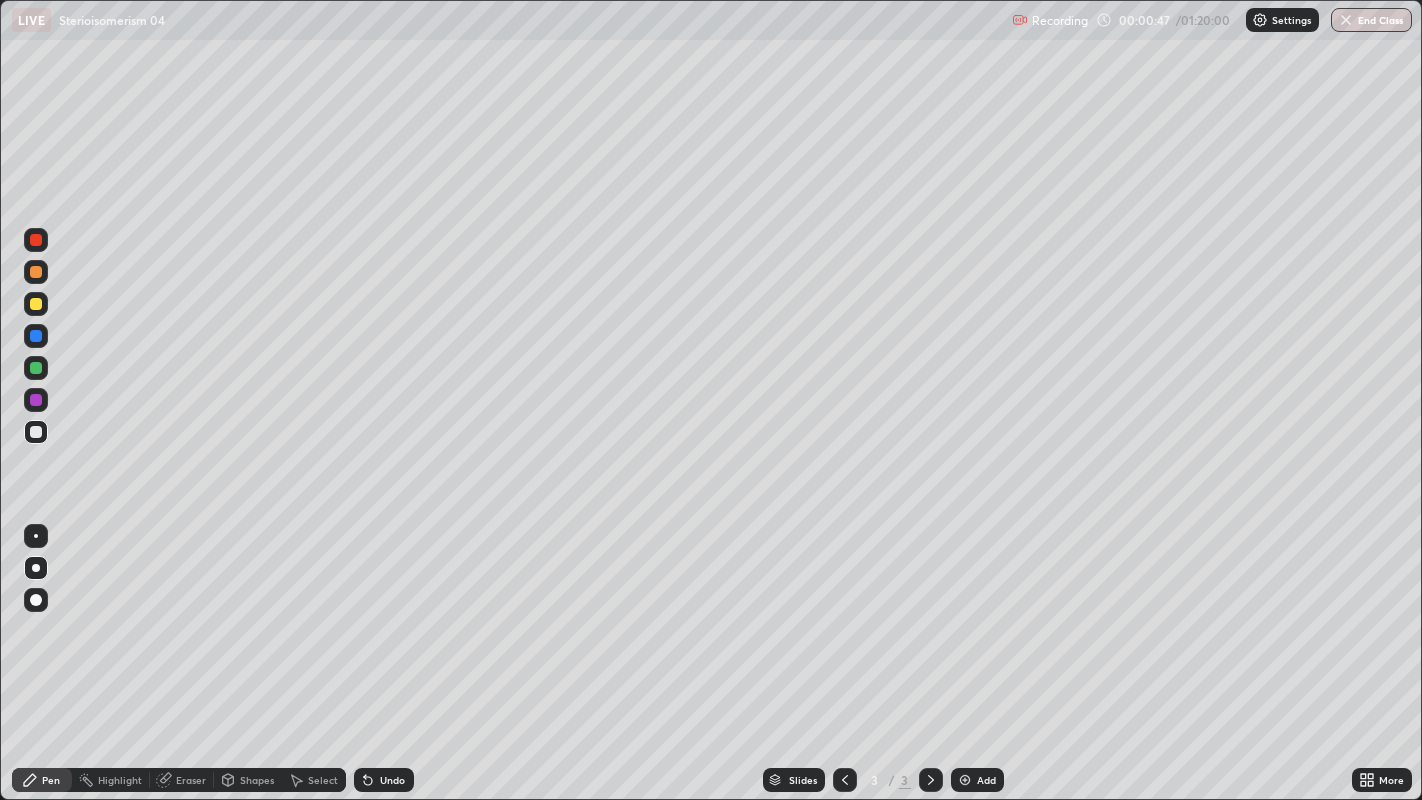 click at bounding box center (36, 272) 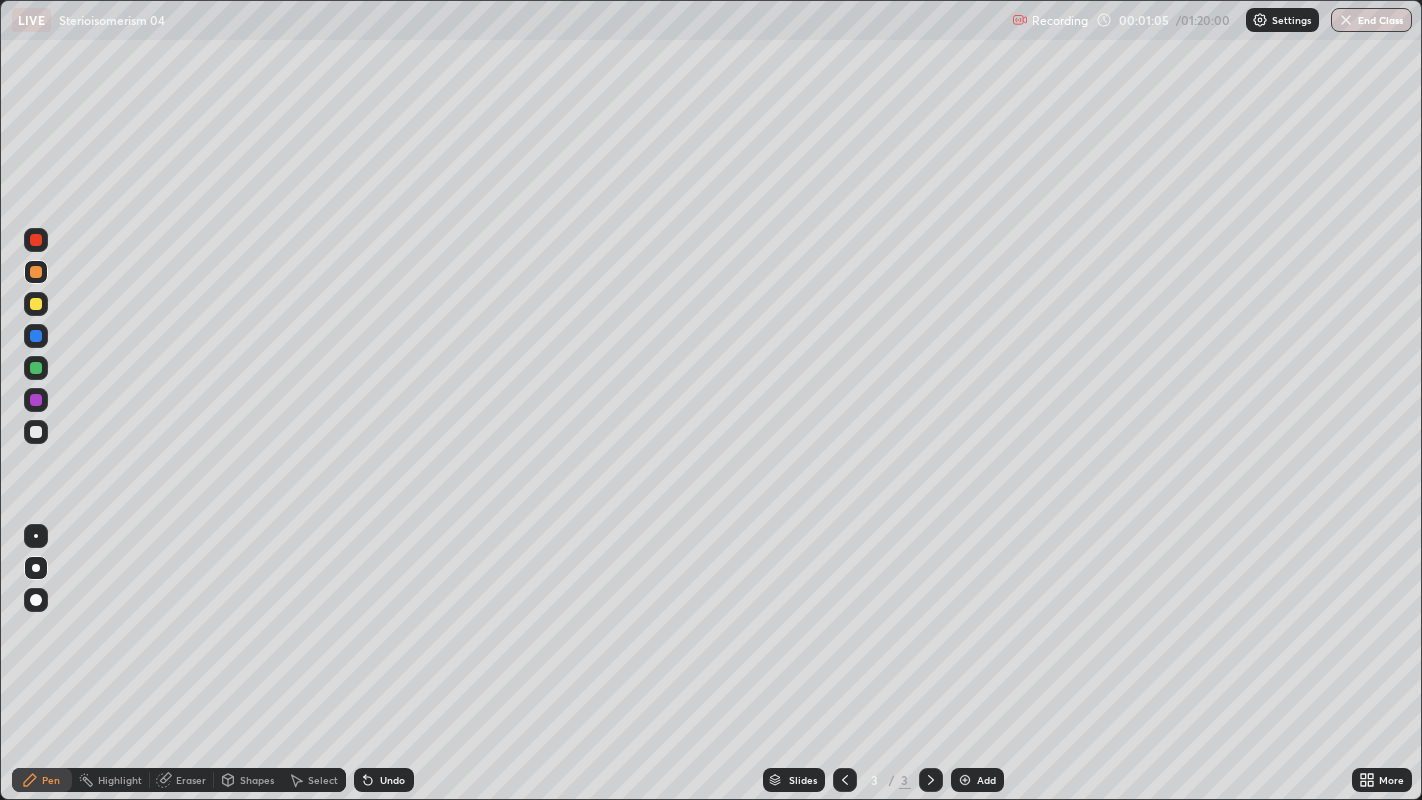 click on "Shapes" at bounding box center [257, 780] 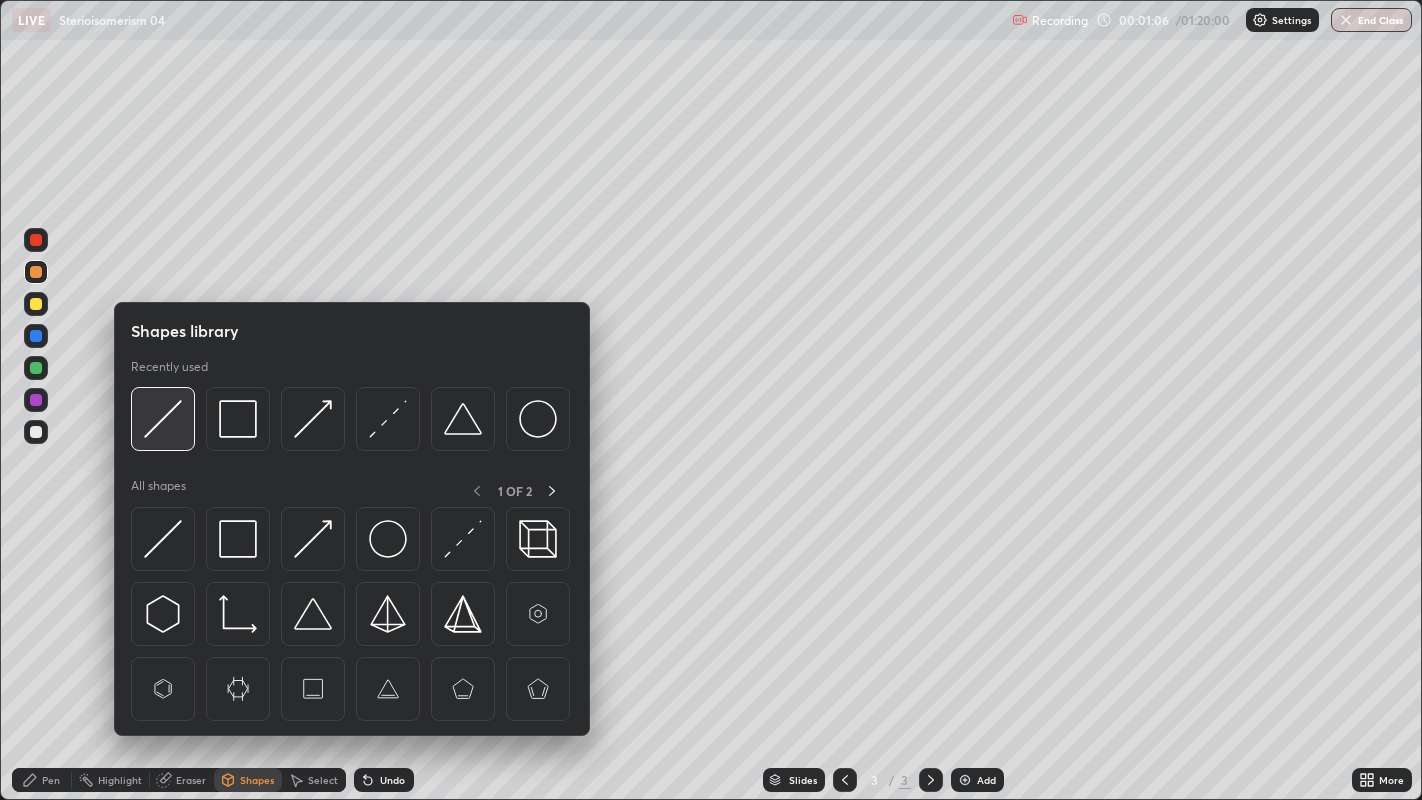 click at bounding box center [163, 419] 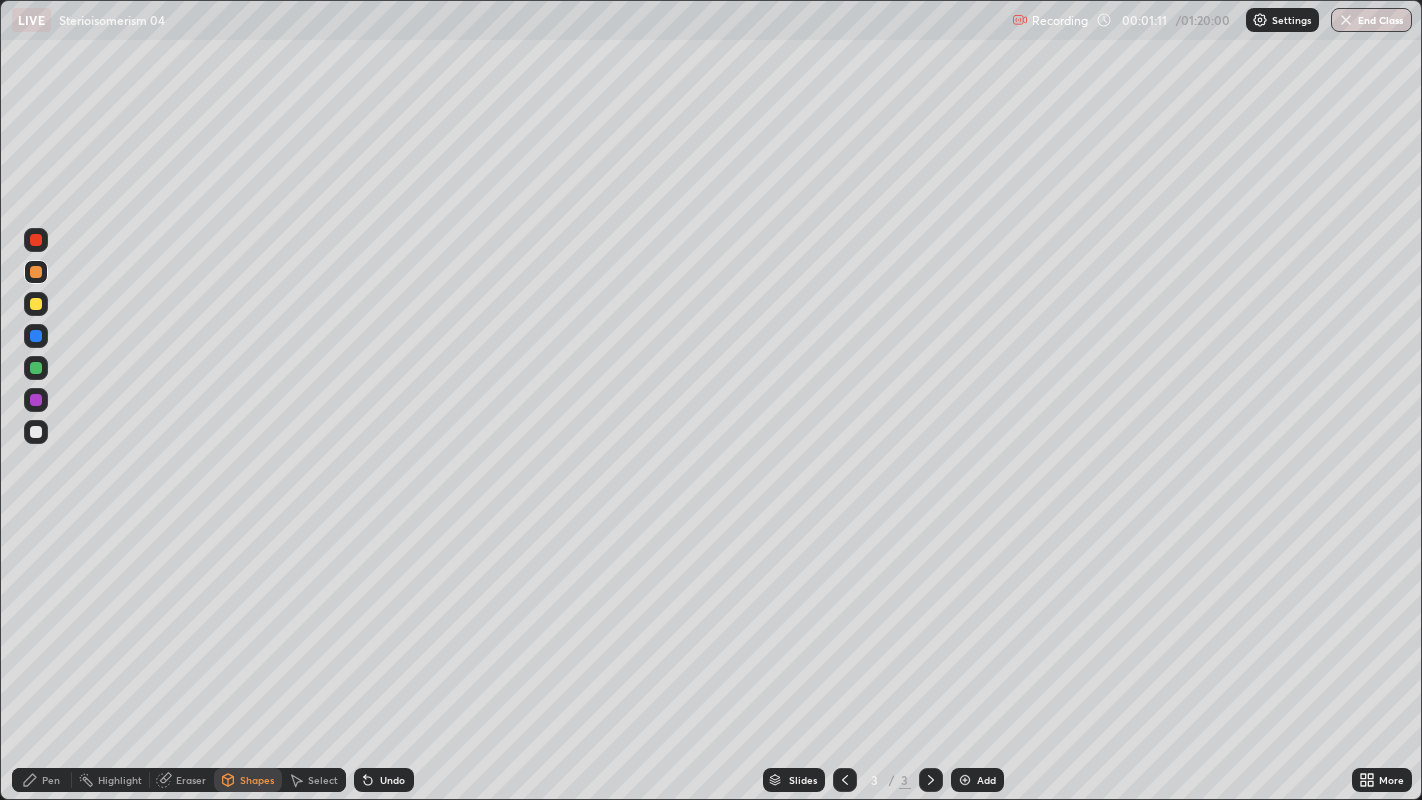 click on "Pen" at bounding box center (51, 780) 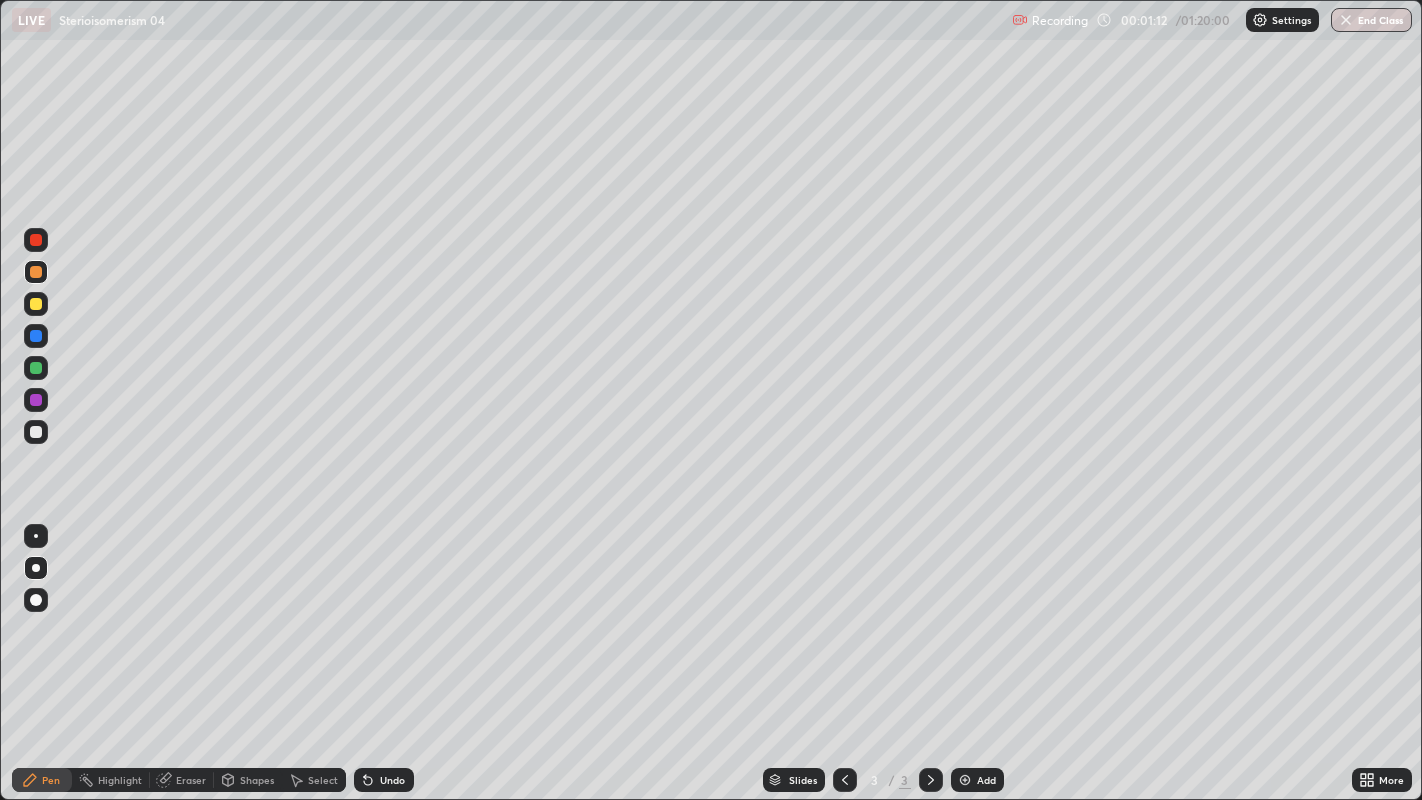 click at bounding box center [36, 432] 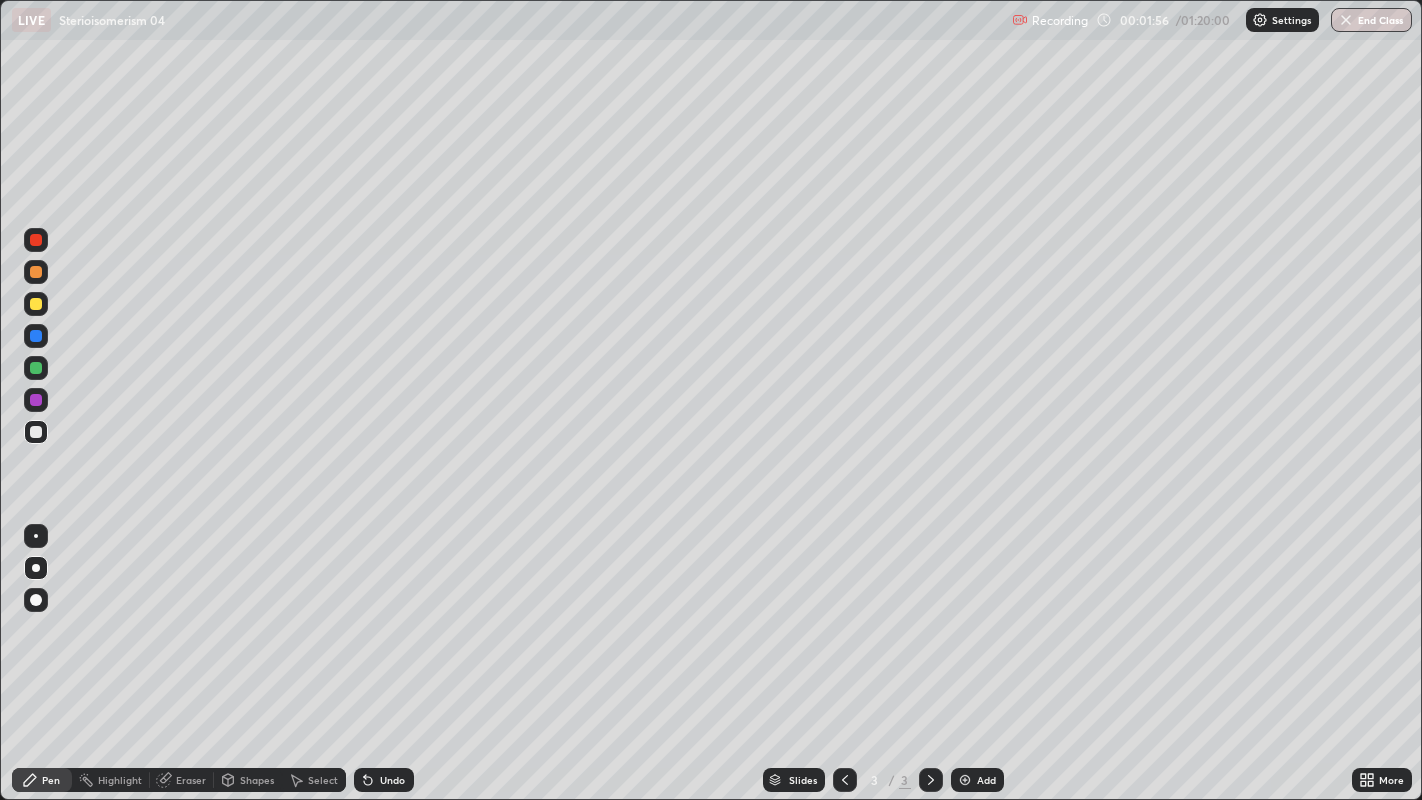 click at bounding box center (36, 304) 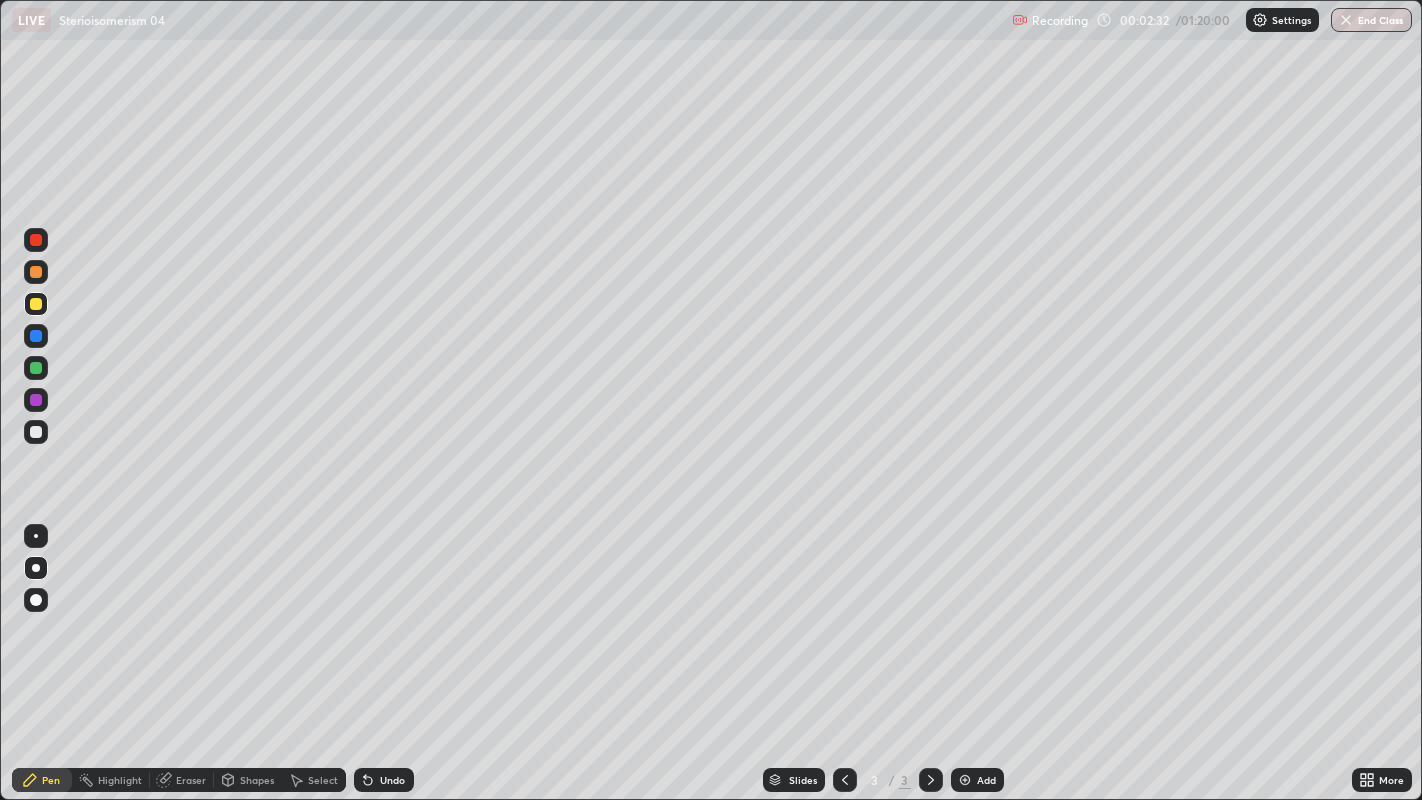 click at bounding box center [36, 432] 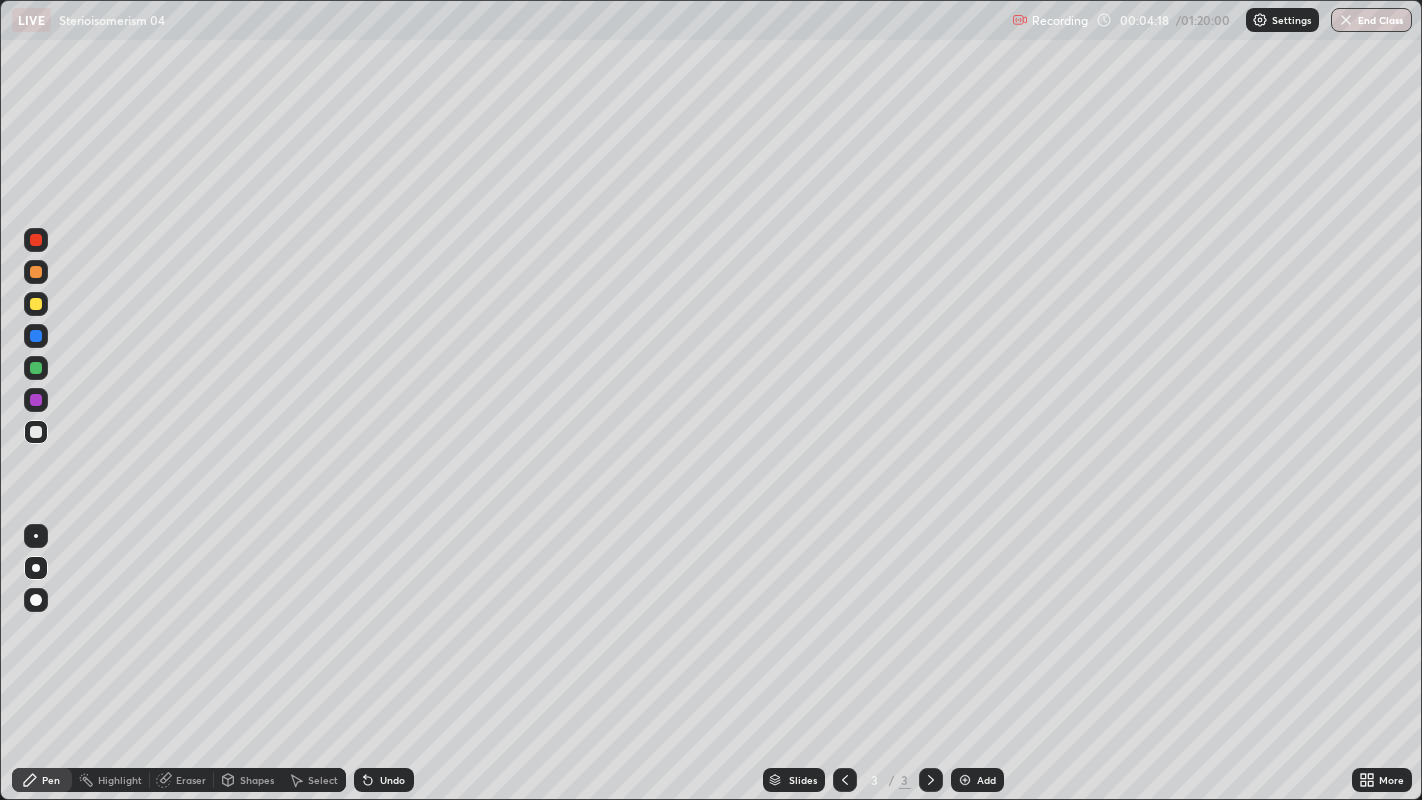 click at bounding box center (965, 780) 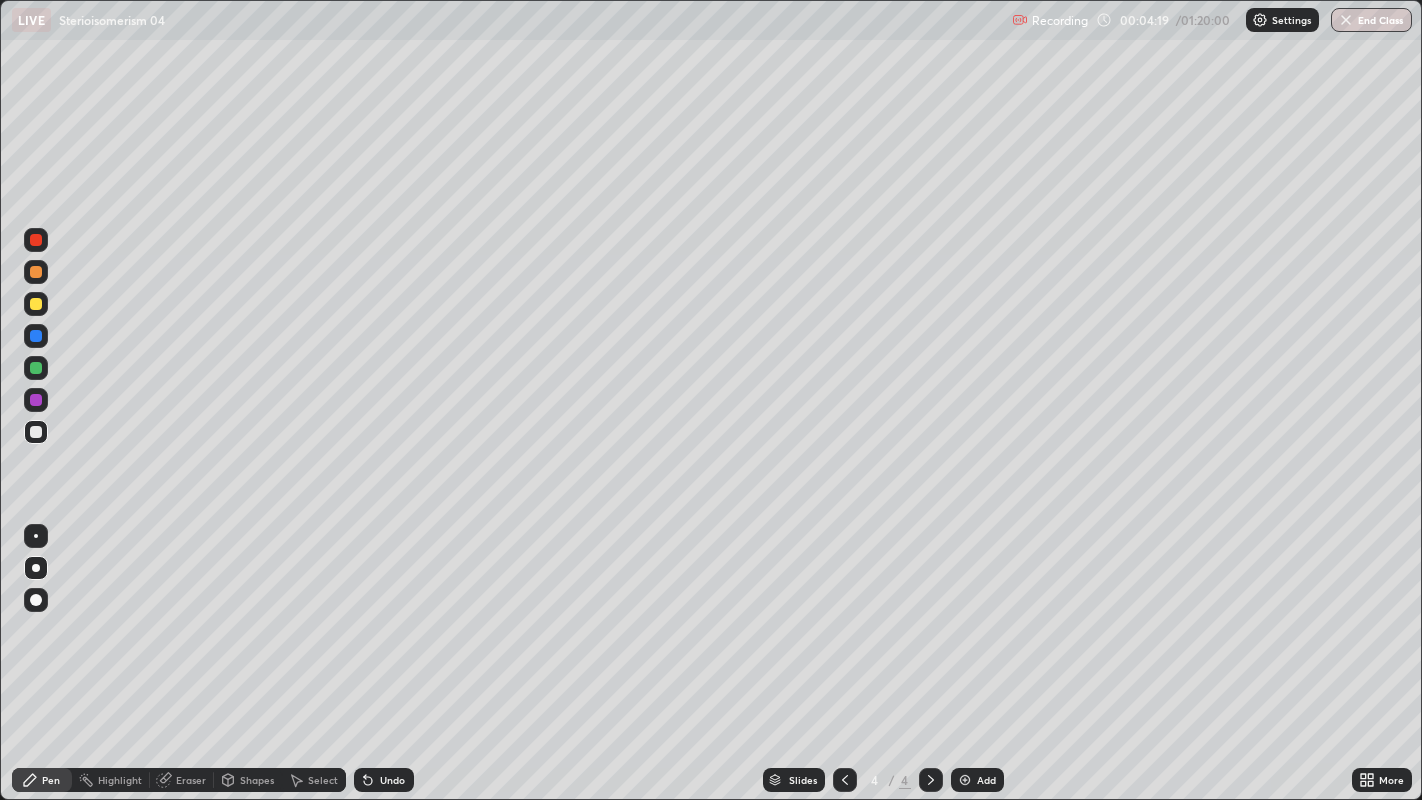 click at bounding box center [36, 272] 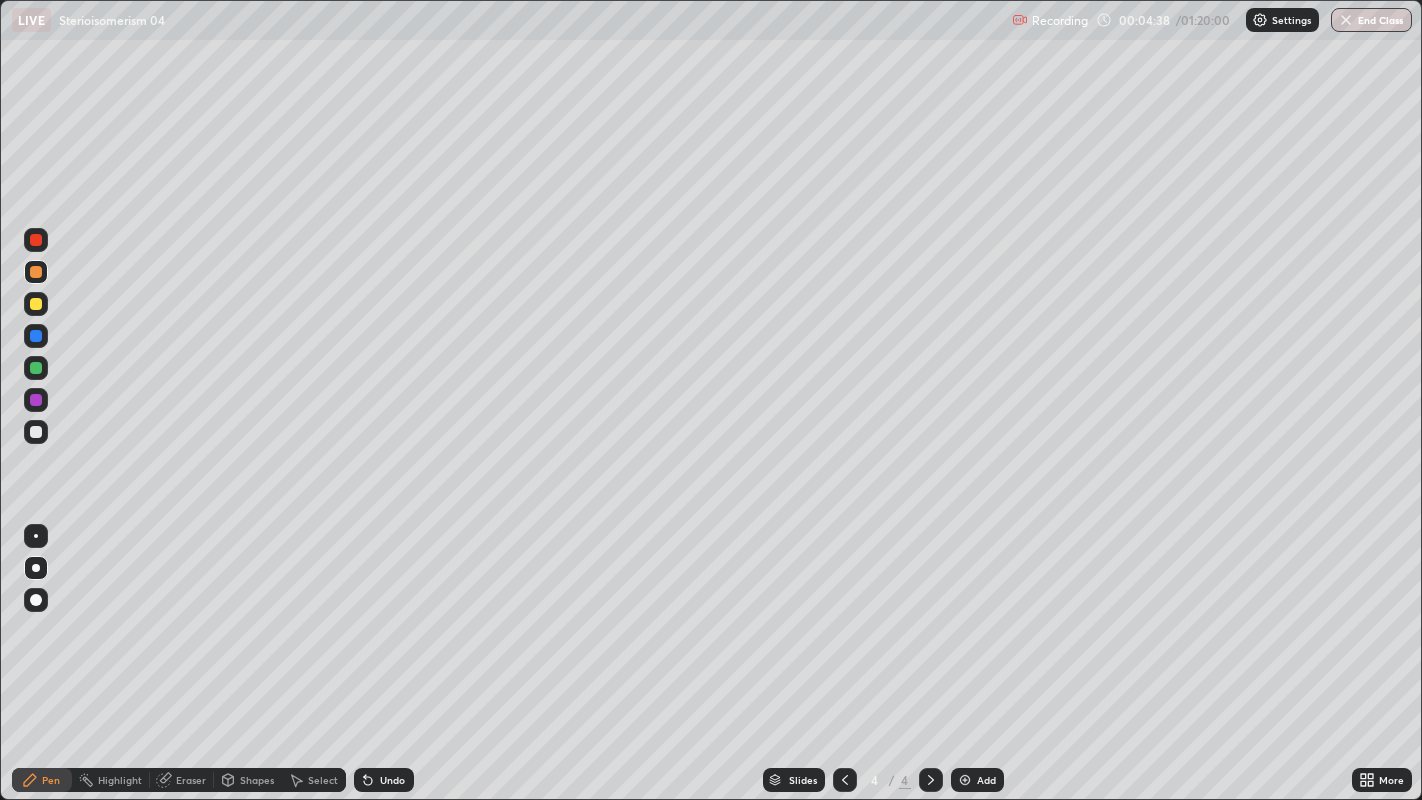 click on "Shapes" at bounding box center [248, 780] 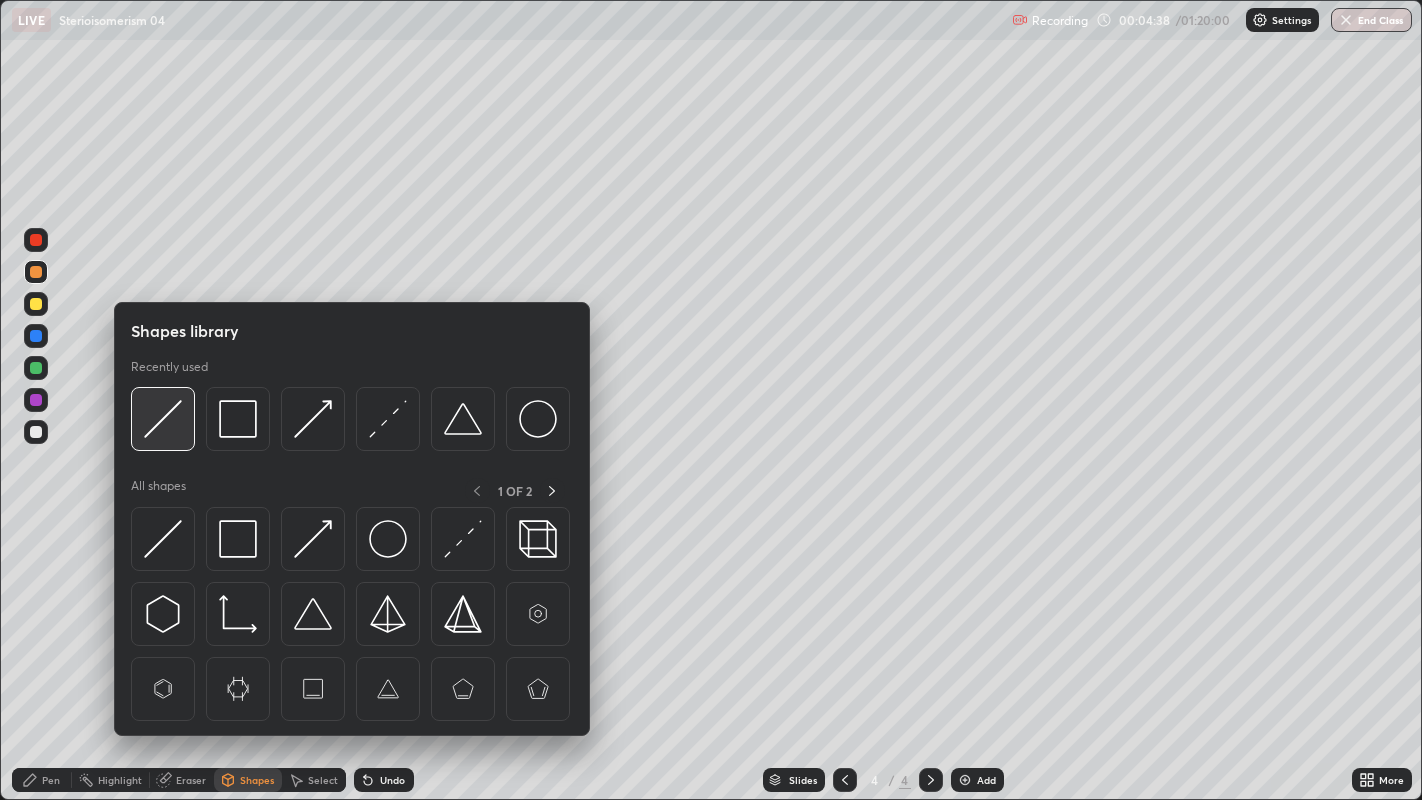 click at bounding box center (163, 419) 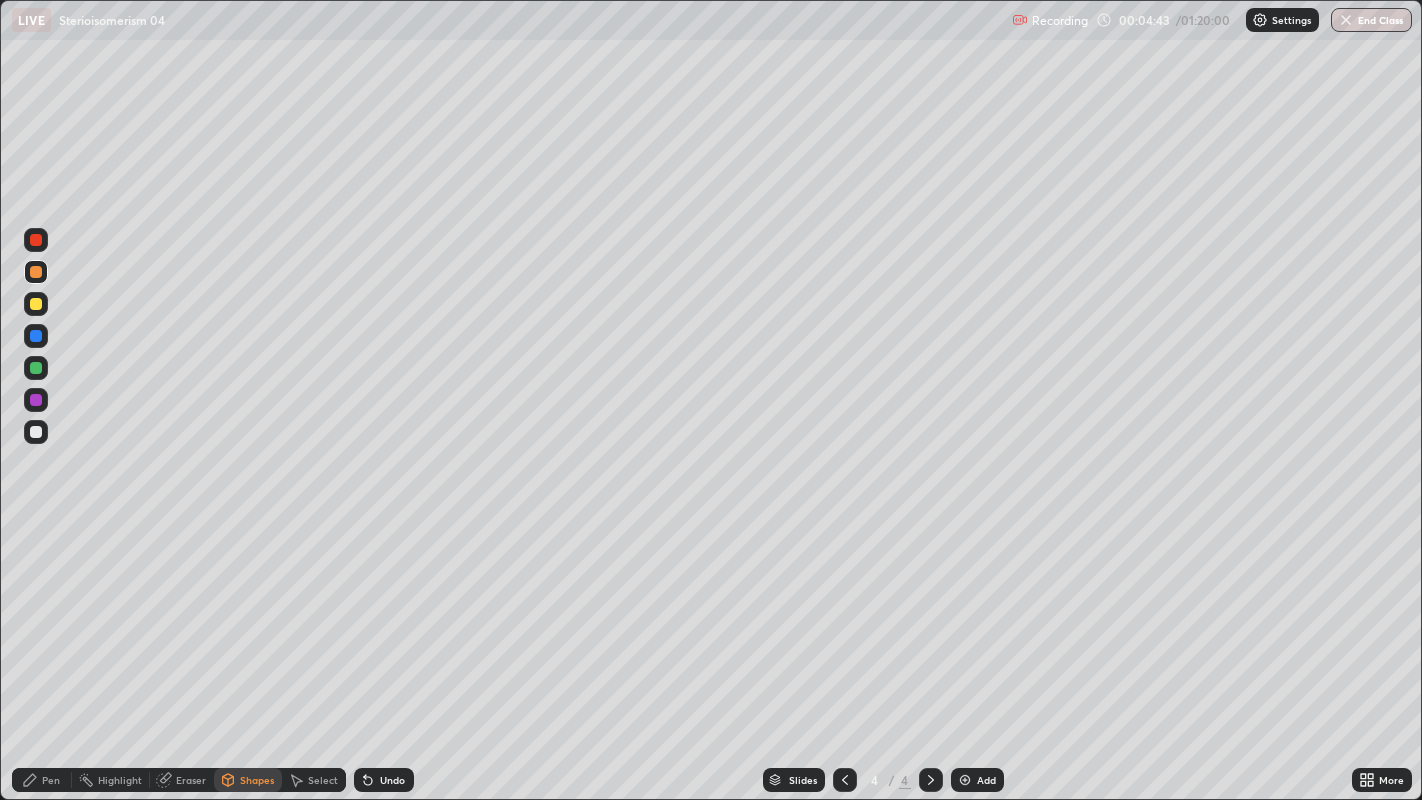 click on "Pen" at bounding box center [51, 780] 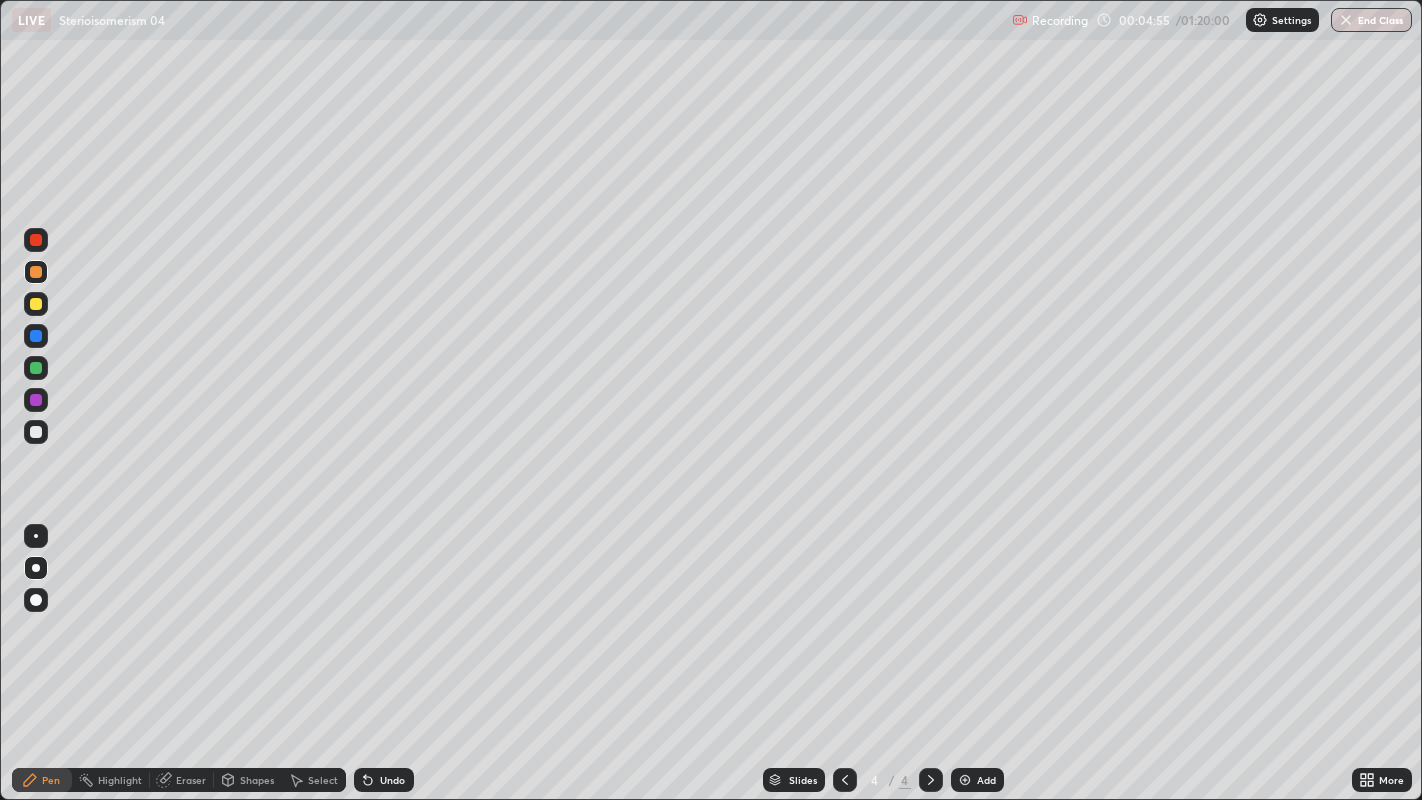 click at bounding box center [36, 432] 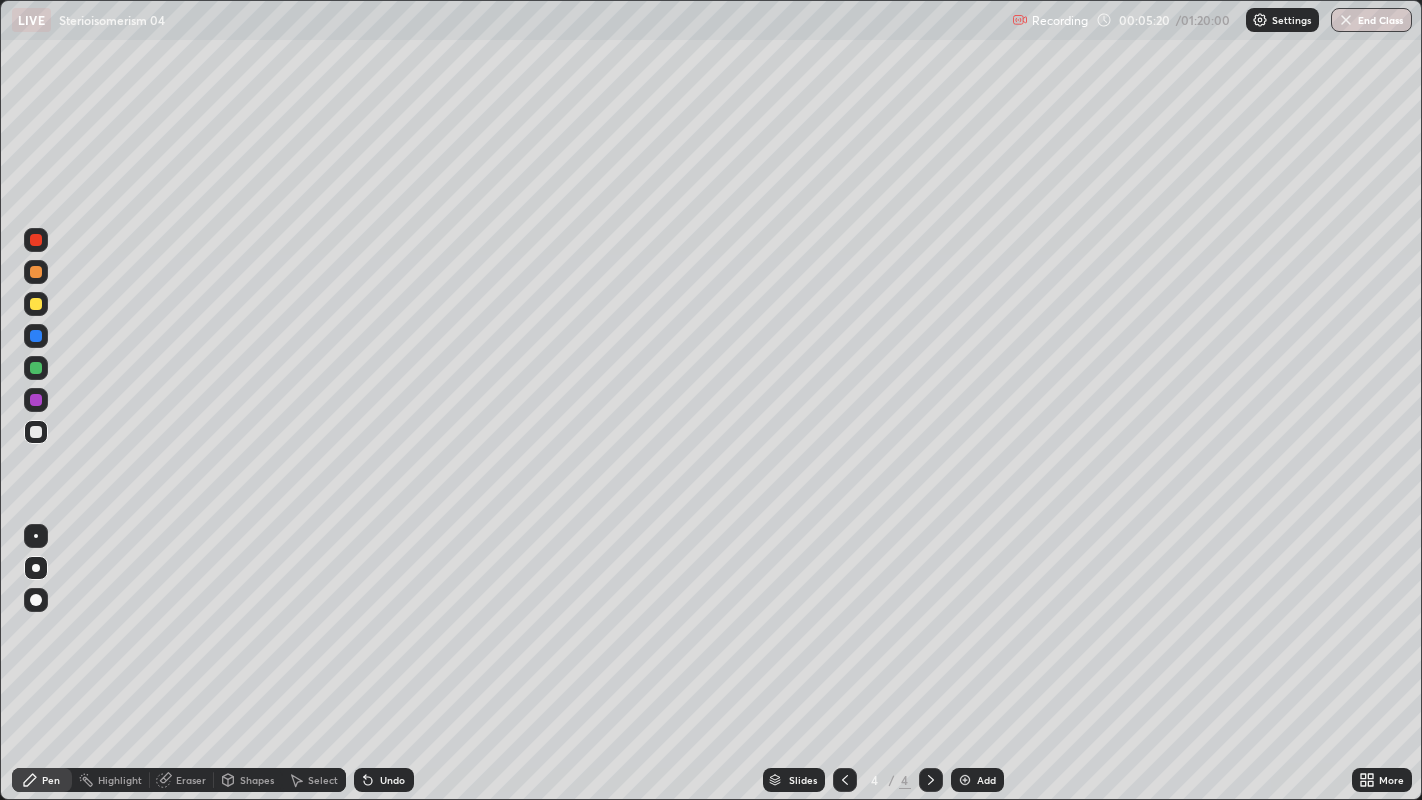 click on "Shapes" at bounding box center (257, 780) 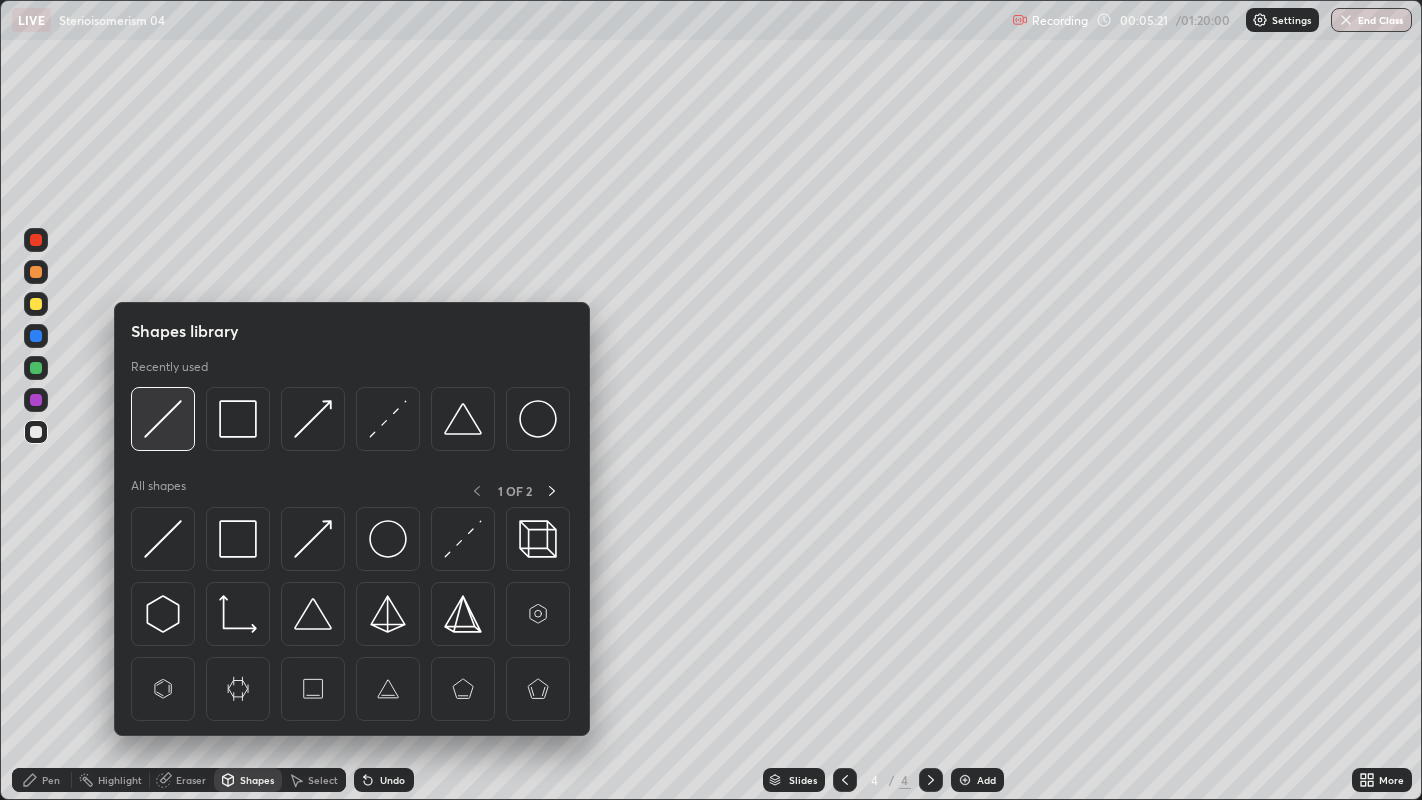 click at bounding box center [163, 419] 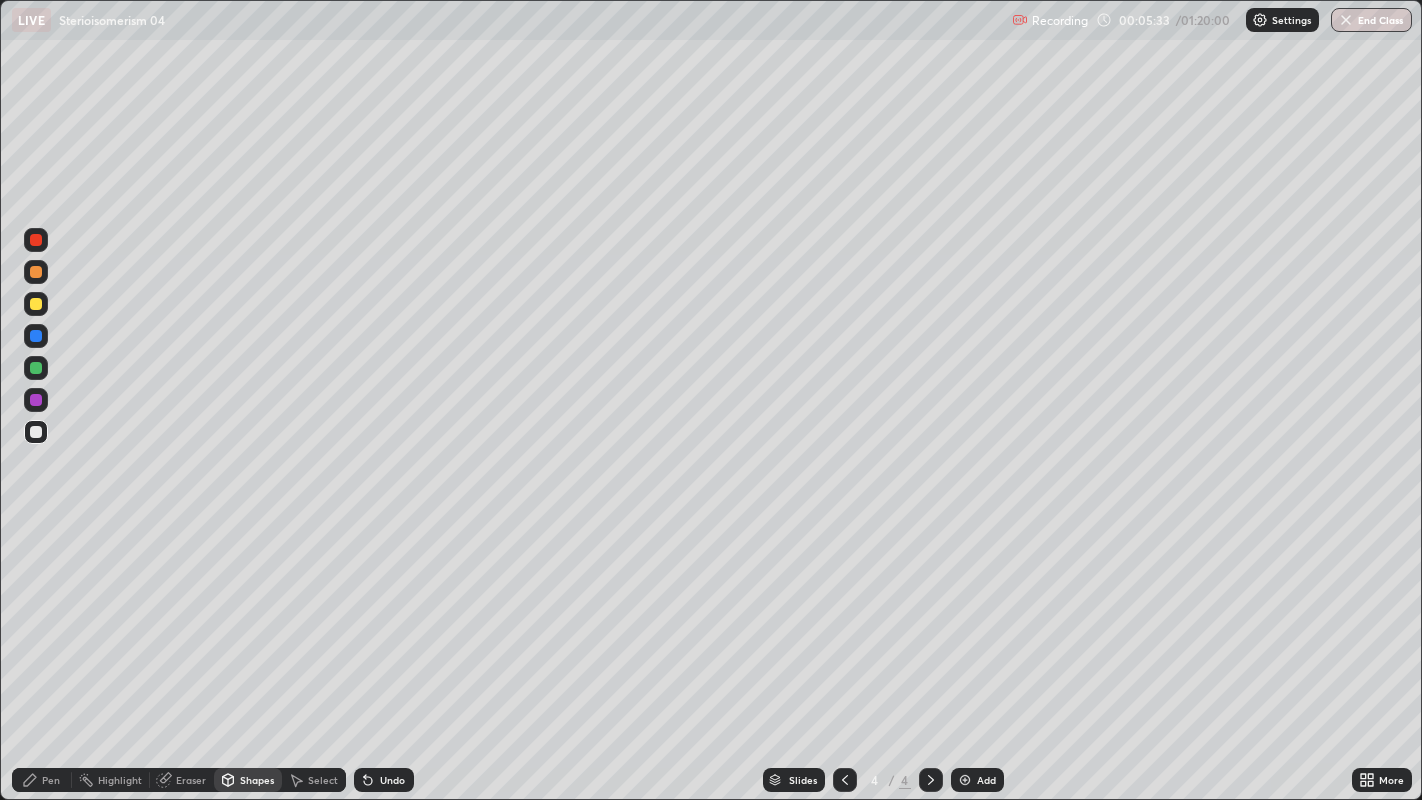 click on "Pen" at bounding box center (51, 780) 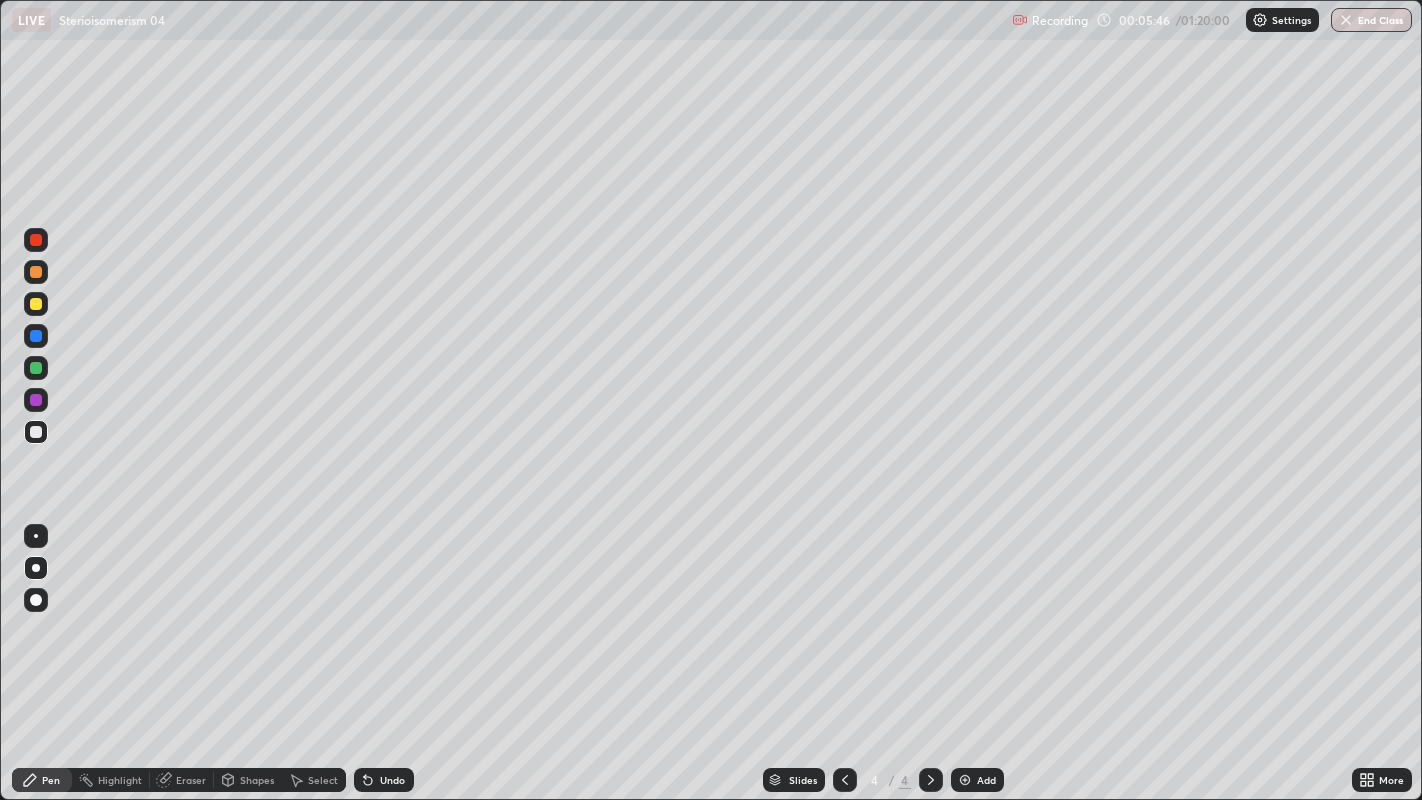 click at bounding box center [36, 432] 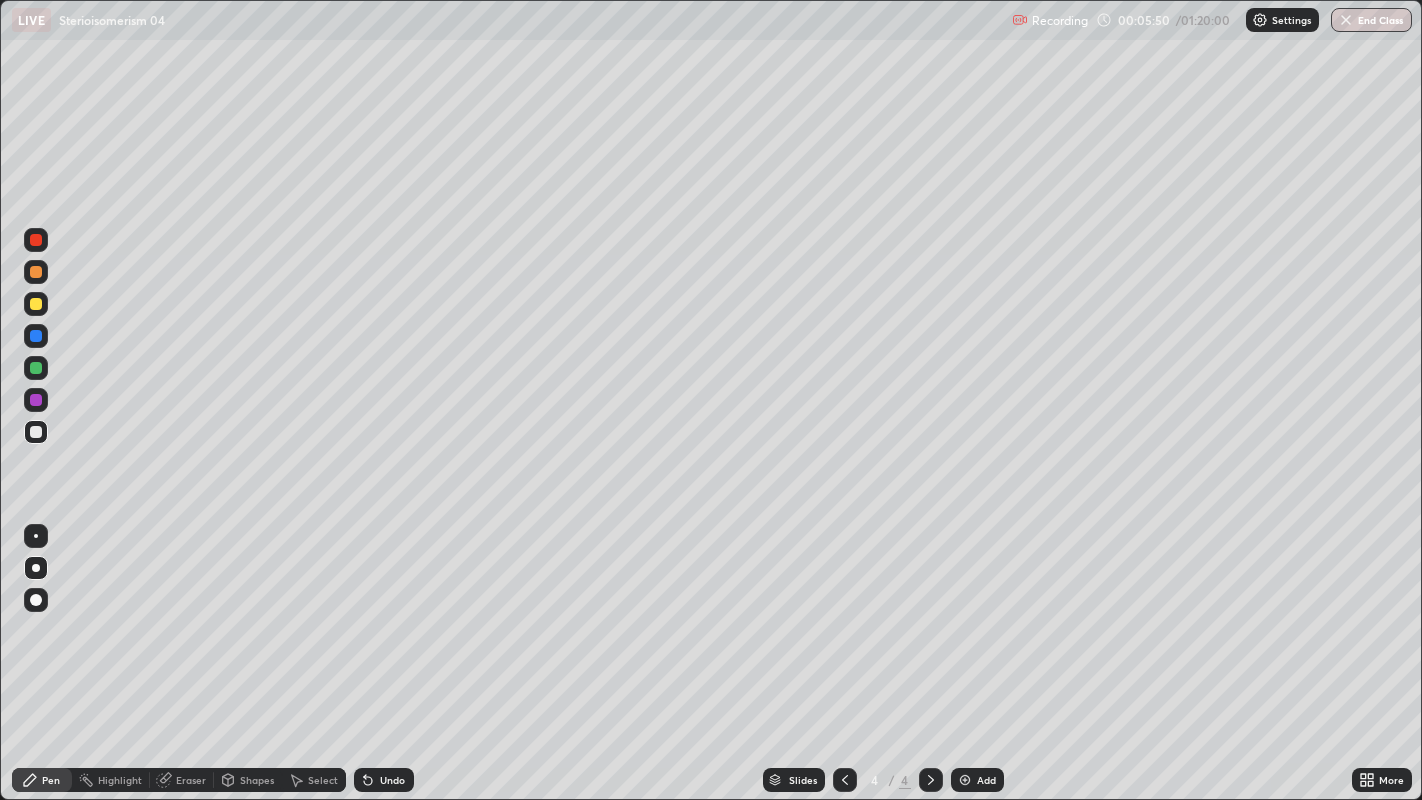 click at bounding box center [36, 272] 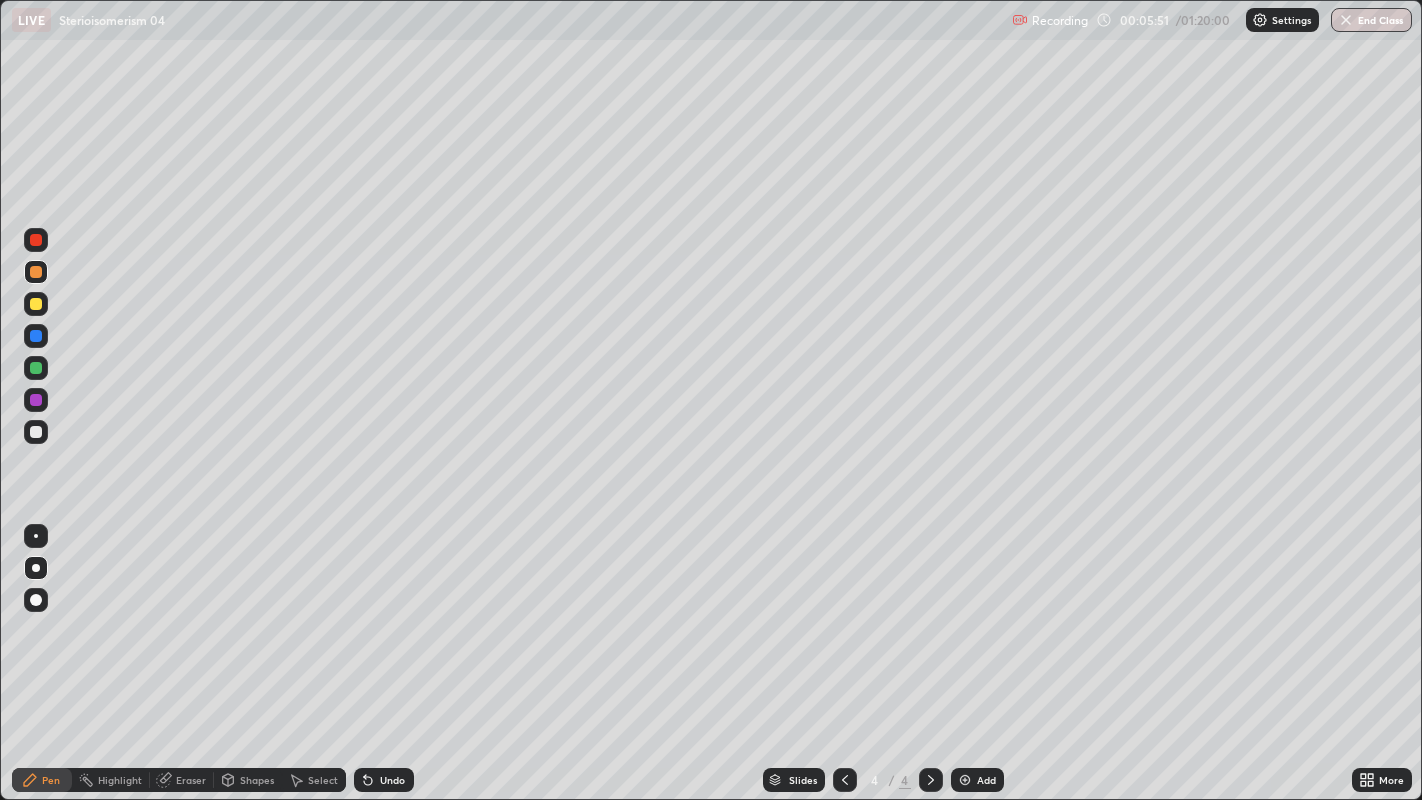 click at bounding box center [36, 336] 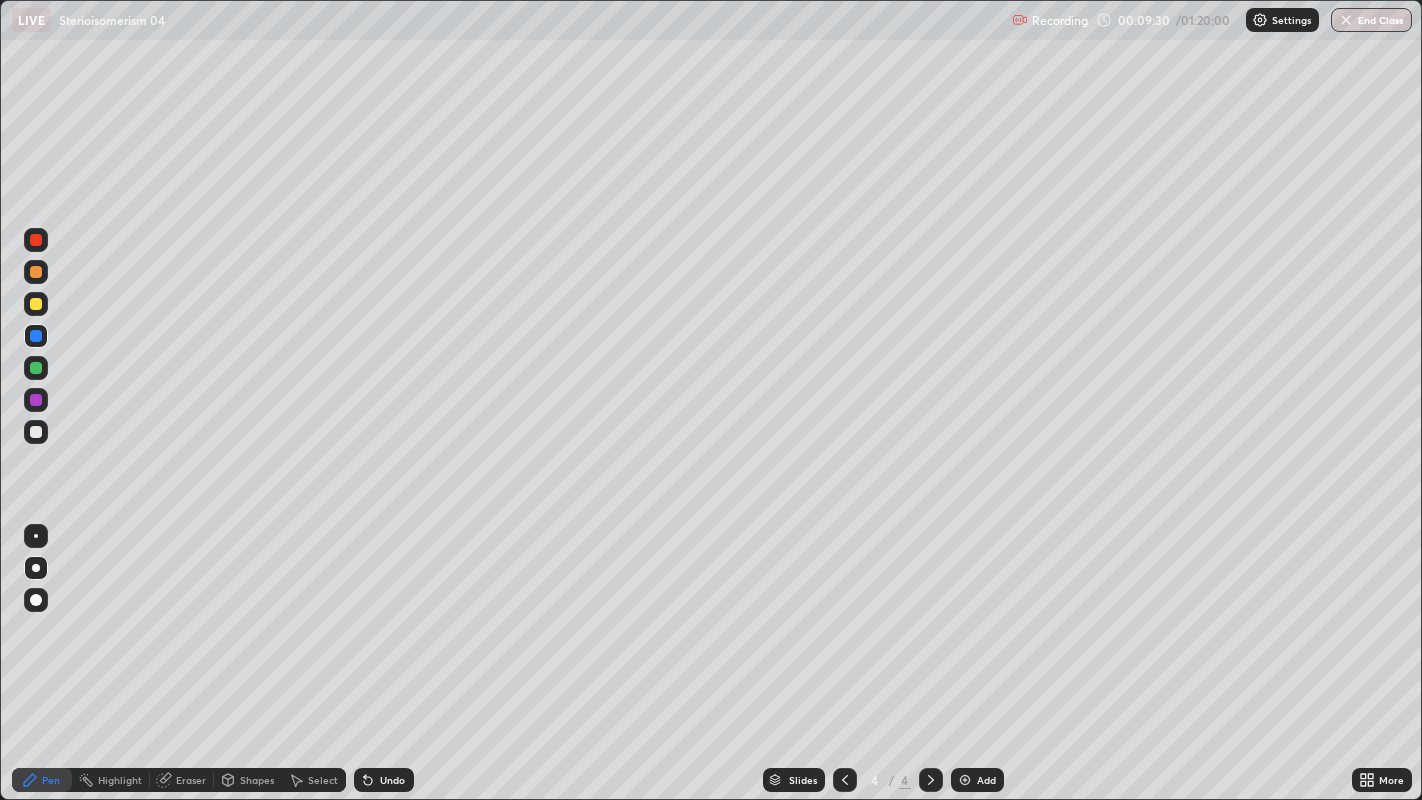 click at bounding box center (36, 432) 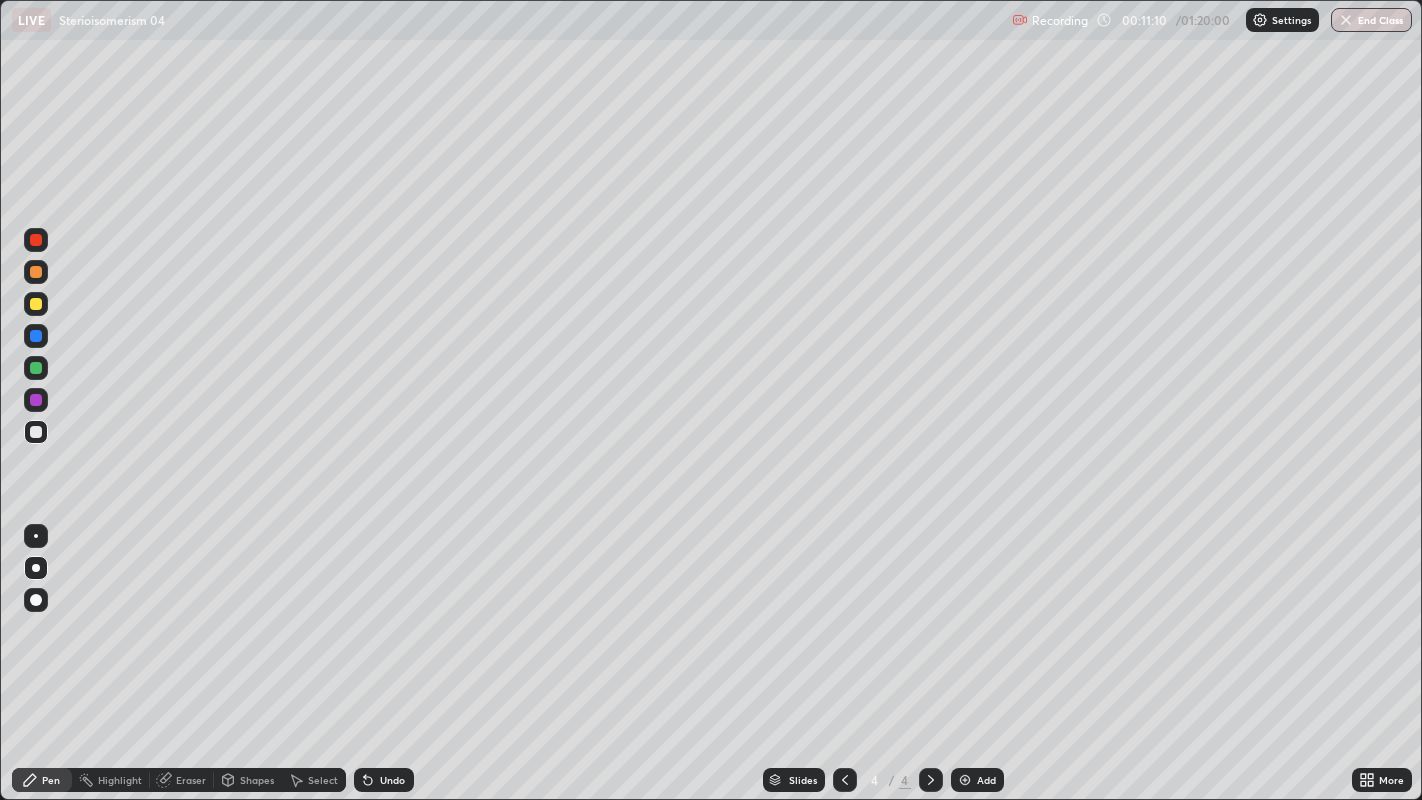 click at bounding box center [36, 304] 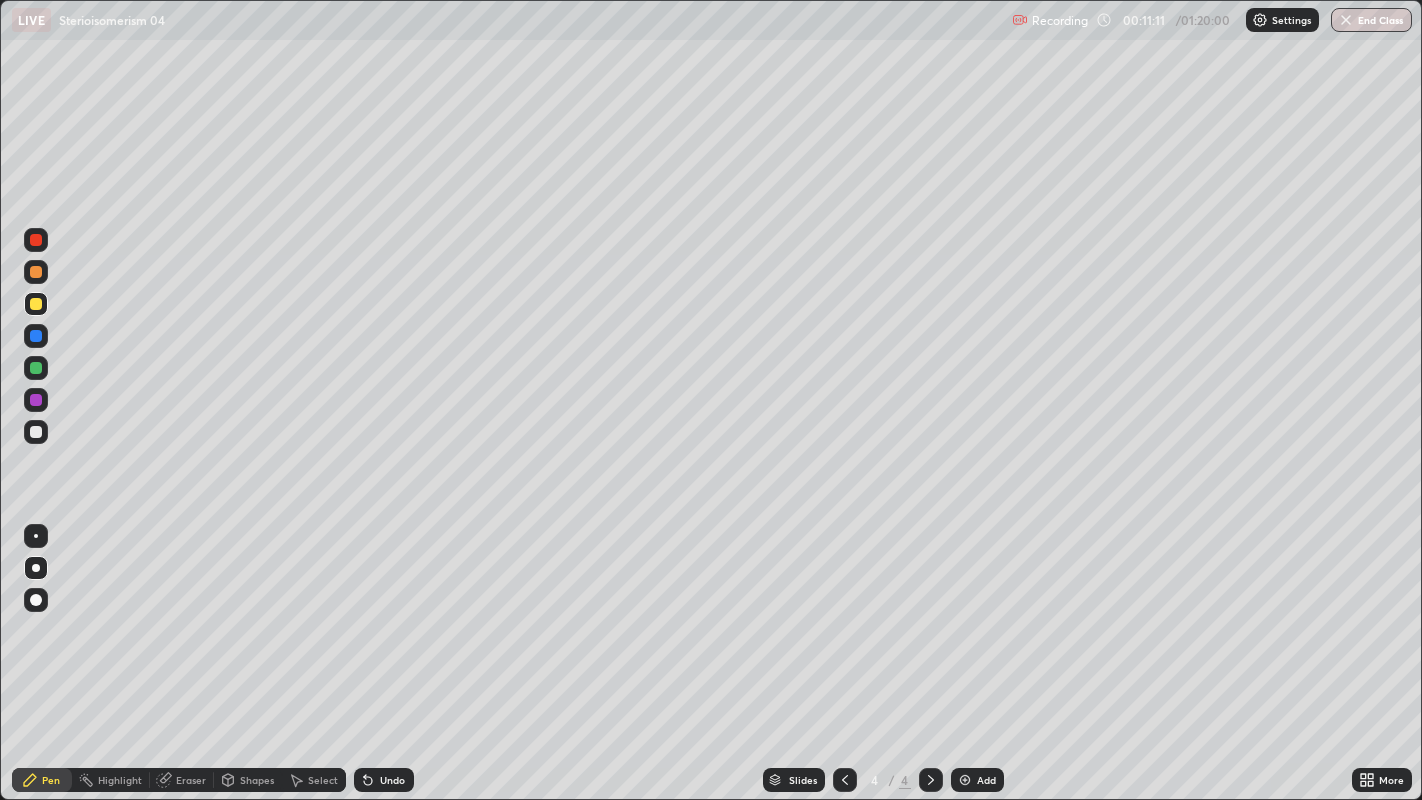 click at bounding box center [36, 272] 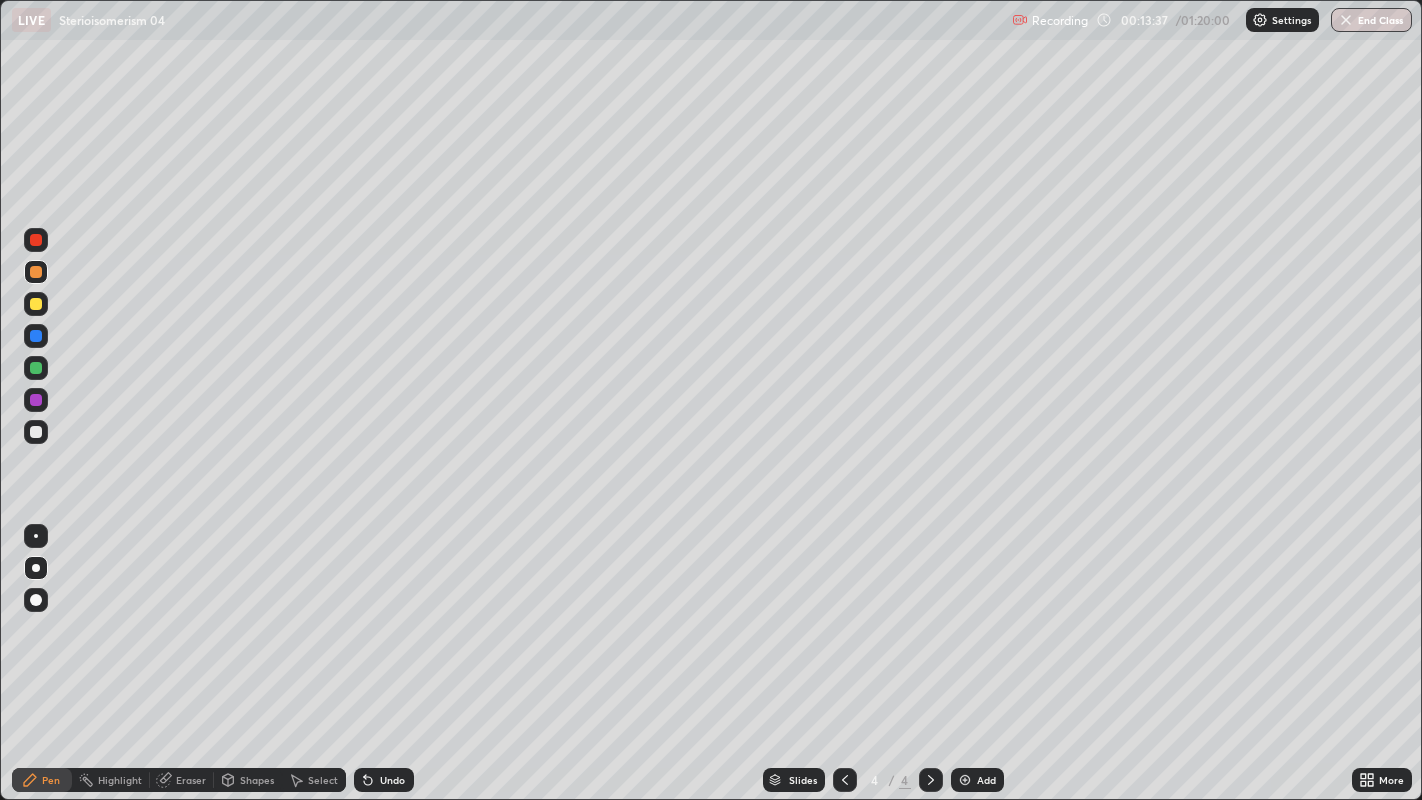 click at bounding box center [36, 368] 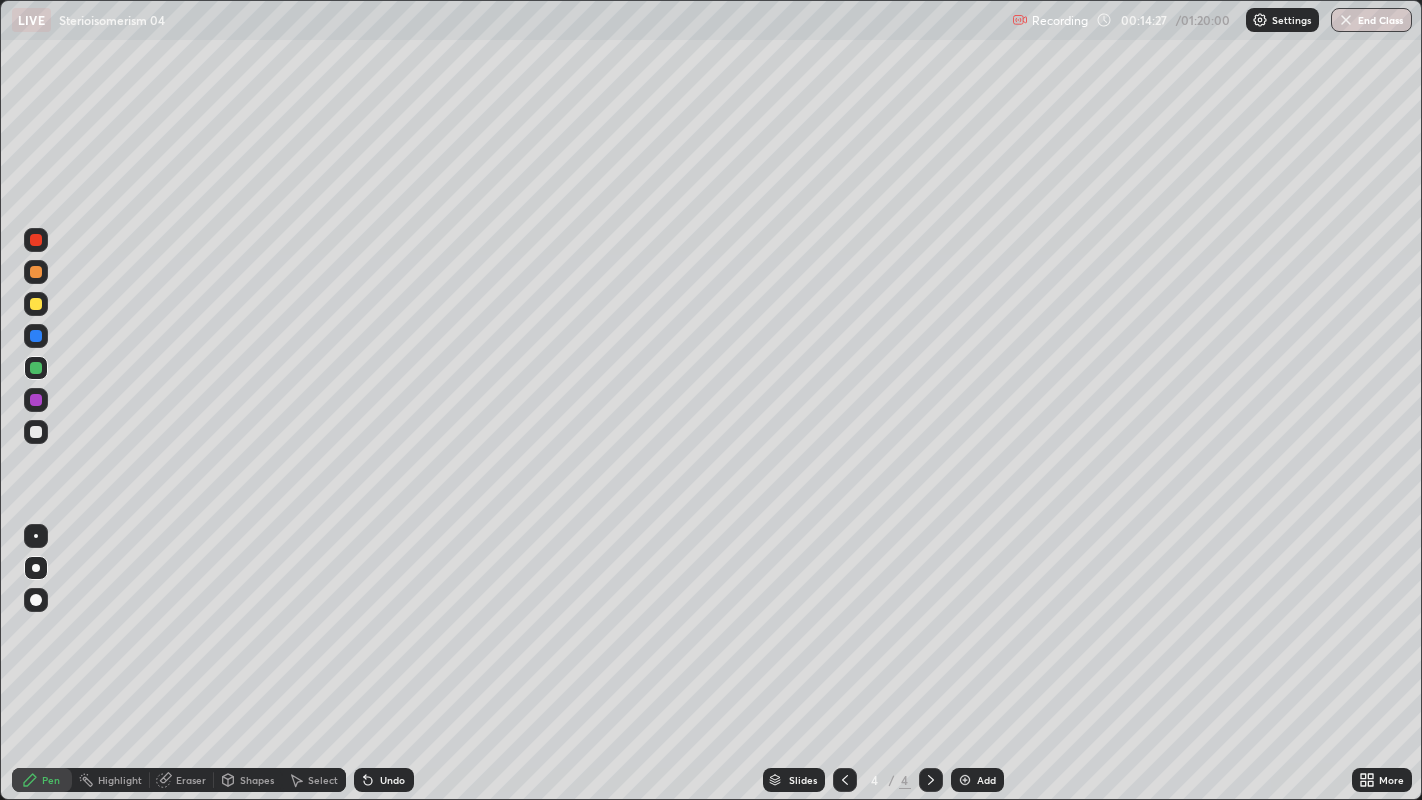 click at bounding box center (36, 272) 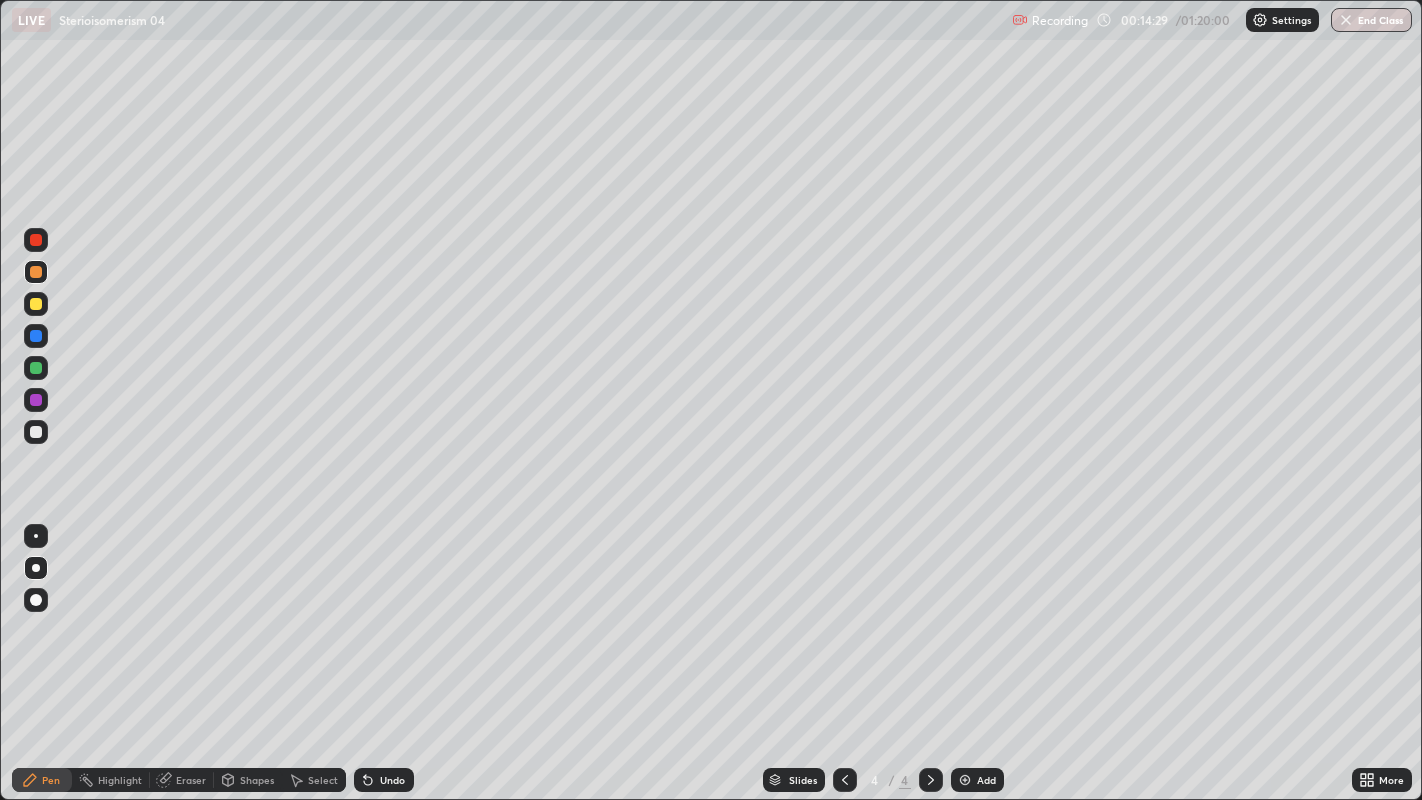 click on "Add" at bounding box center (977, 780) 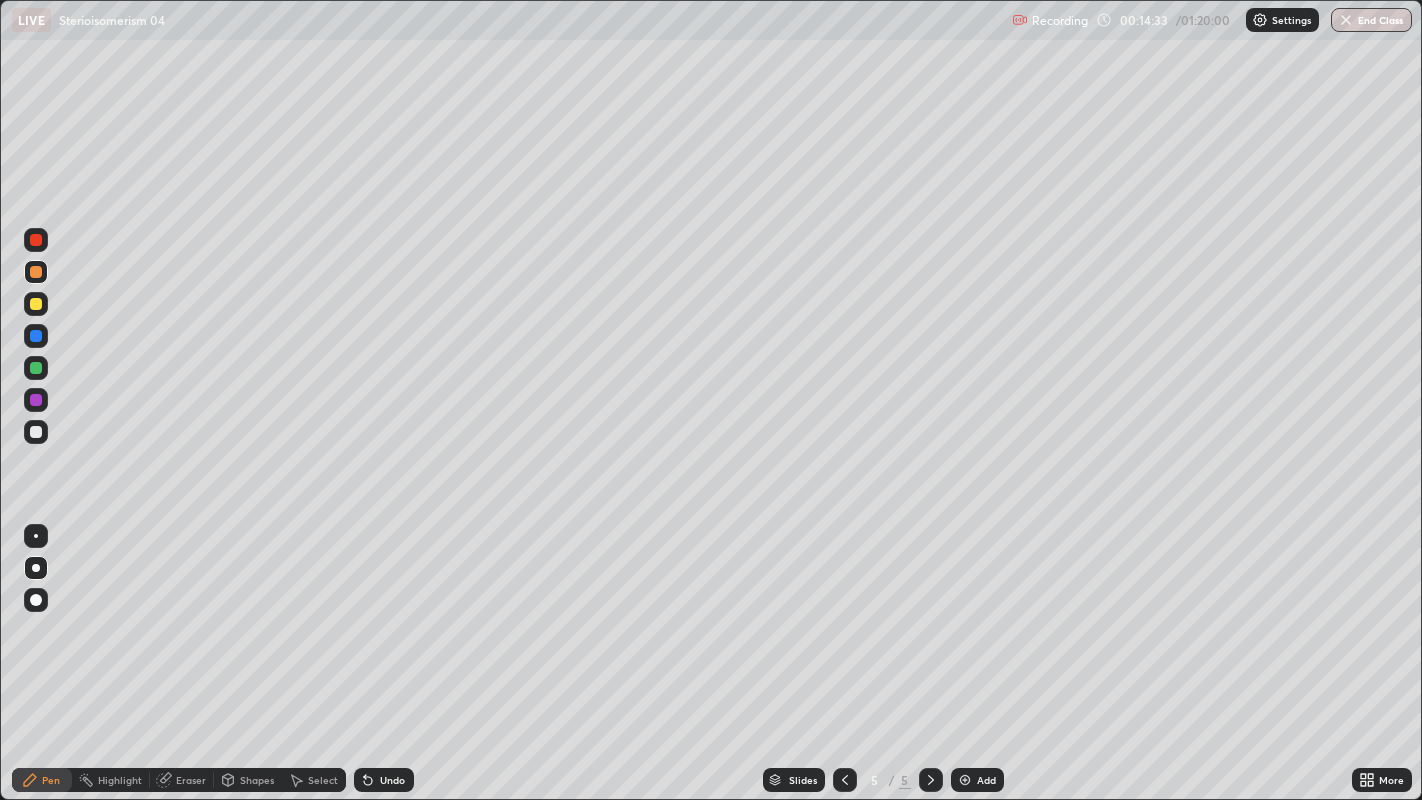 click on "Shapes" at bounding box center [257, 780] 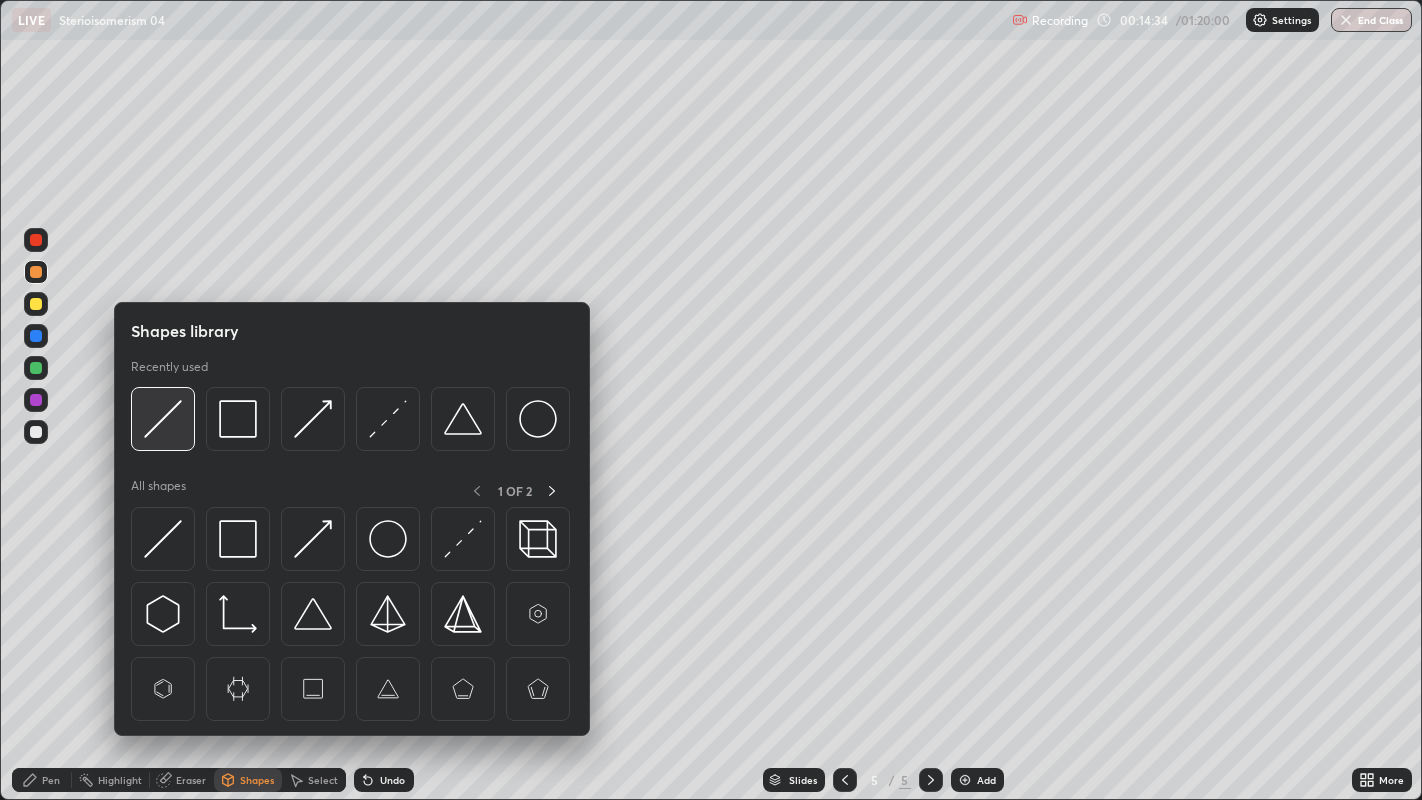 click at bounding box center [163, 419] 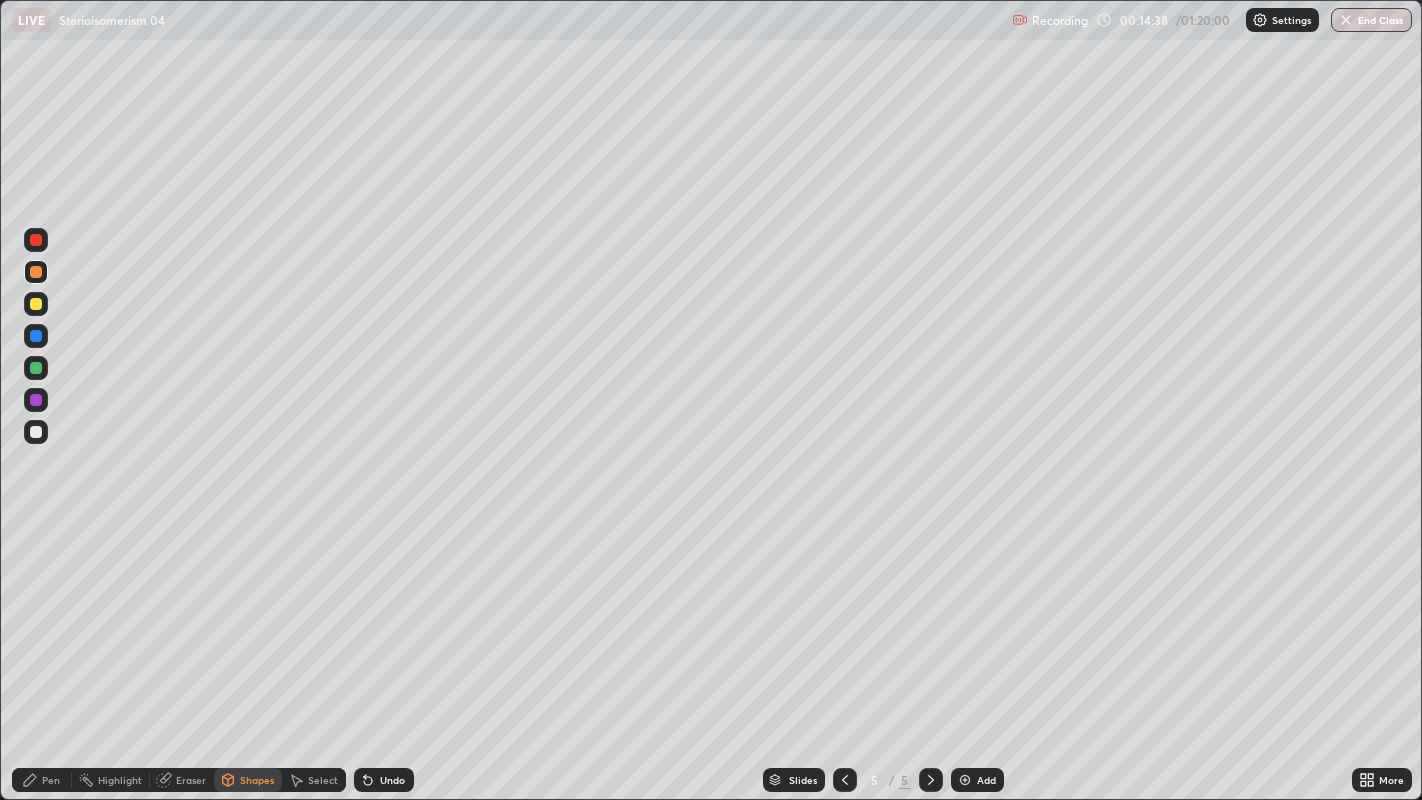 click on "Pen" at bounding box center (42, 780) 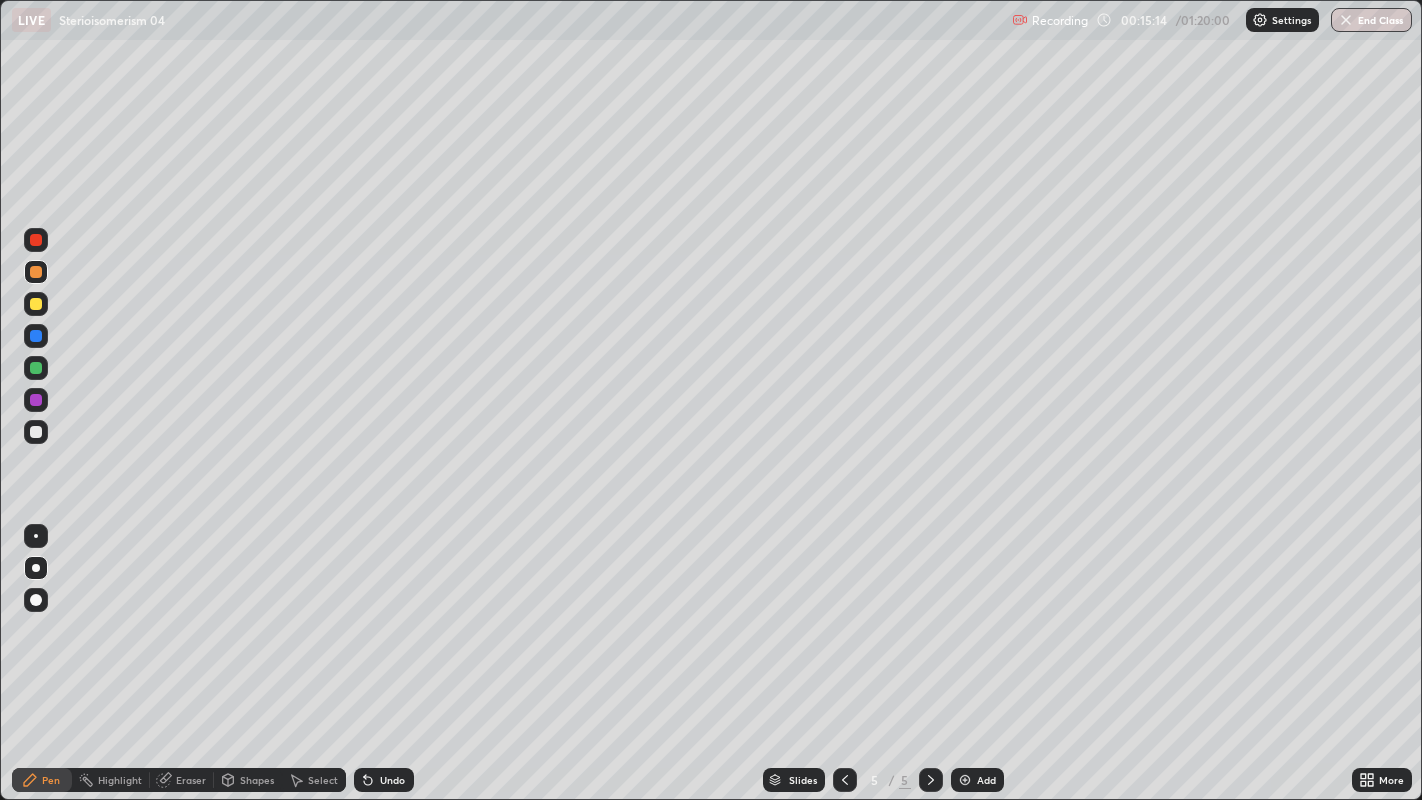 click on "Select" at bounding box center (314, 780) 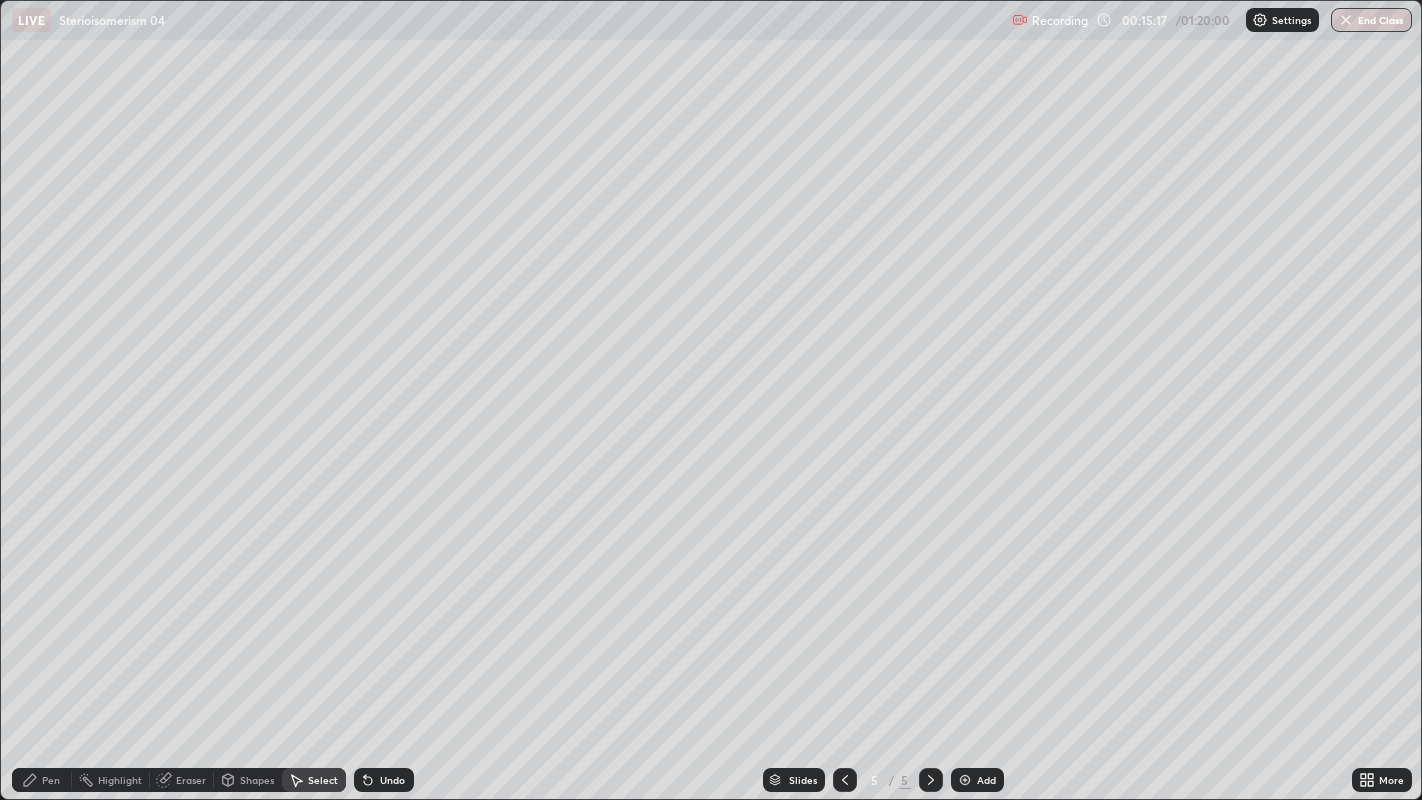 click on "Pen" at bounding box center (42, 780) 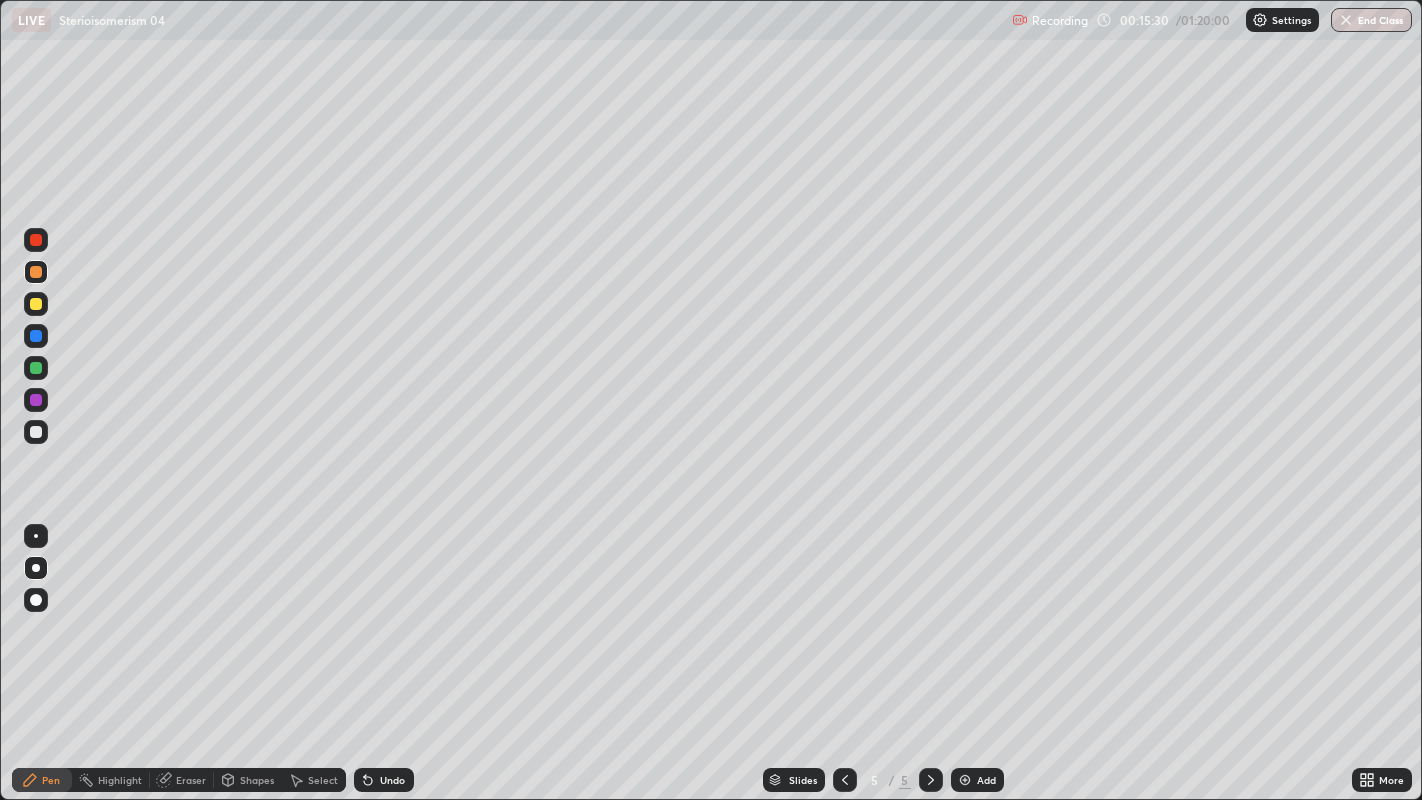 click on "Shapes" at bounding box center (257, 780) 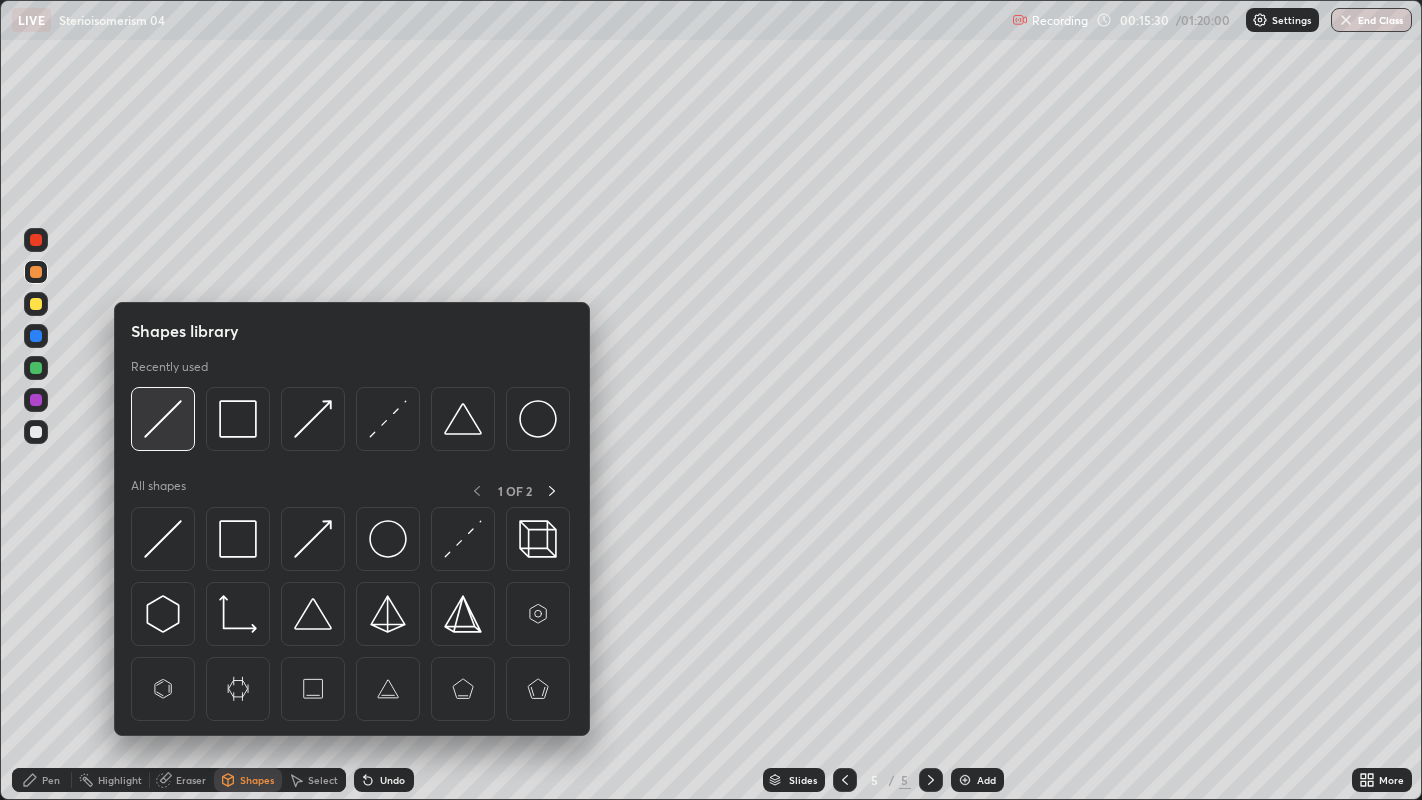 click at bounding box center (163, 419) 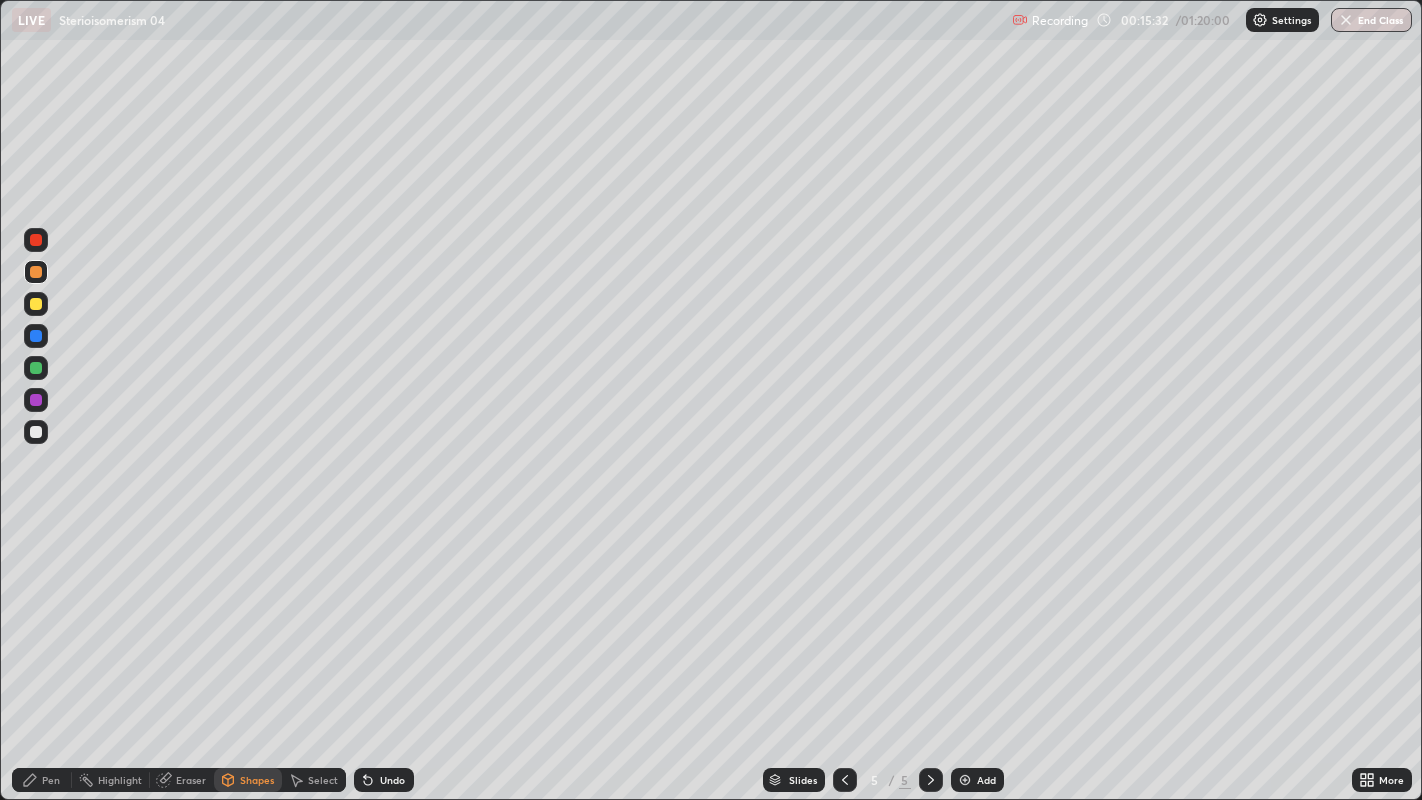 click on "Eraser" at bounding box center (191, 780) 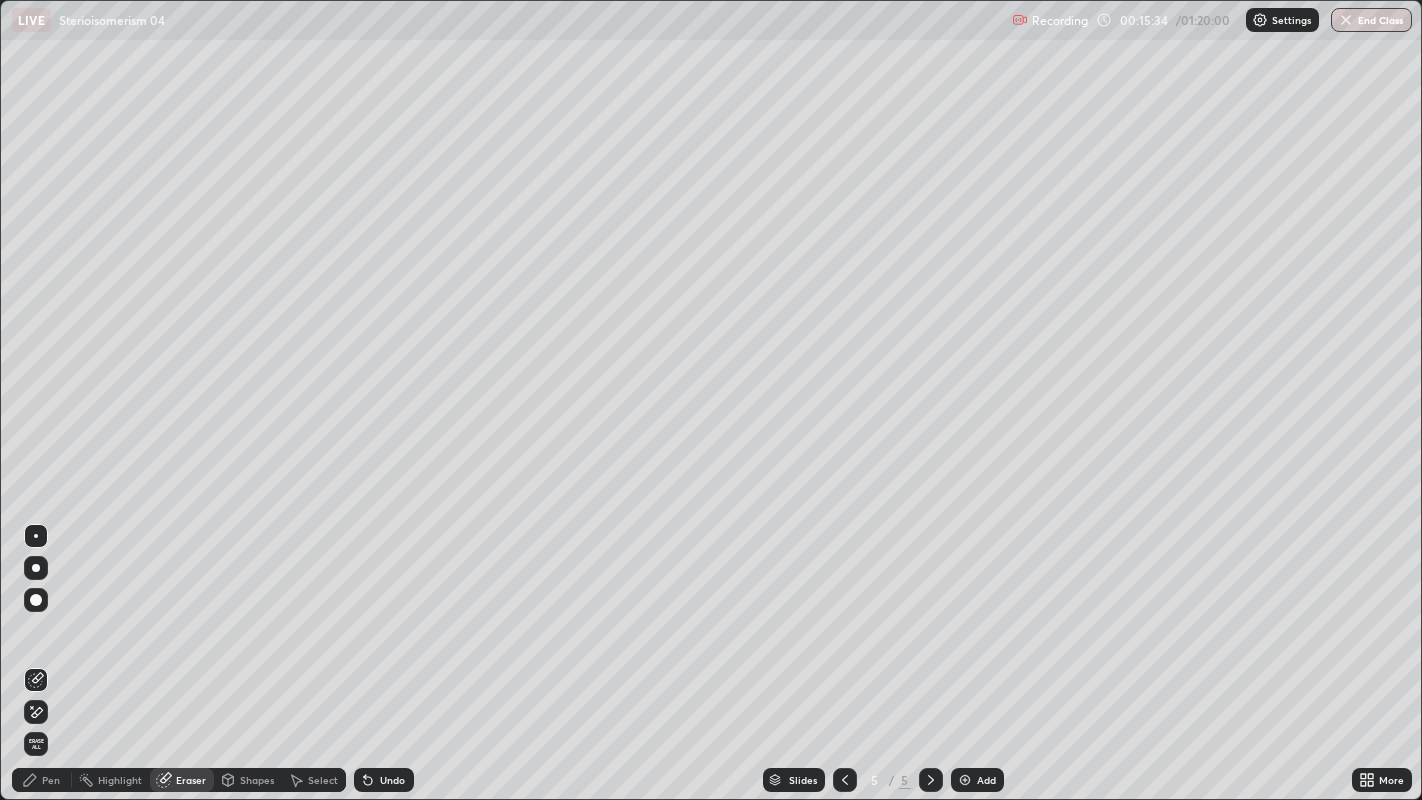 click on "Pen" at bounding box center (51, 780) 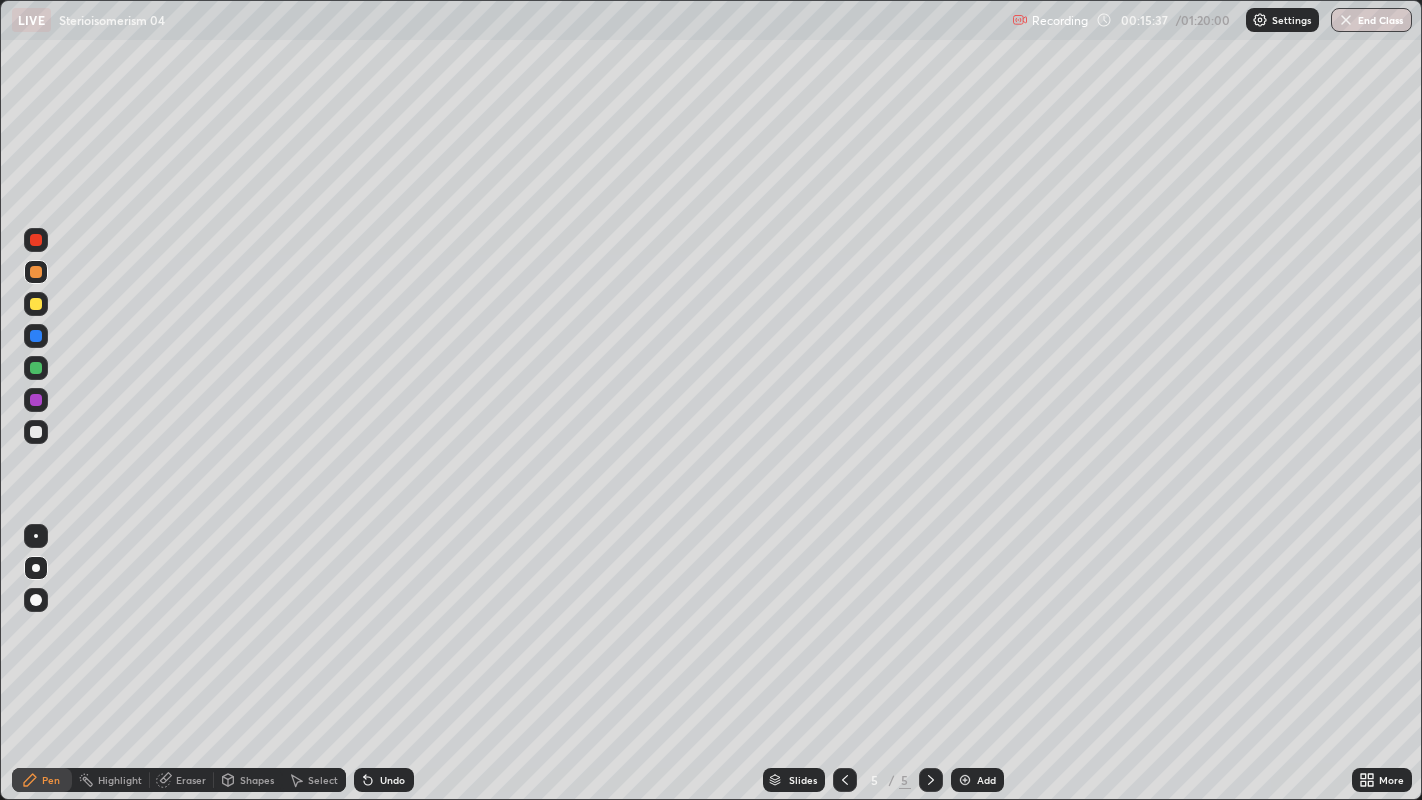 click 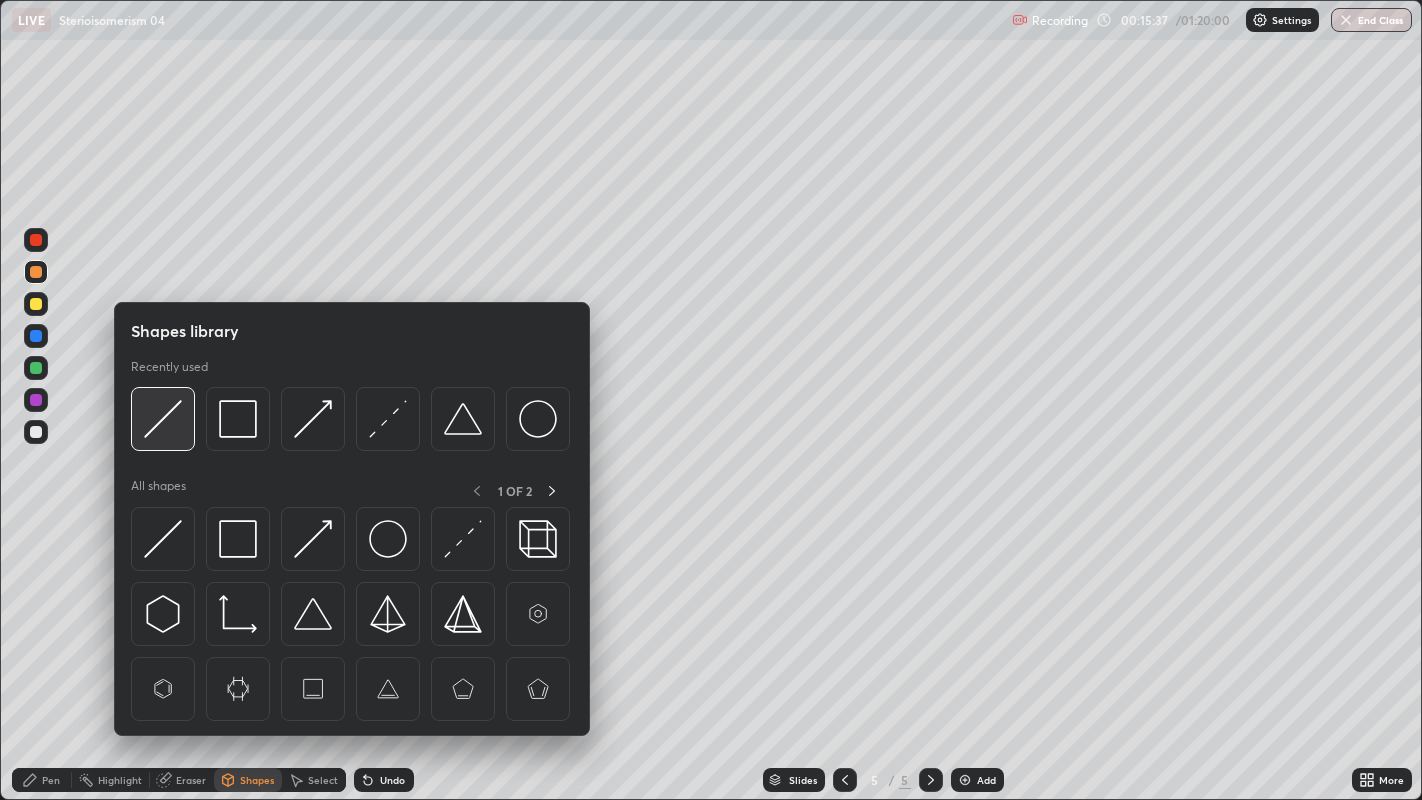 click at bounding box center (163, 419) 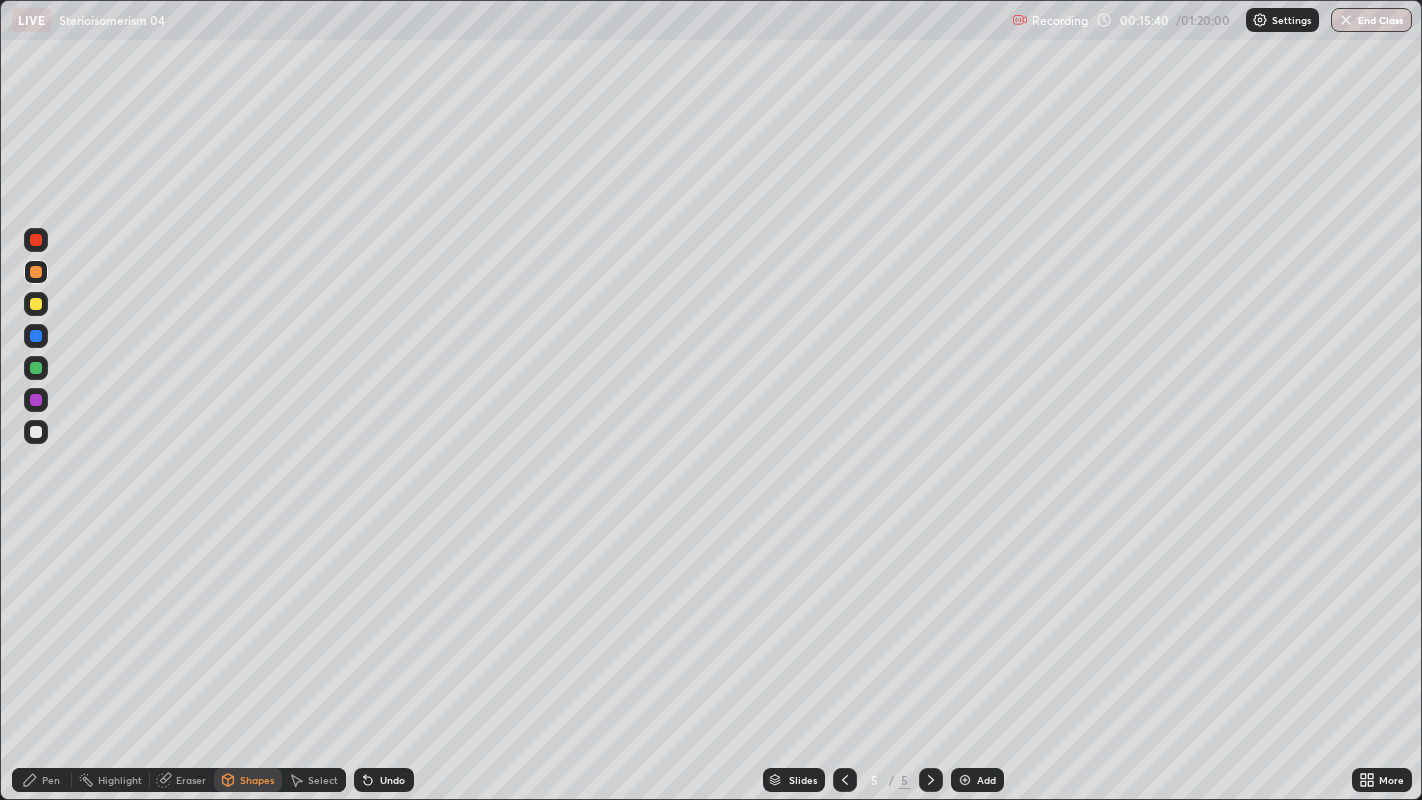 click on "Pen" at bounding box center [51, 780] 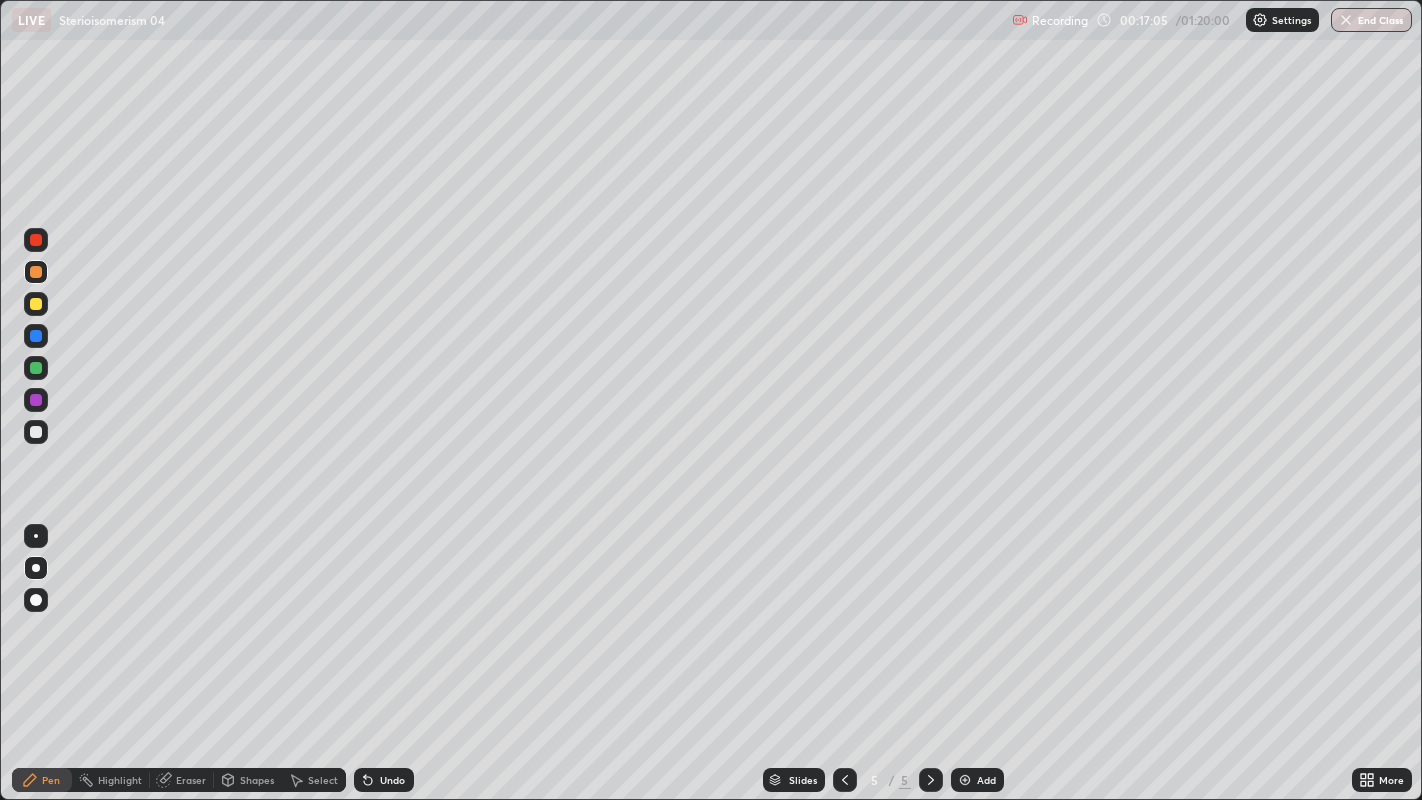 click on "Eraser" at bounding box center (191, 780) 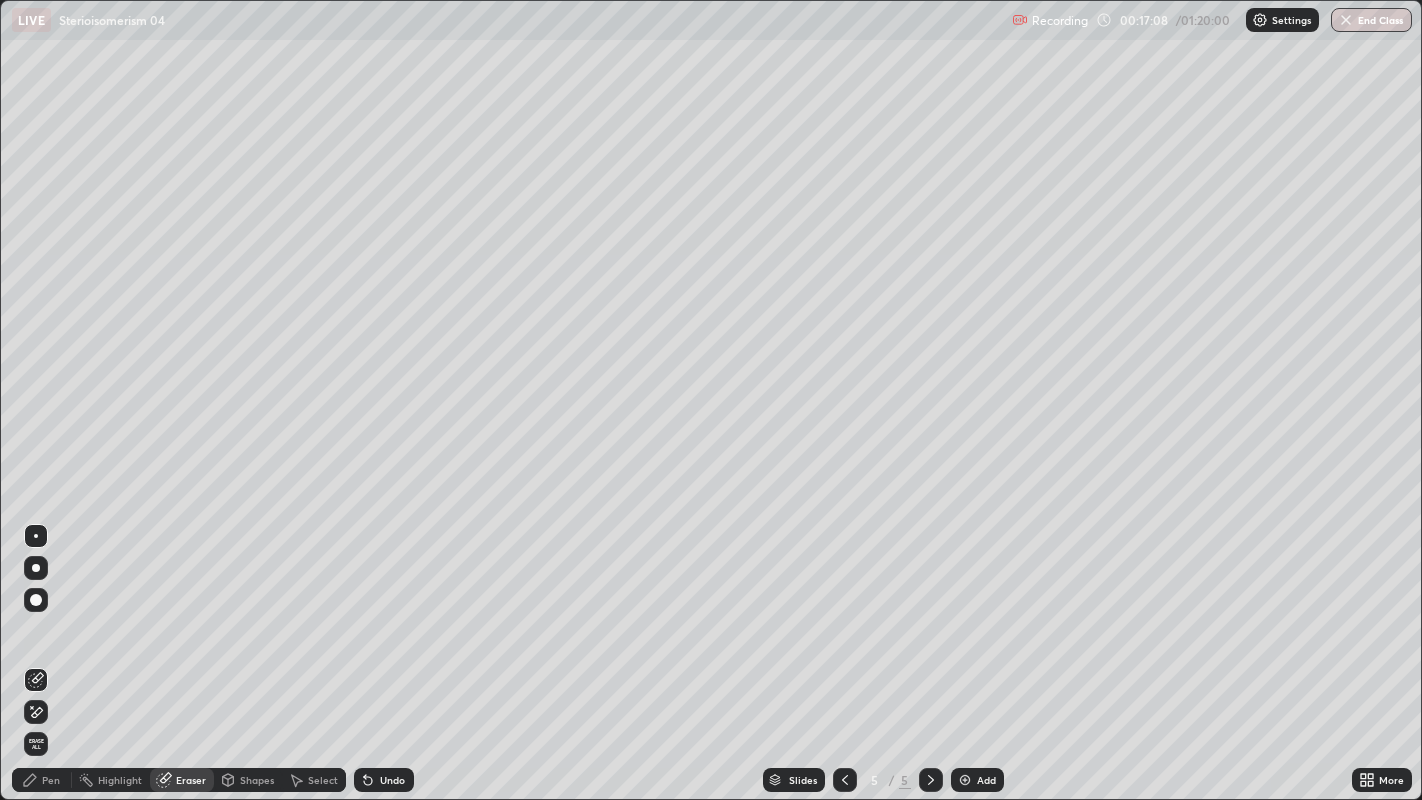 click on "Select" at bounding box center (323, 780) 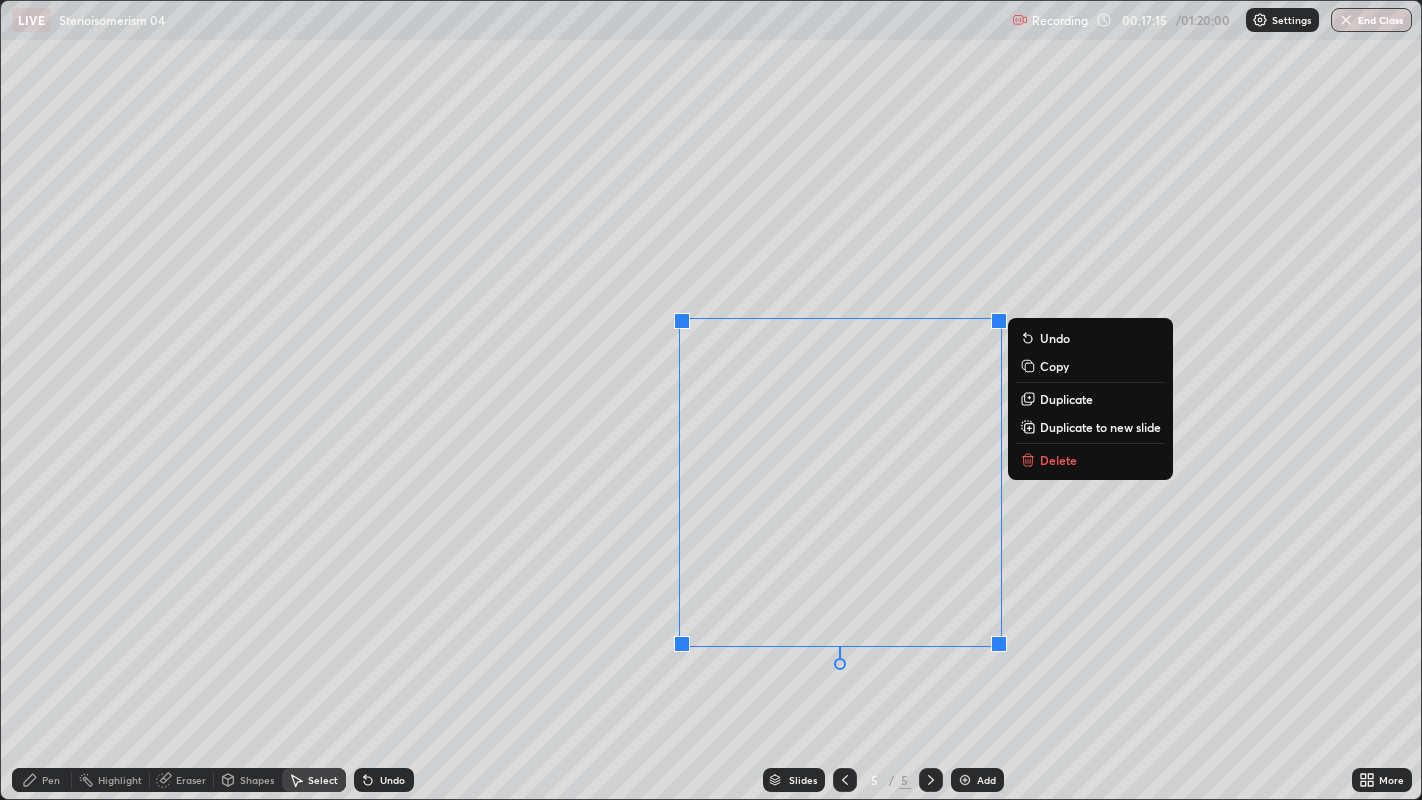 click on "0 ° Undo Copy Duplicate Duplicate to new slide Delete" at bounding box center [711, 400] 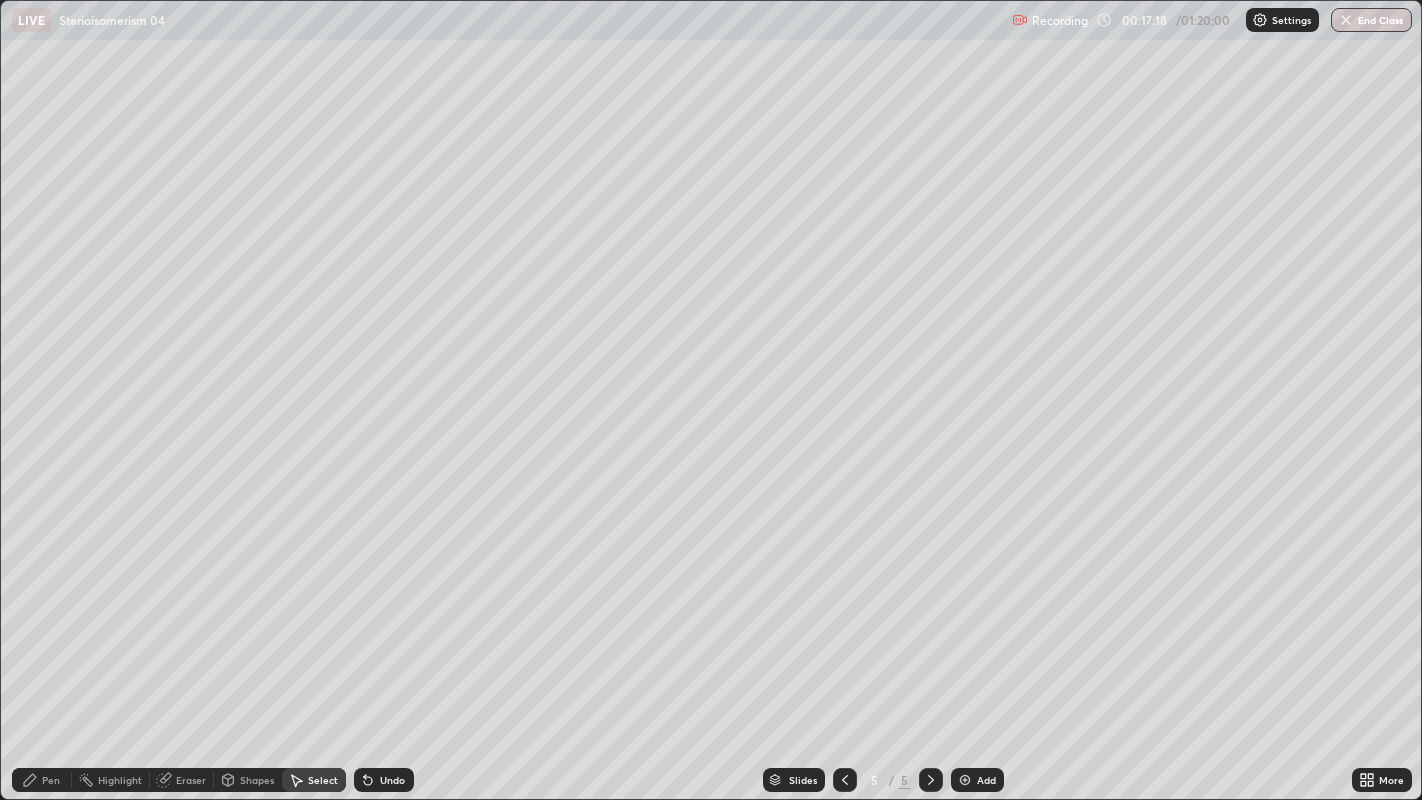click on "Eraser" at bounding box center (191, 780) 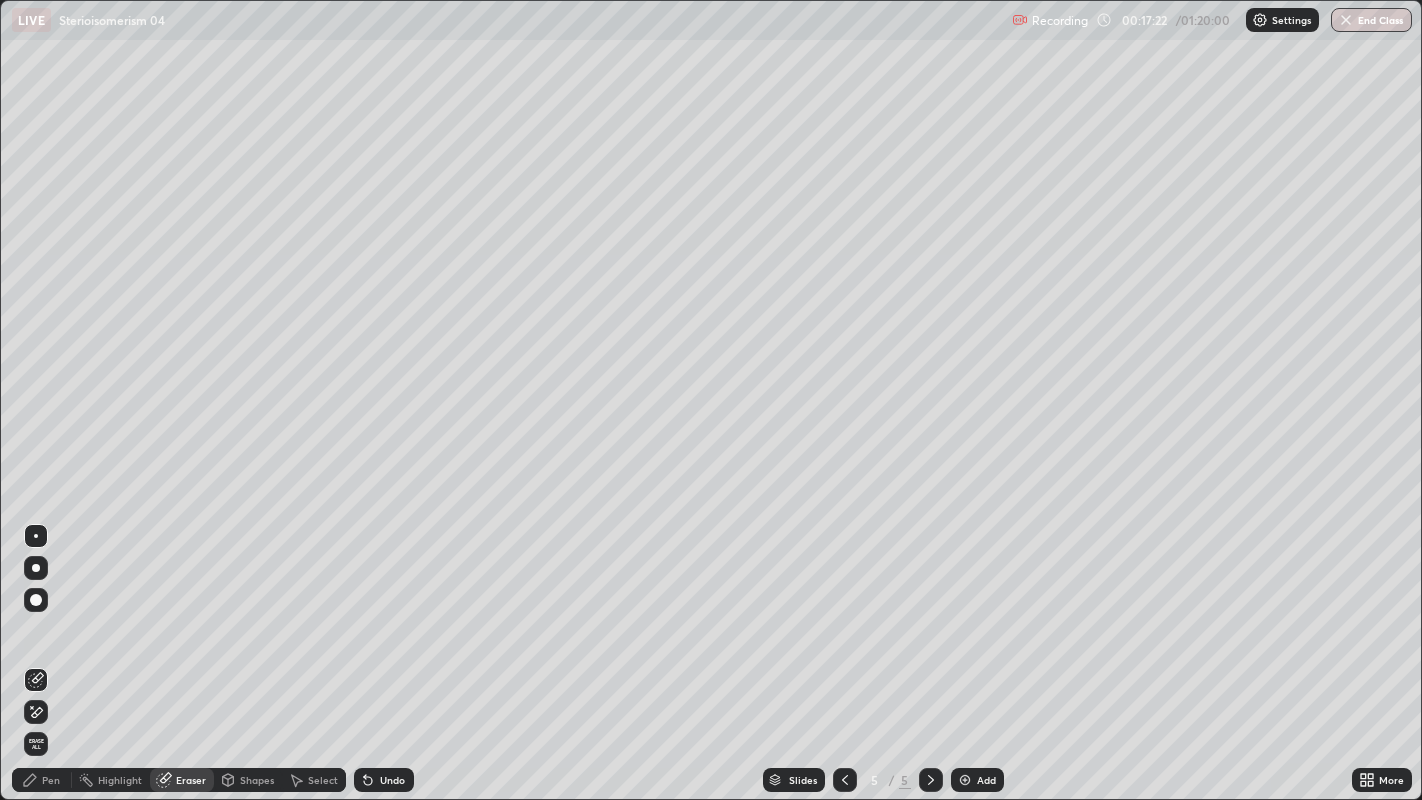 click on "Select" at bounding box center (323, 780) 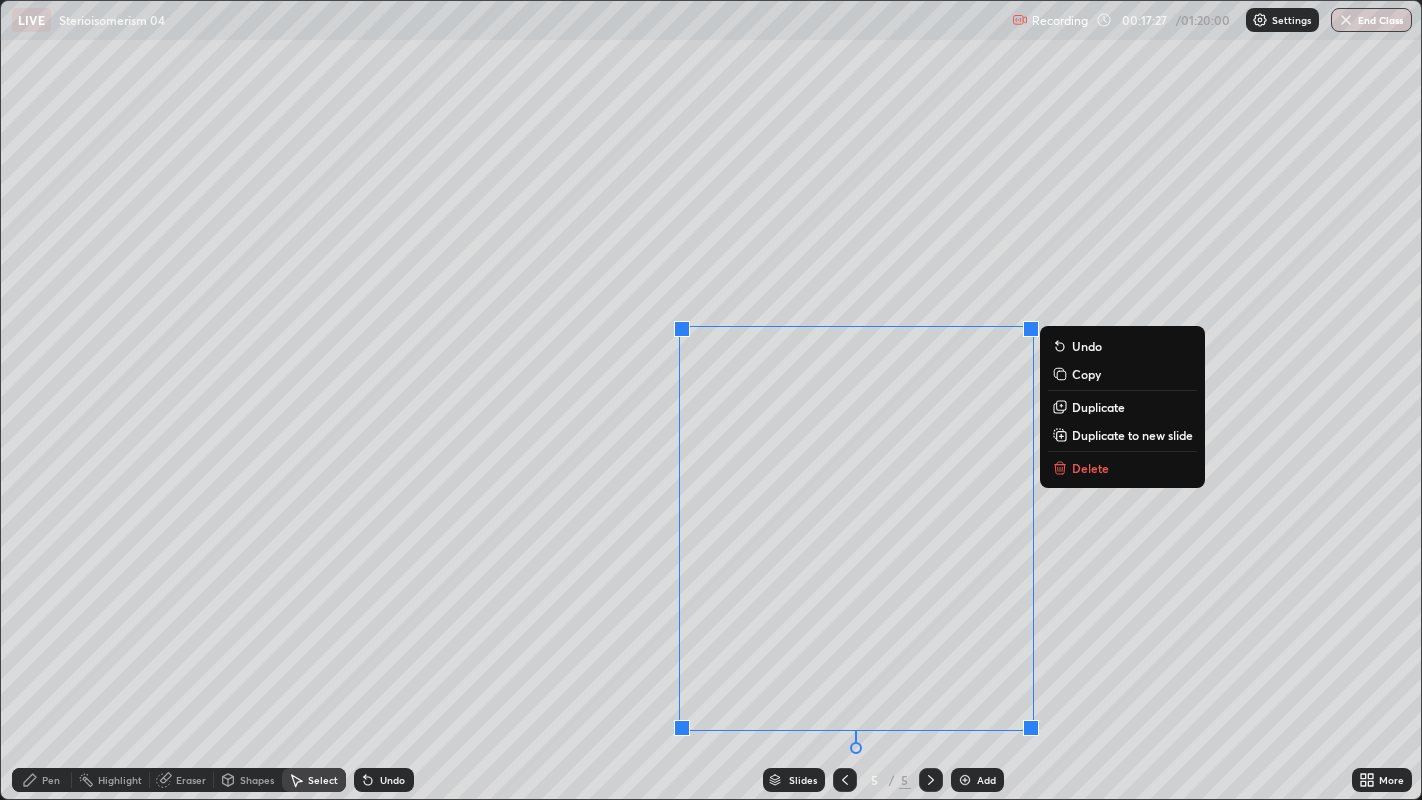 click on "0 ° Undo Copy Duplicate Duplicate to new slide Delete" at bounding box center (711, 400) 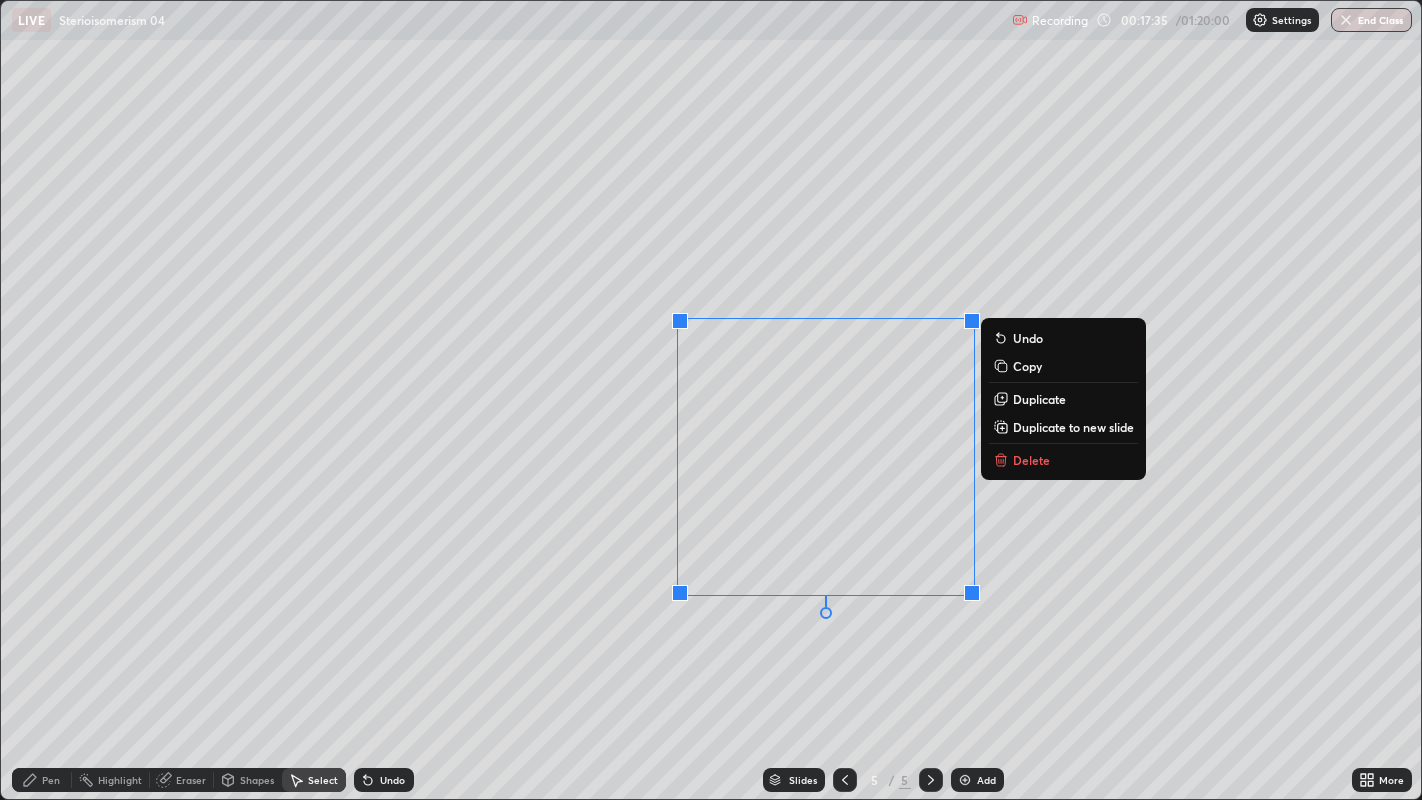 click on "0 ° Undo Copy Duplicate Duplicate to new slide Delete" at bounding box center [711, 400] 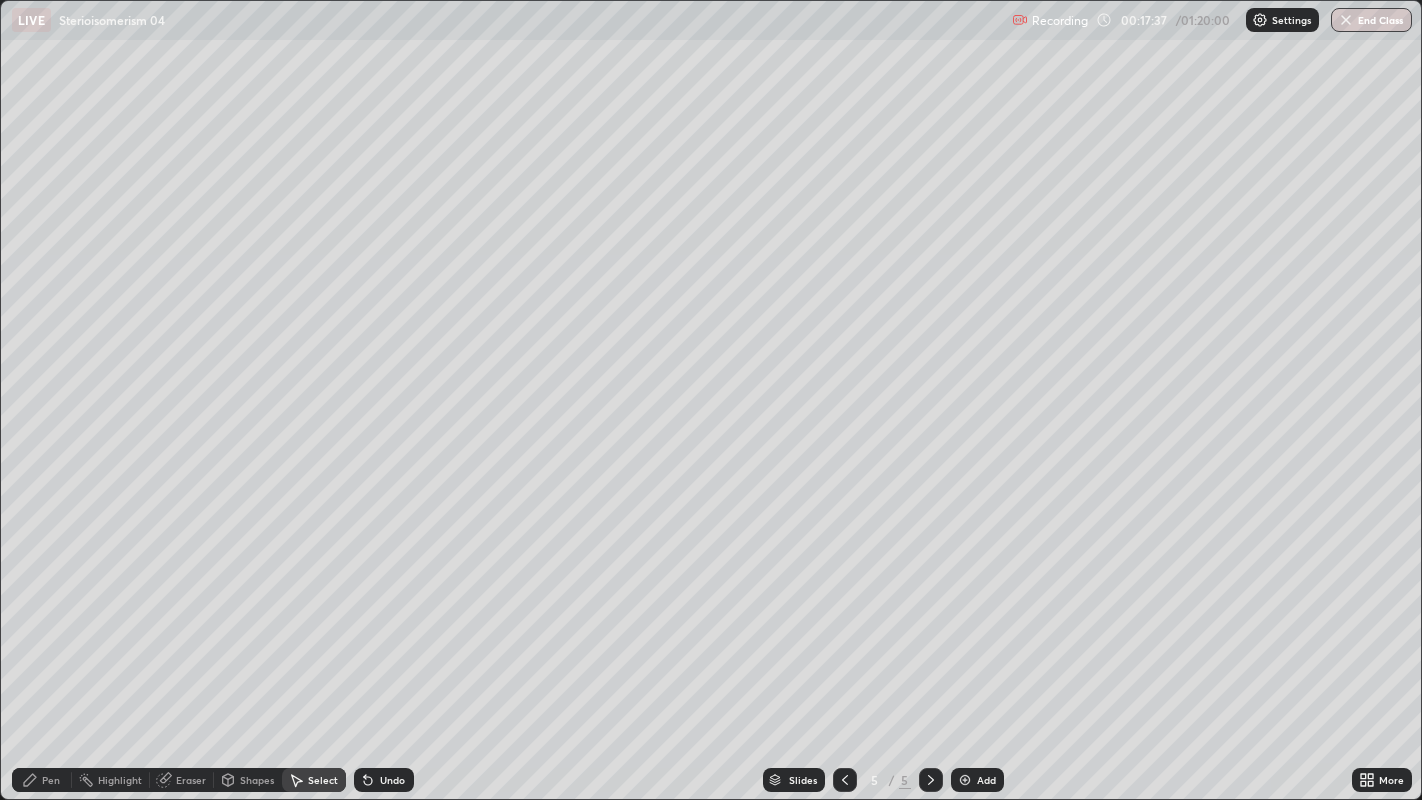 click on "Pen" at bounding box center [51, 780] 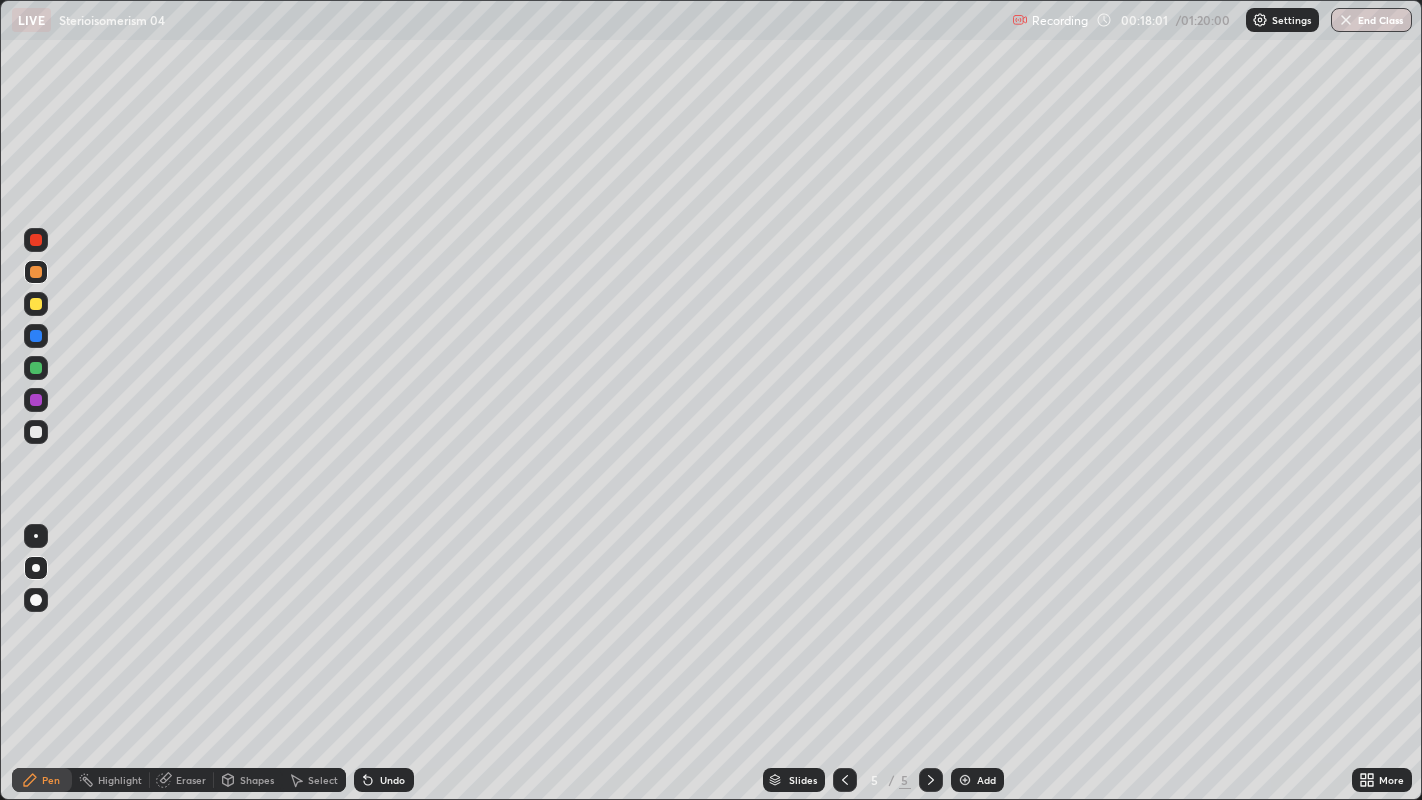 click on "Eraser" at bounding box center [191, 780] 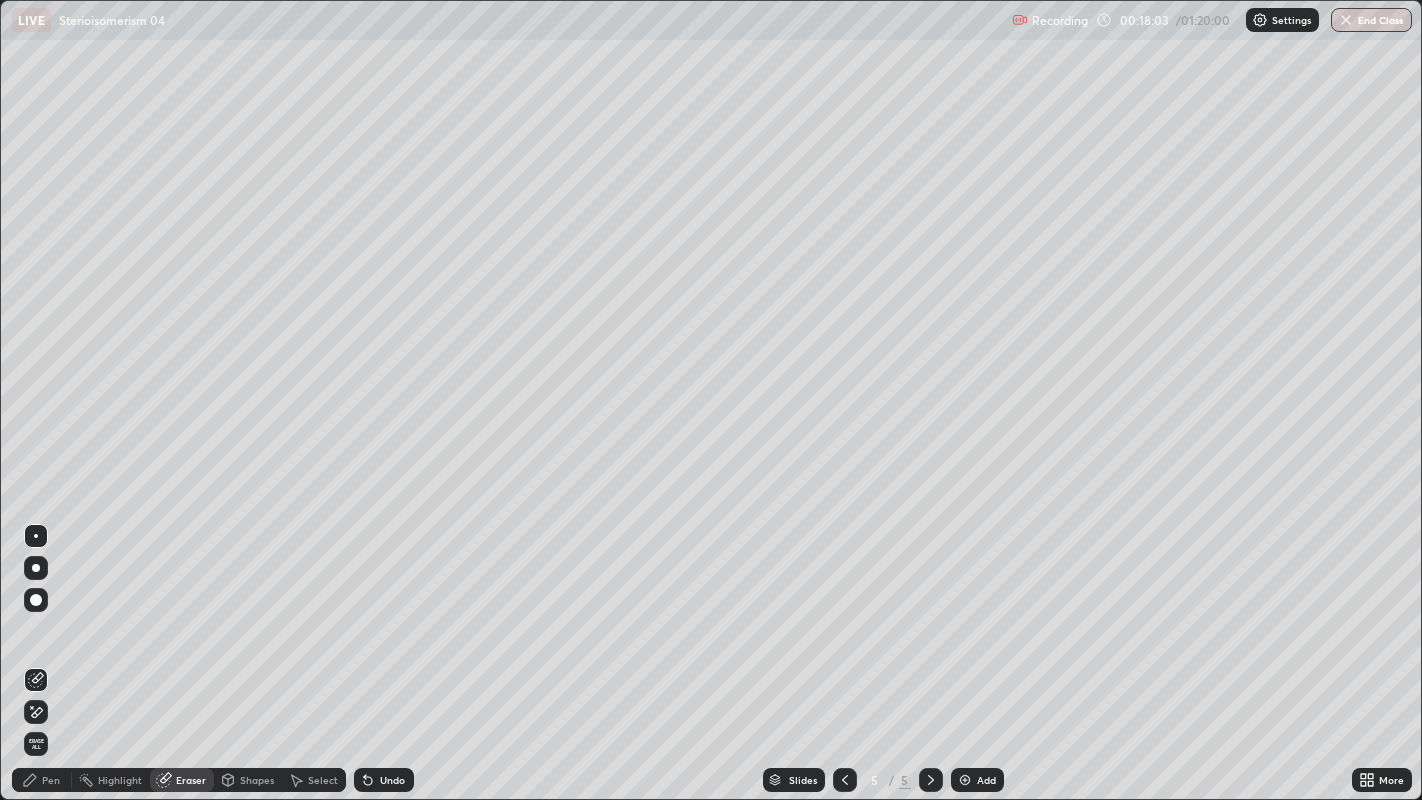 click on "Pen" at bounding box center (51, 780) 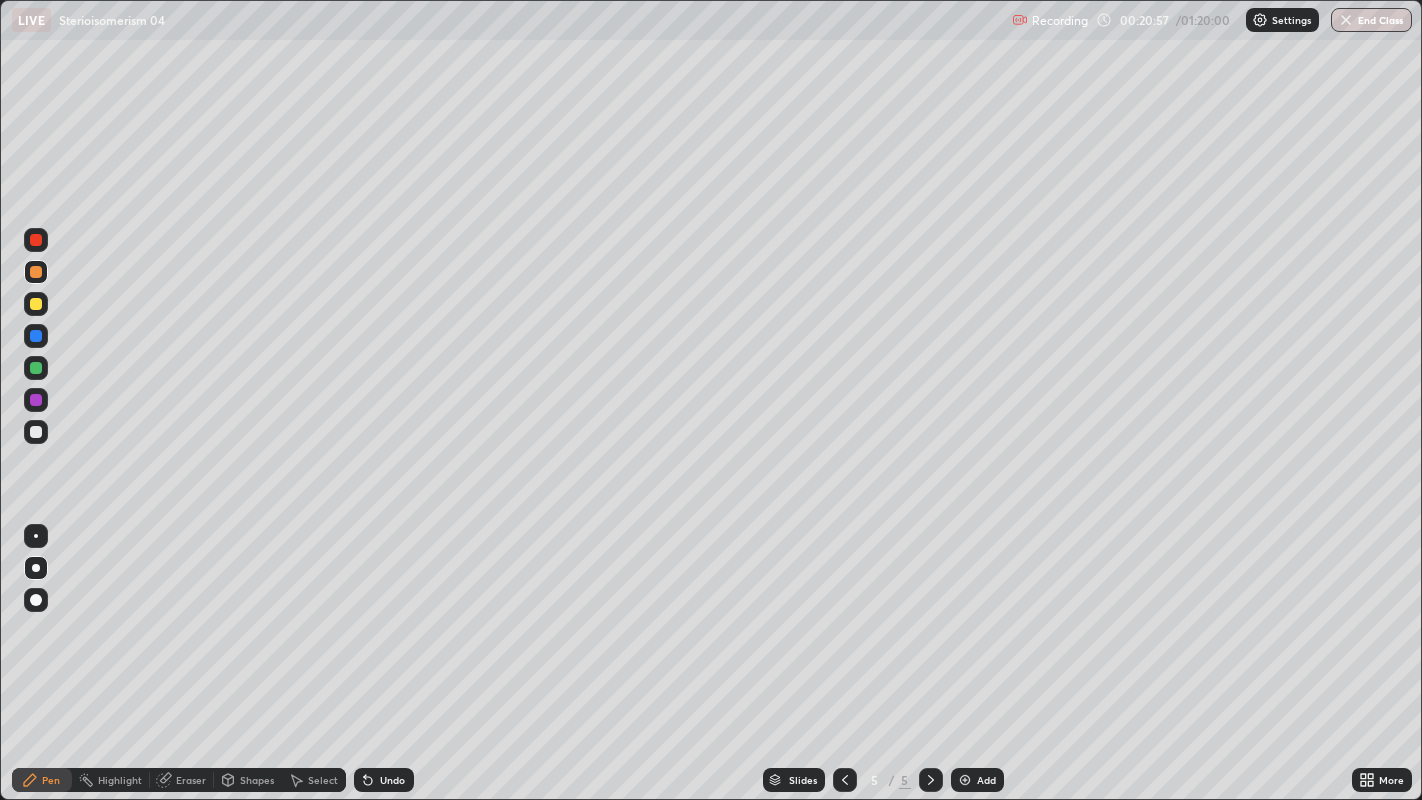click on "Shapes" at bounding box center (248, 780) 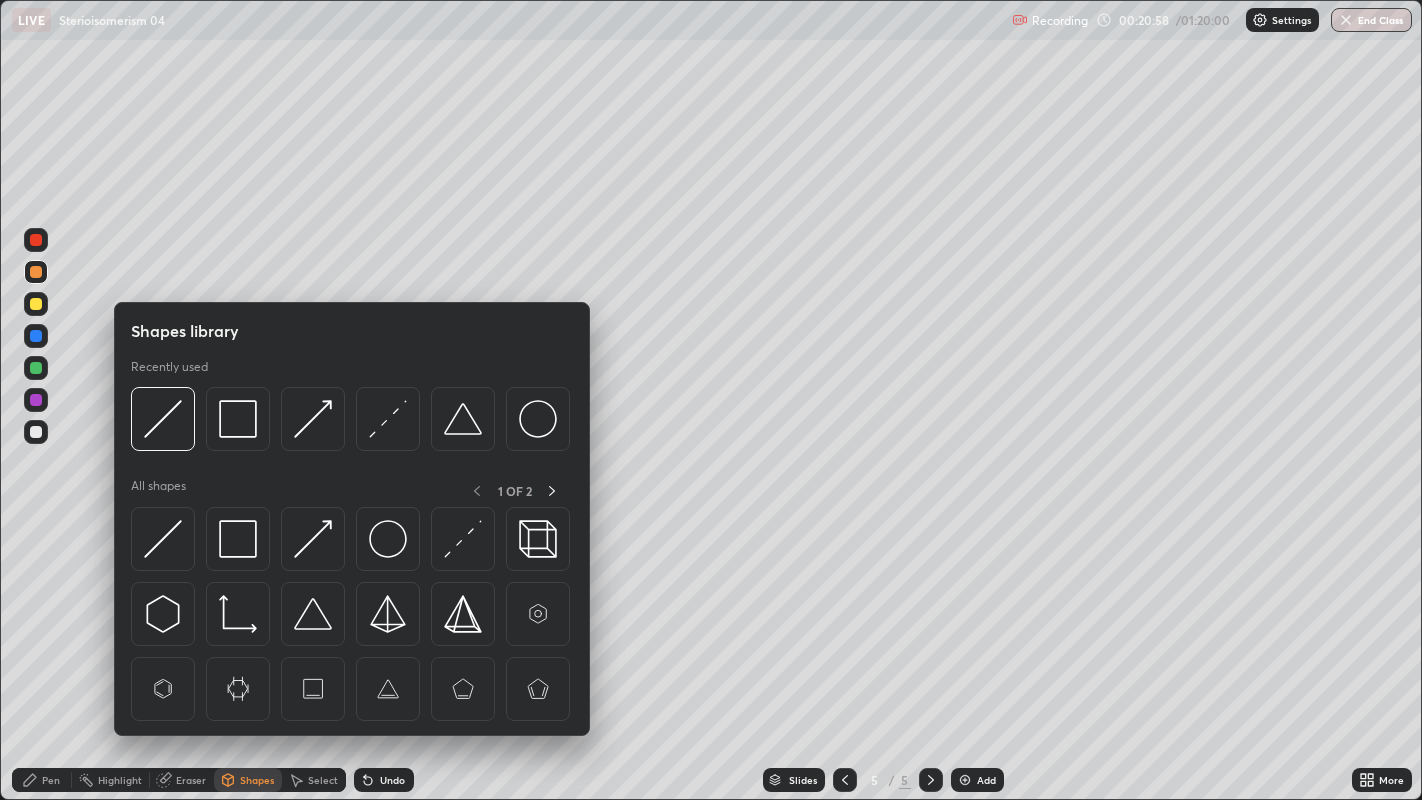 click on "Pen" at bounding box center (42, 780) 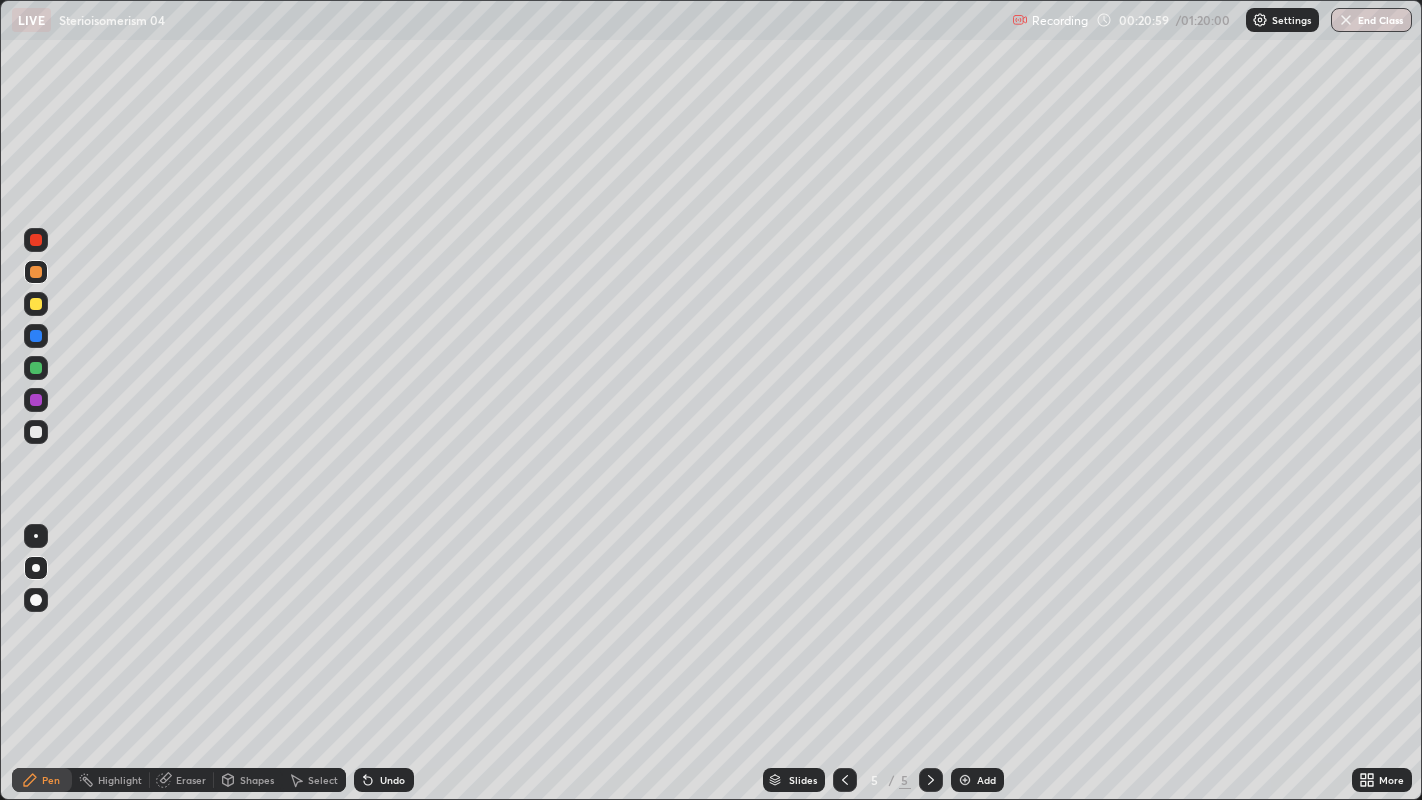 click at bounding box center (36, 368) 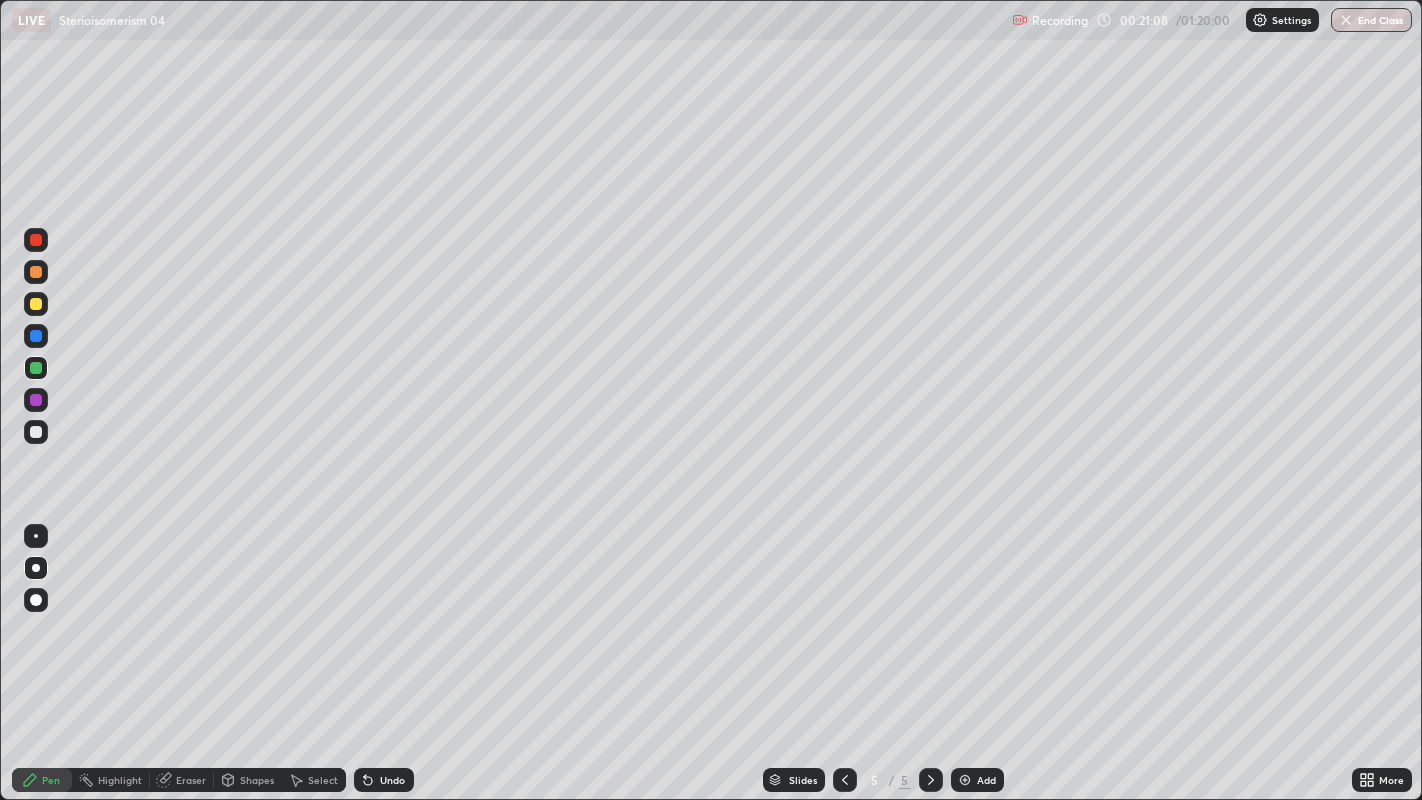 click on "Shapes" at bounding box center (257, 780) 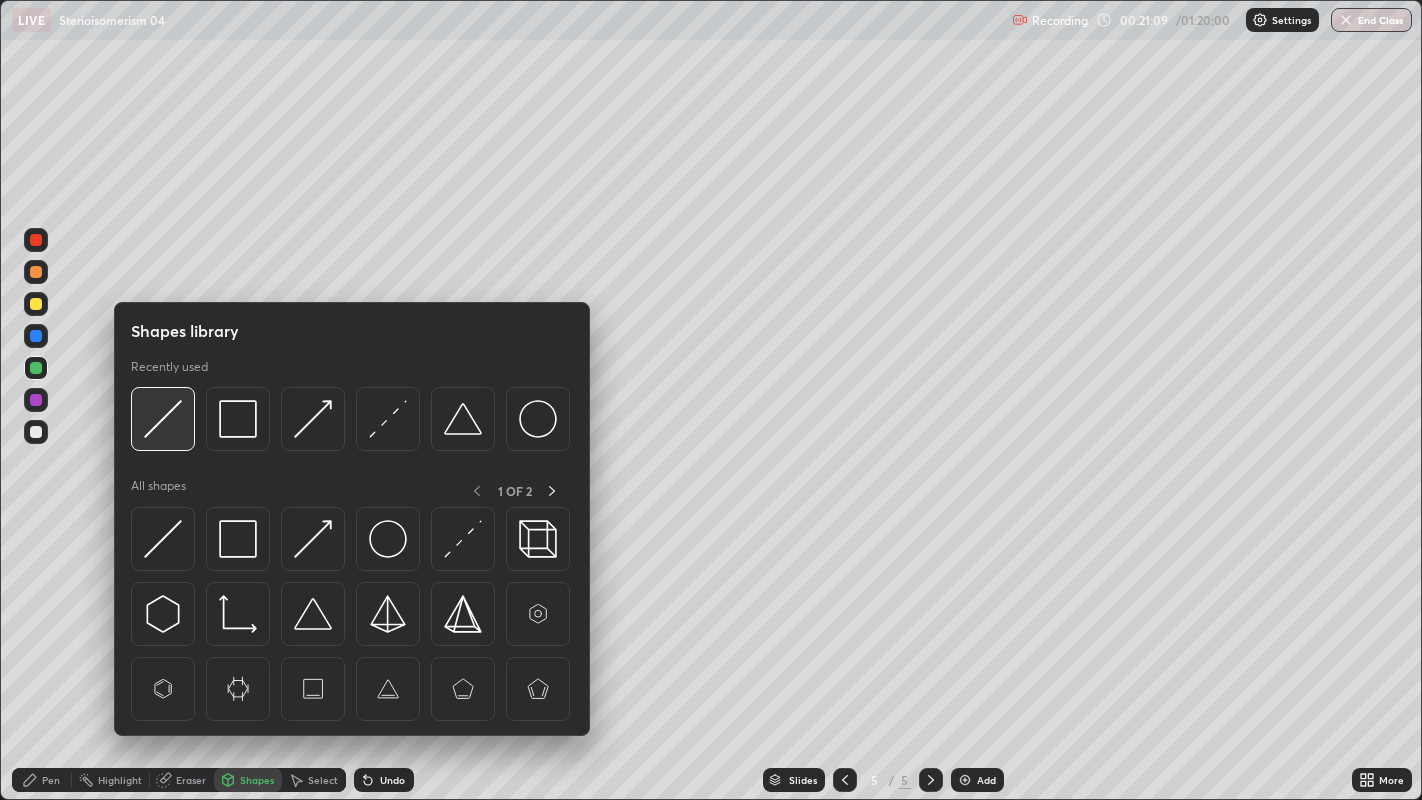 click at bounding box center (163, 419) 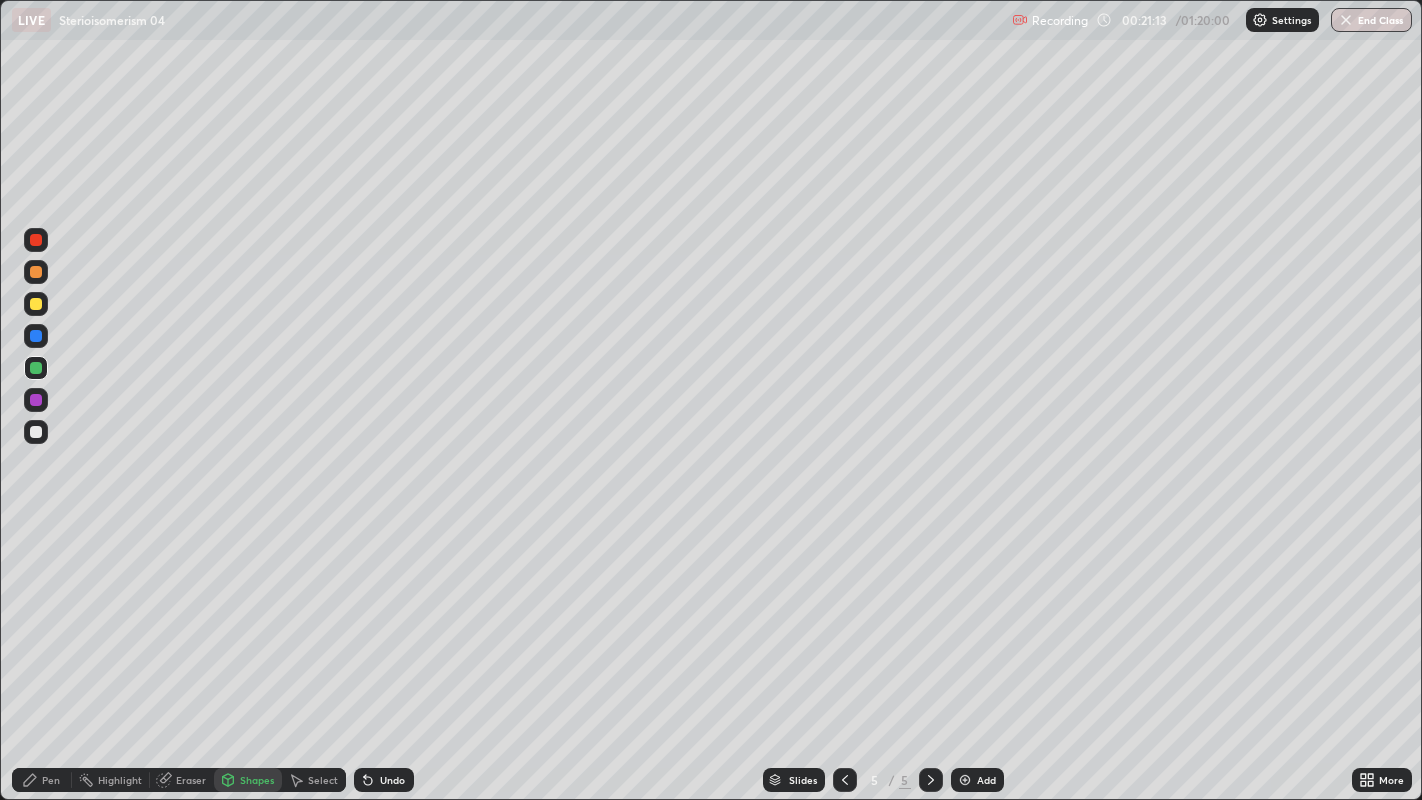 click on "Pen" at bounding box center (42, 780) 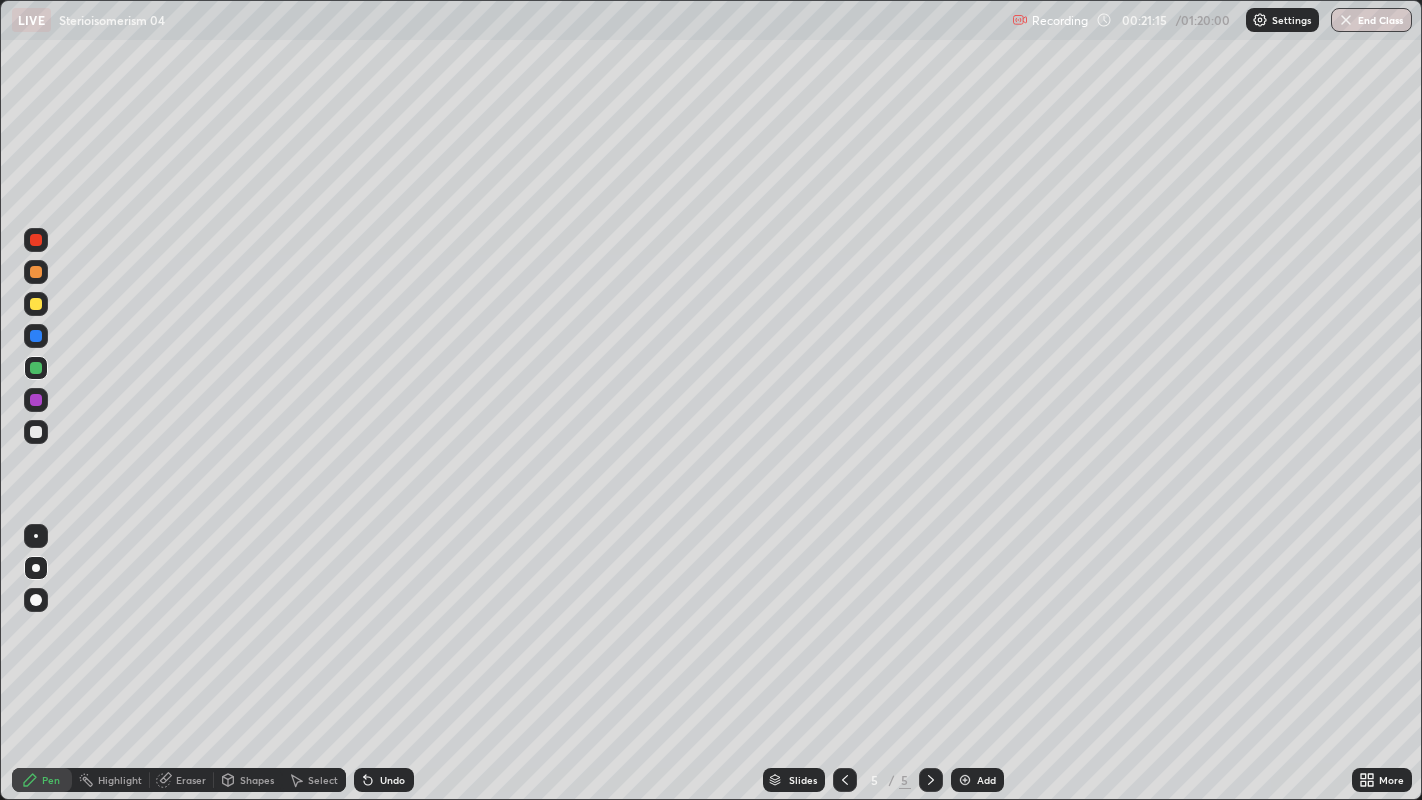 click at bounding box center (36, 432) 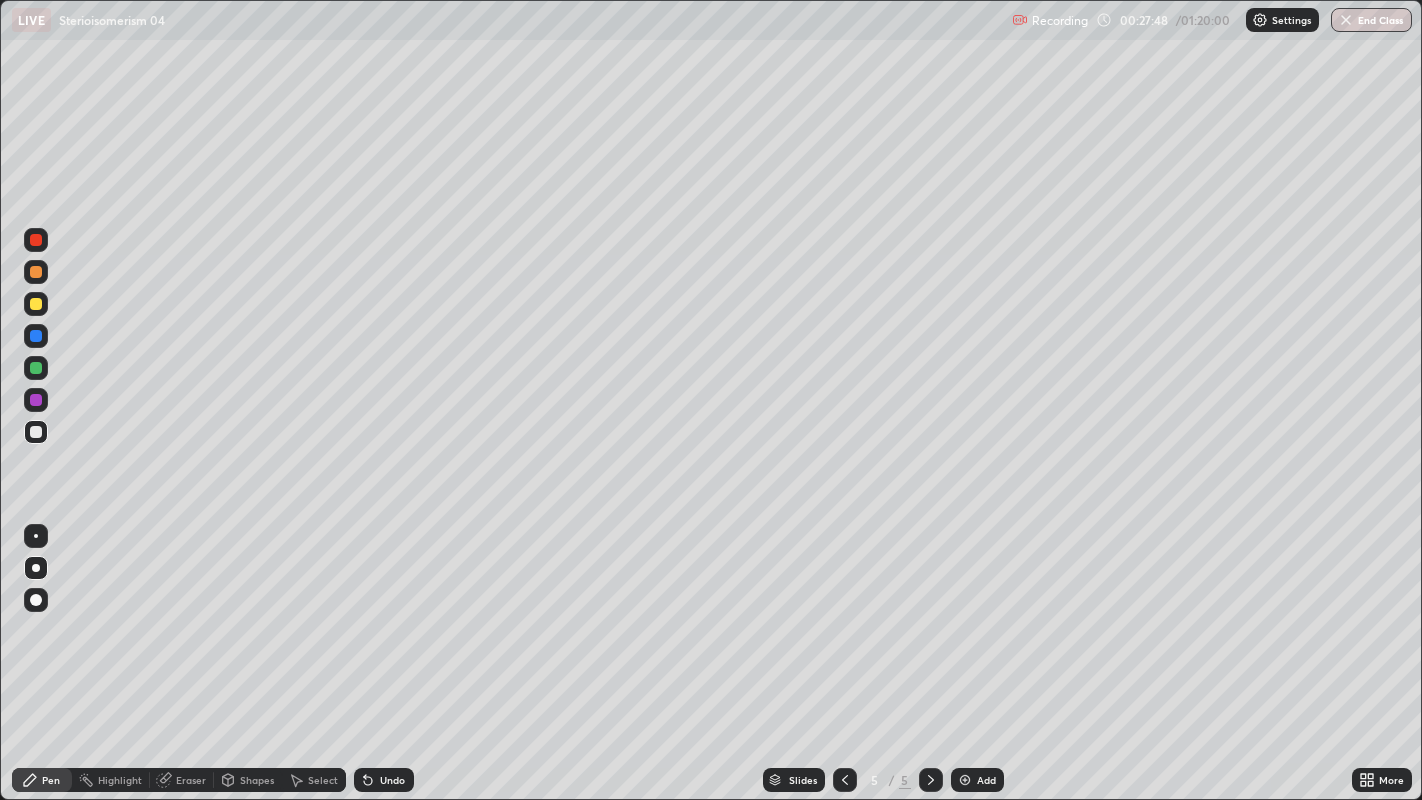 click at bounding box center (36, 368) 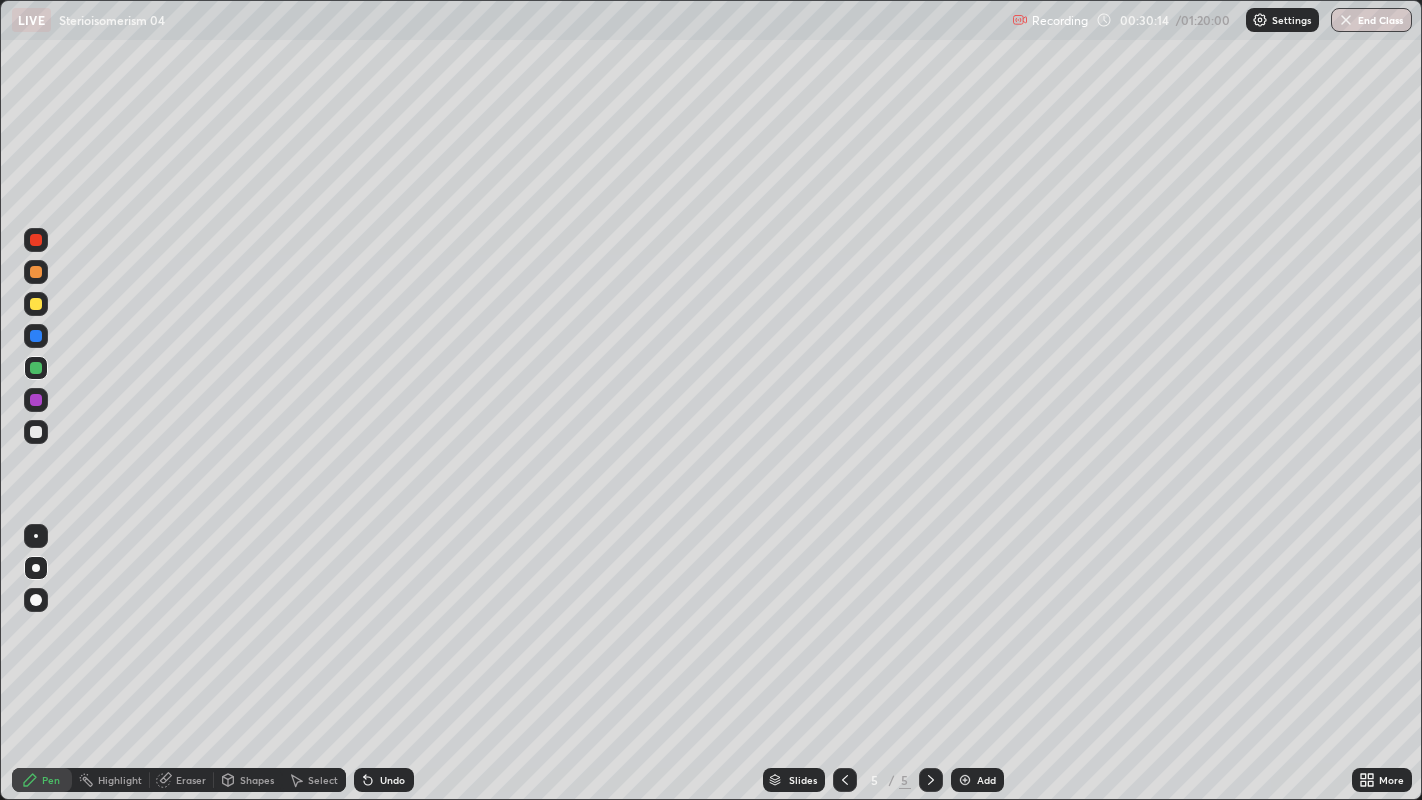 click at bounding box center [965, 780] 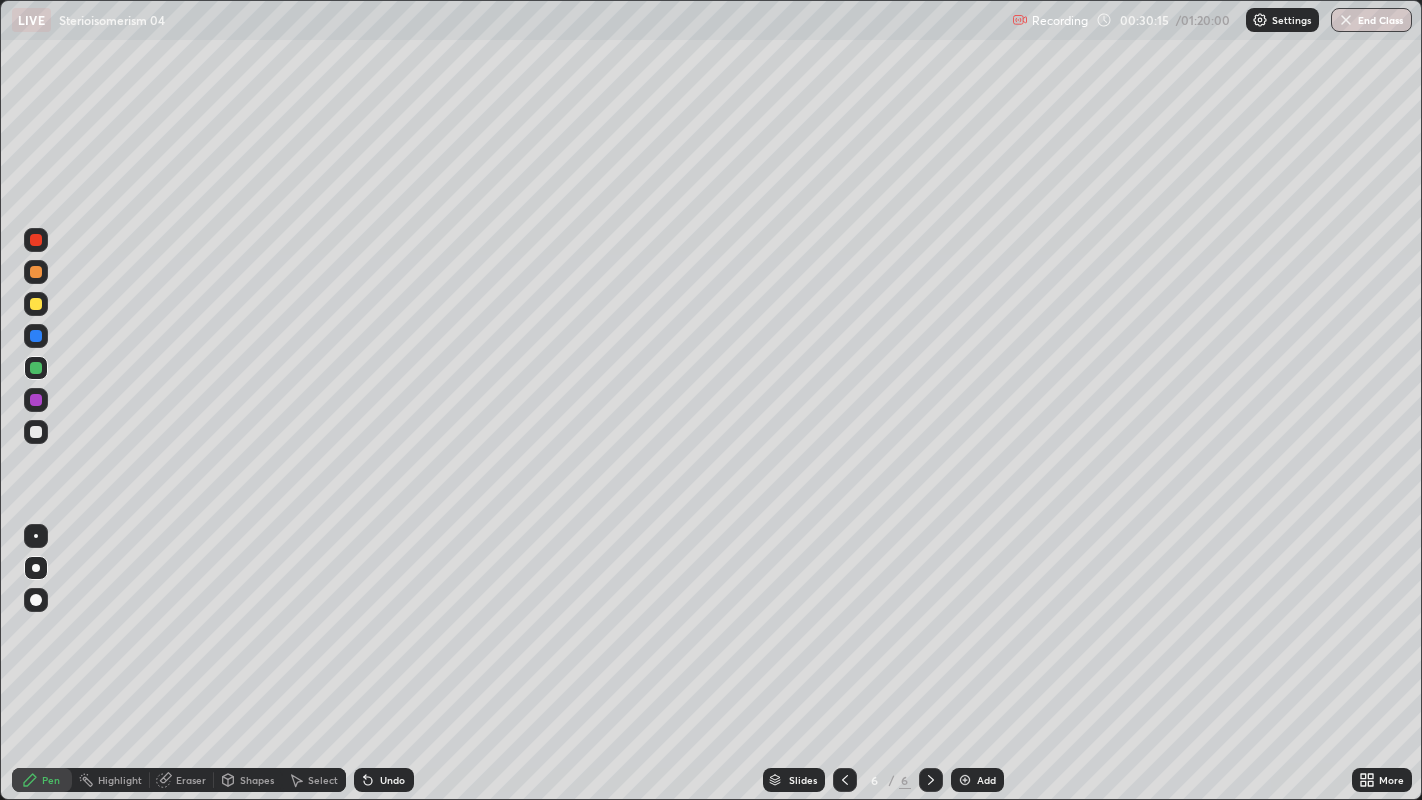 click on "Shapes" at bounding box center [257, 780] 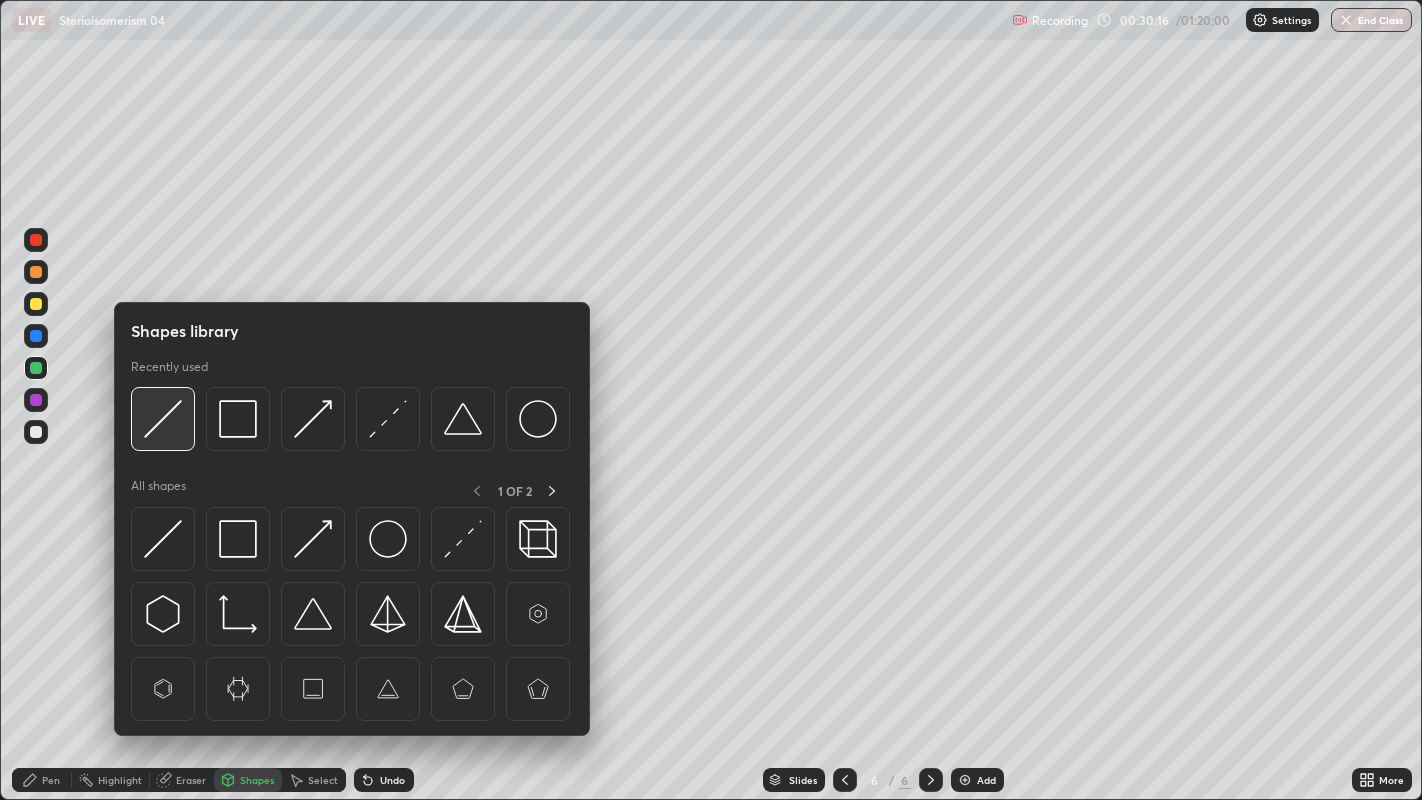 click at bounding box center (163, 419) 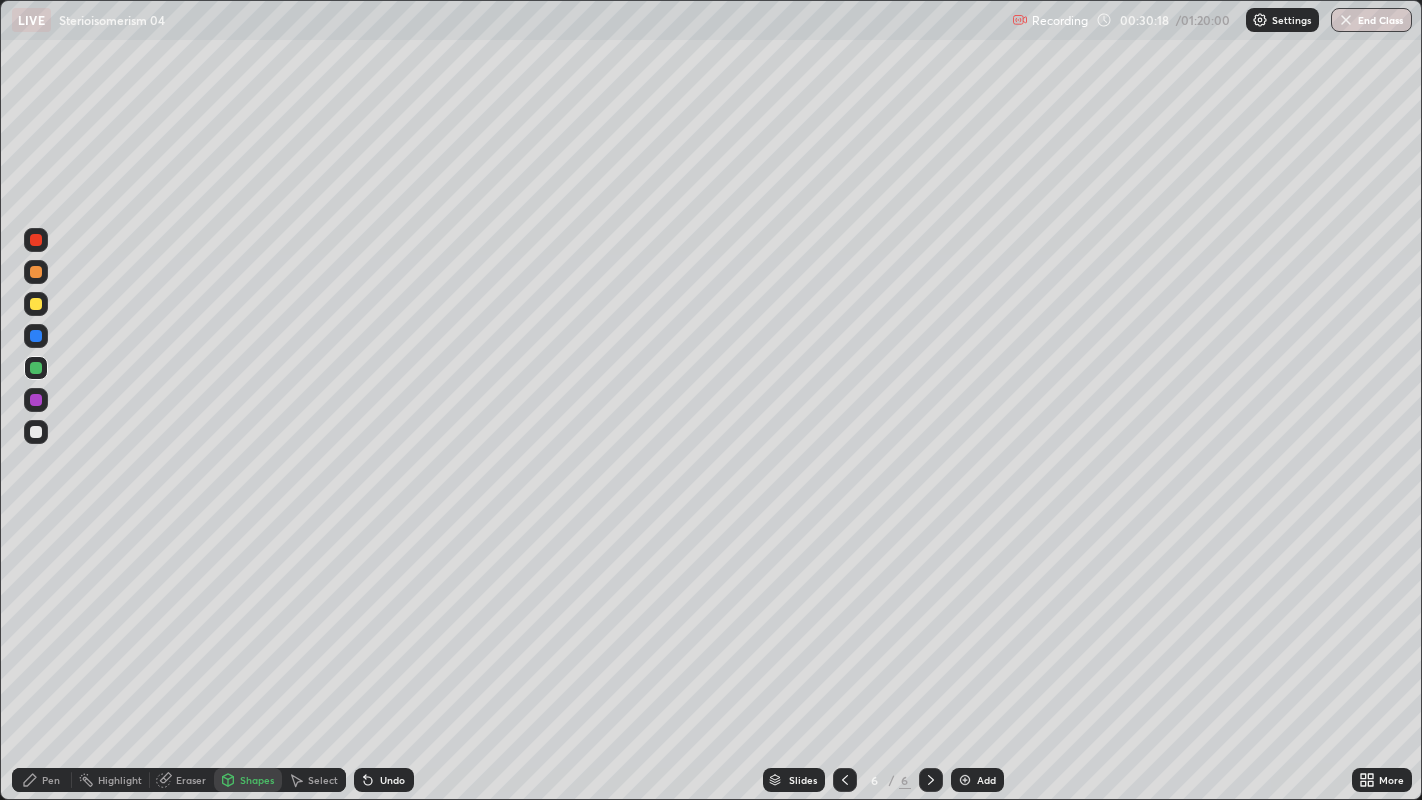 click on "Pen" at bounding box center (51, 780) 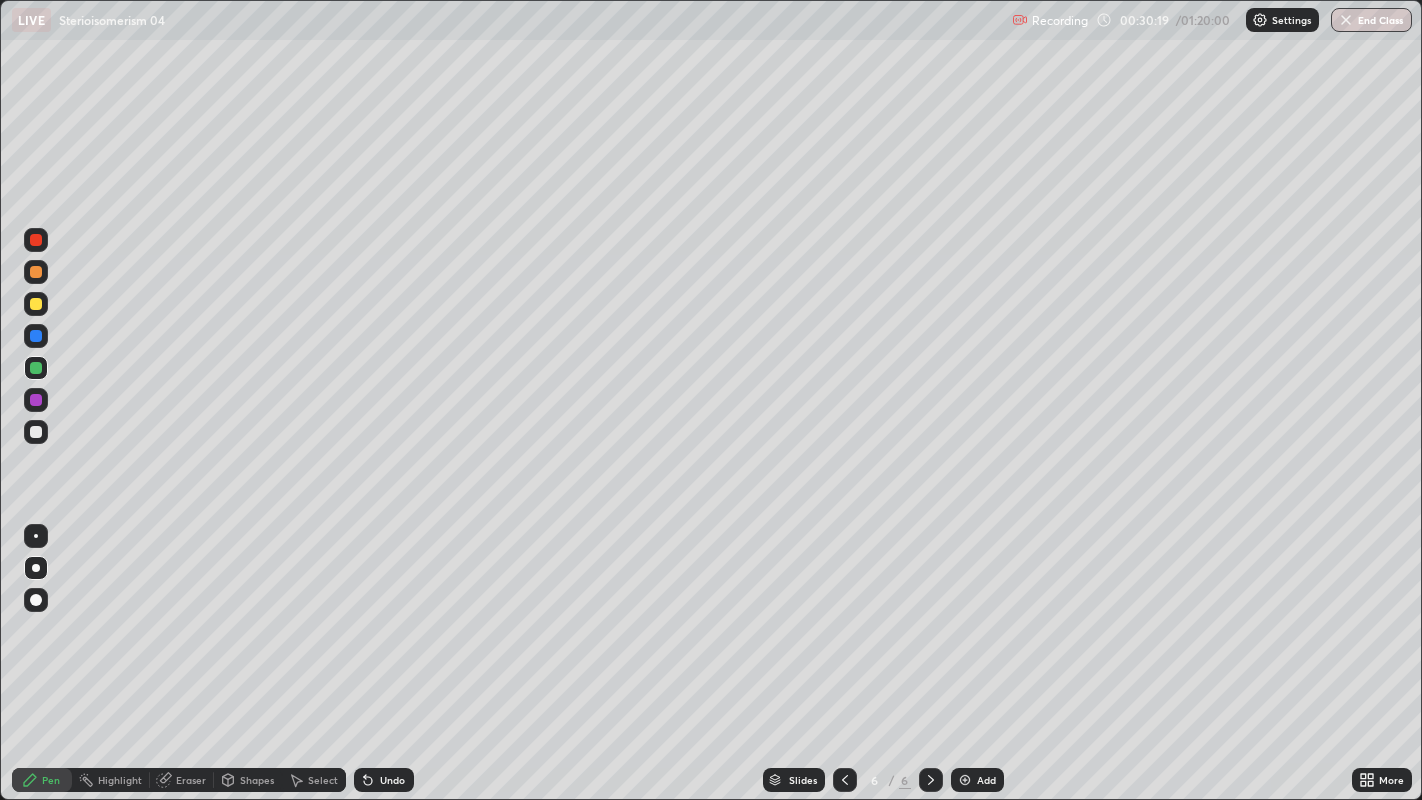 click at bounding box center (36, 432) 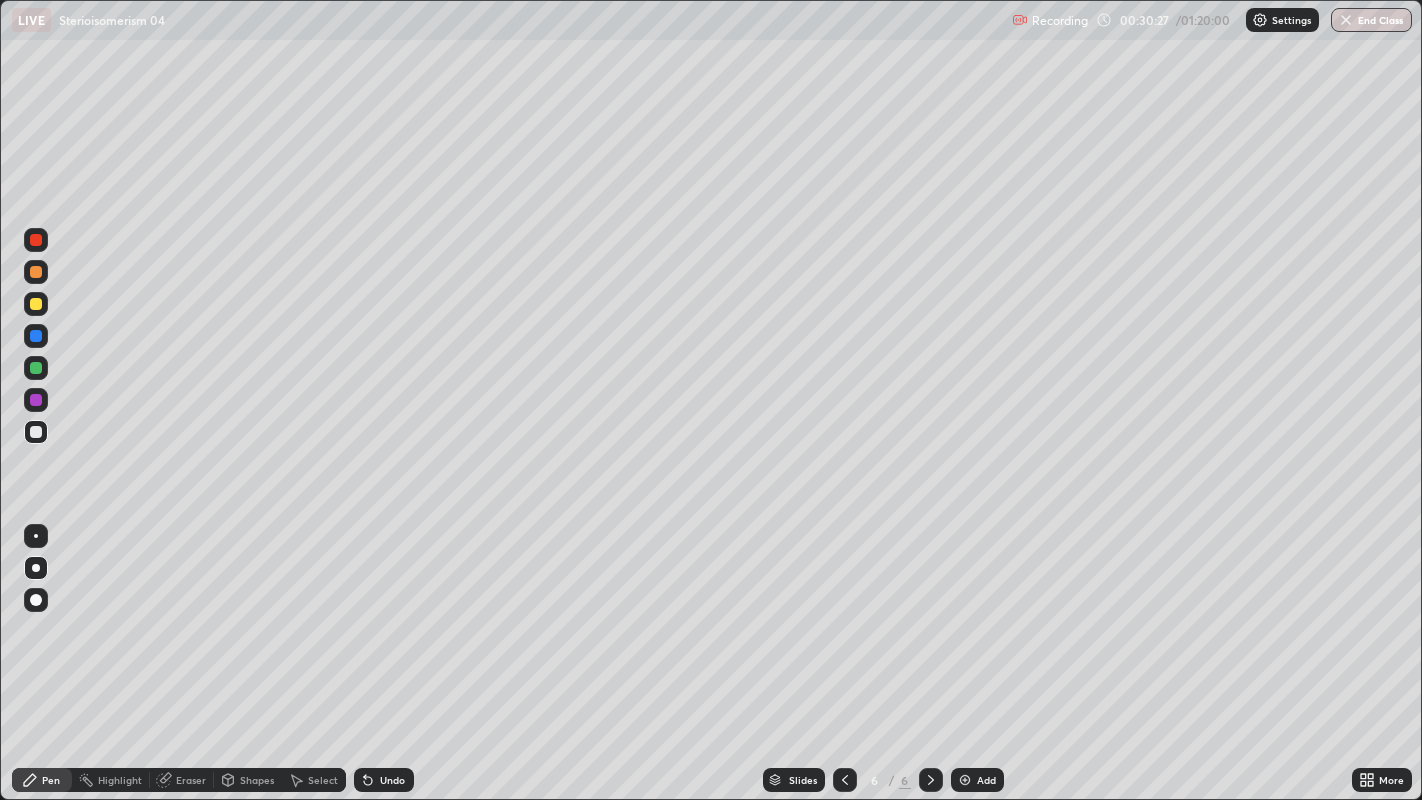 click 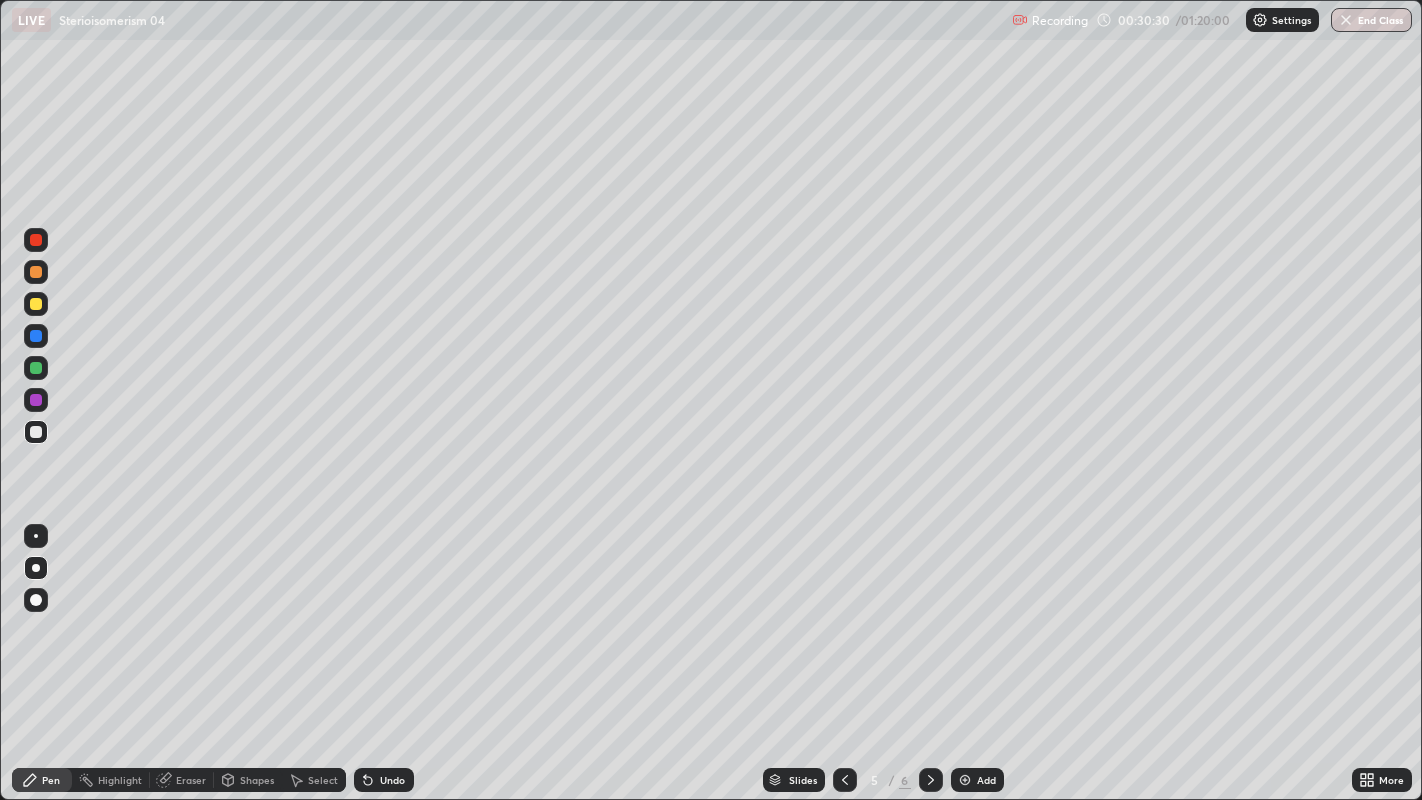click at bounding box center [931, 780] 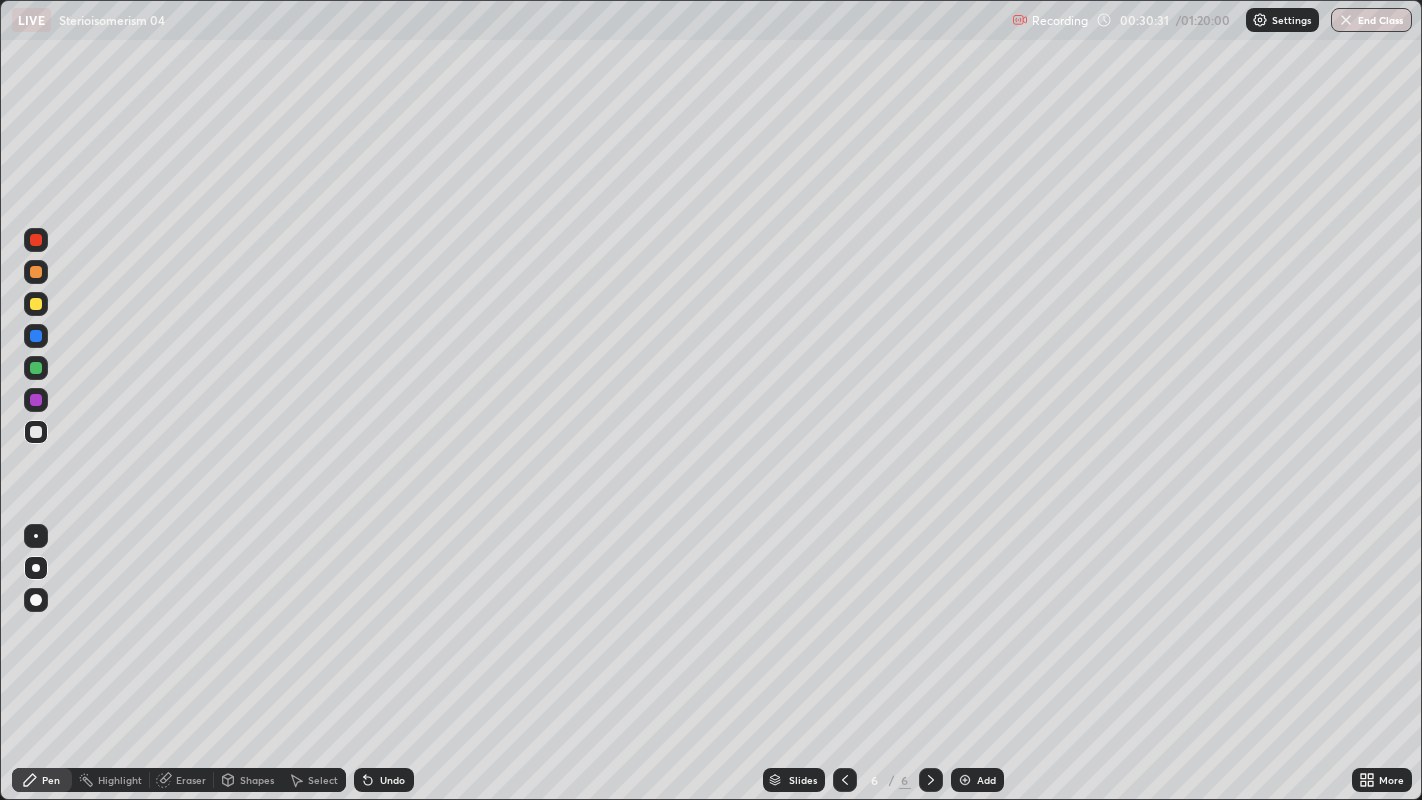 click on "Eraser" at bounding box center (191, 780) 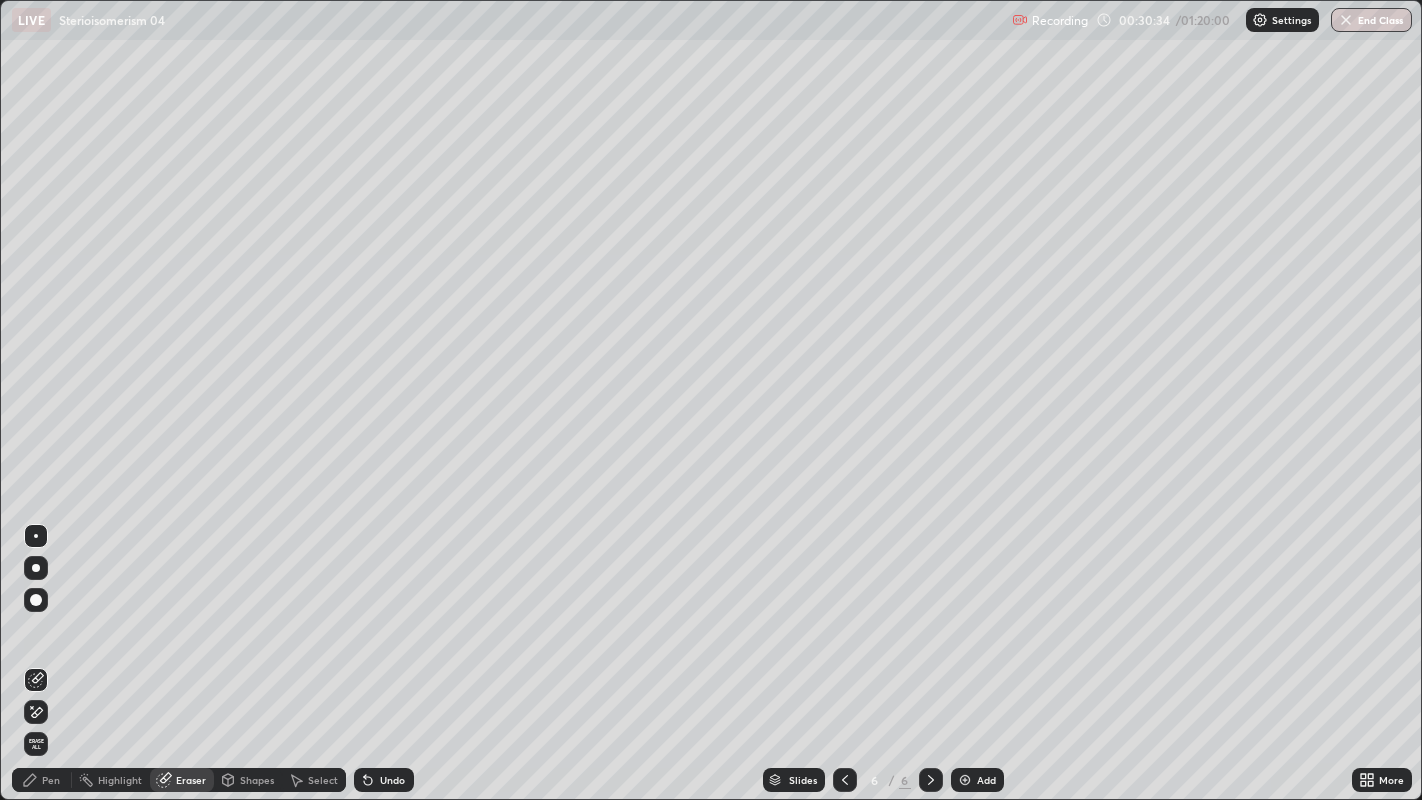 click on "Pen" at bounding box center (42, 780) 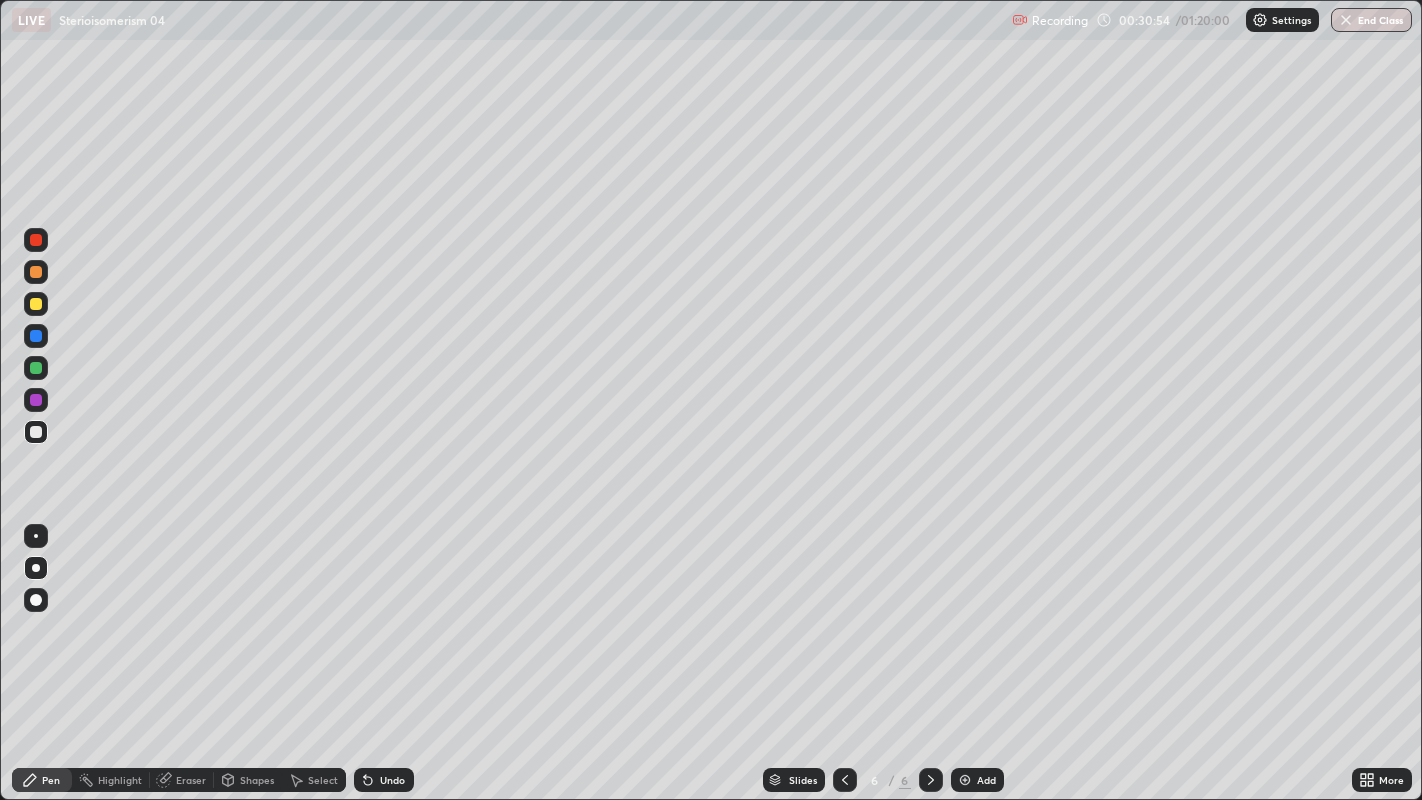 click on "Eraser" at bounding box center [182, 780] 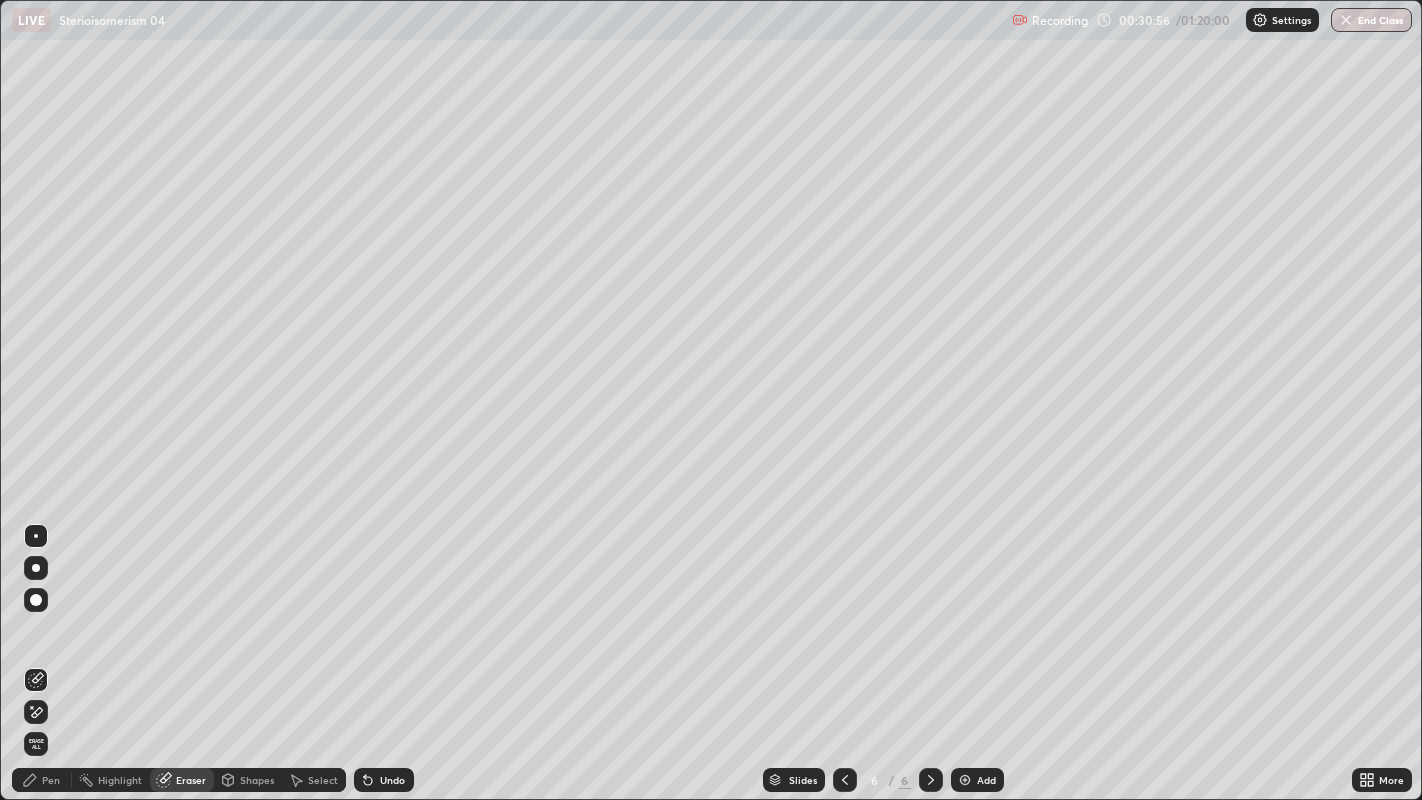 click on "Pen" at bounding box center [51, 780] 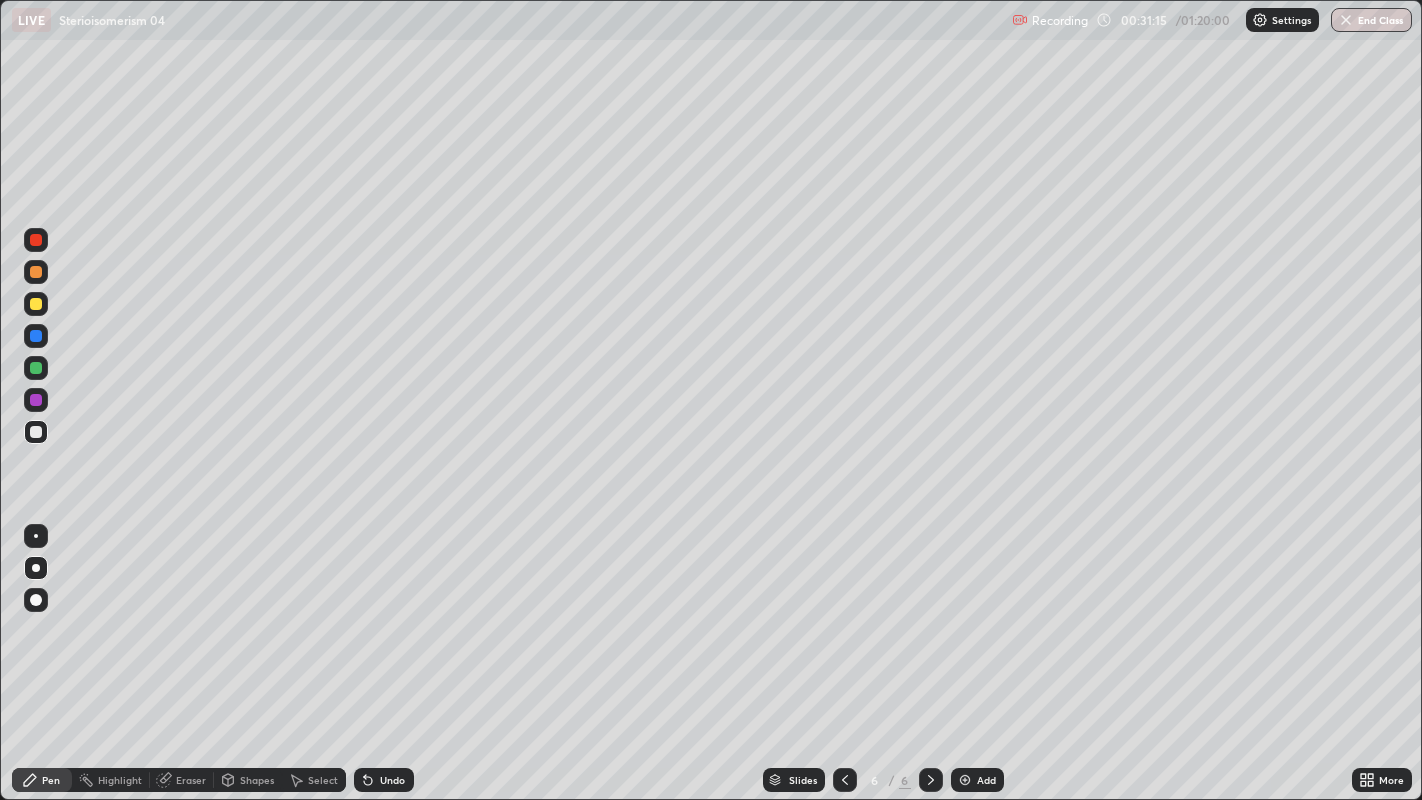 click at bounding box center (36, 272) 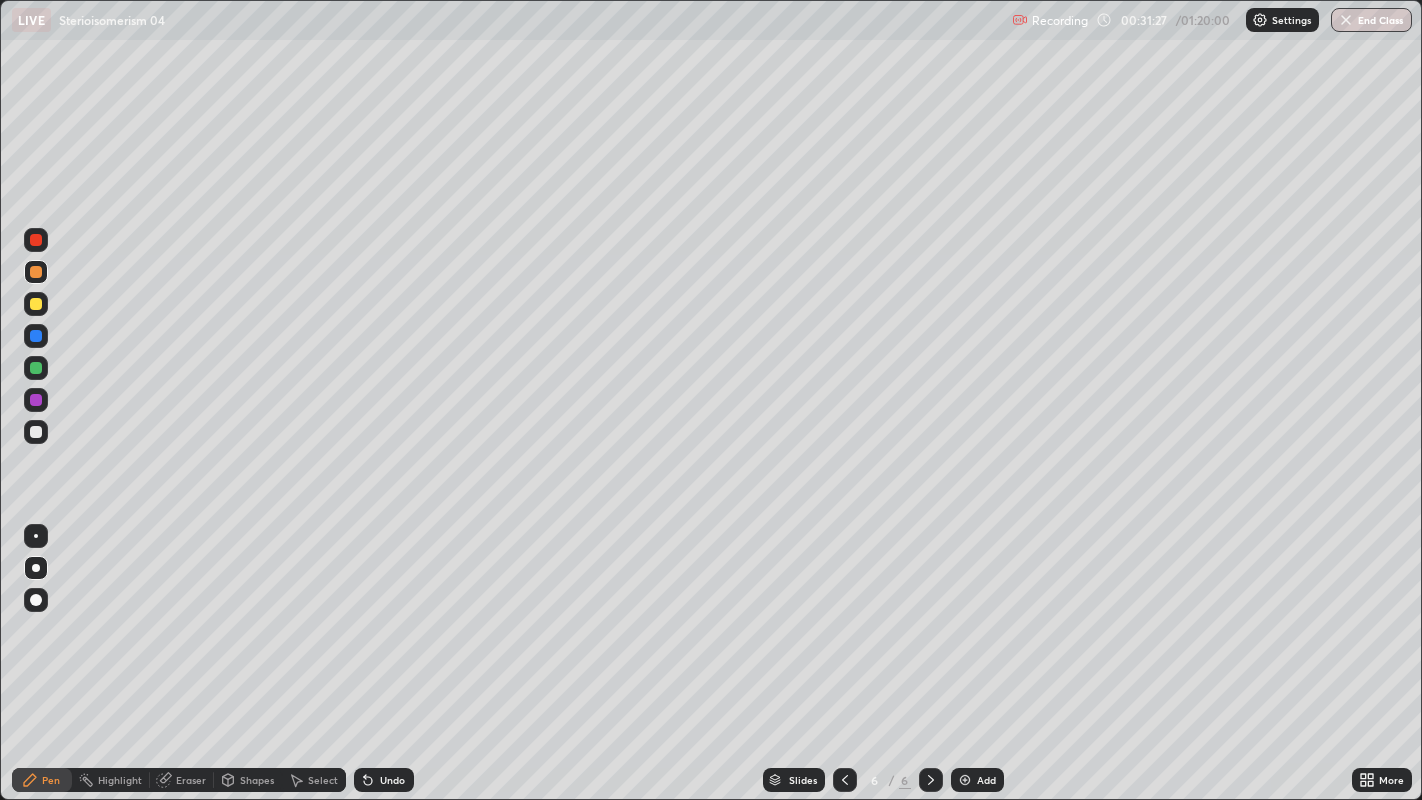 click at bounding box center (36, 432) 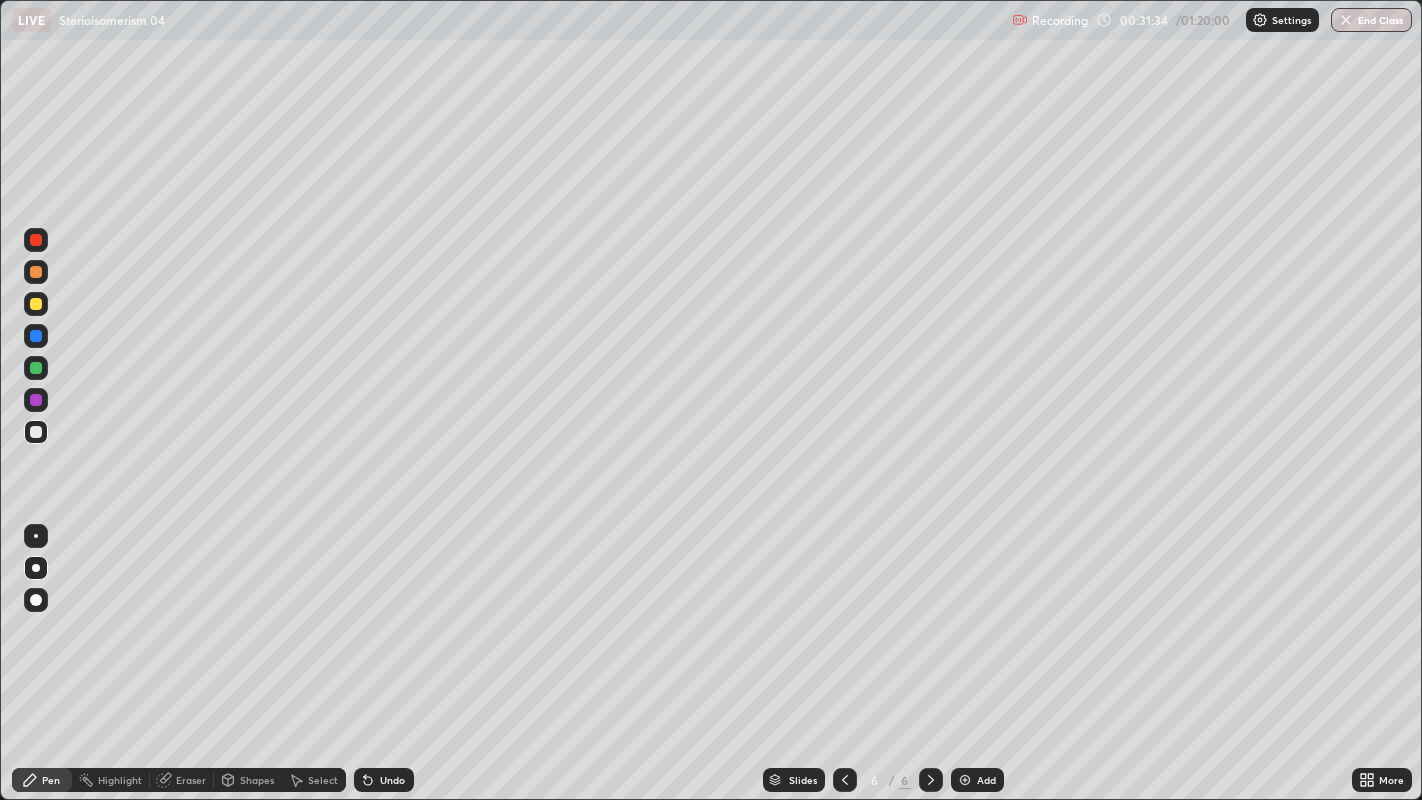 click on "Eraser" at bounding box center (191, 780) 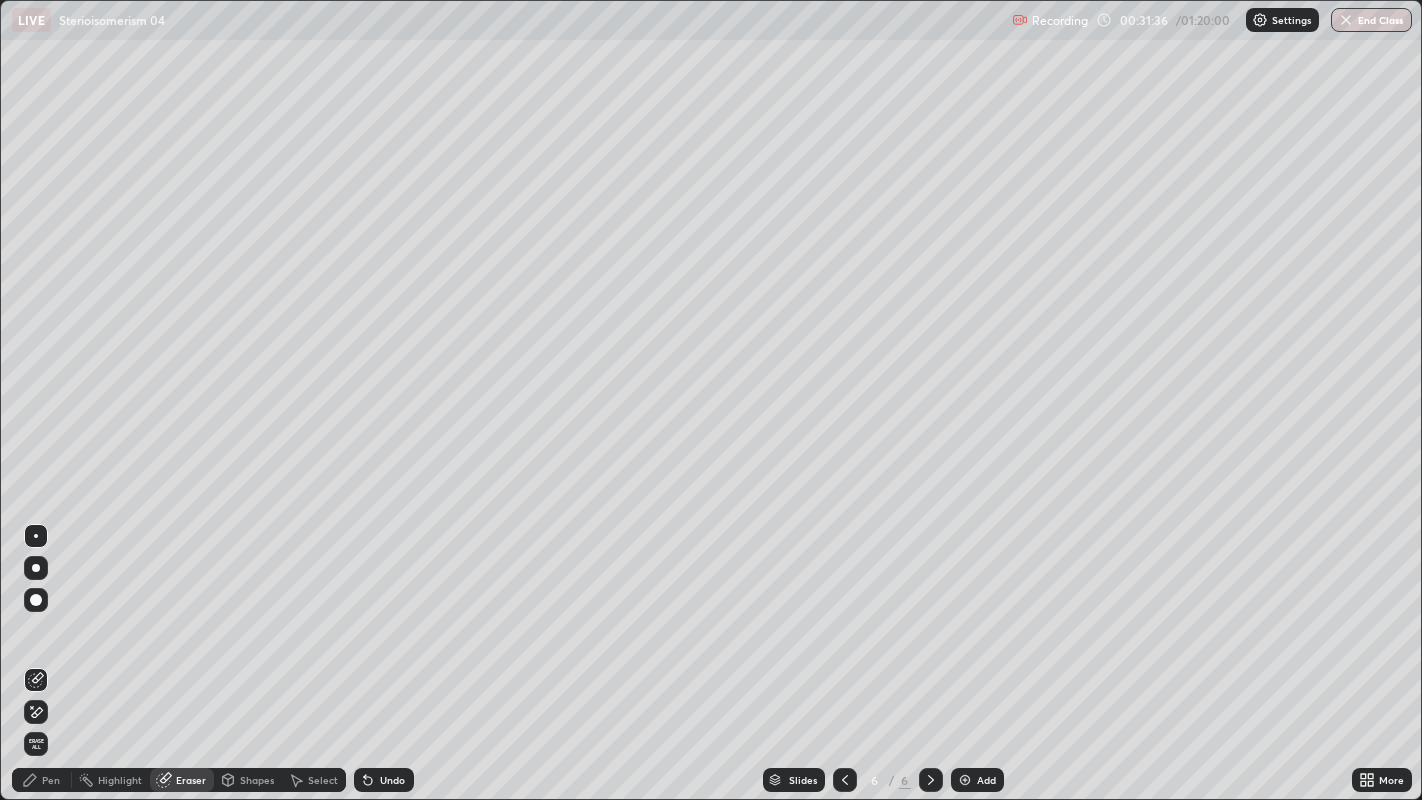 click on "Pen" at bounding box center [51, 780] 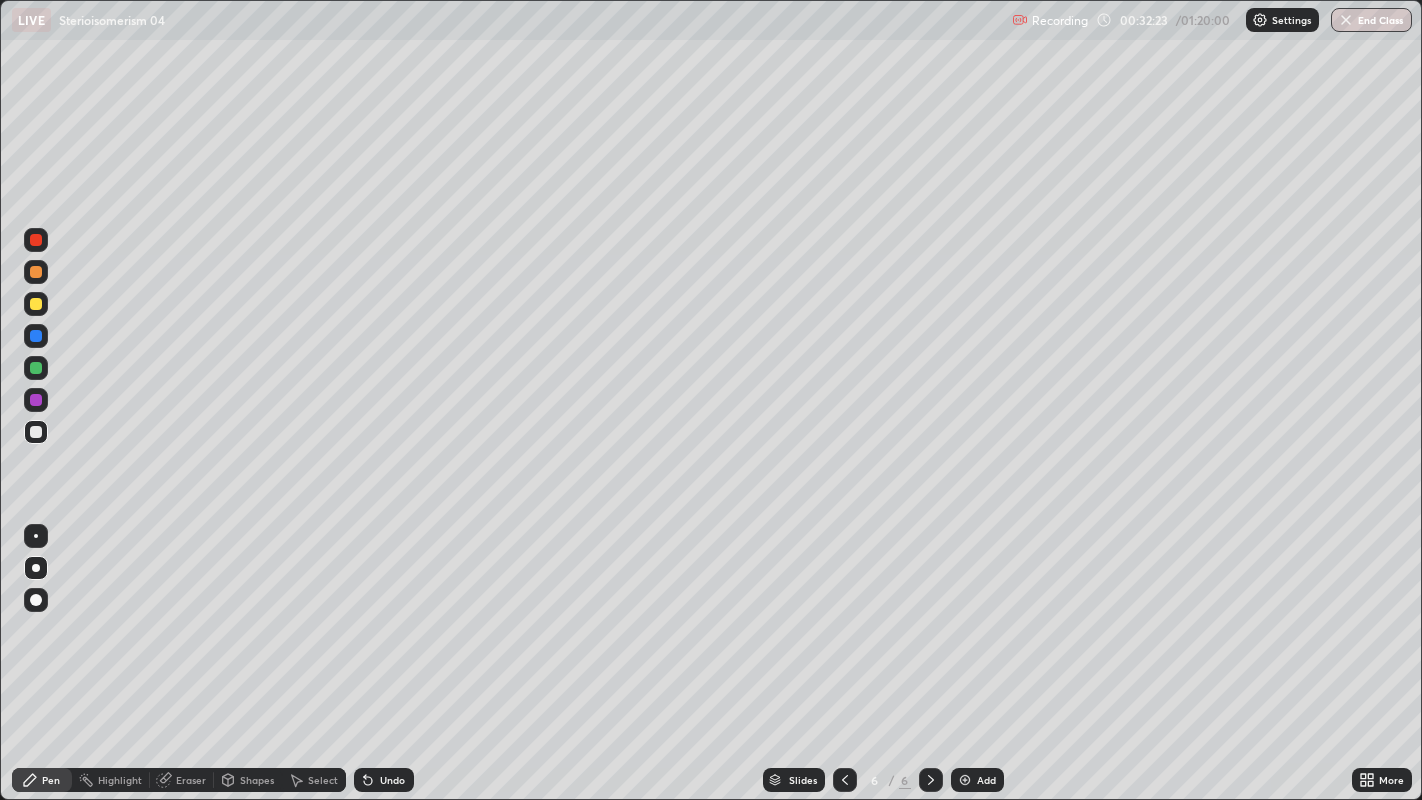 click on "Select" at bounding box center [323, 780] 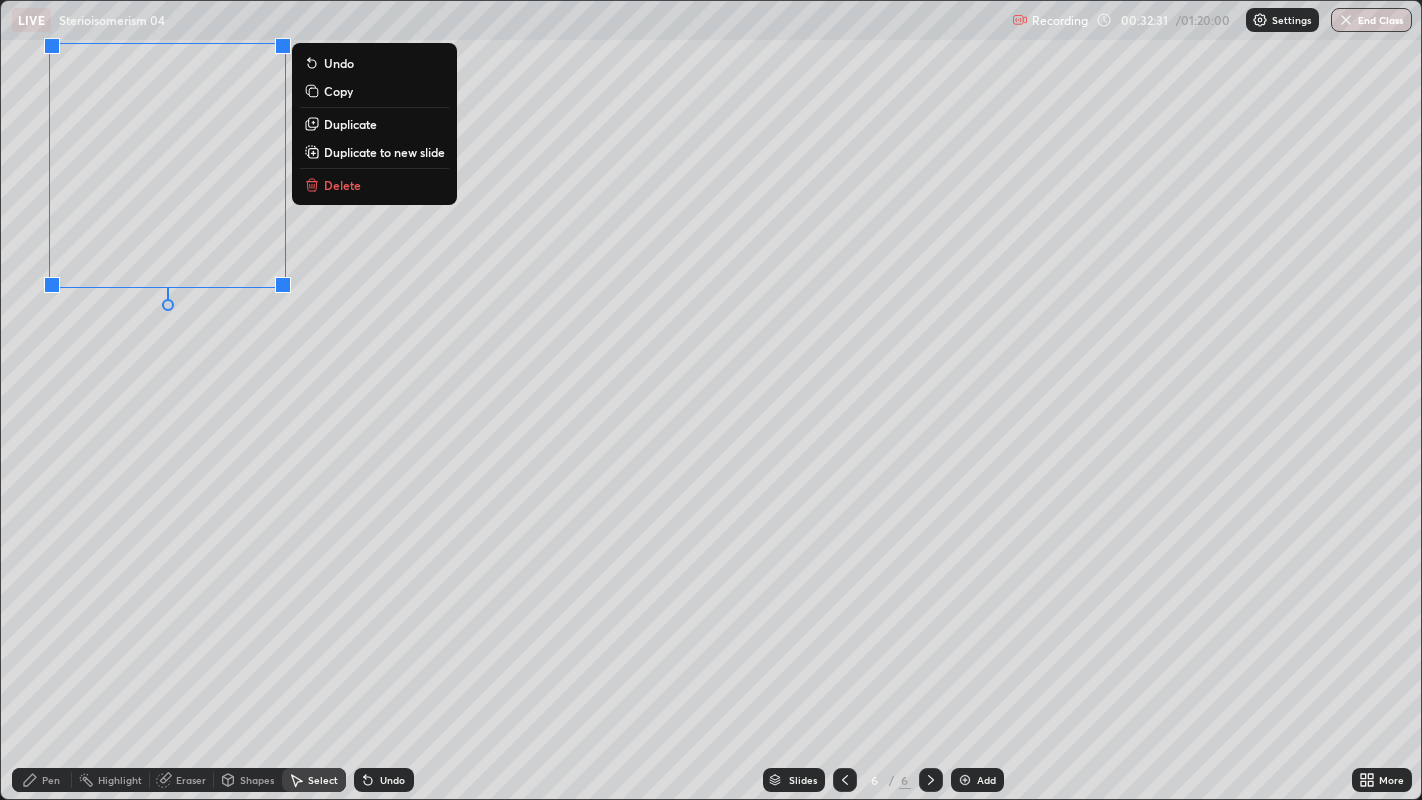 click on "0 ° Undo Copy Duplicate Duplicate to new slide Delete" at bounding box center (711, 400) 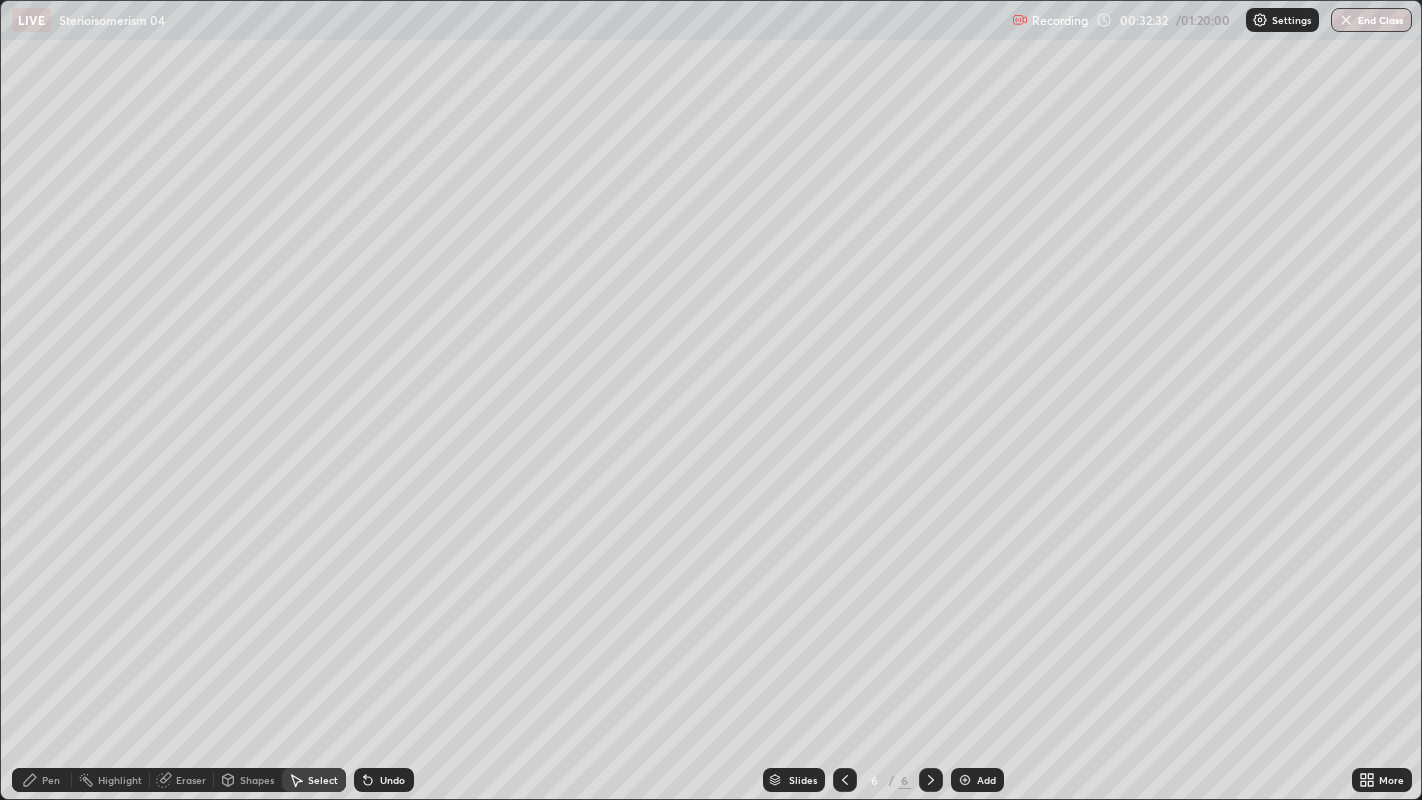 click on "Pen" at bounding box center [51, 780] 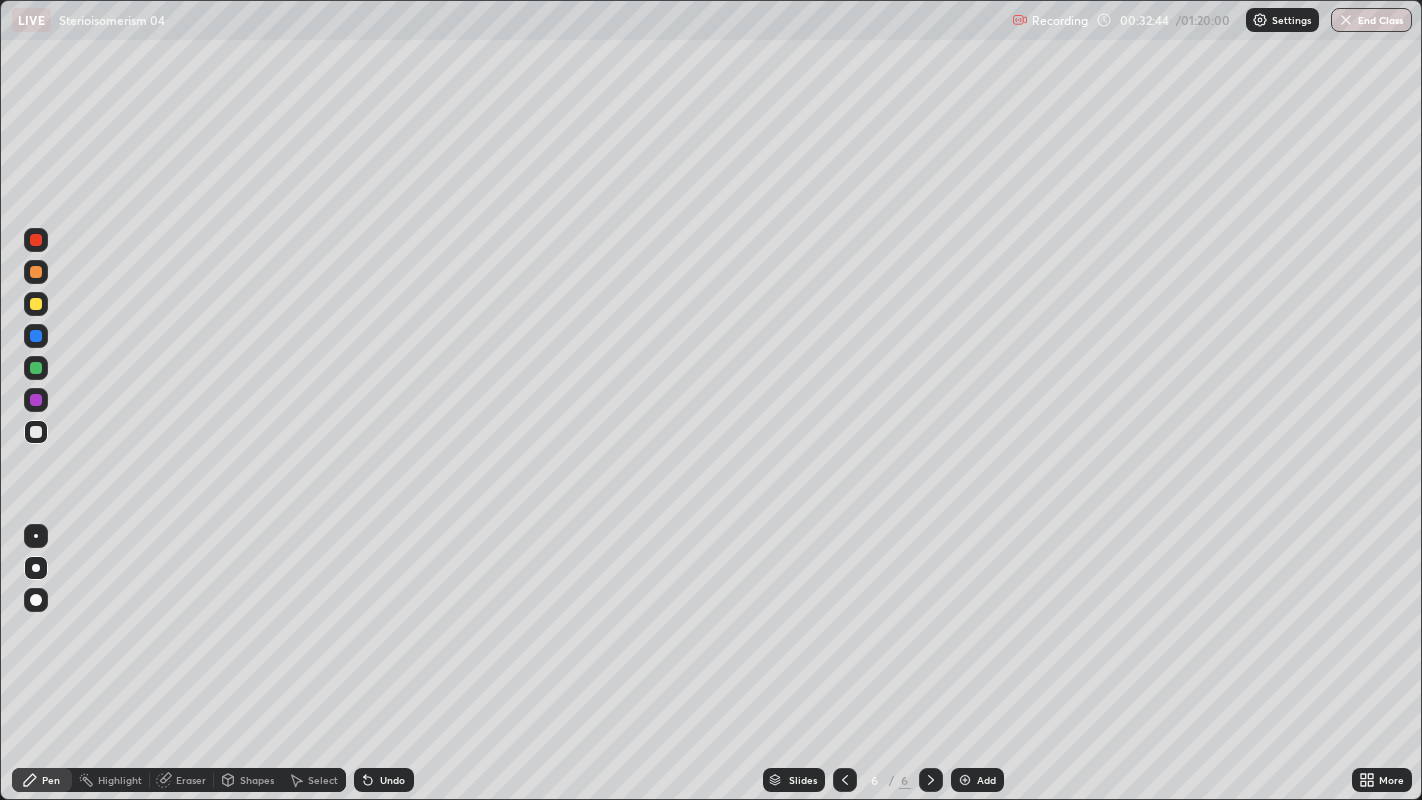 click at bounding box center [36, 272] 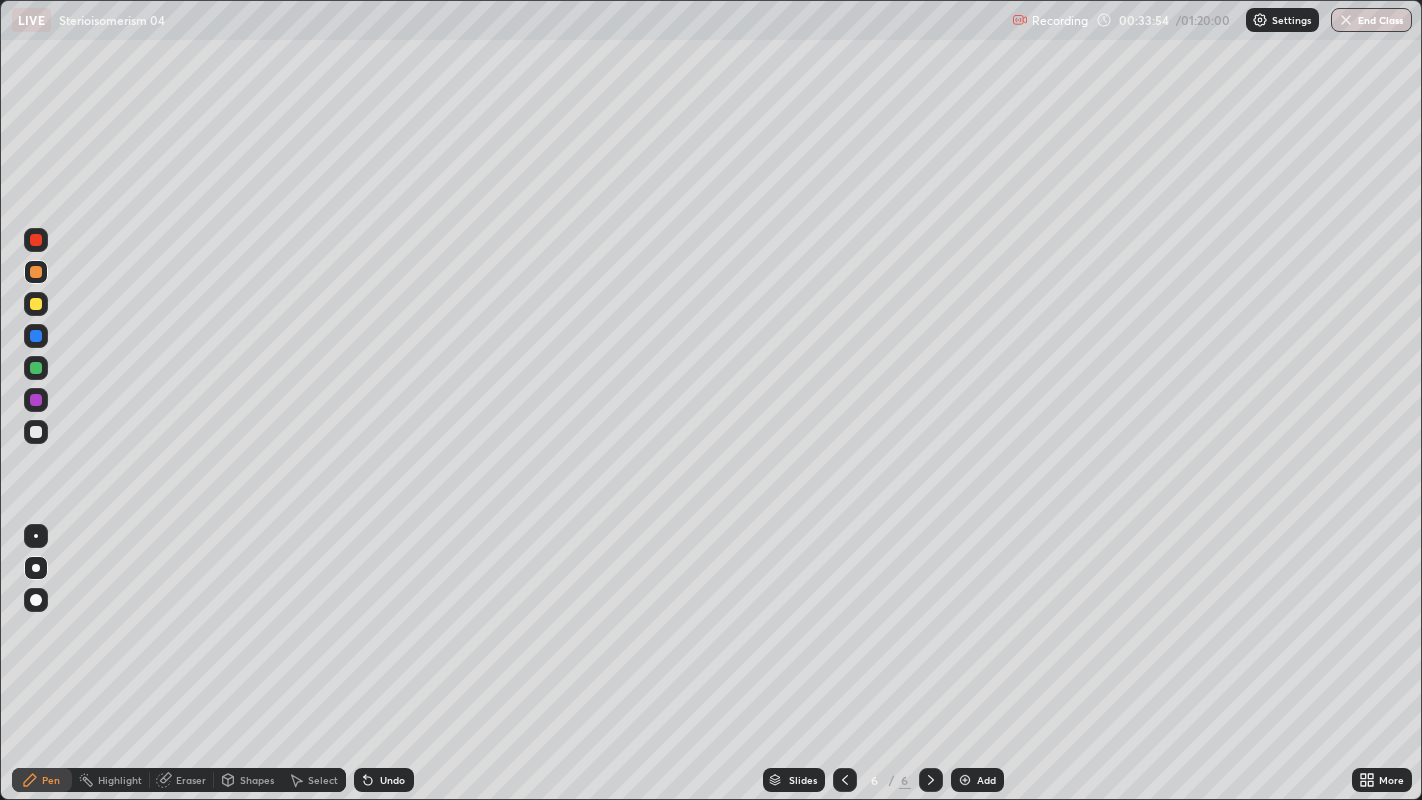 click at bounding box center (36, 432) 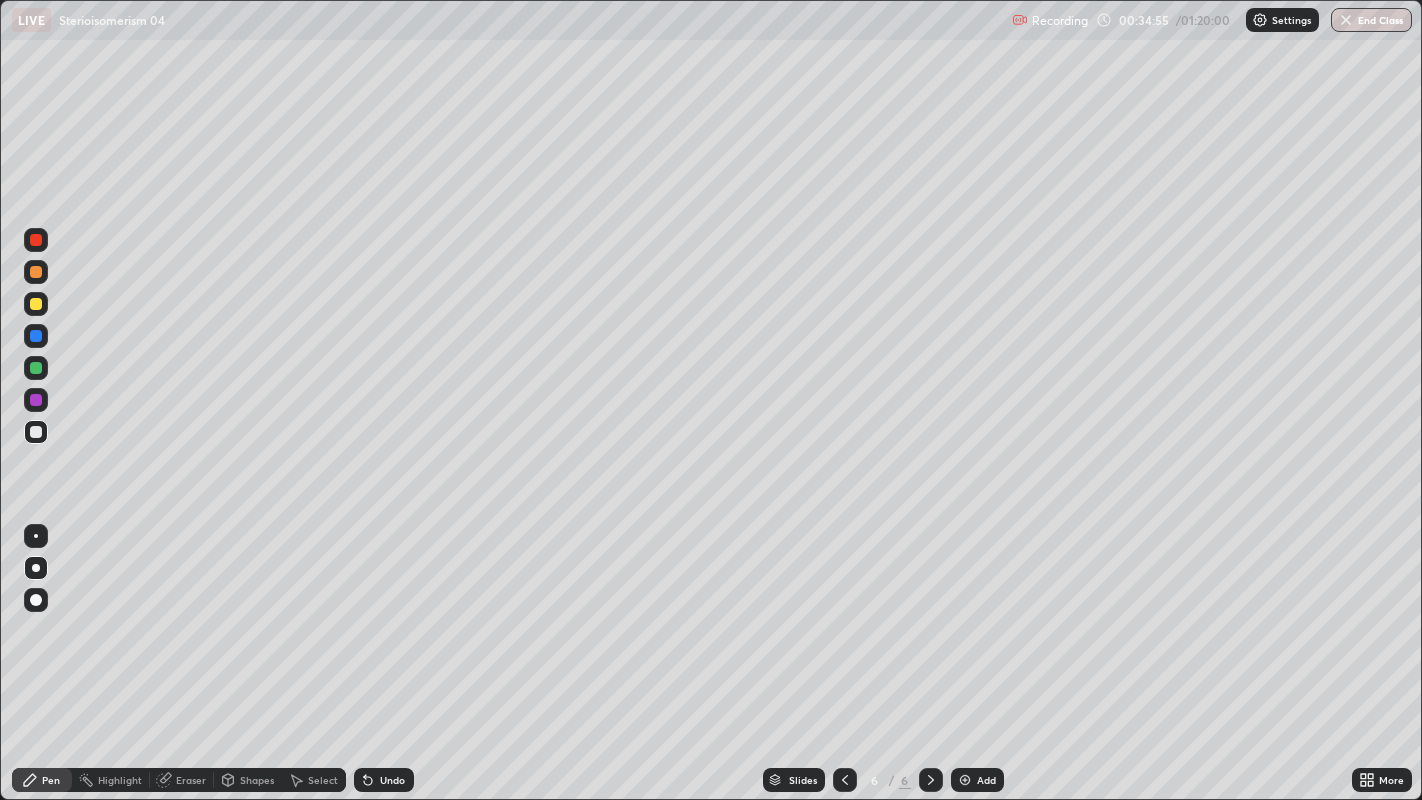 click at bounding box center (36, 336) 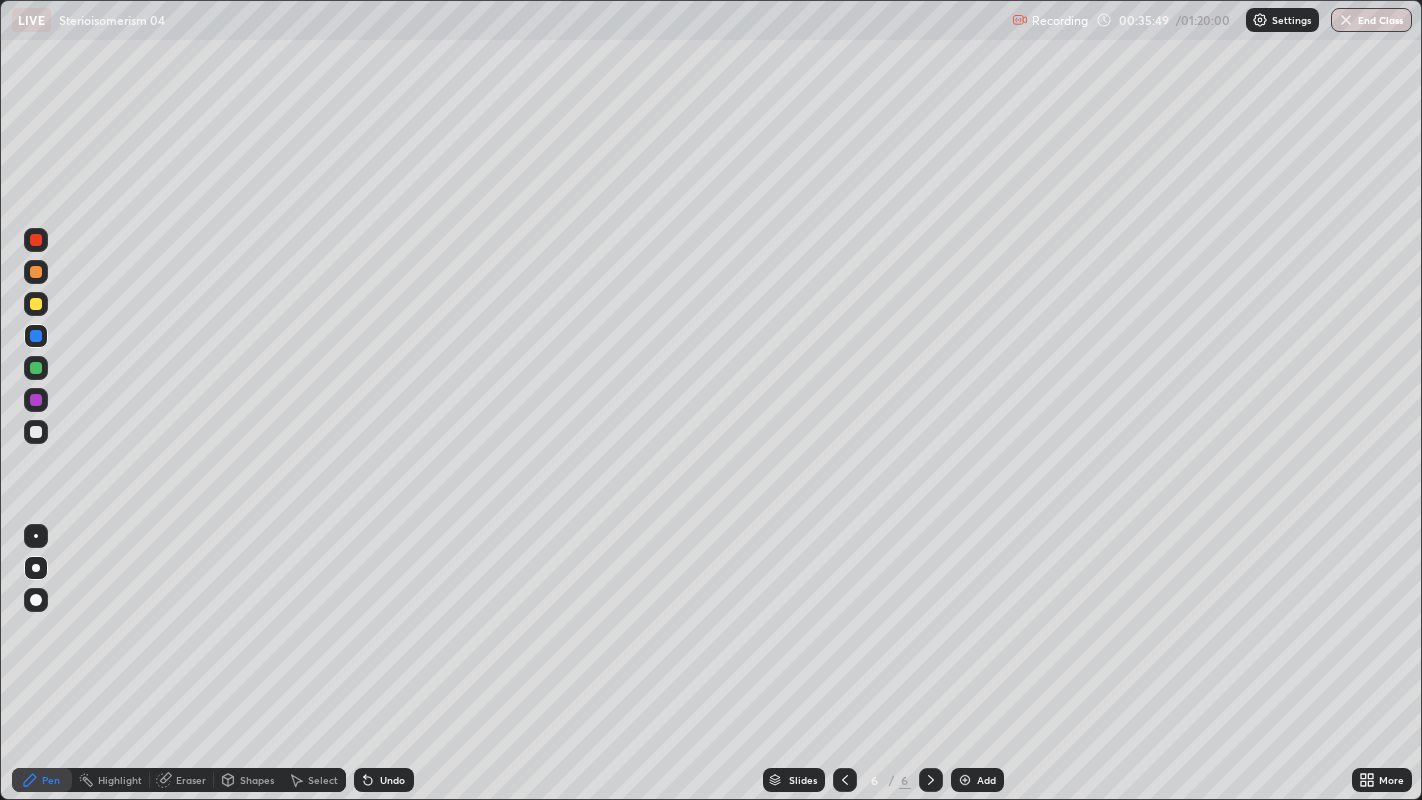 click at bounding box center (36, 432) 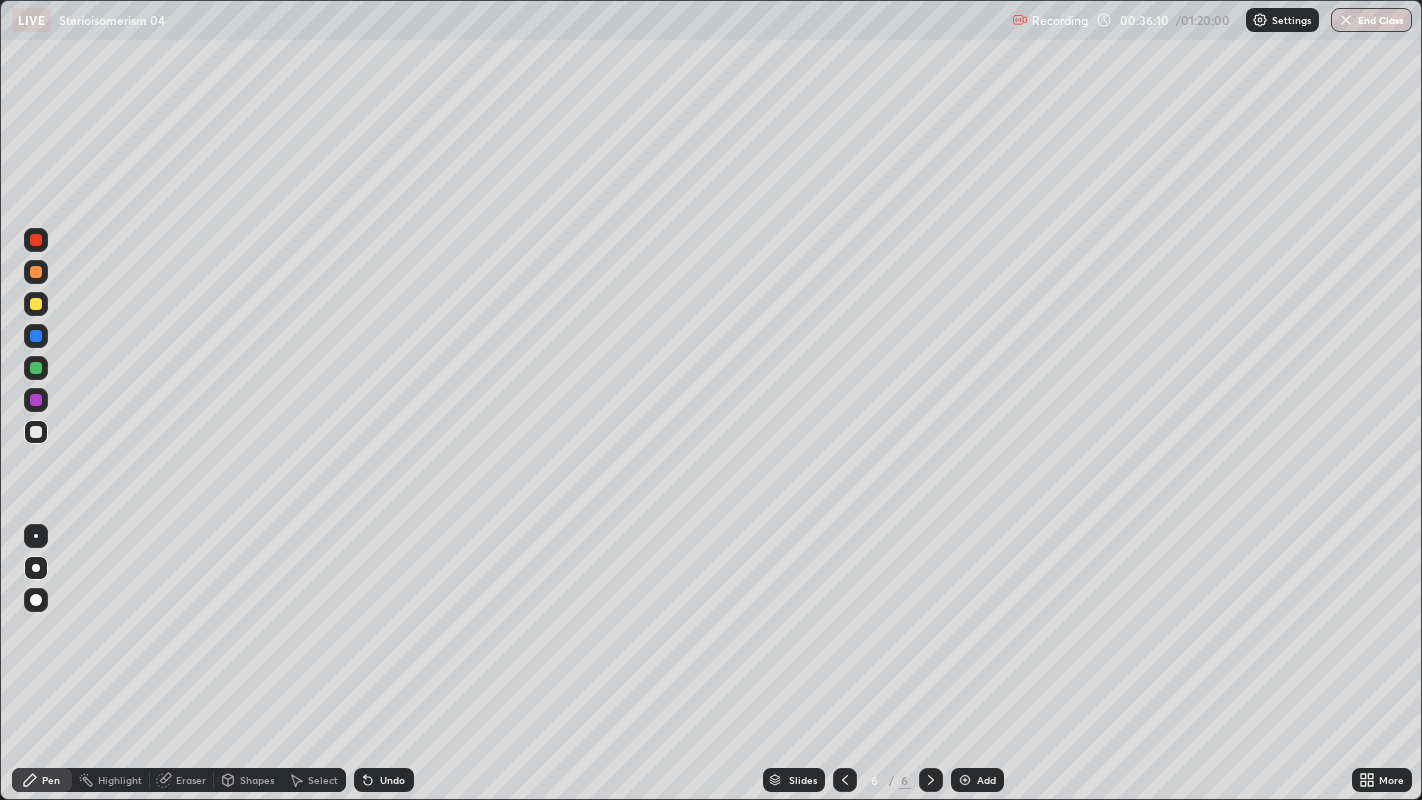 click at bounding box center [36, 272] 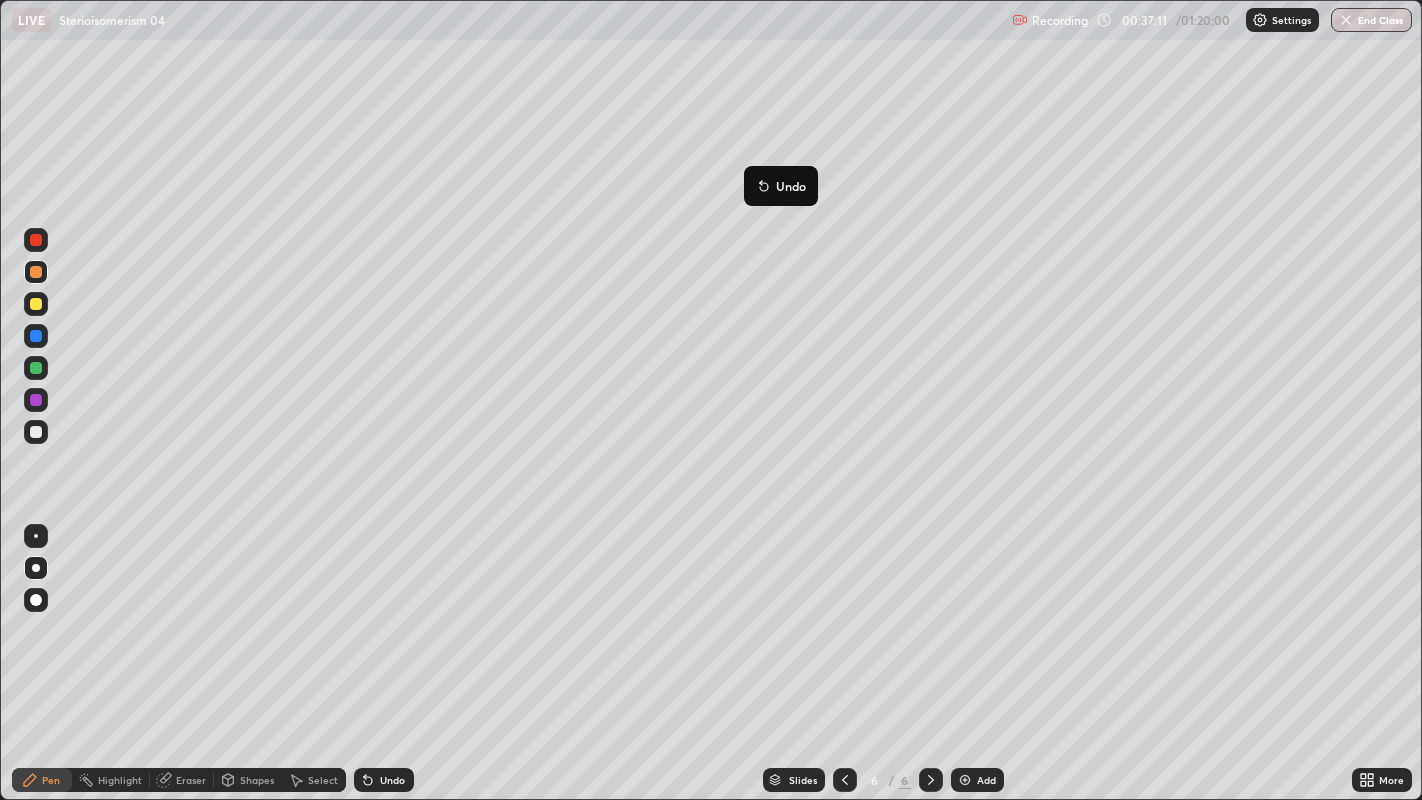 click at bounding box center (845, 780) 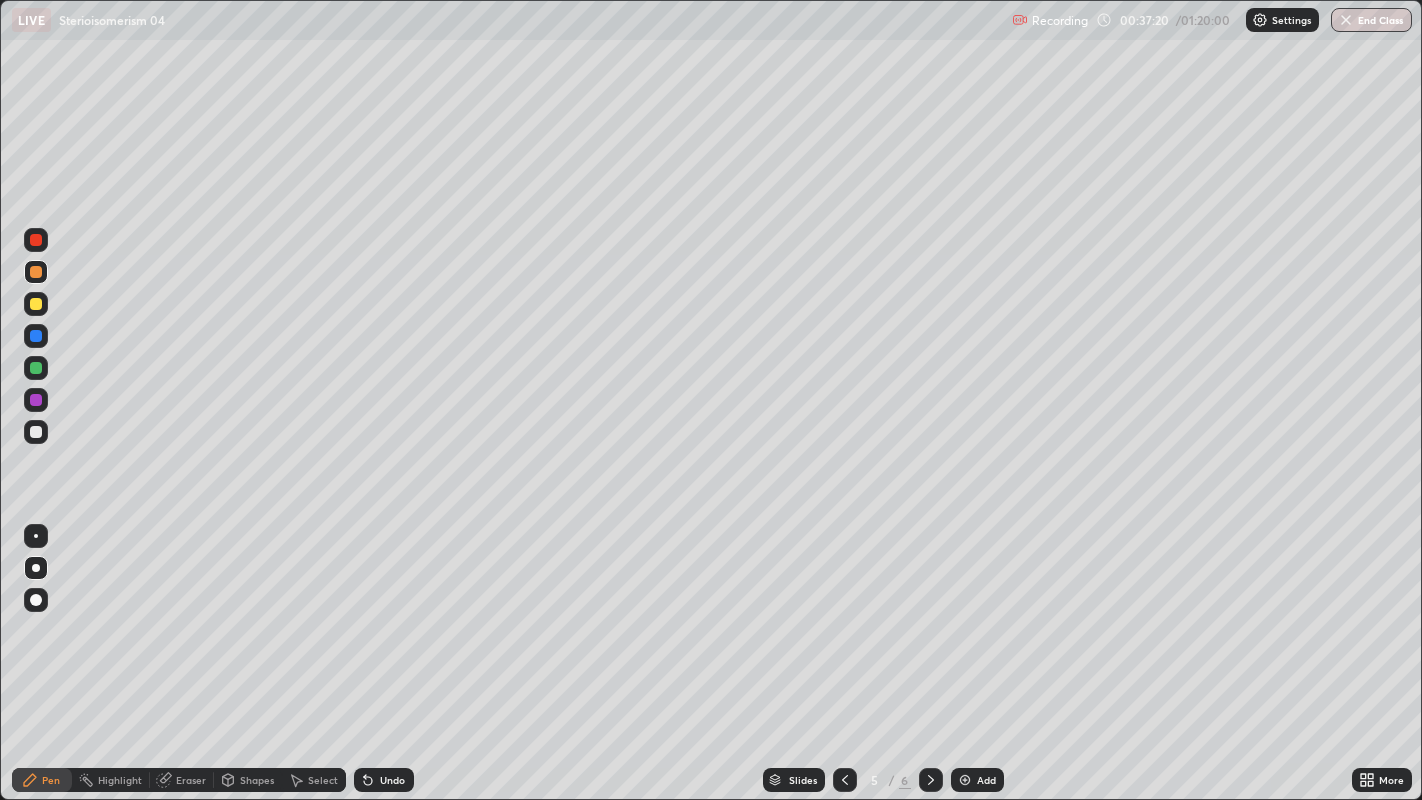 click at bounding box center (931, 780) 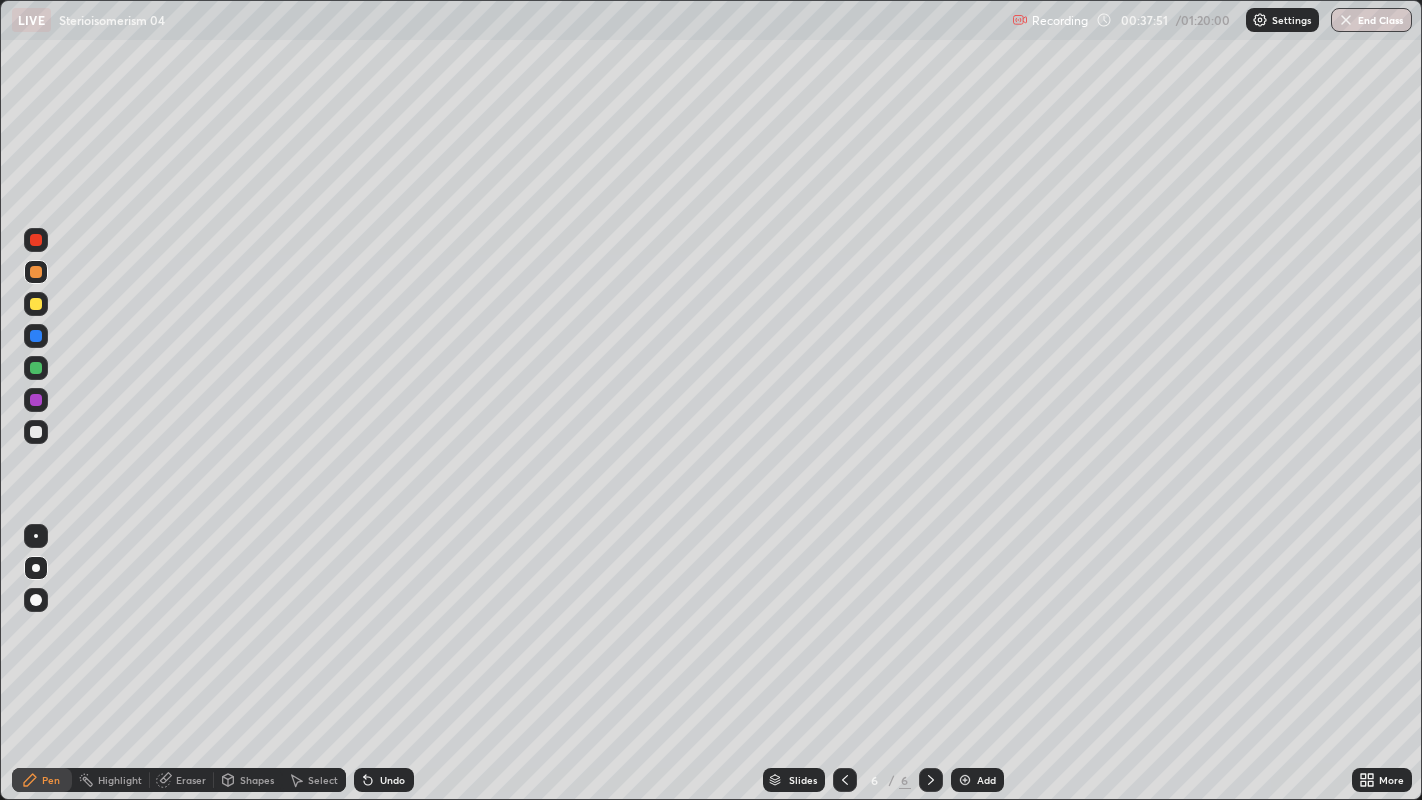click 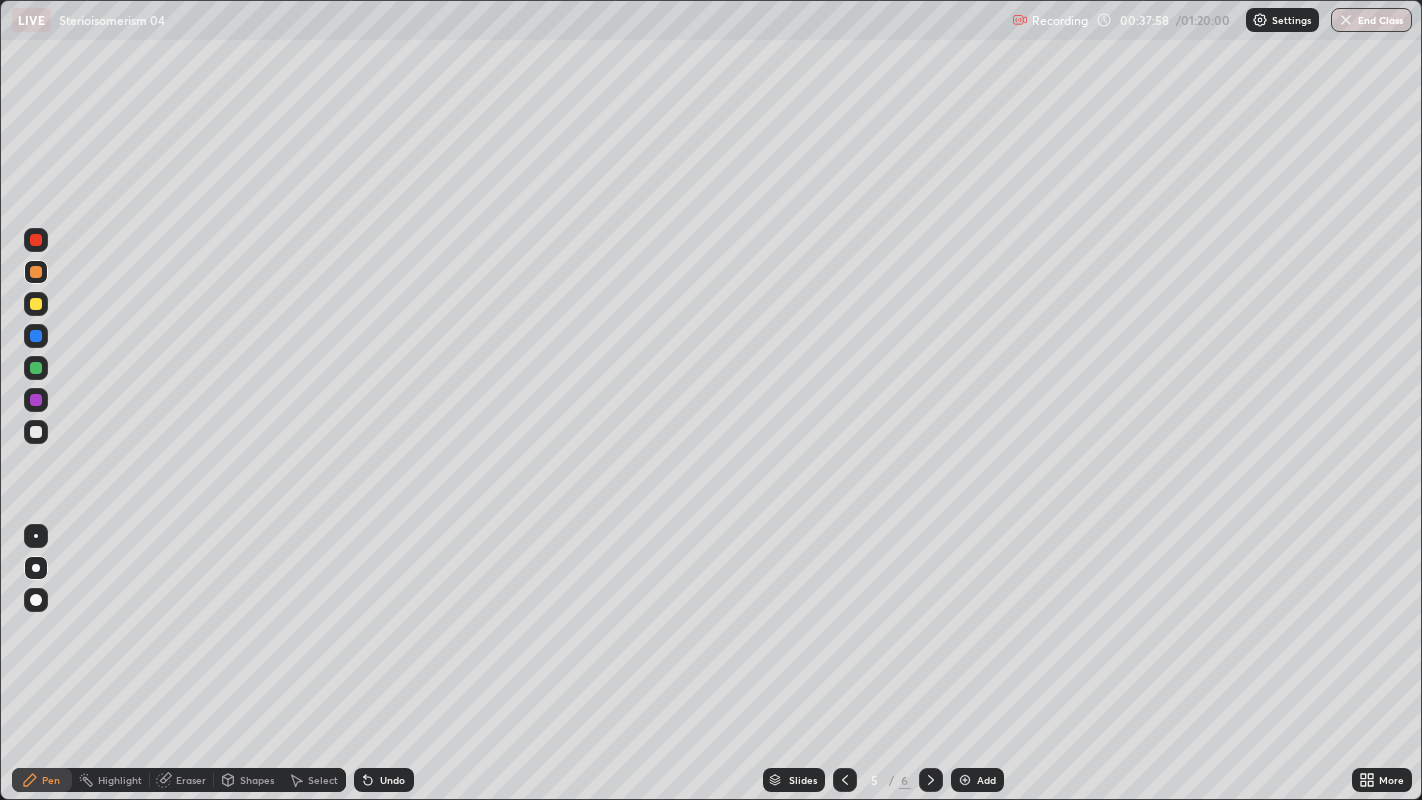 click 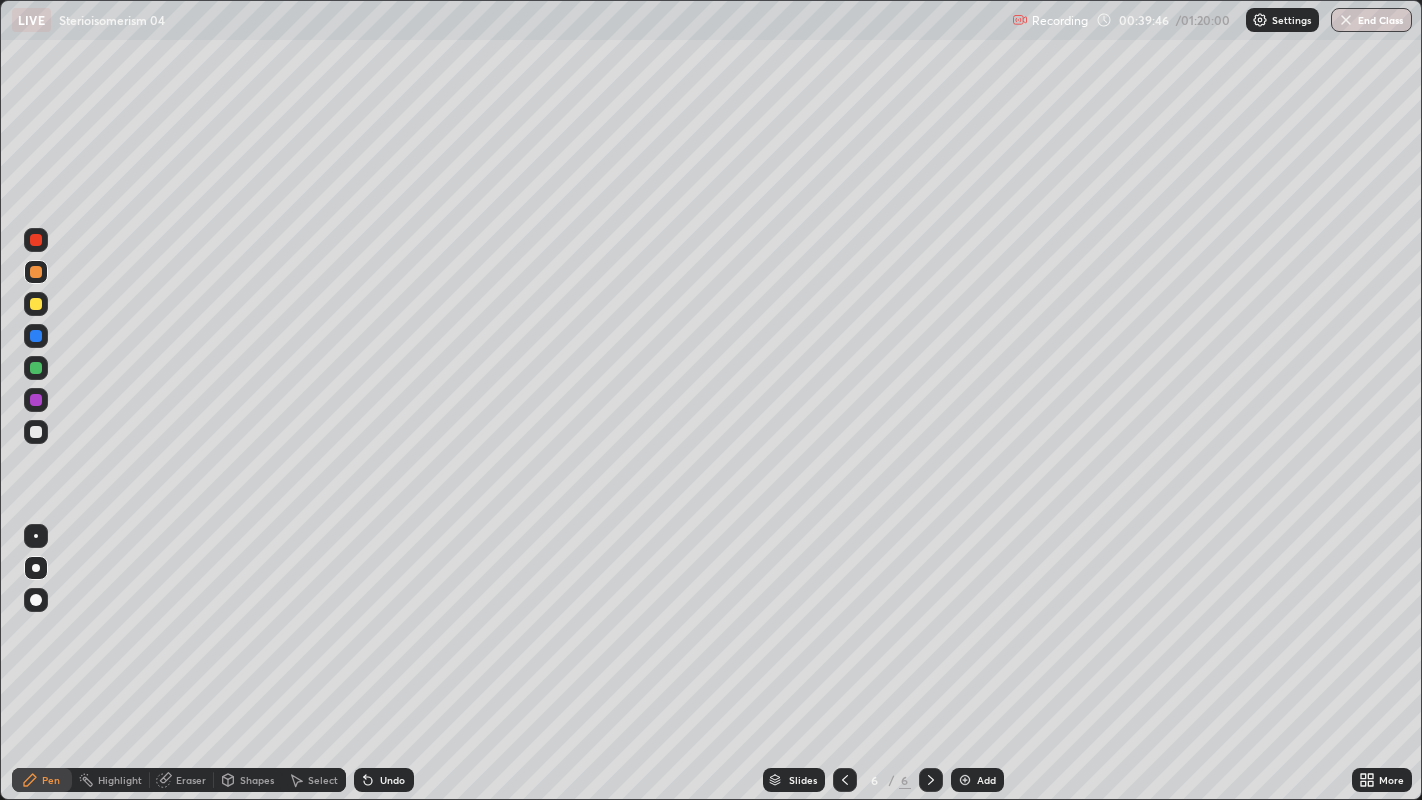 click 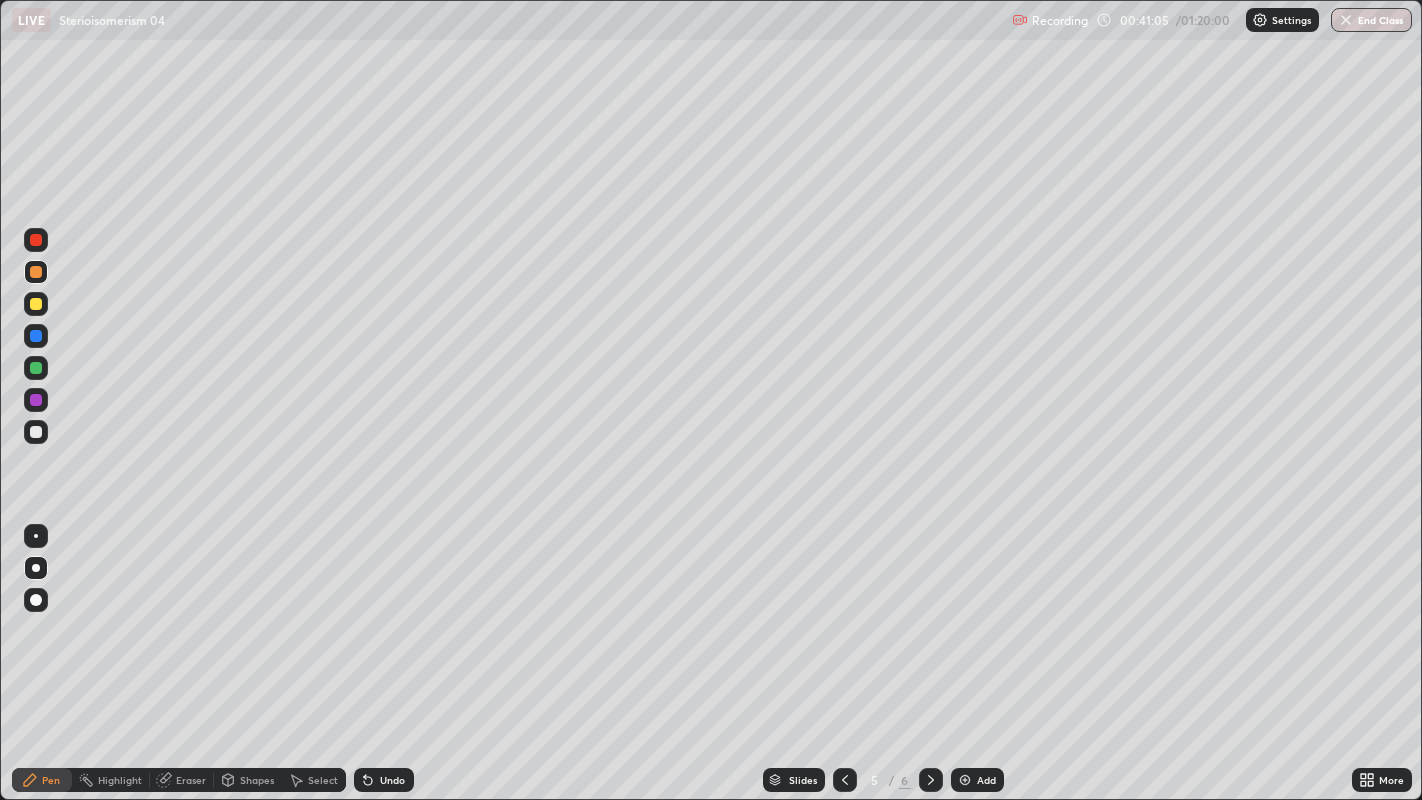 click on "Shapes" at bounding box center [248, 780] 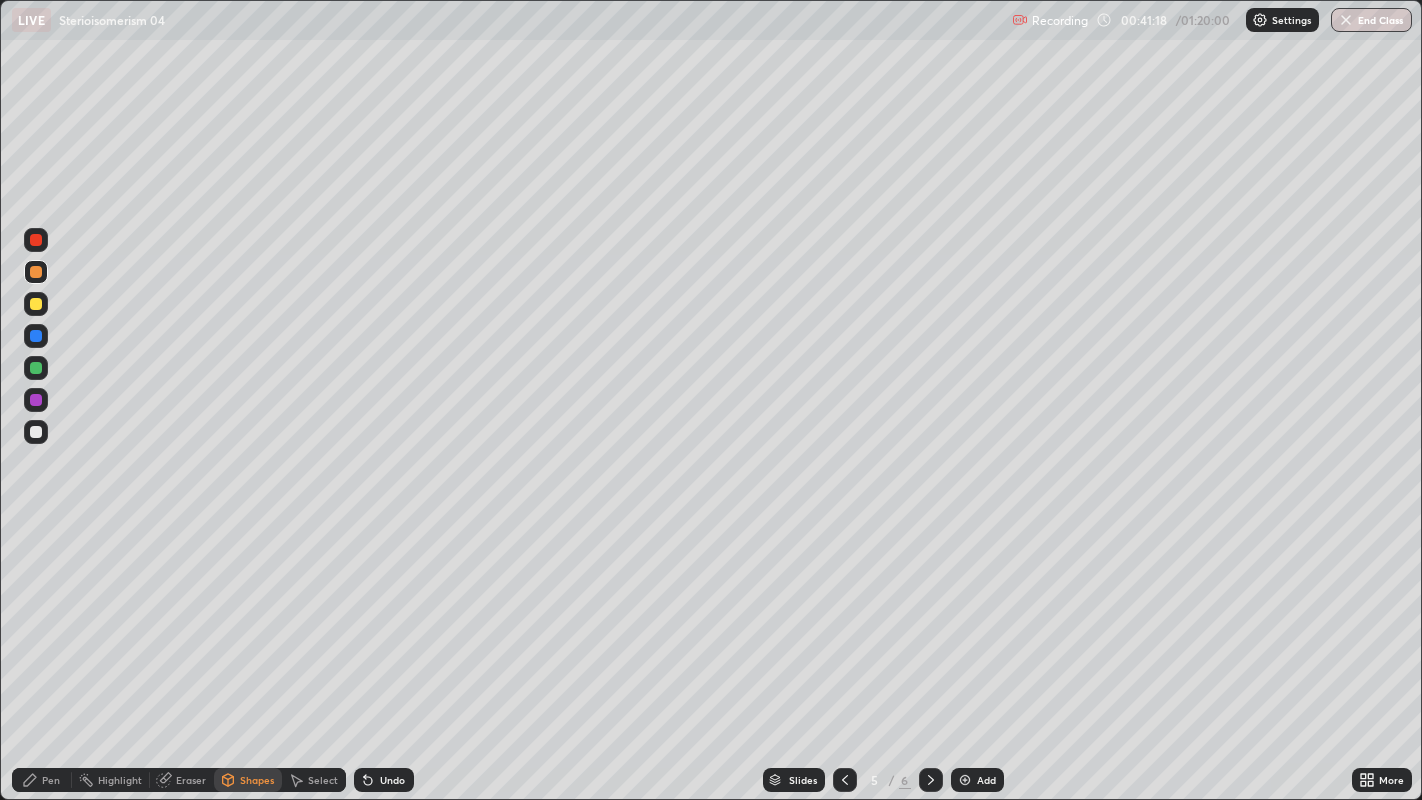 click on "Shapes" at bounding box center (248, 780) 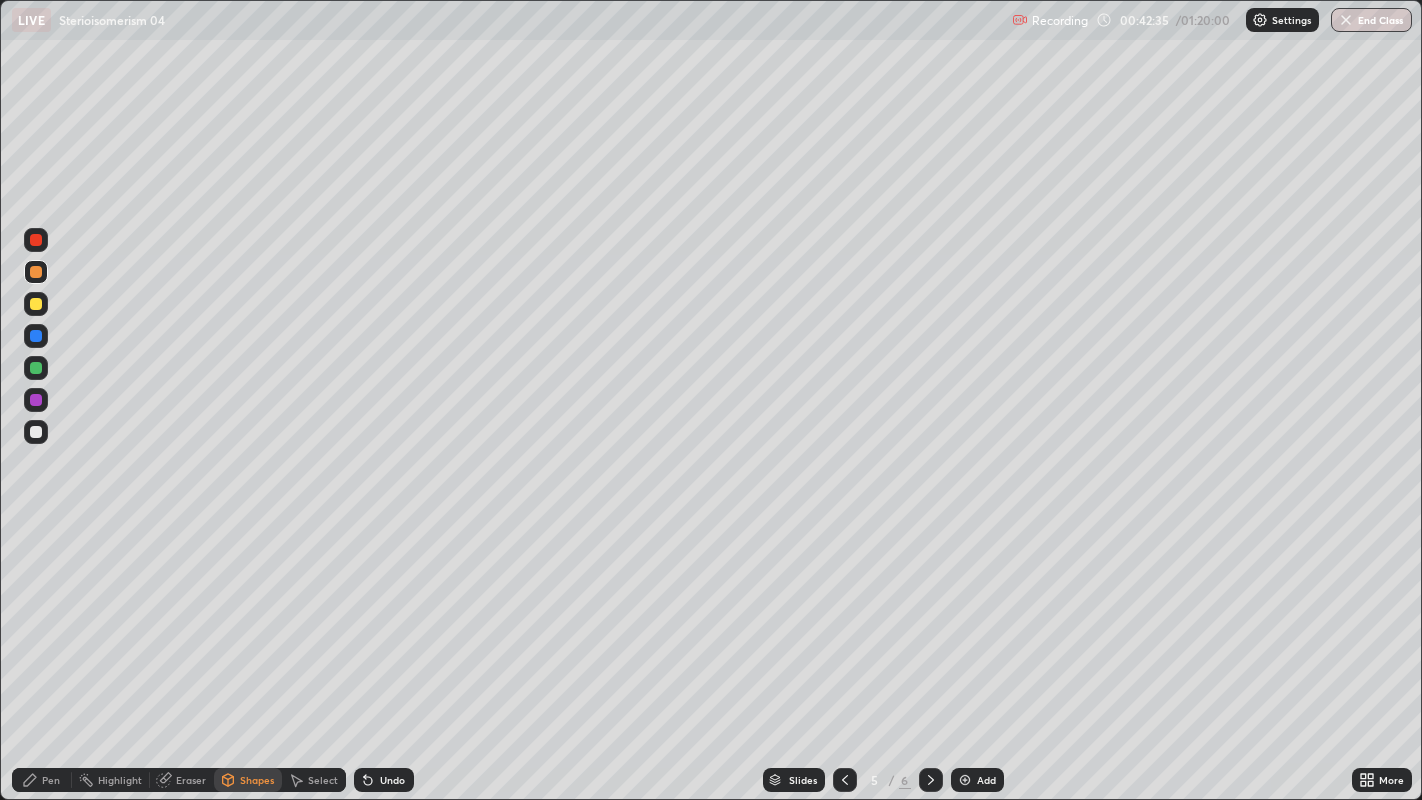 click 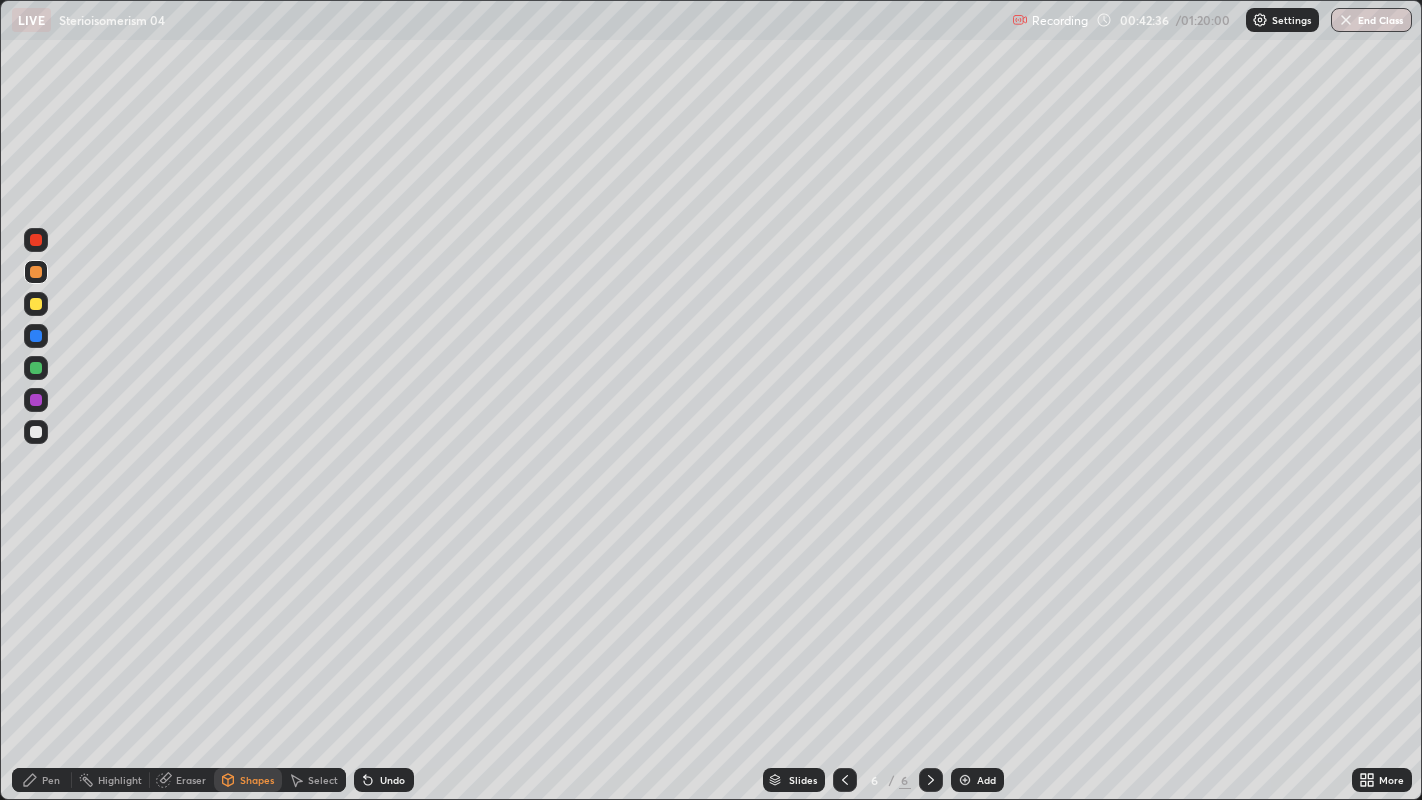 click on "Add" at bounding box center [986, 780] 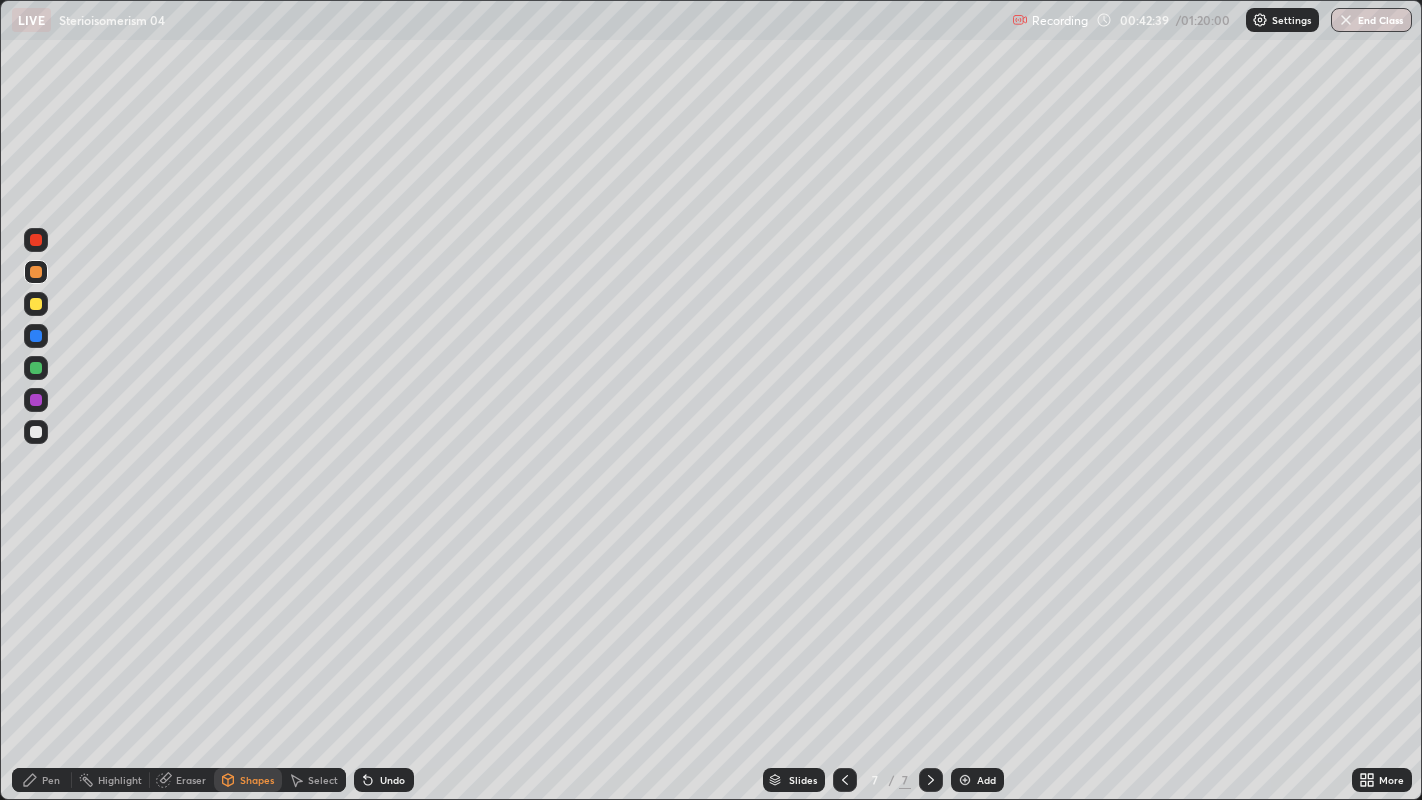 click on "Pen" at bounding box center [51, 780] 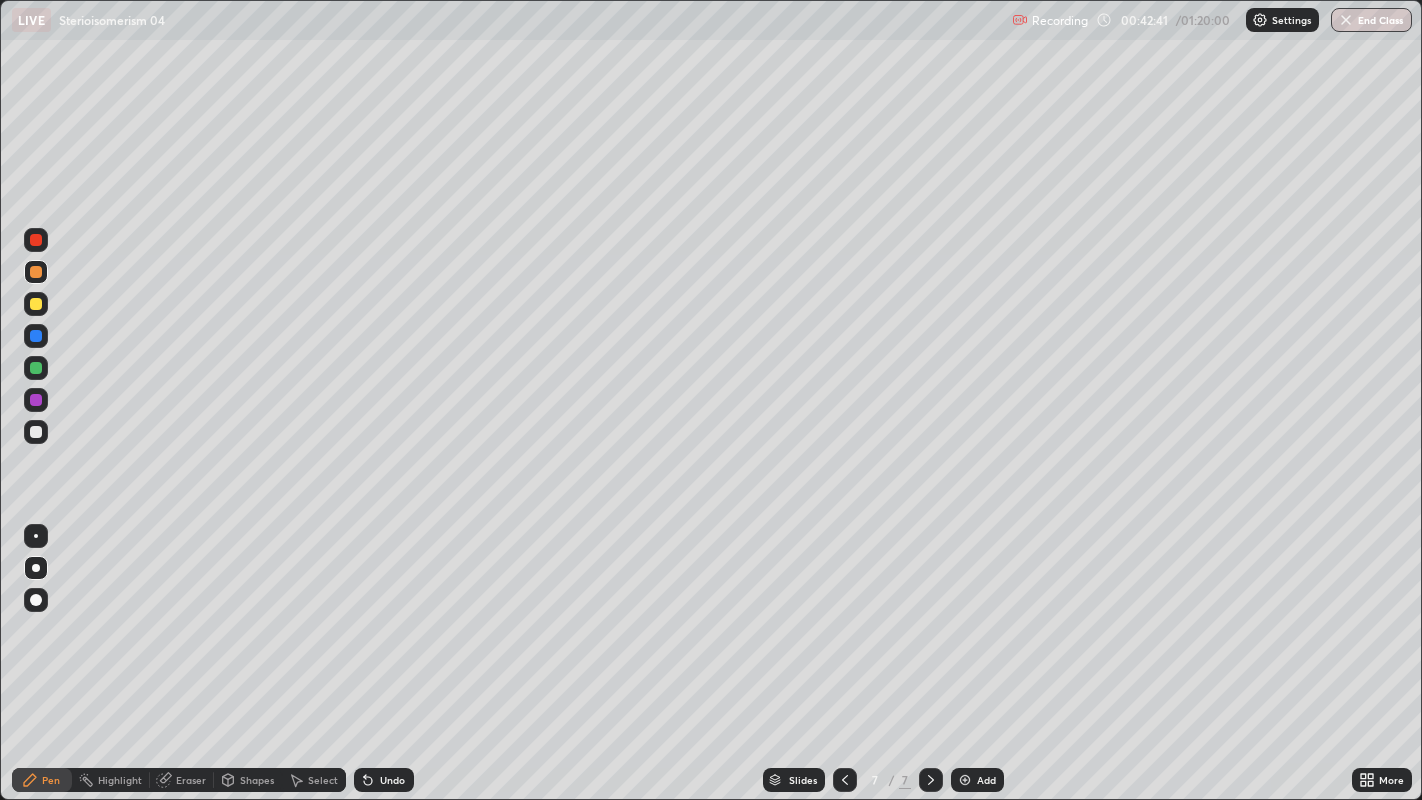 click on "Shapes" at bounding box center (257, 780) 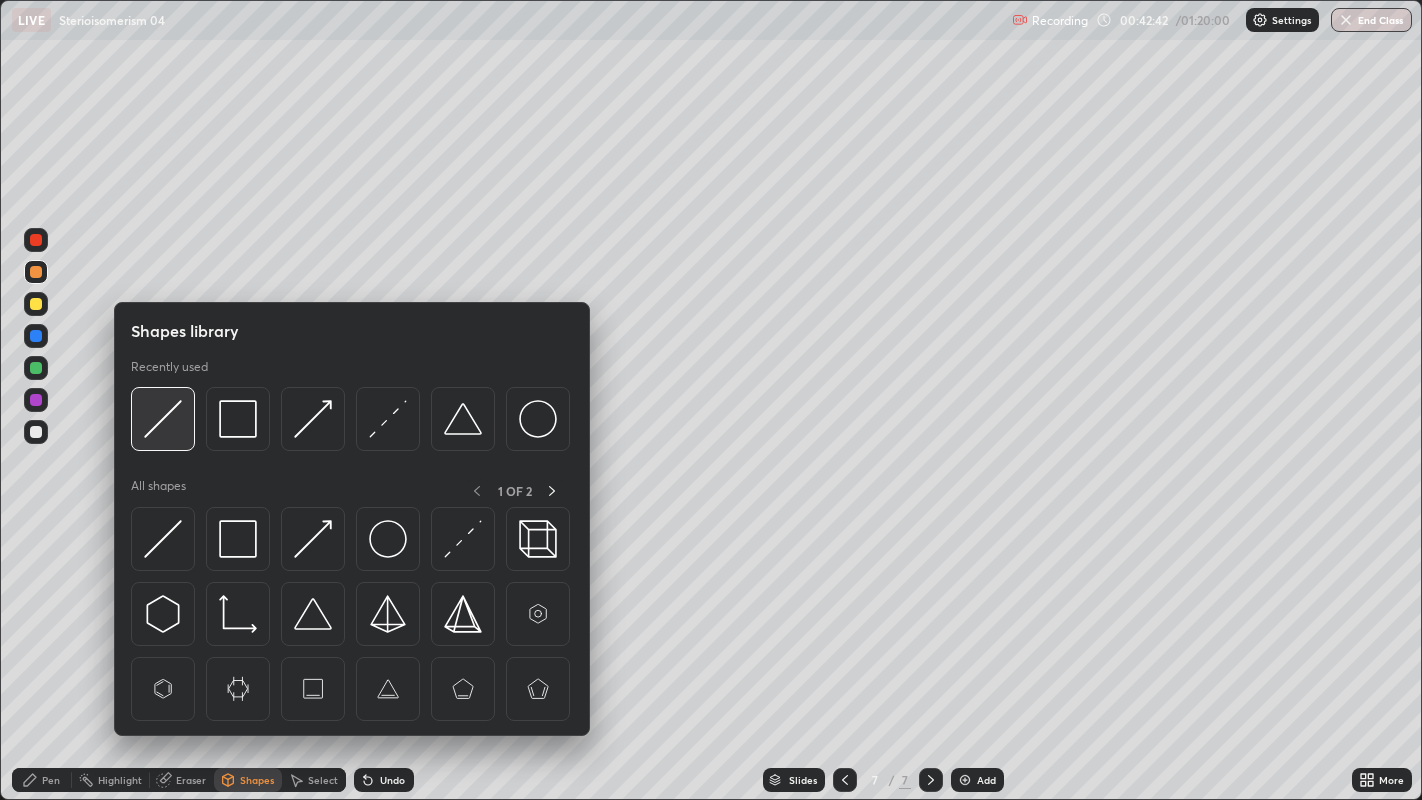 click at bounding box center [163, 419] 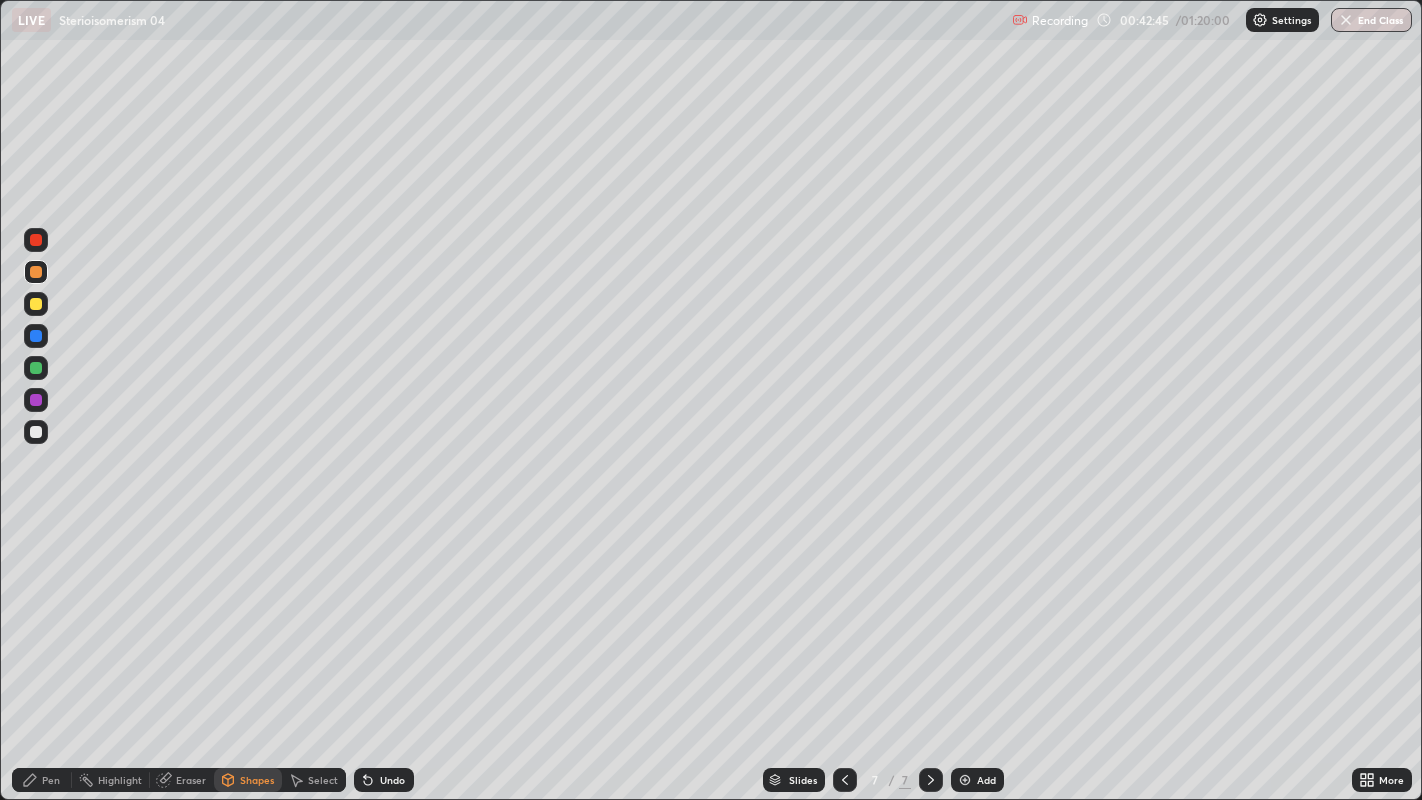 click on "Pen" at bounding box center (42, 780) 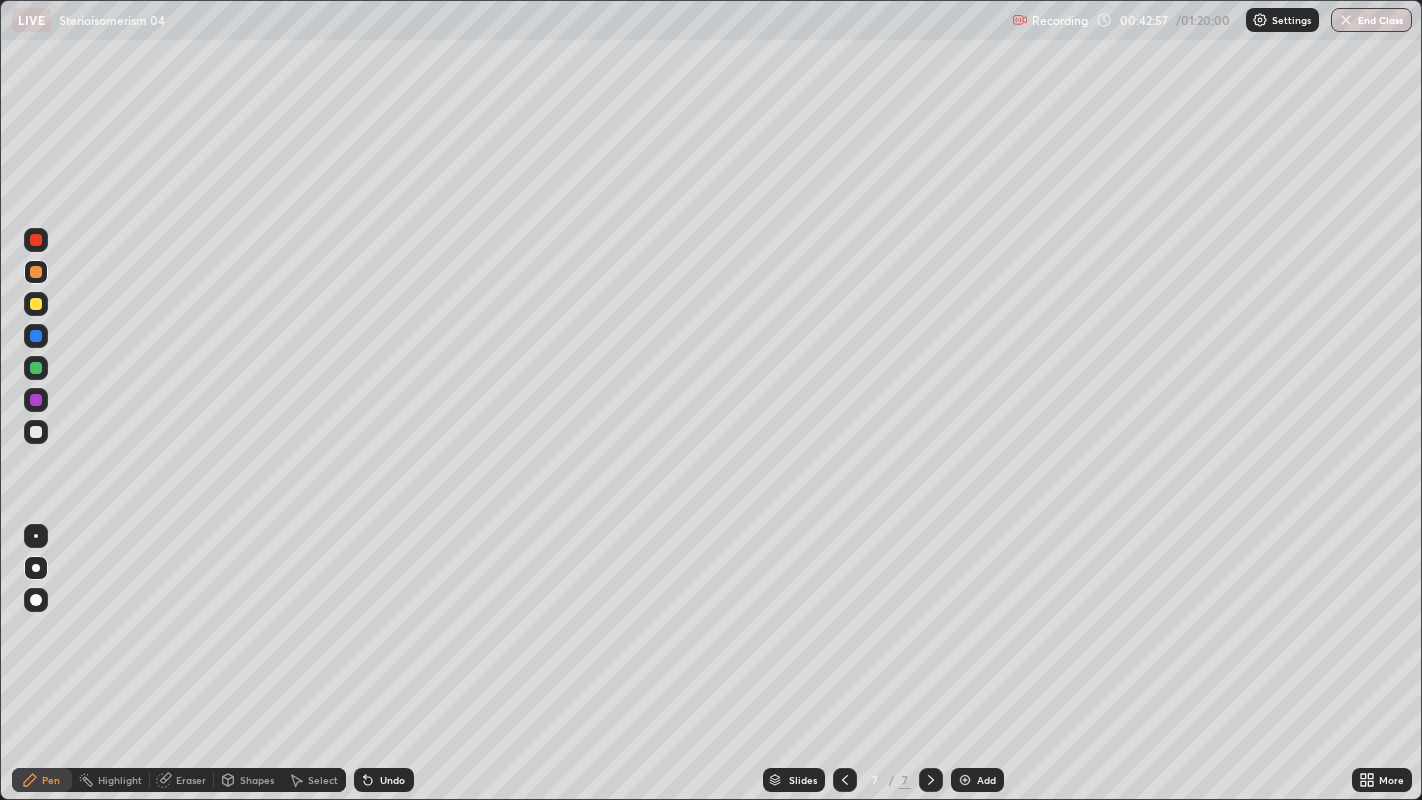 click on "Shapes" at bounding box center (257, 780) 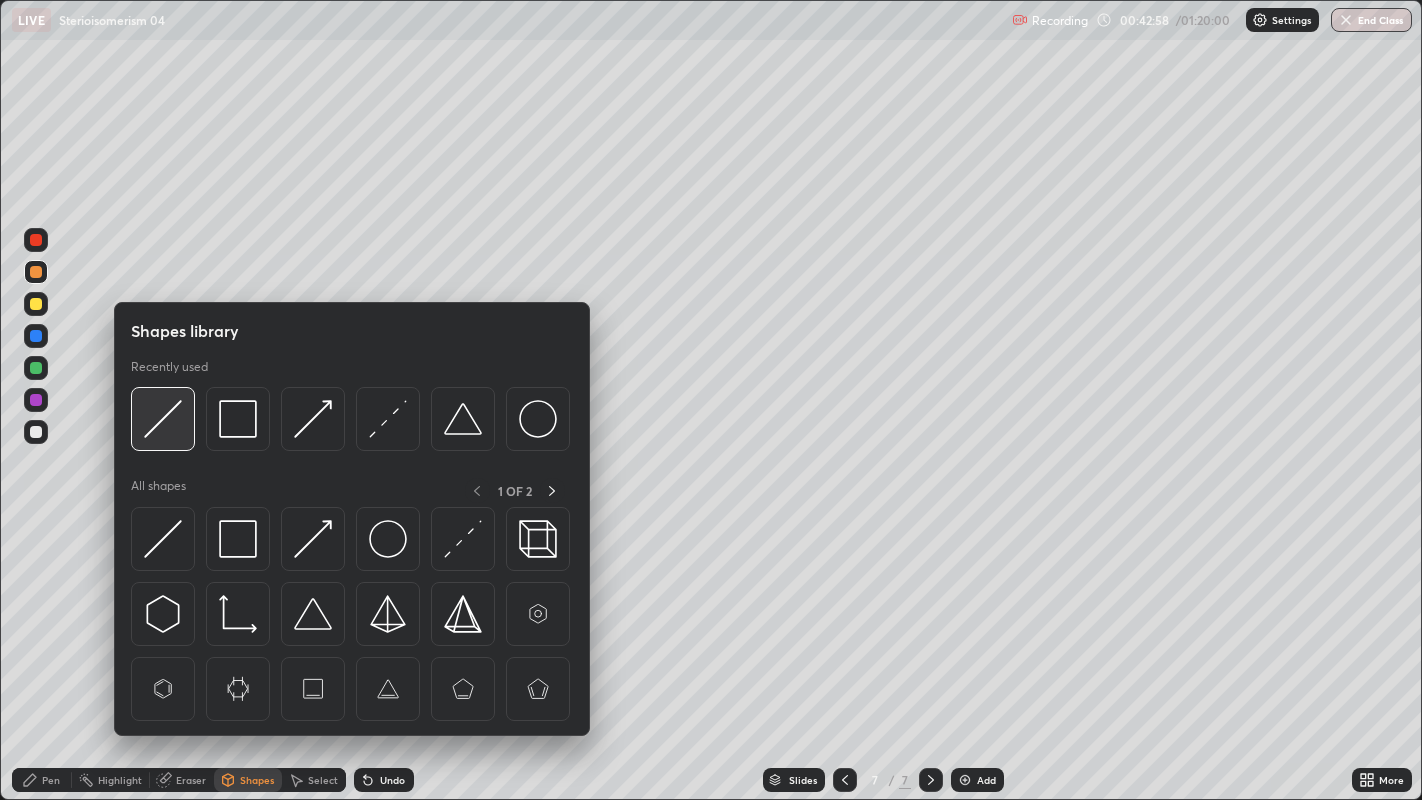 click at bounding box center (163, 419) 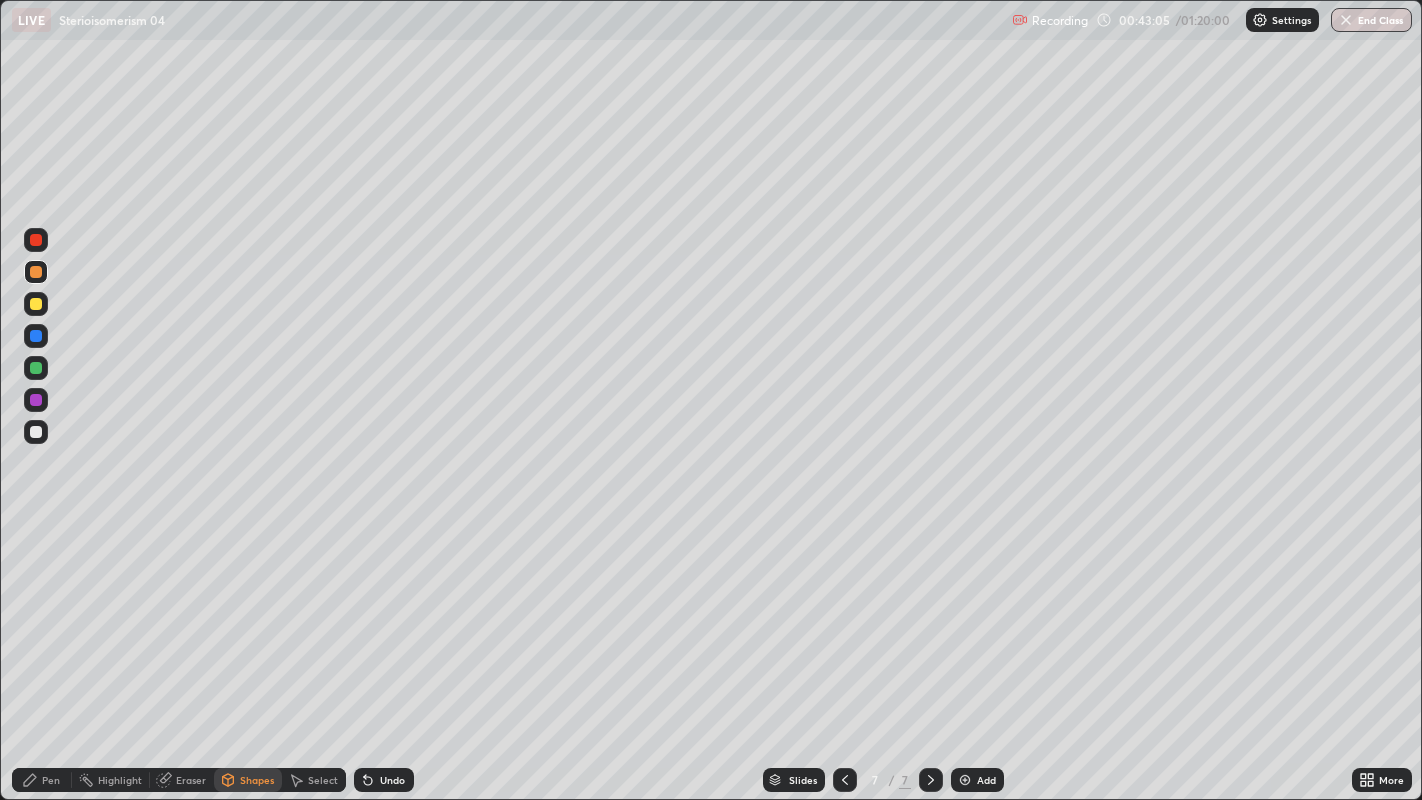click on "Pen" at bounding box center (51, 780) 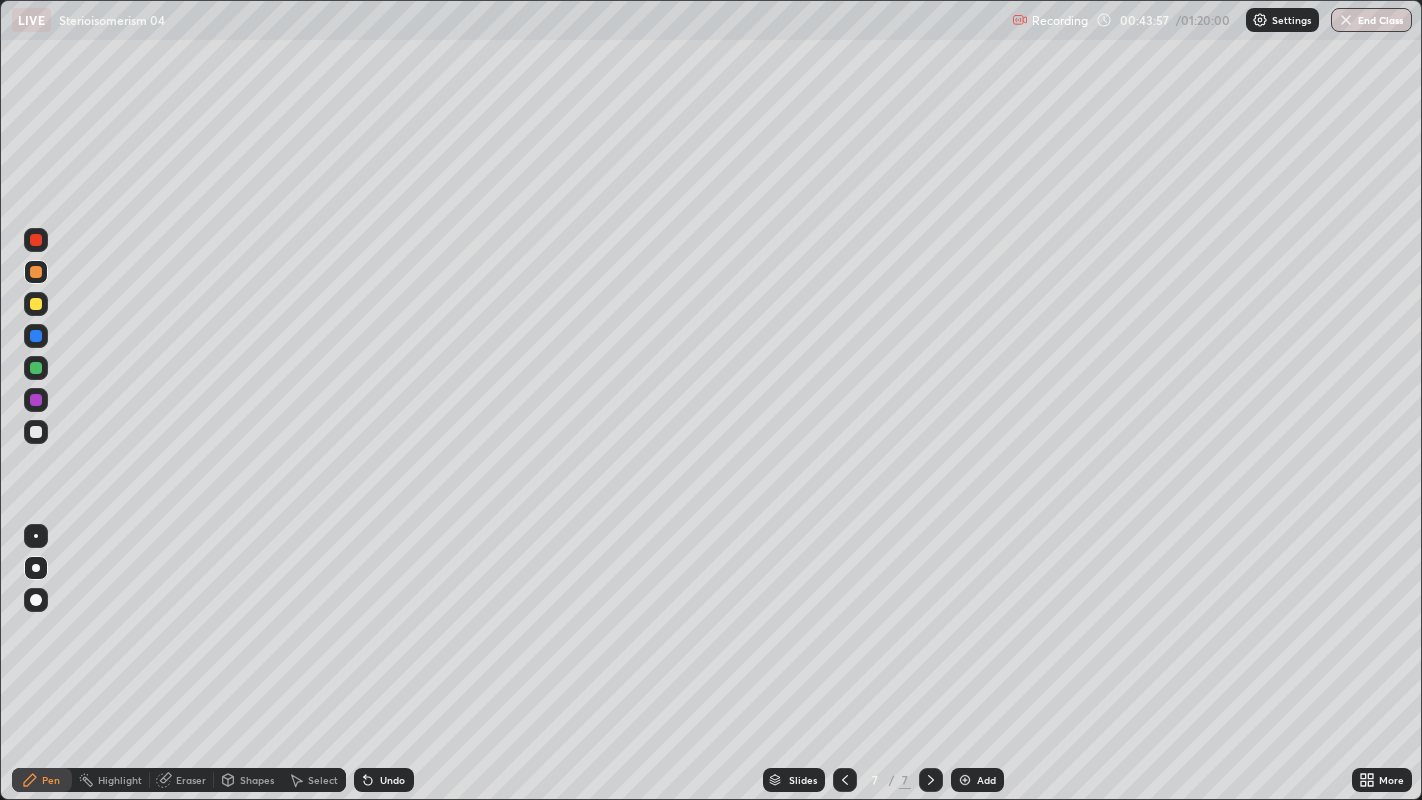 click on "Eraser" at bounding box center (182, 780) 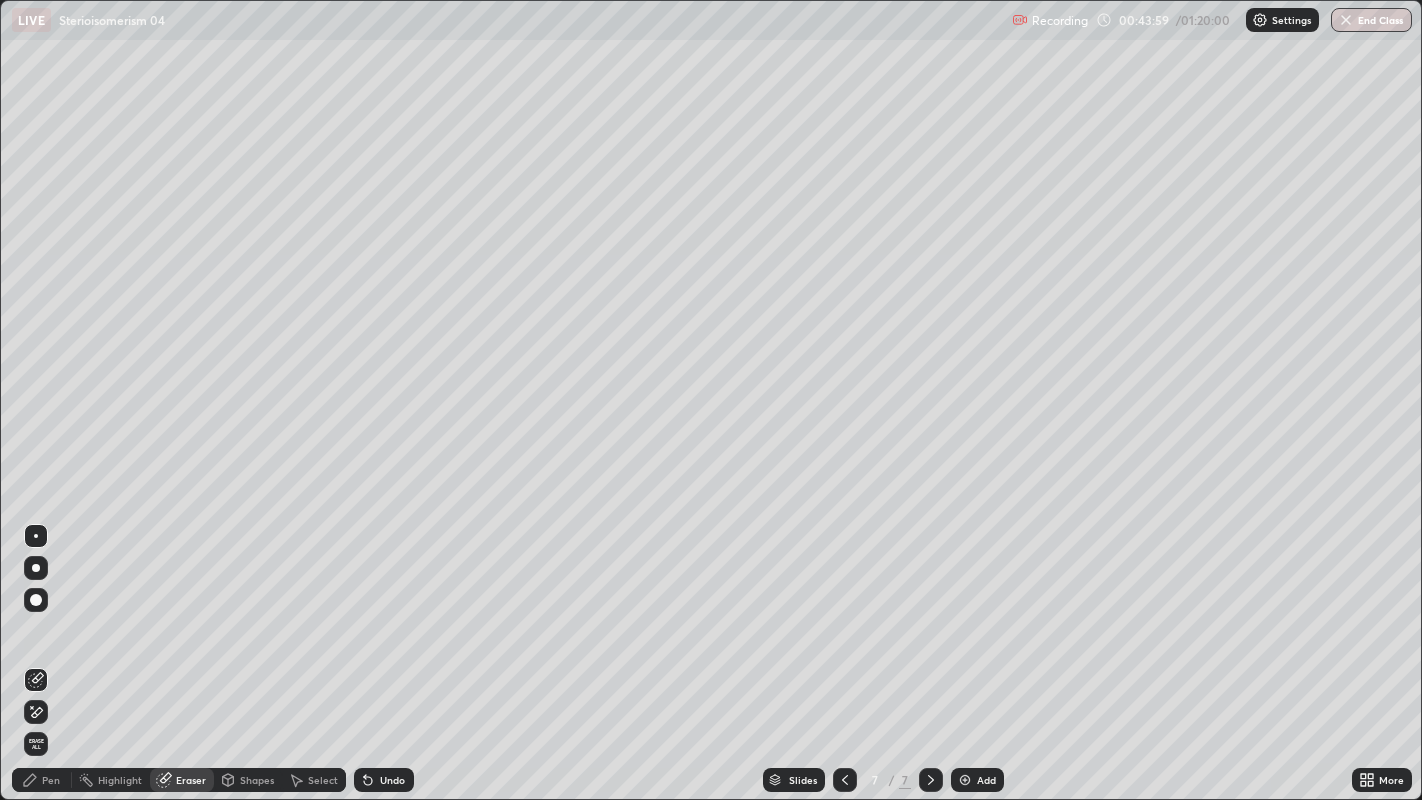 click on "Pen" at bounding box center [42, 780] 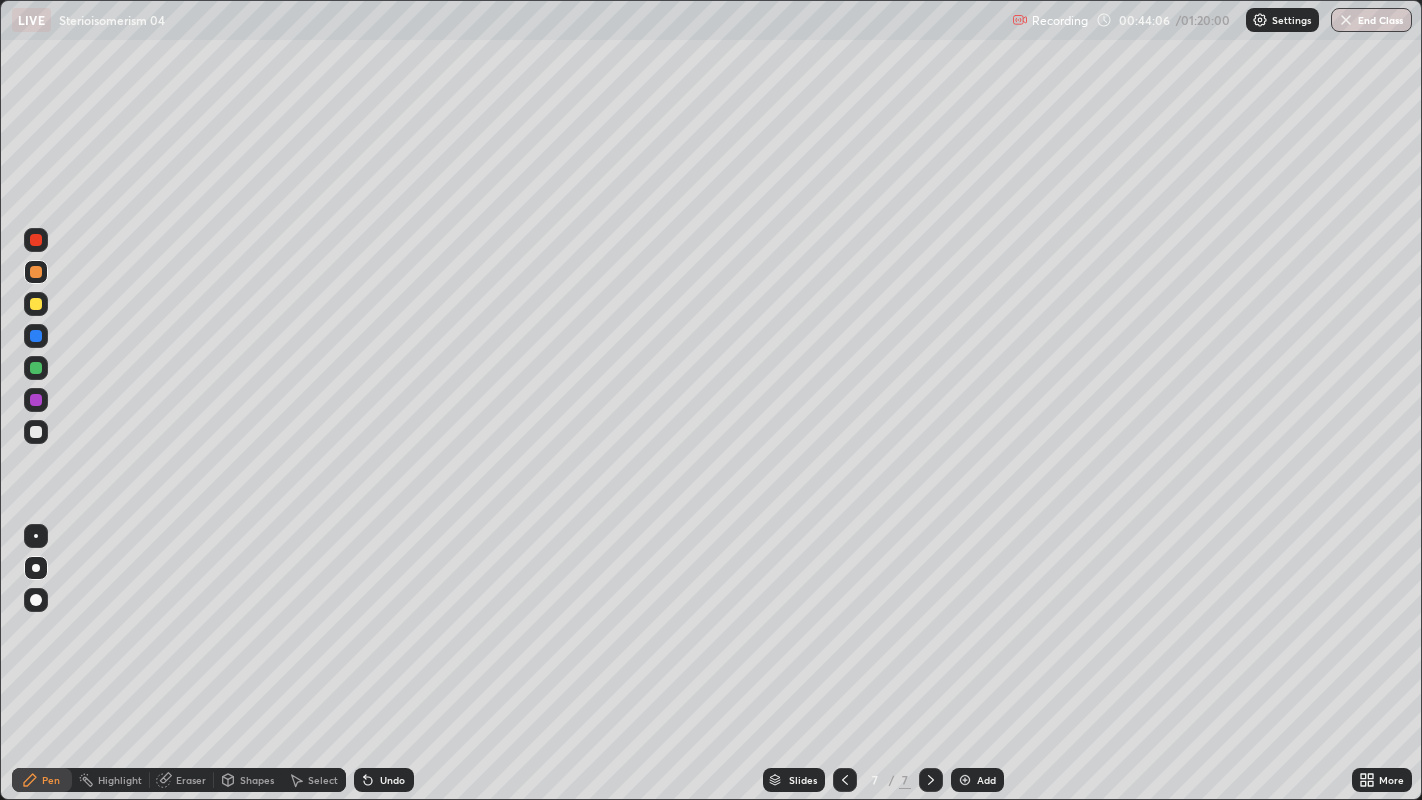 click at bounding box center [36, 432] 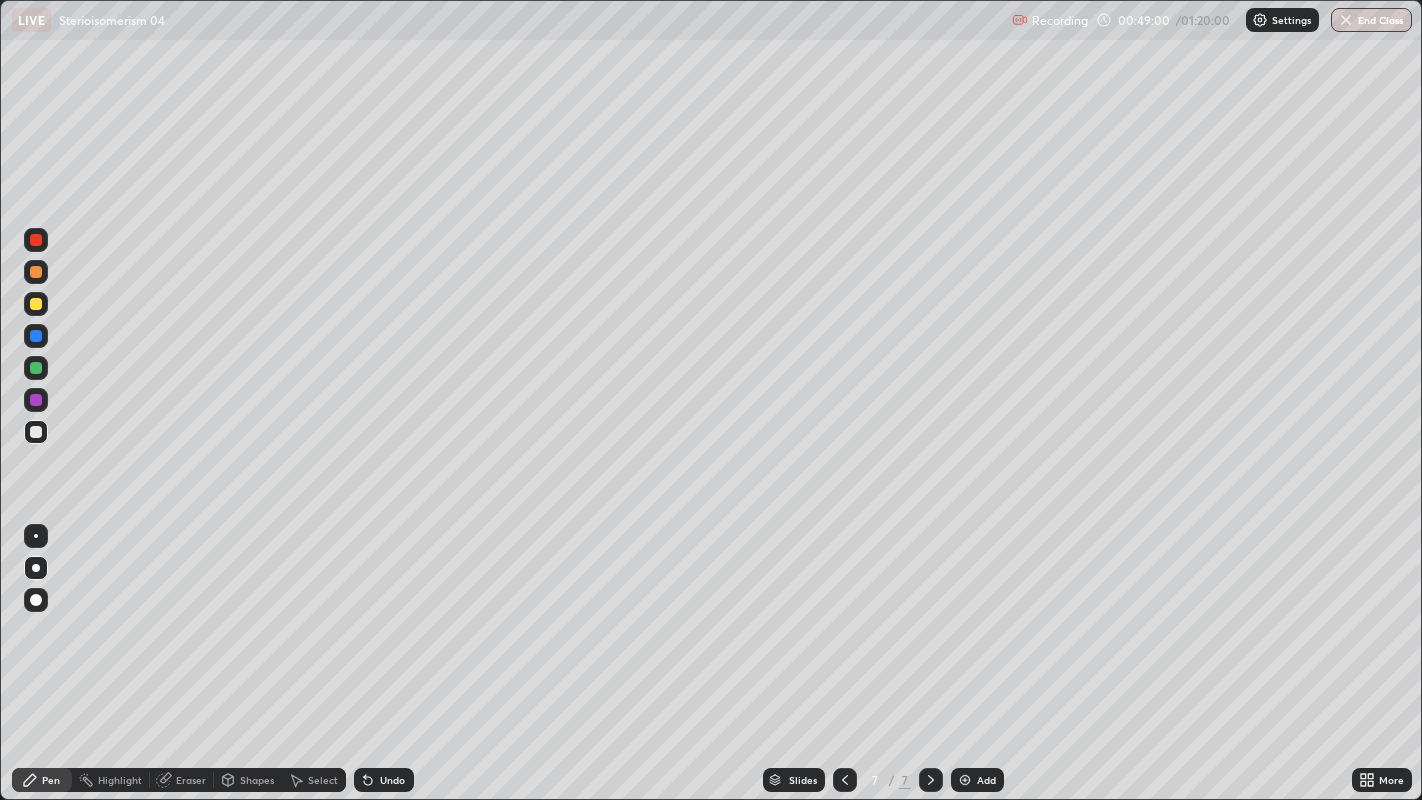 click at bounding box center (965, 780) 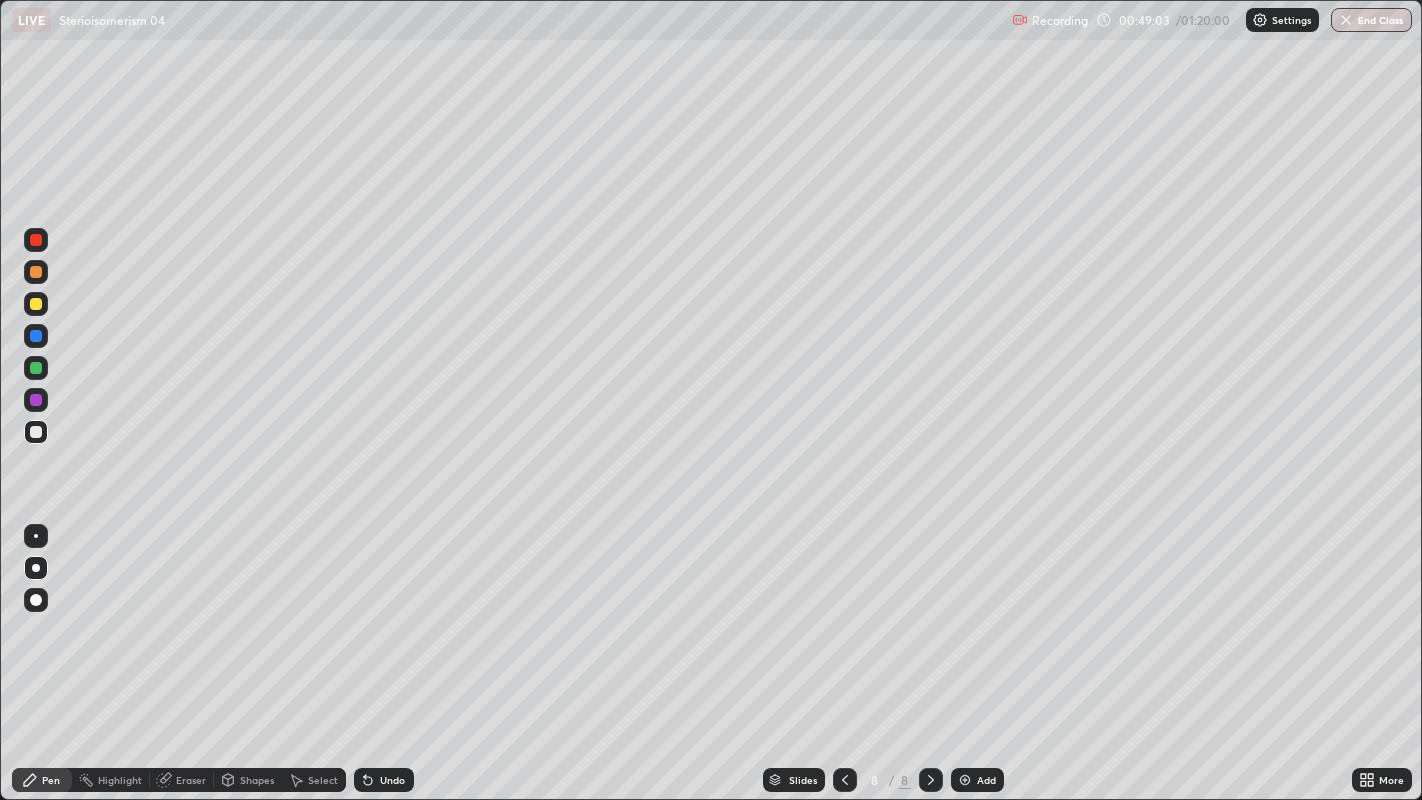 click at bounding box center [36, 272] 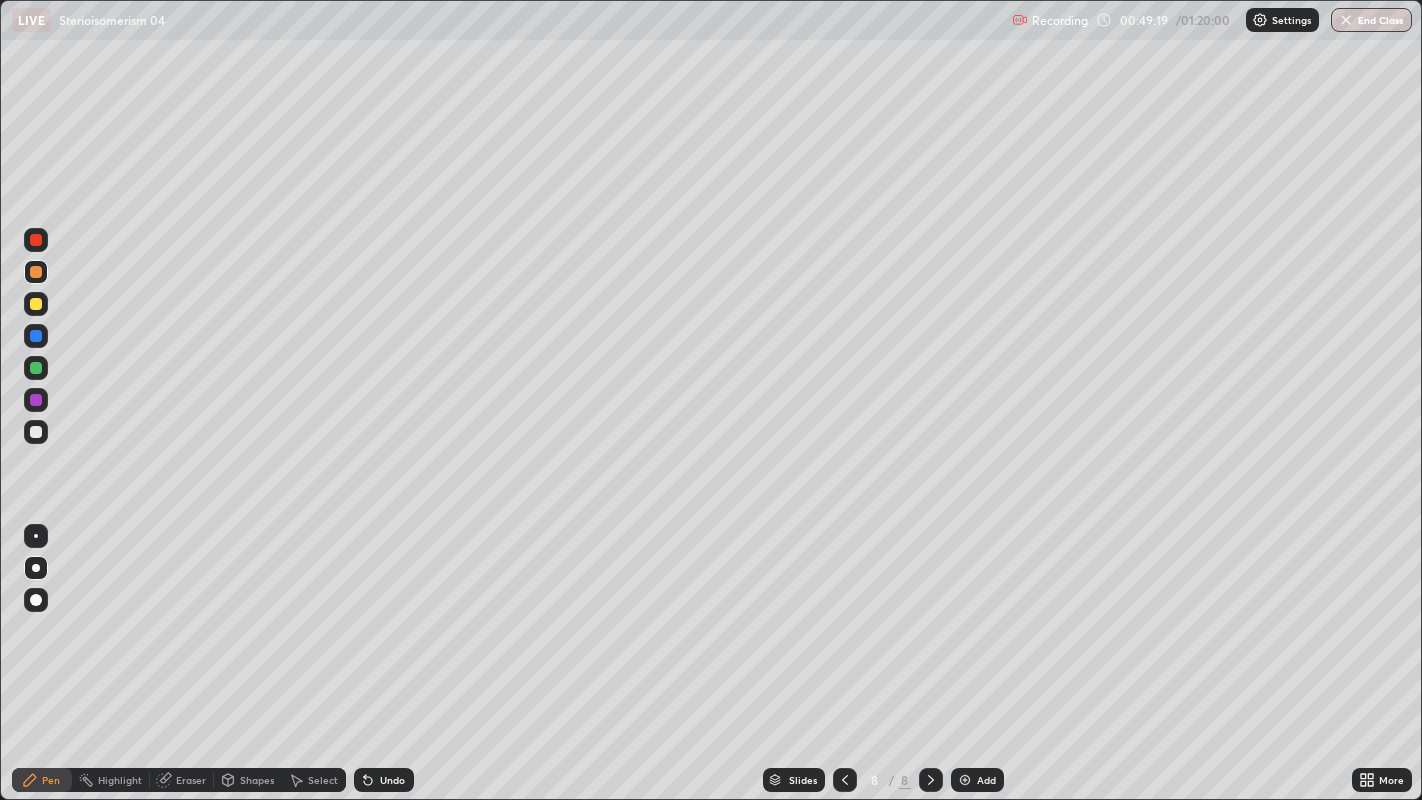 click on "Shapes" at bounding box center (257, 780) 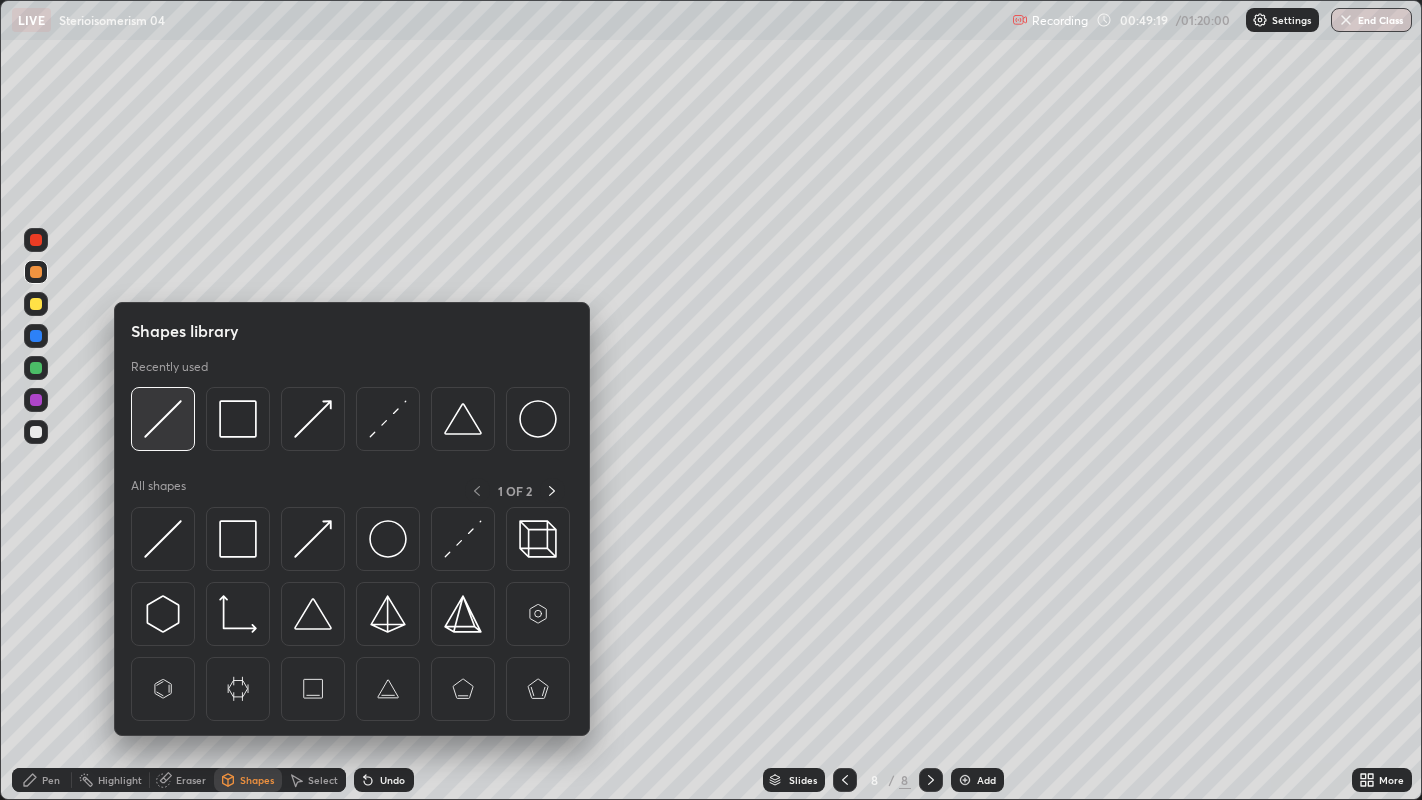 click at bounding box center [163, 419] 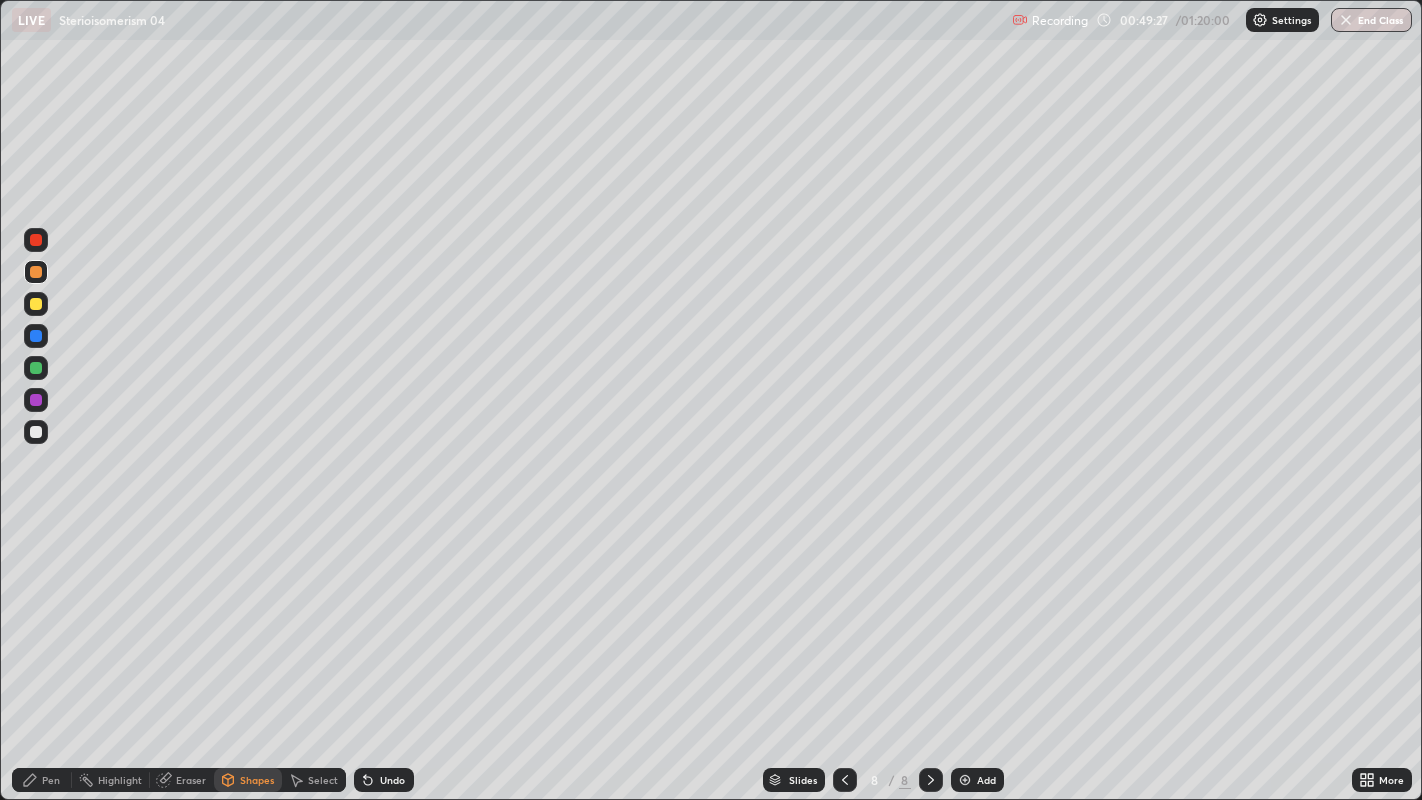 click on "Pen" at bounding box center [51, 780] 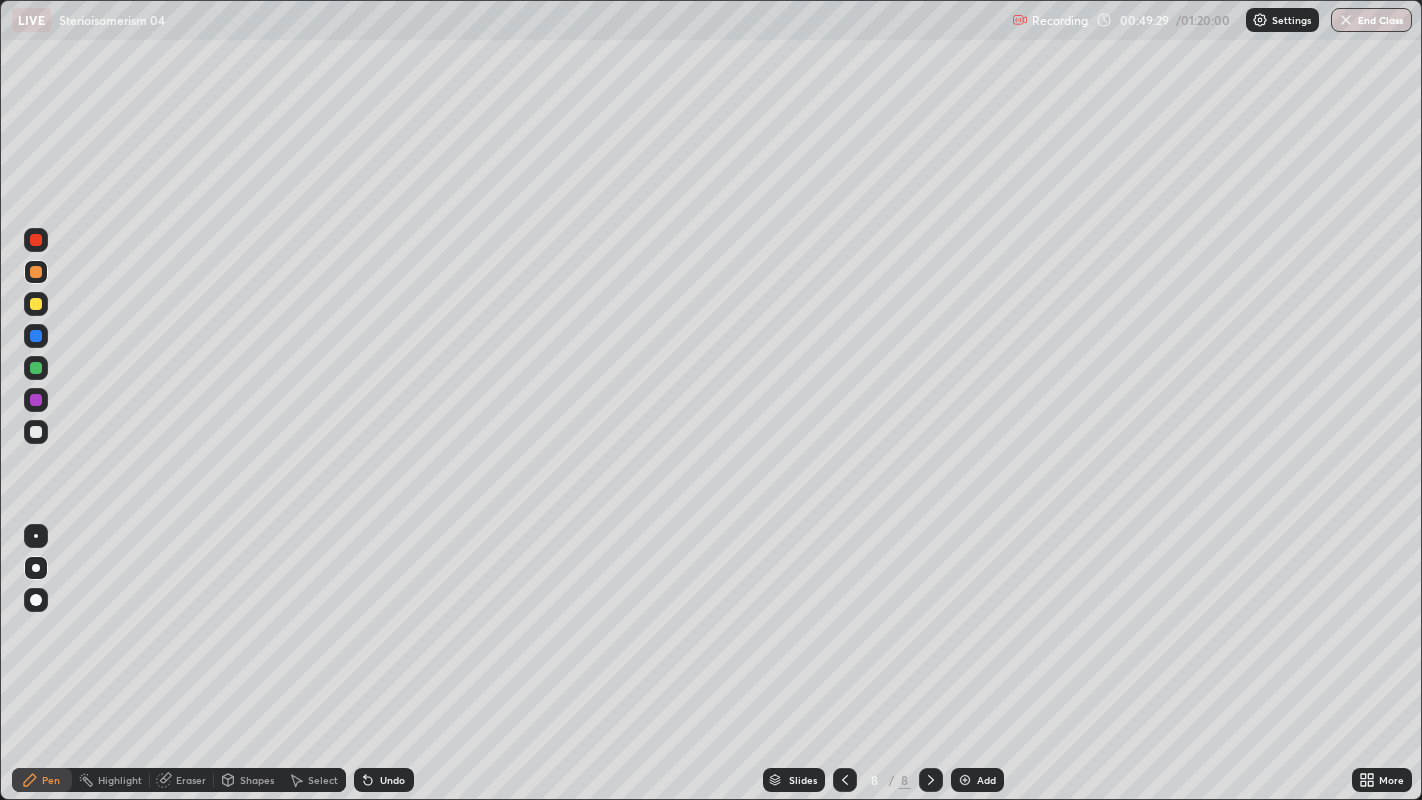 click at bounding box center (36, 432) 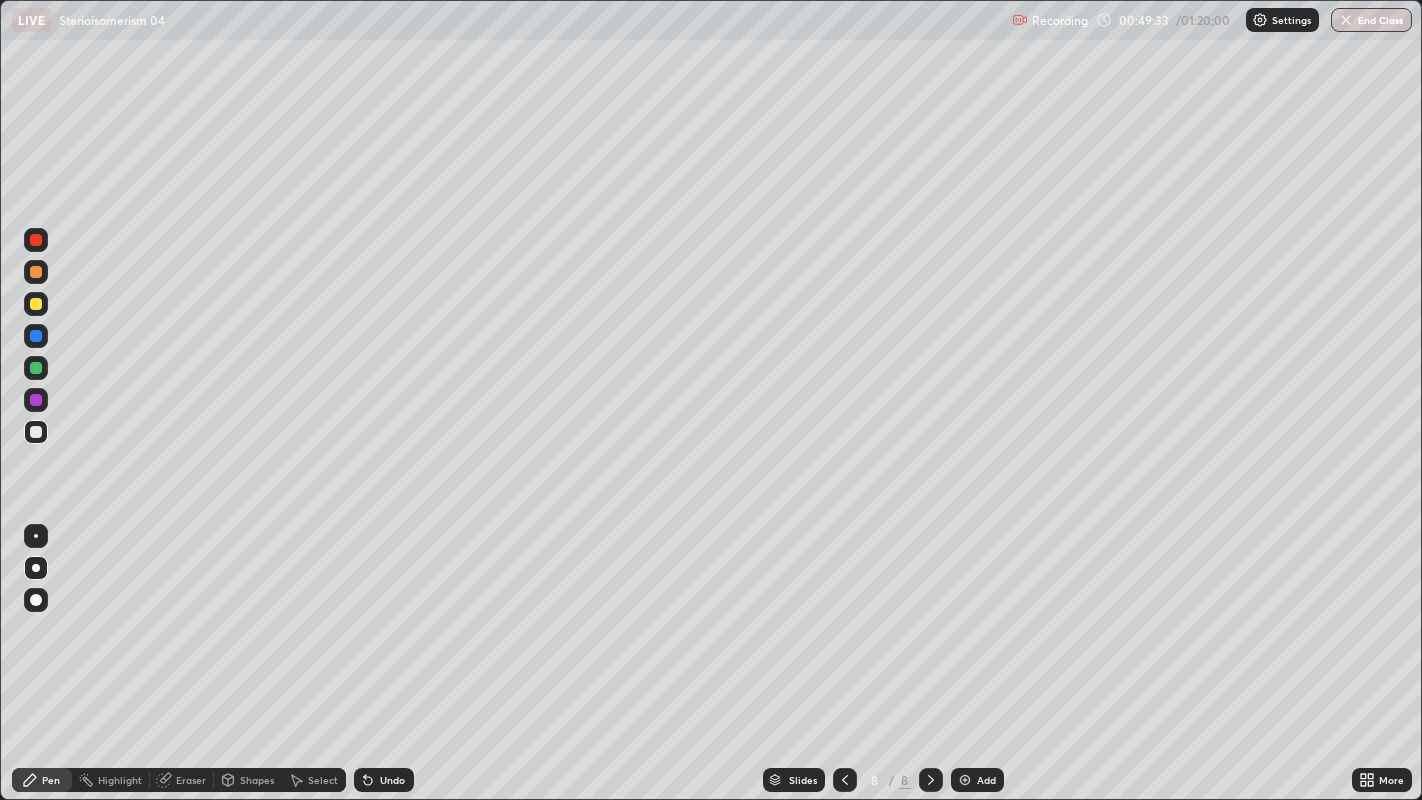 click on "Eraser" at bounding box center (191, 780) 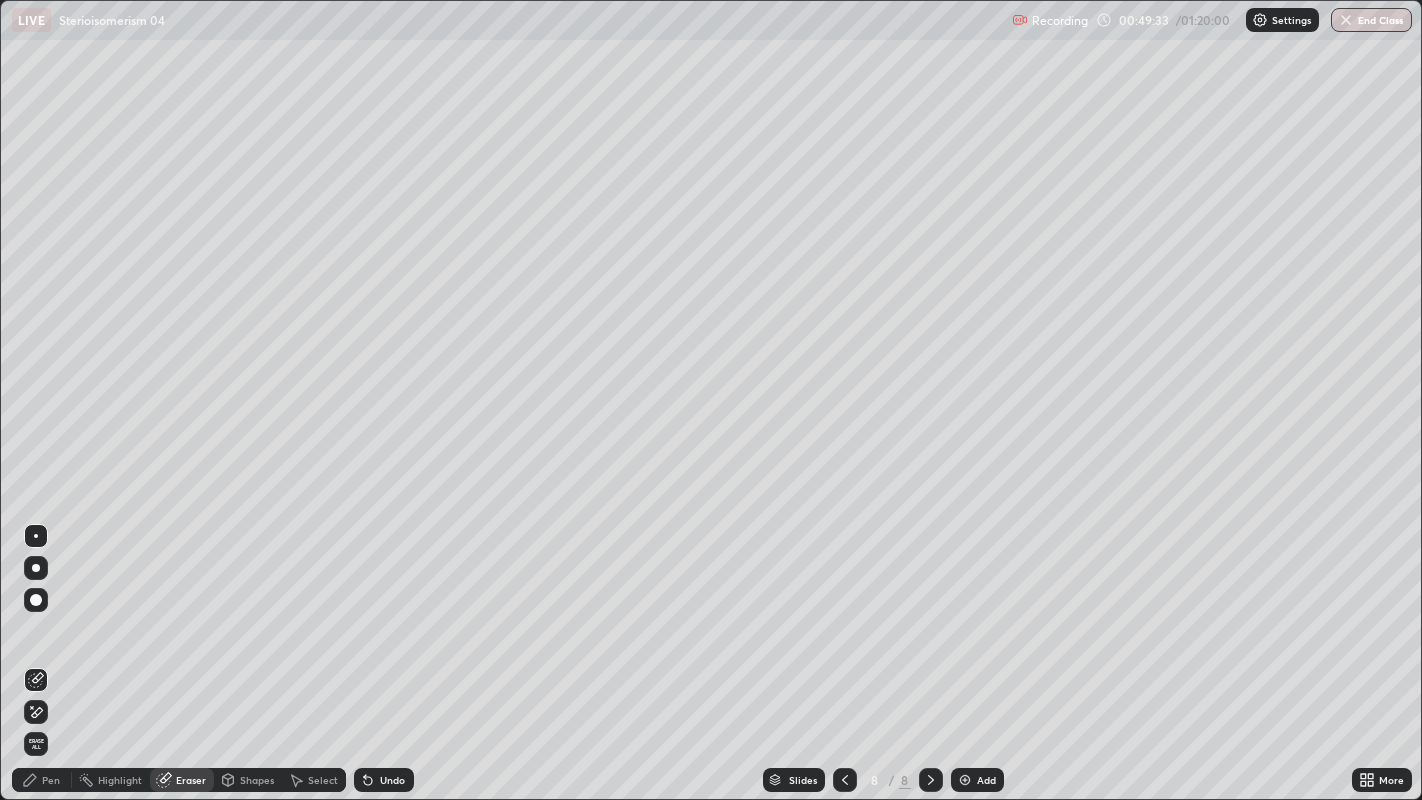 click on "Shapes" at bounding box center [257, 780] 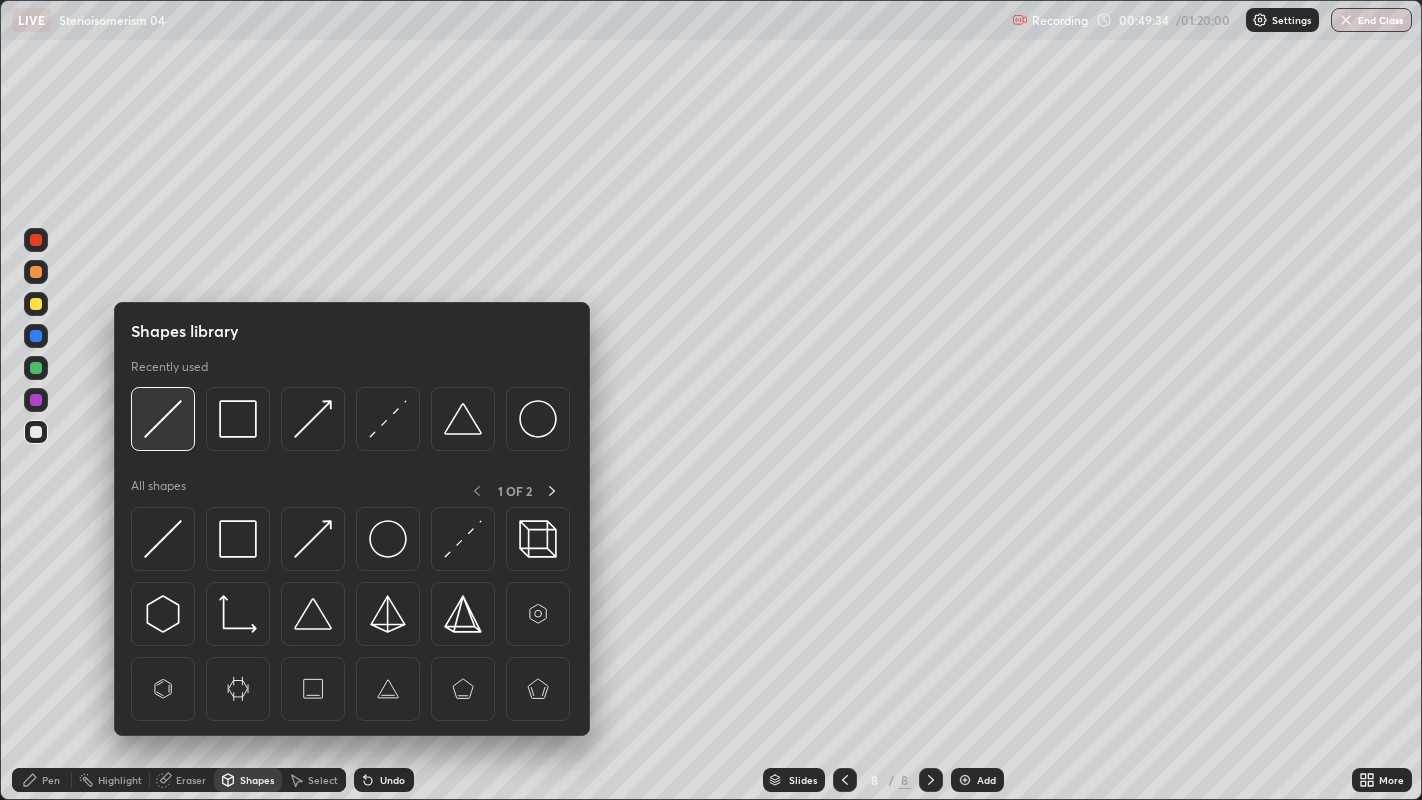 click at bounding box center [163, 419] 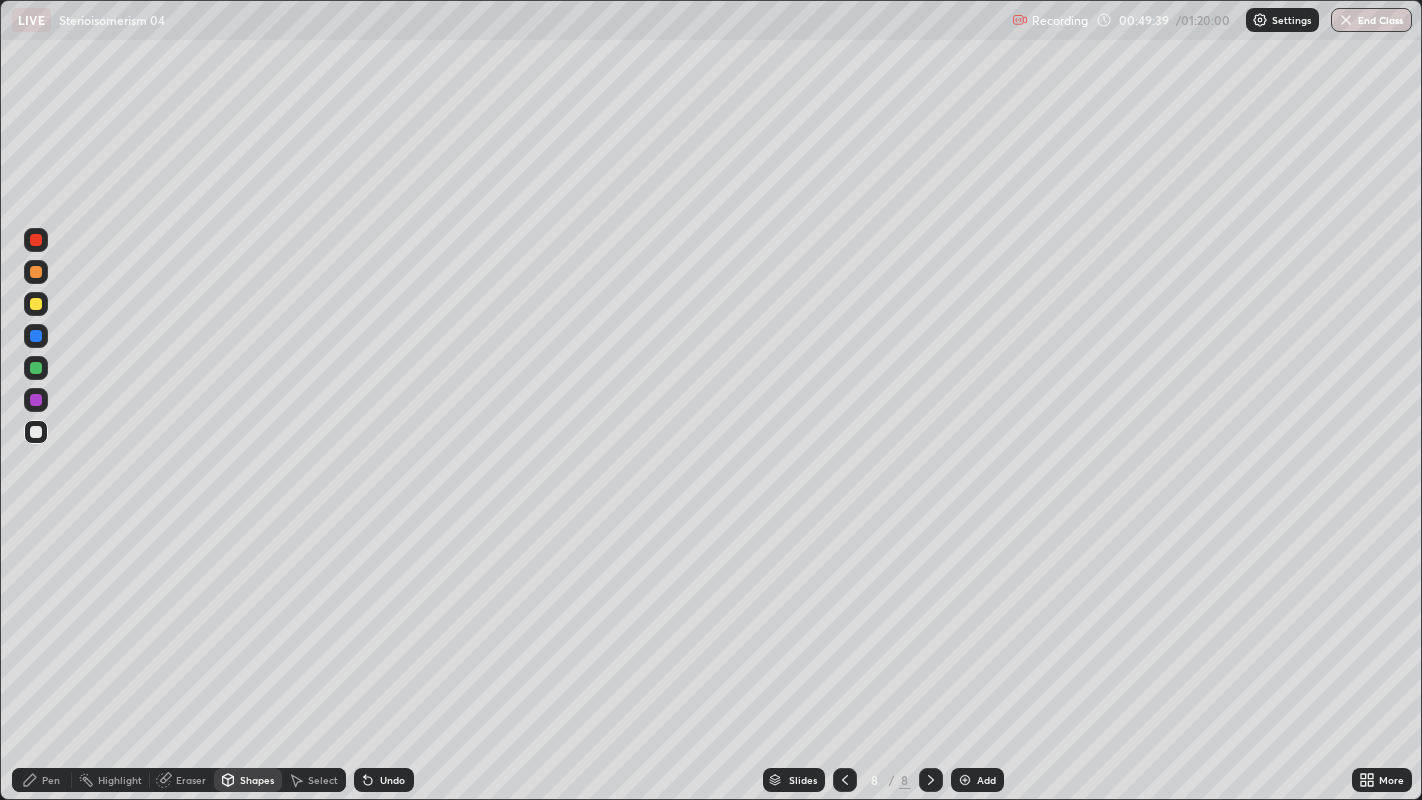 click on "Pen" at bounding box center [51, 780] 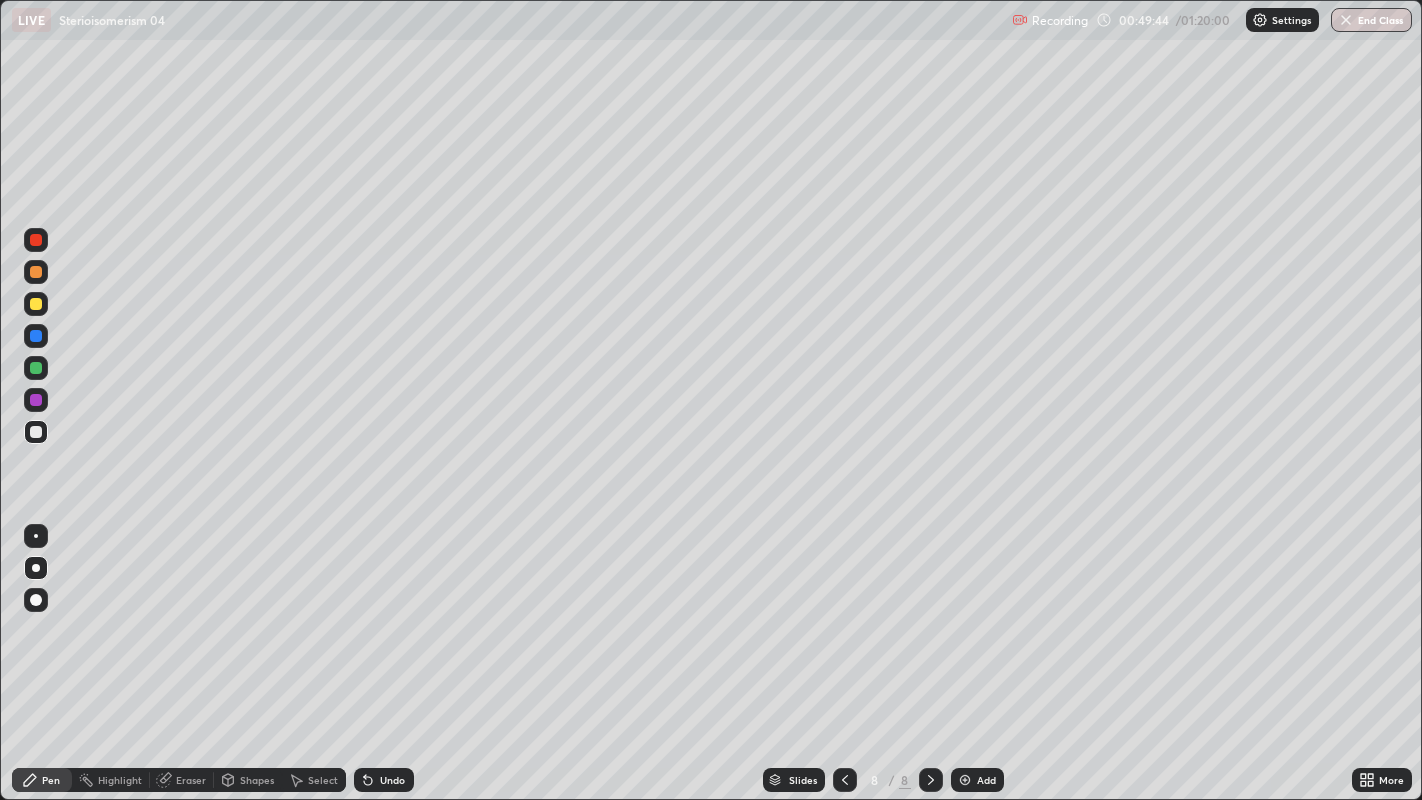 click at bounding box center [36, 272] 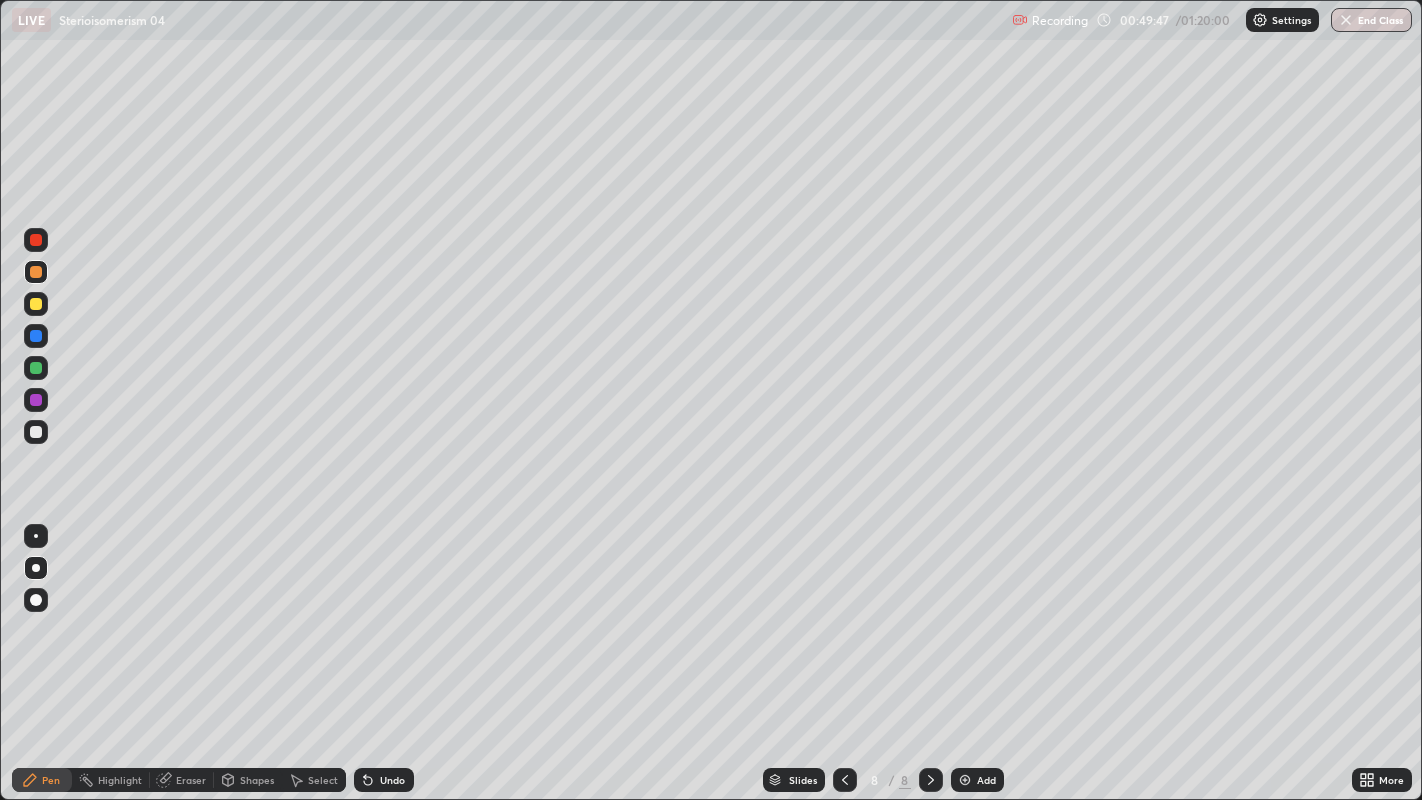 click on "Eraser" at bounding box center [191, 780] 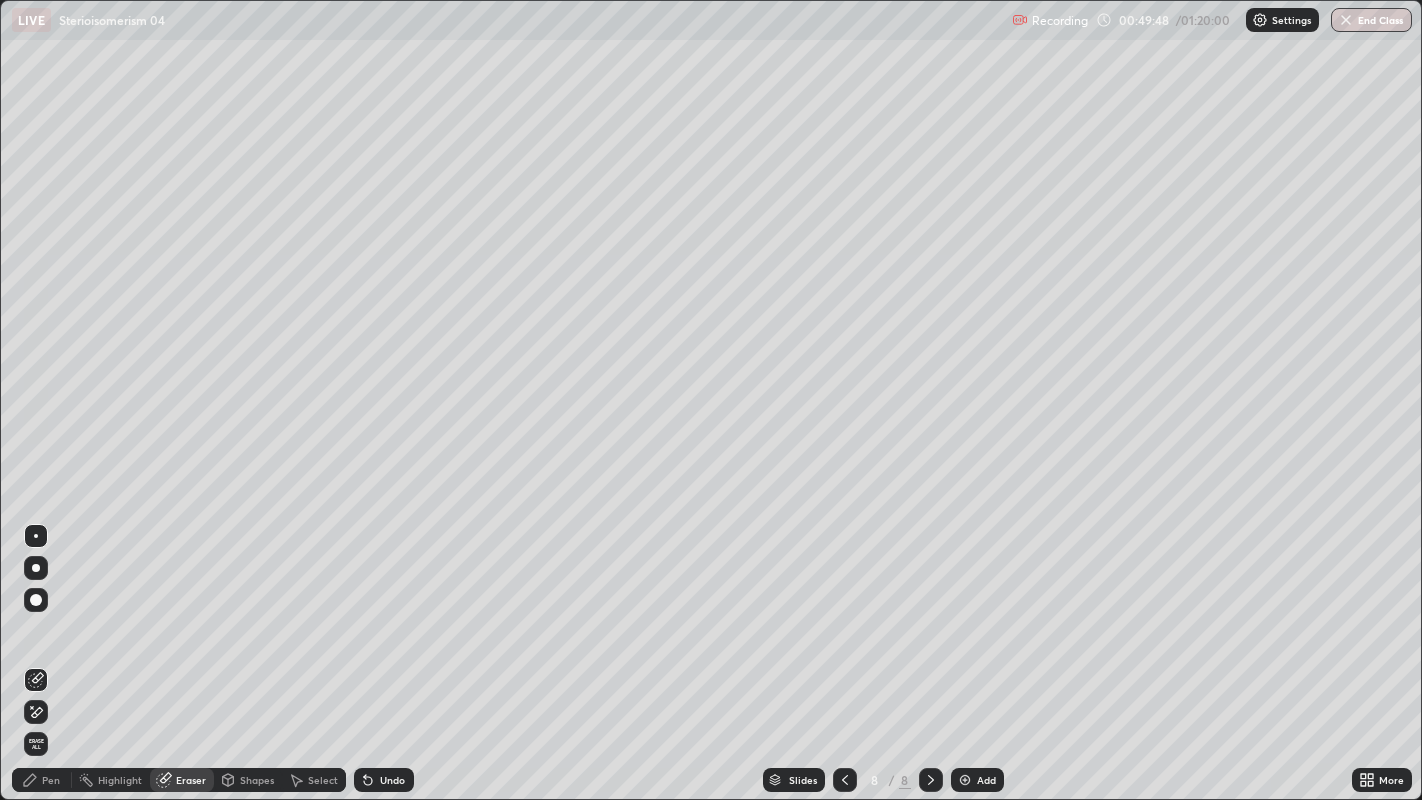 click on "Shapes" at bounding box center (257, 780) 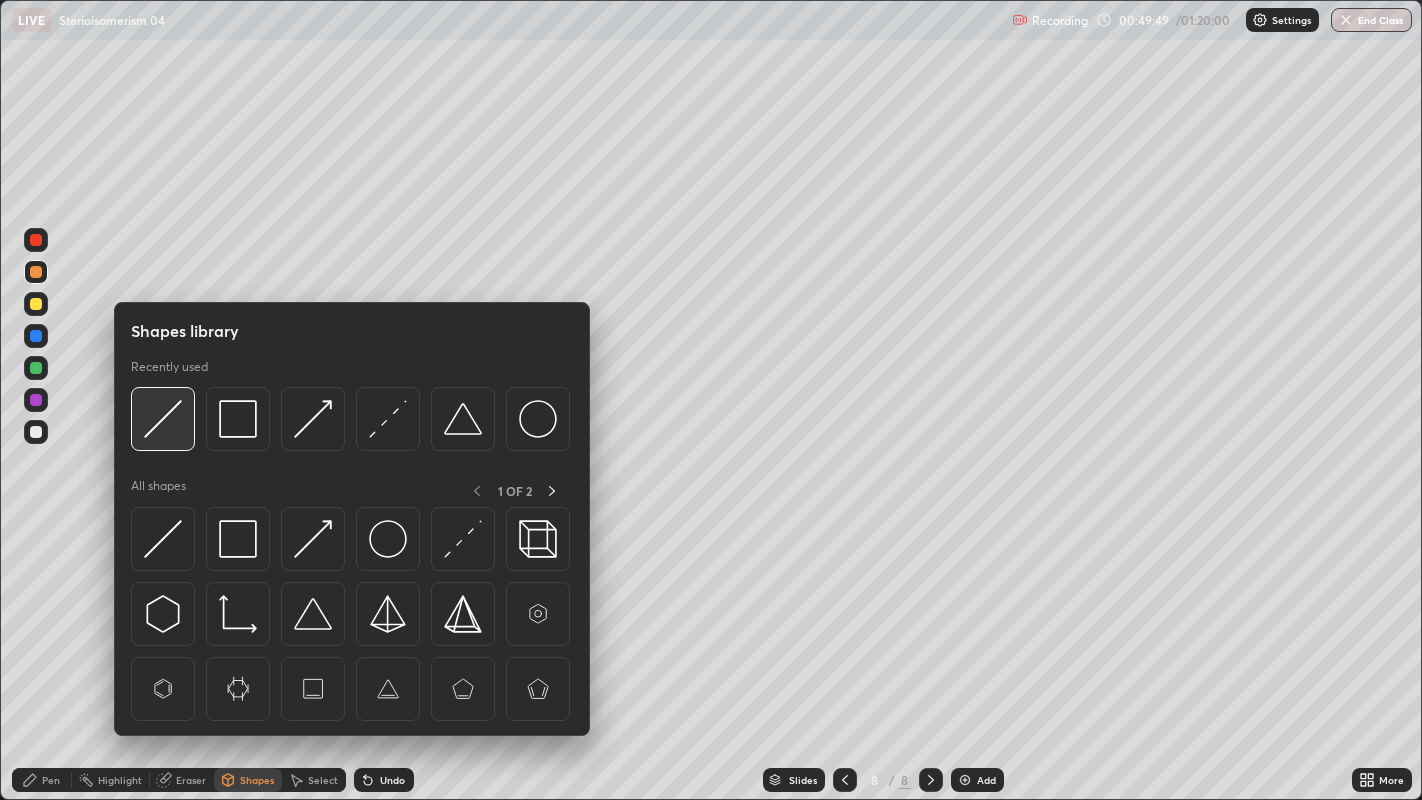 click at bounding box center [163, 419] 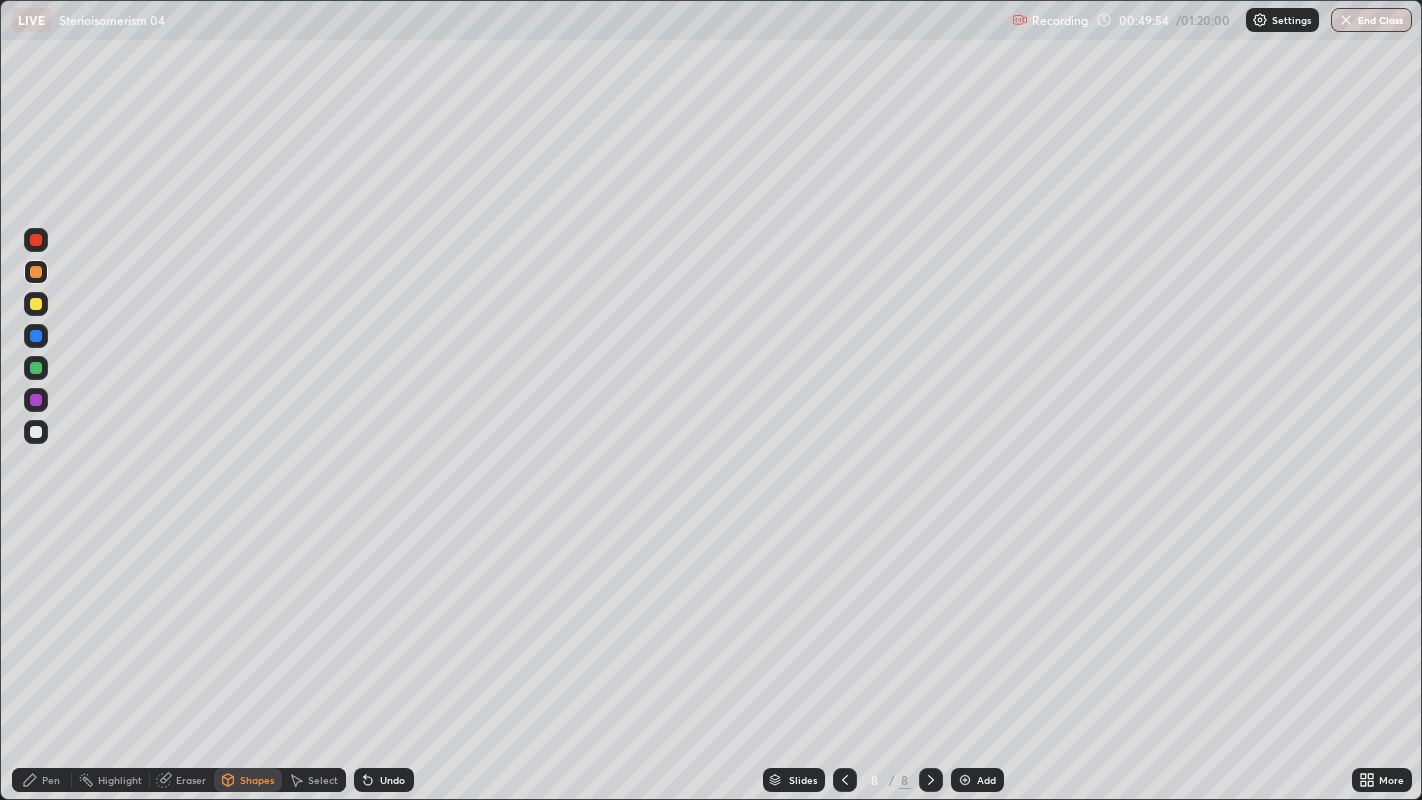 click on "Pen" at bounding box center [42, 780] 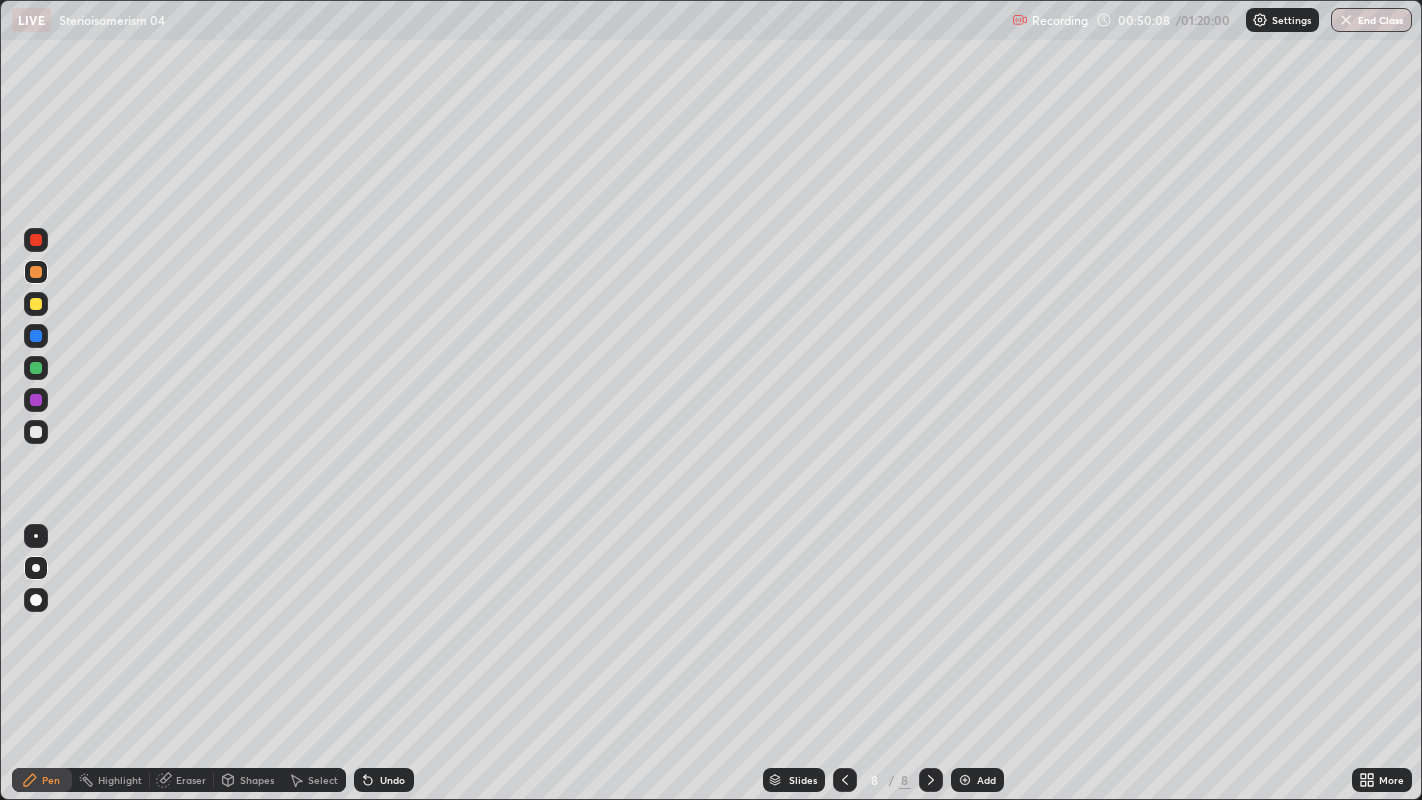 click at bounding box center [36, 432] 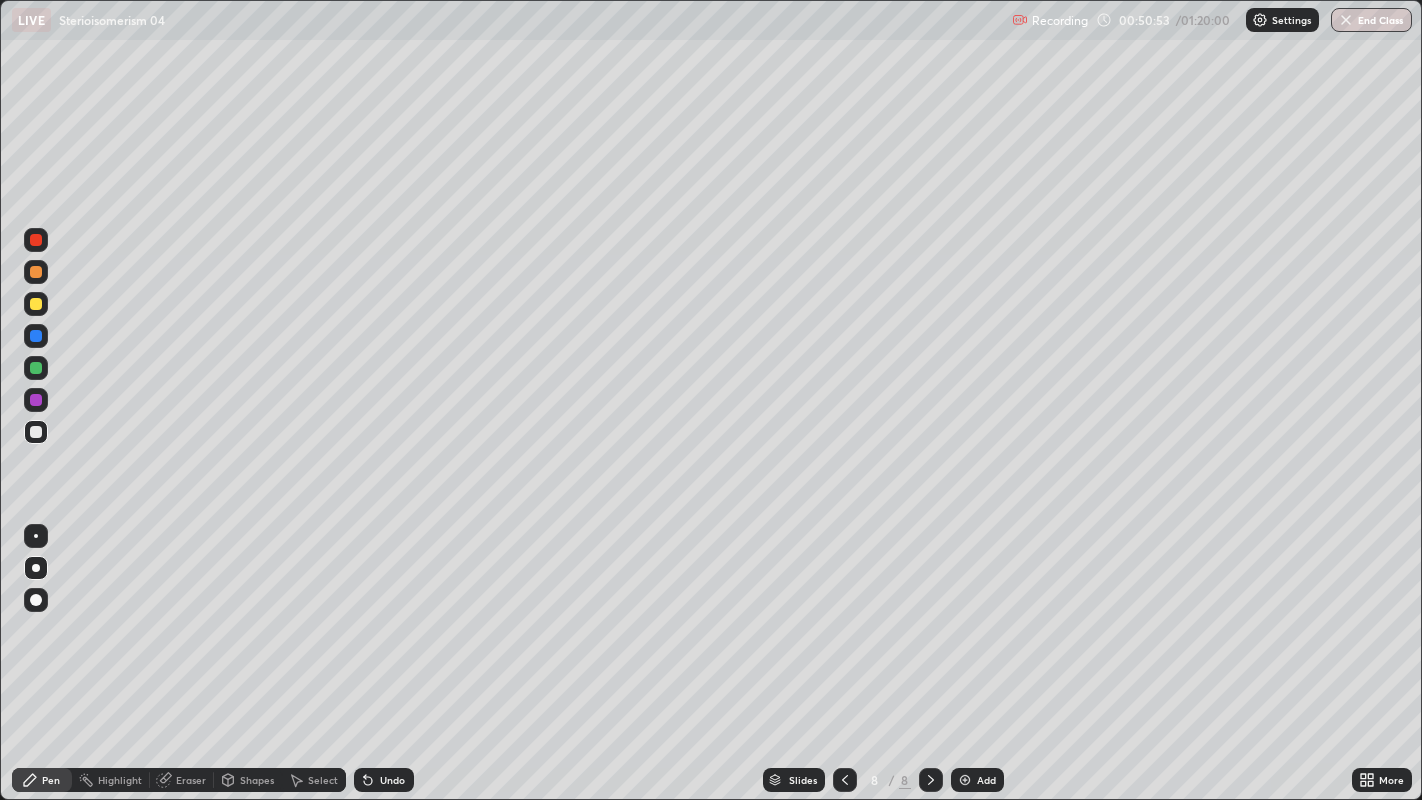 click at bounding box center (36, 432) 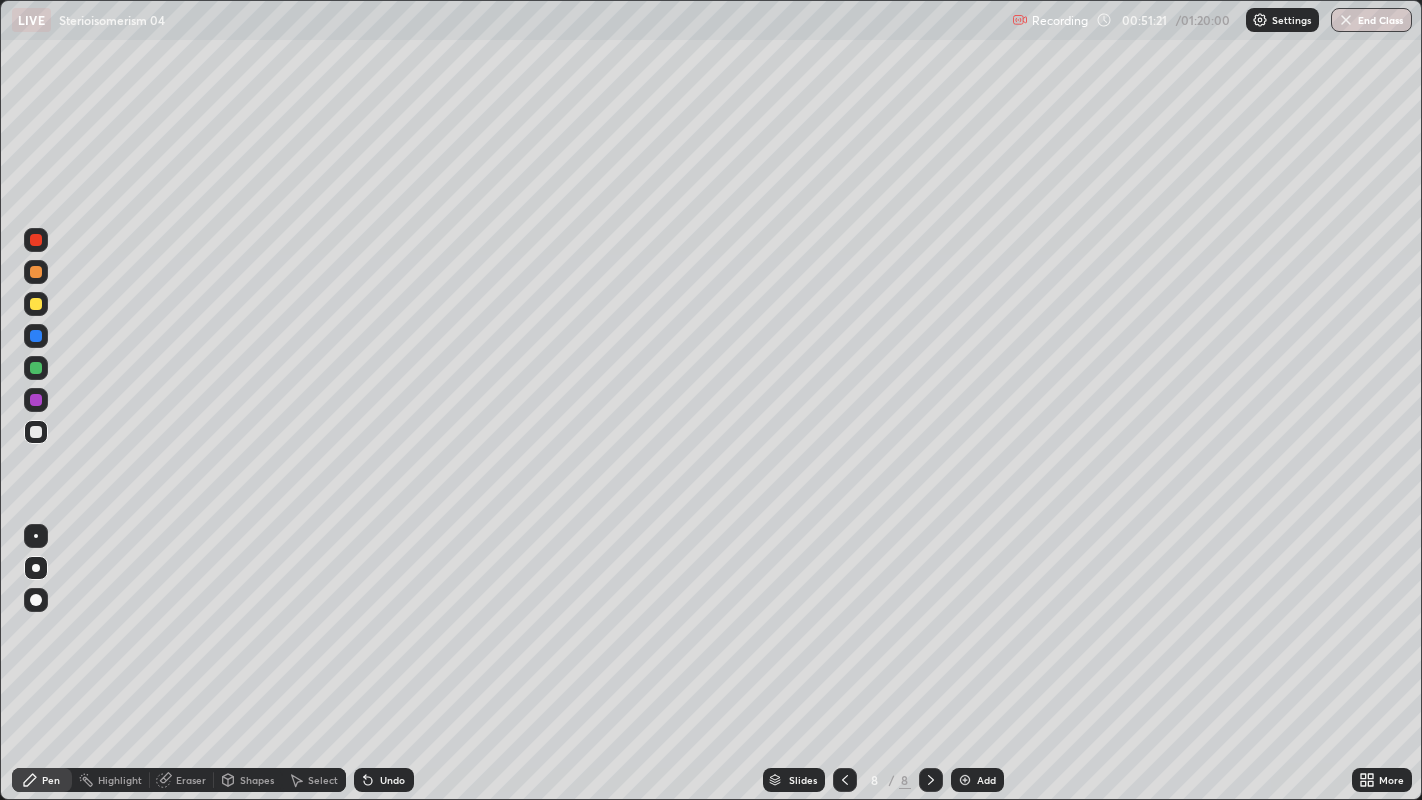 click on "Shapes" at bounding box center [257, 780] 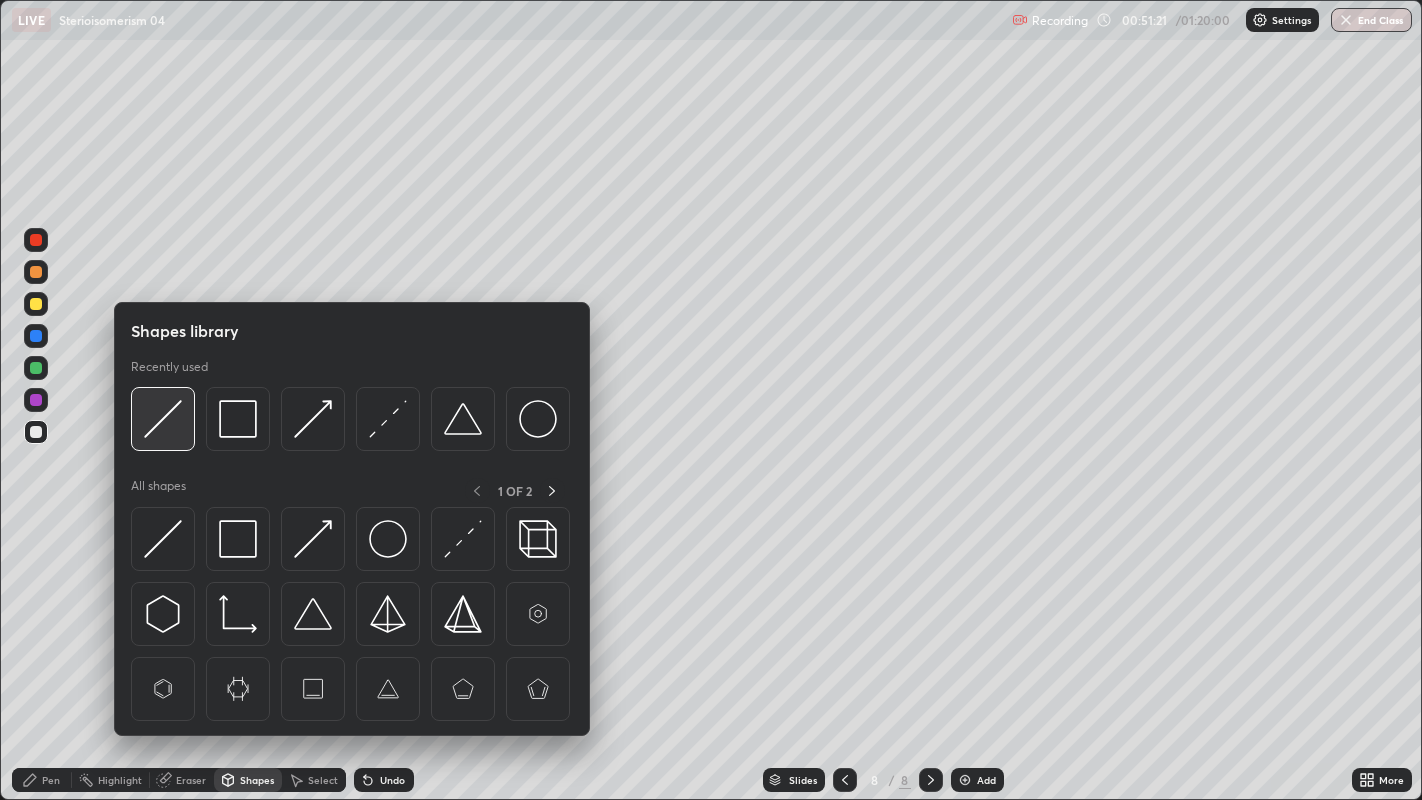 click at bounding box center (163, 419) 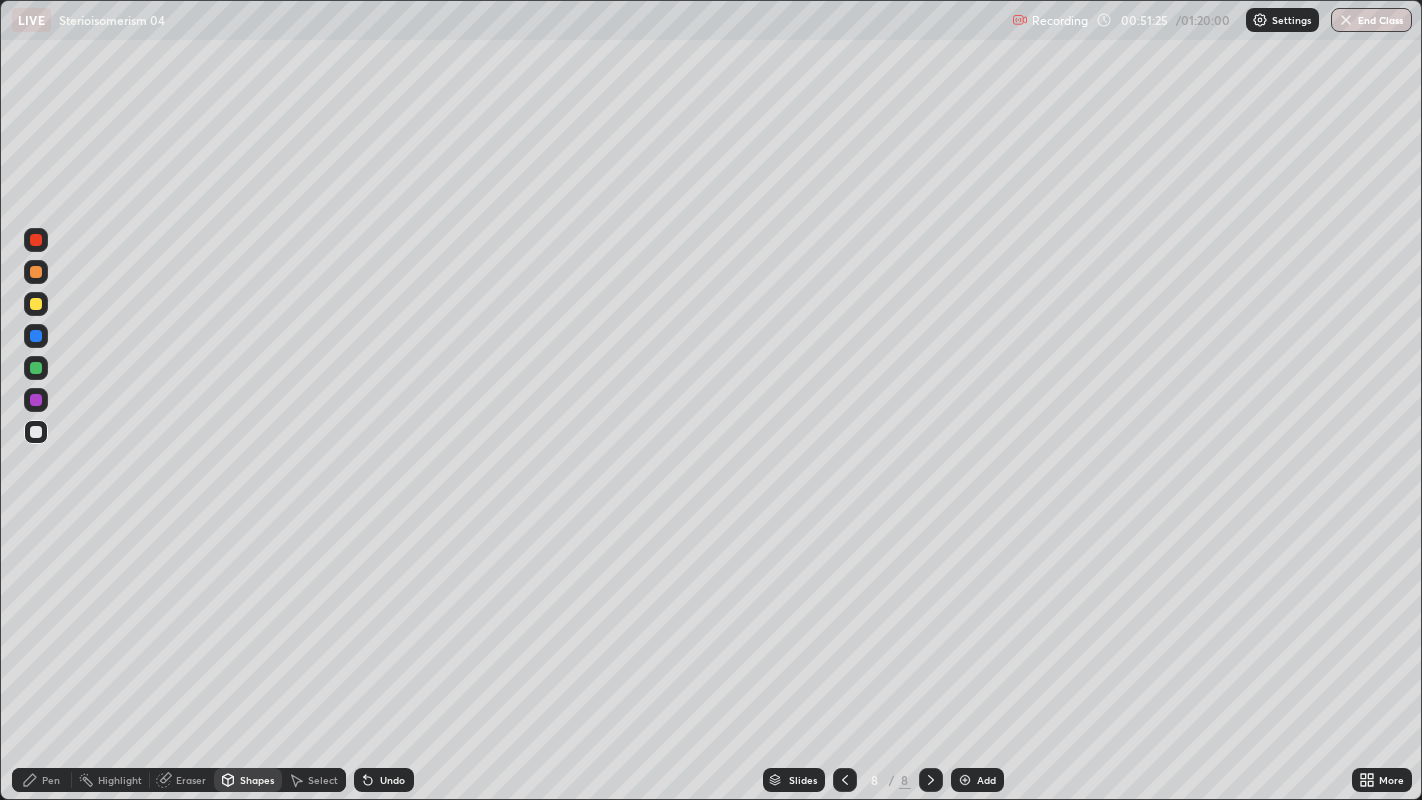 click on "Pen" at bounding box center [51, 780] 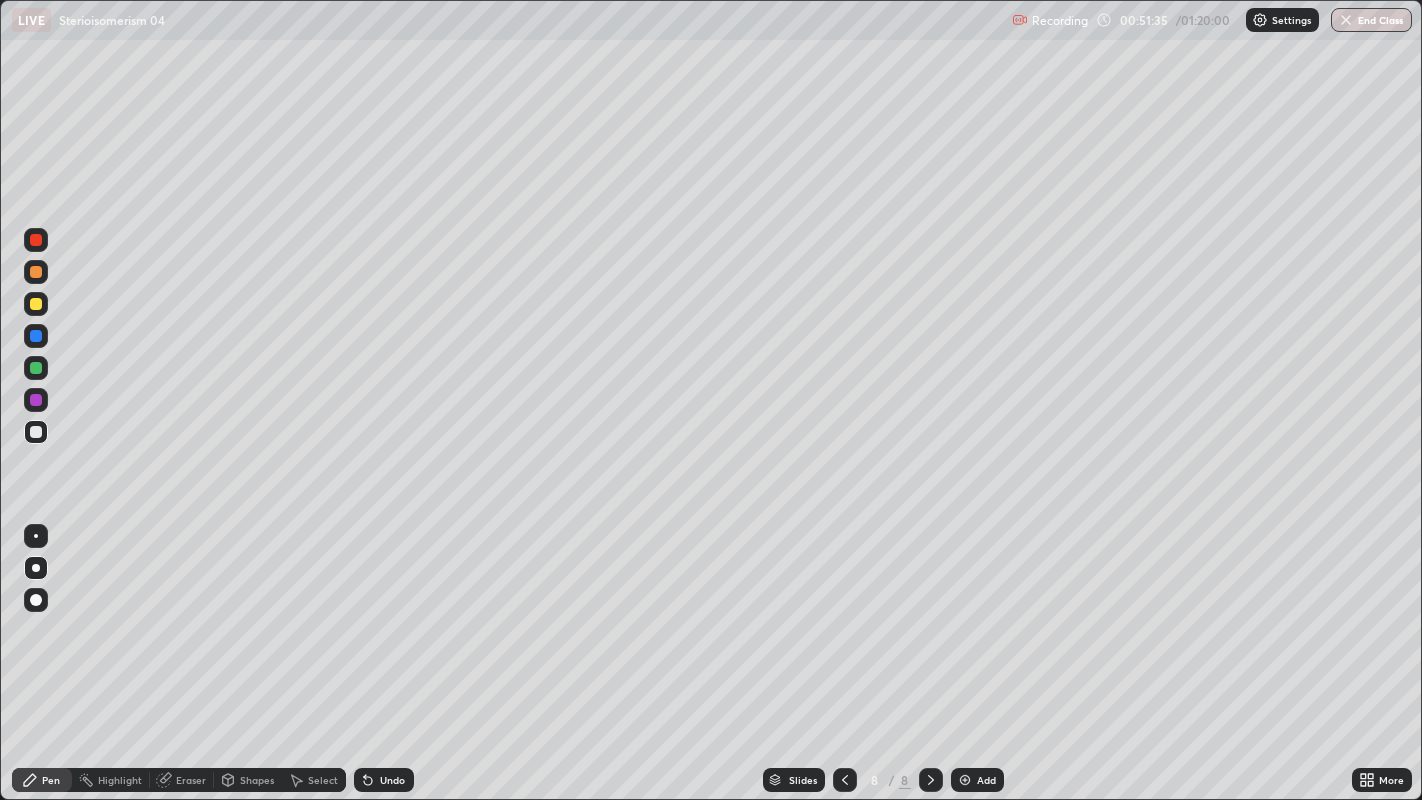 click on "Shapes" at bounding box center [248, 780] 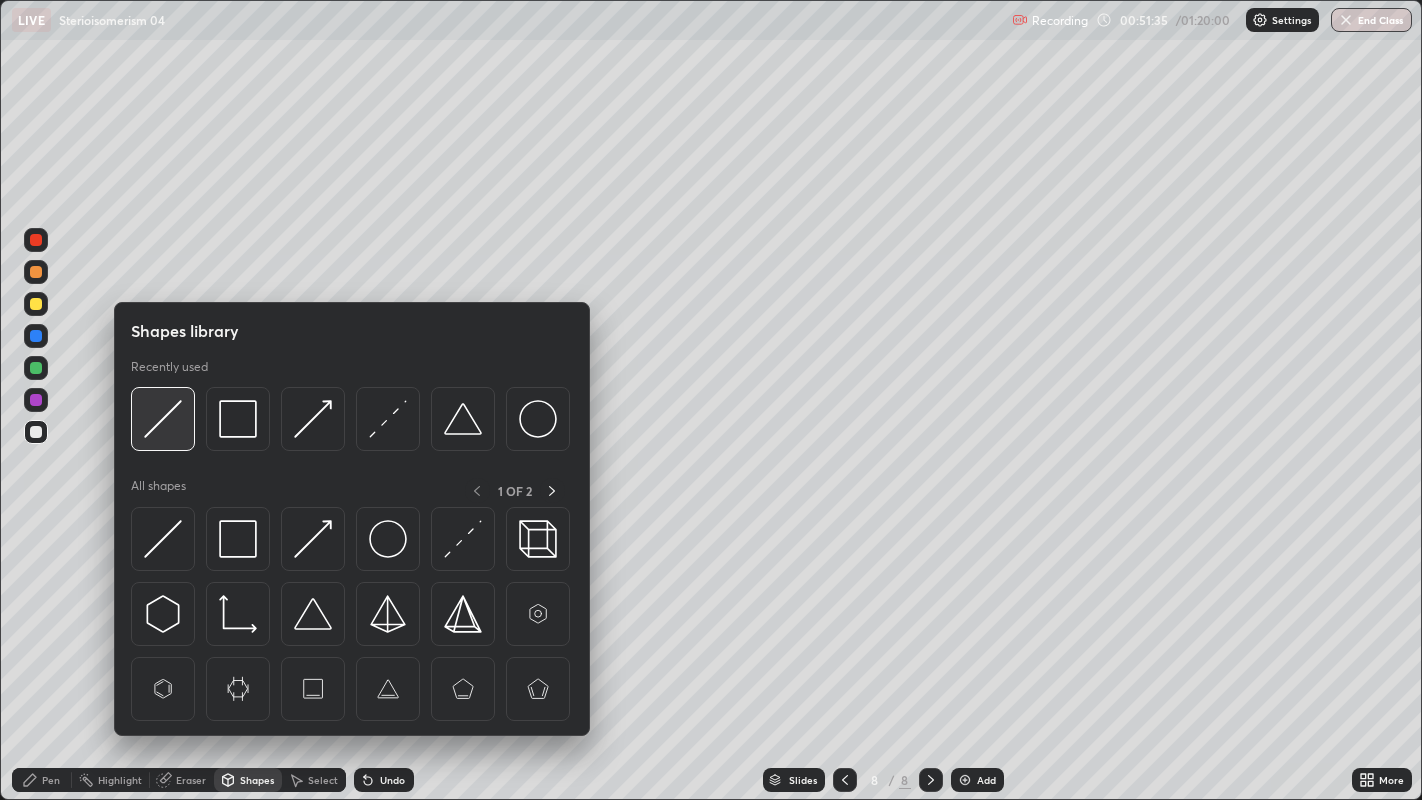 click at bounding box center [163, 419] 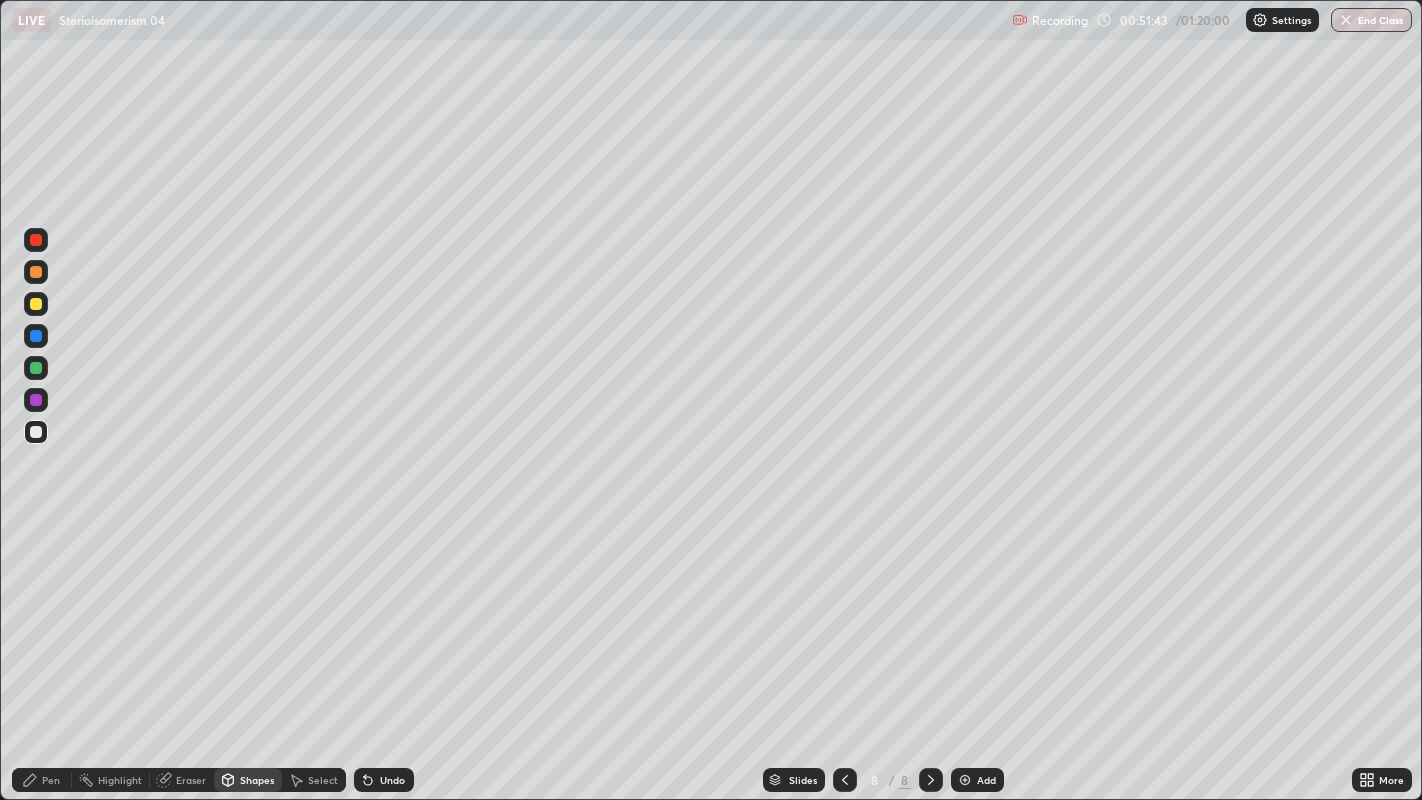 click at bounding box center (36, 272) 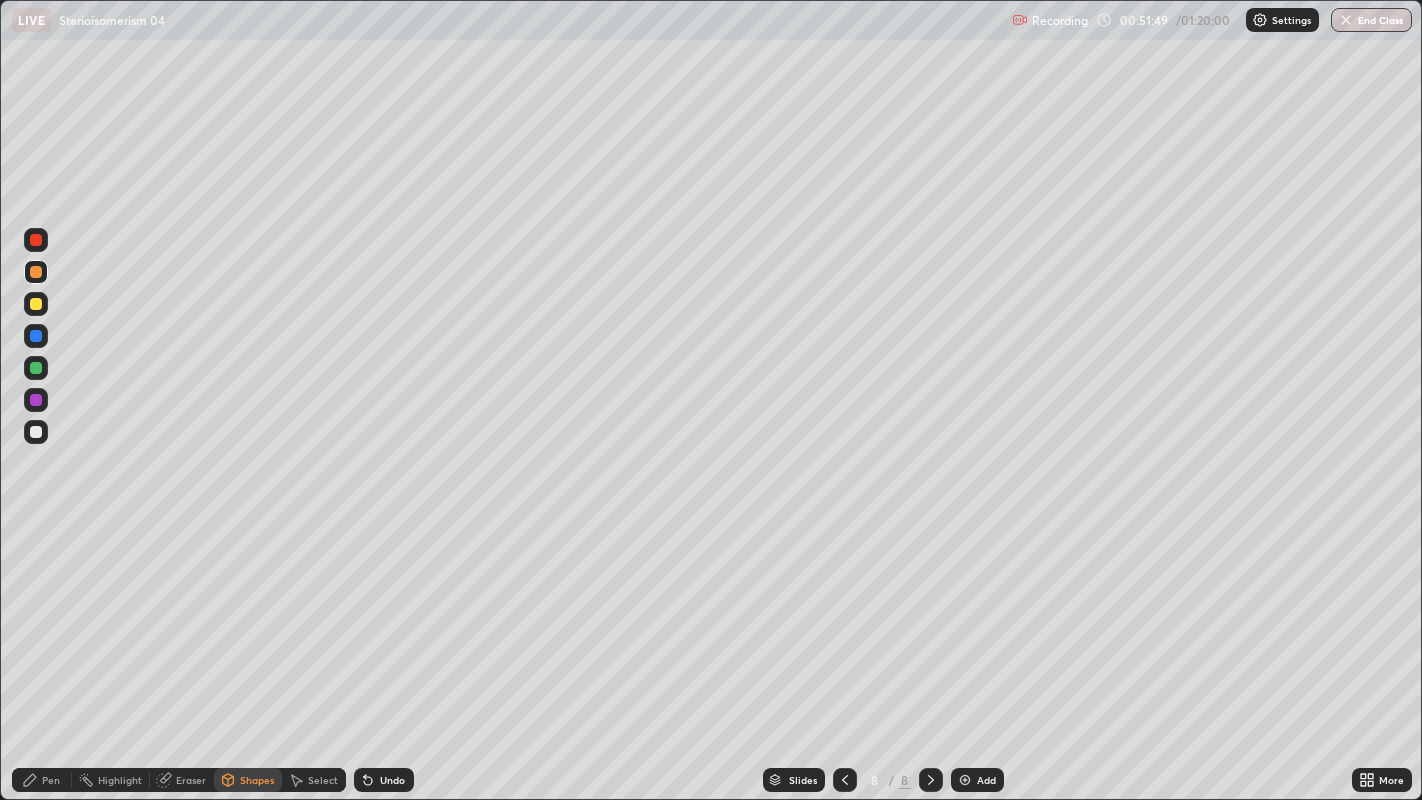 click on "Pen" at bounding box center (51, 780) 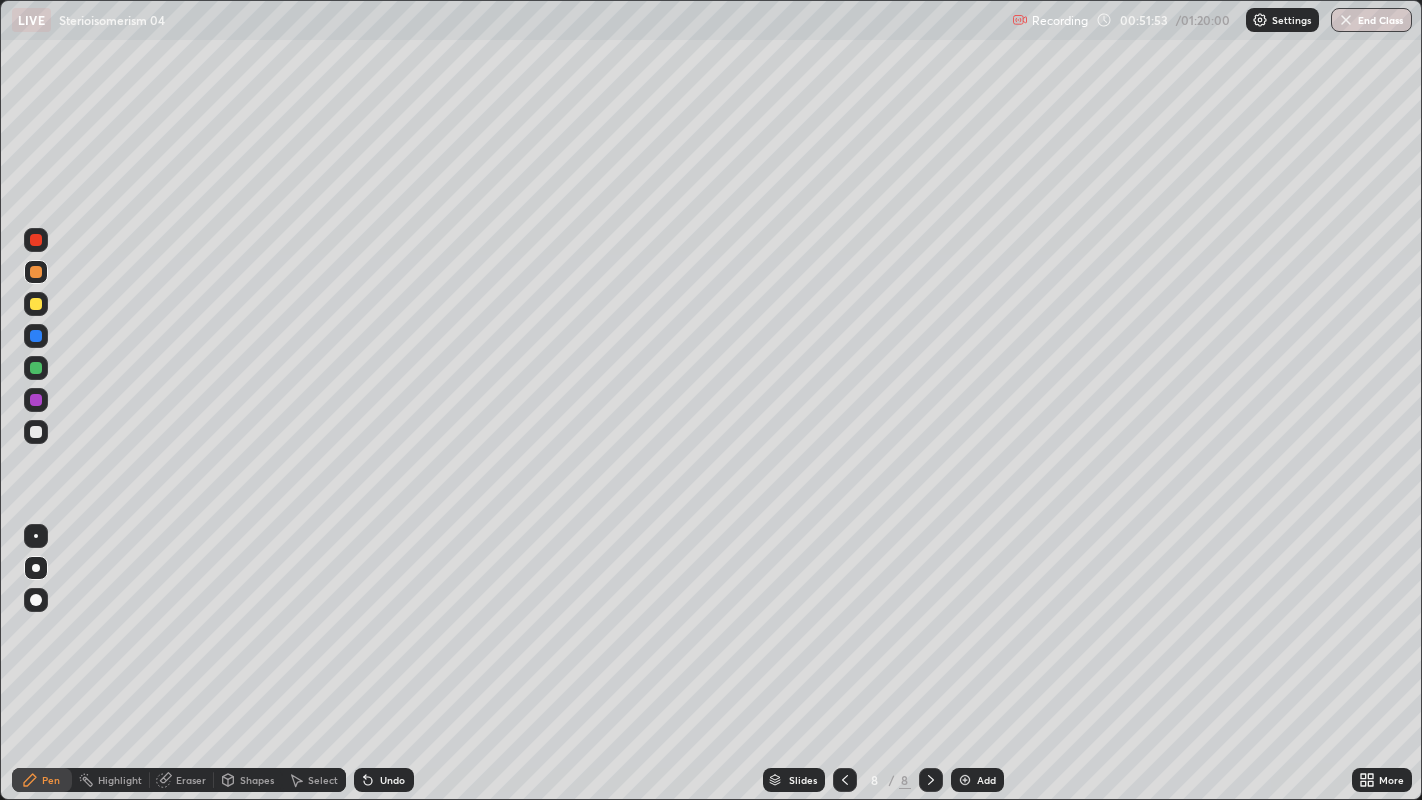 click on "Undo" at bounding box center (392, 780) 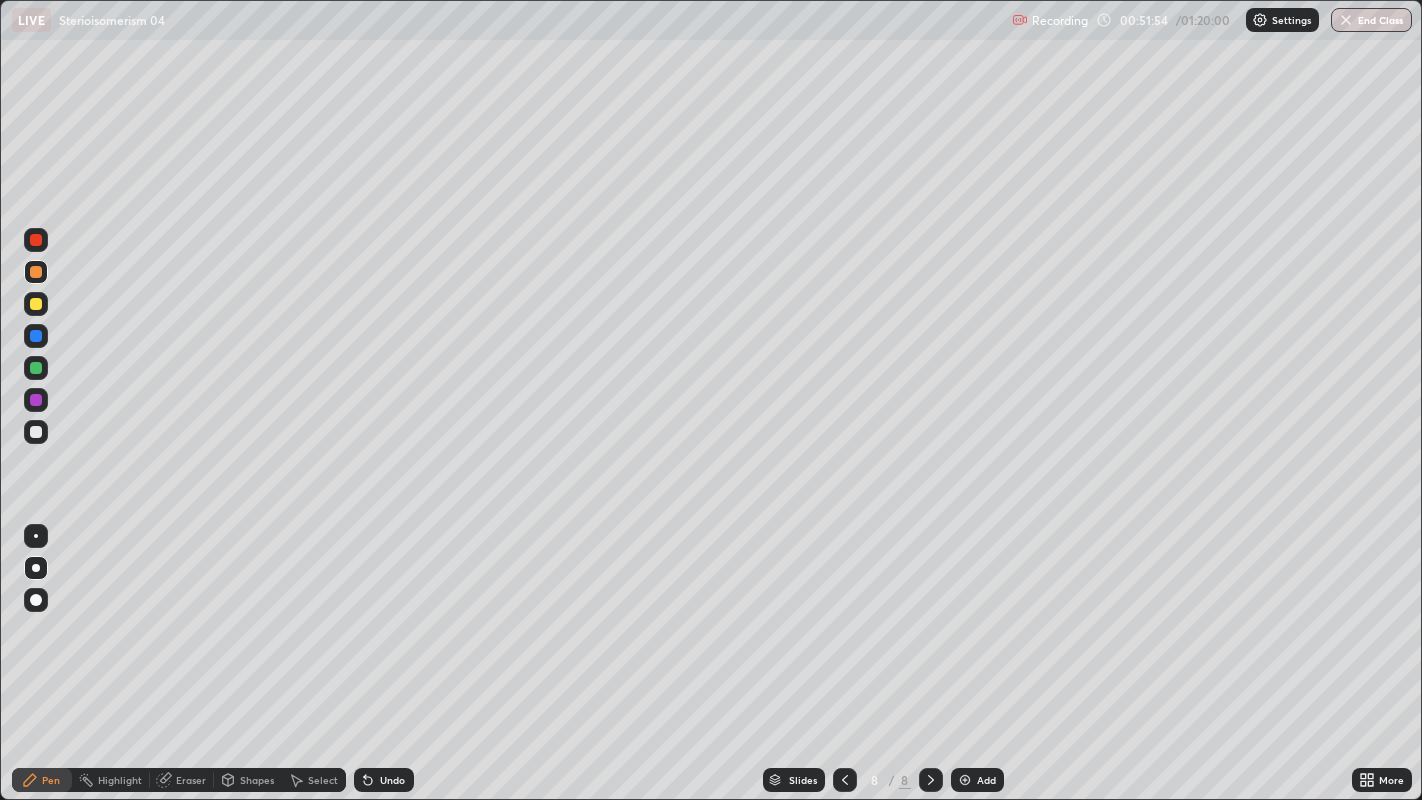 click on "Undo" at bounding box center [384, 780] 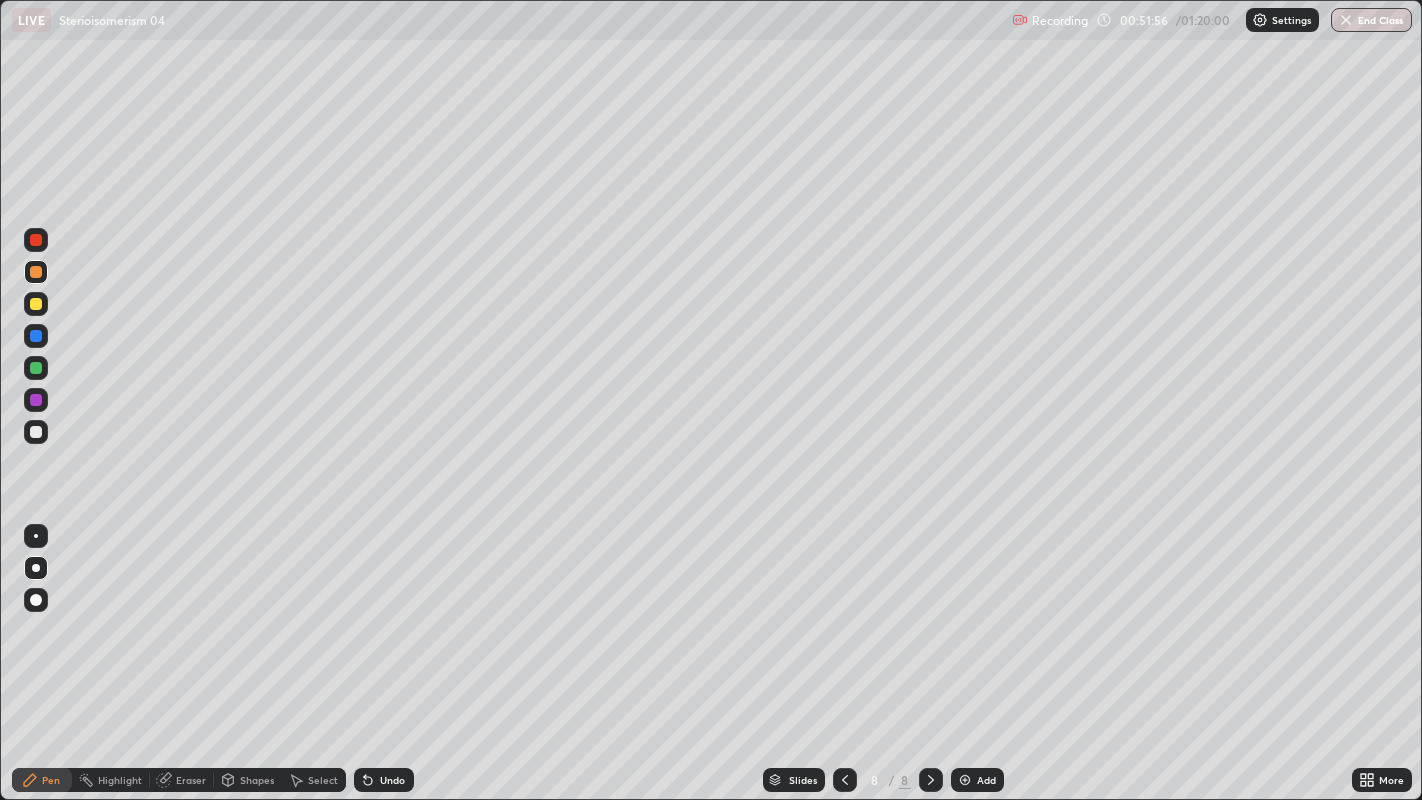 click on "Shapes" at bounding box center (257, 780) 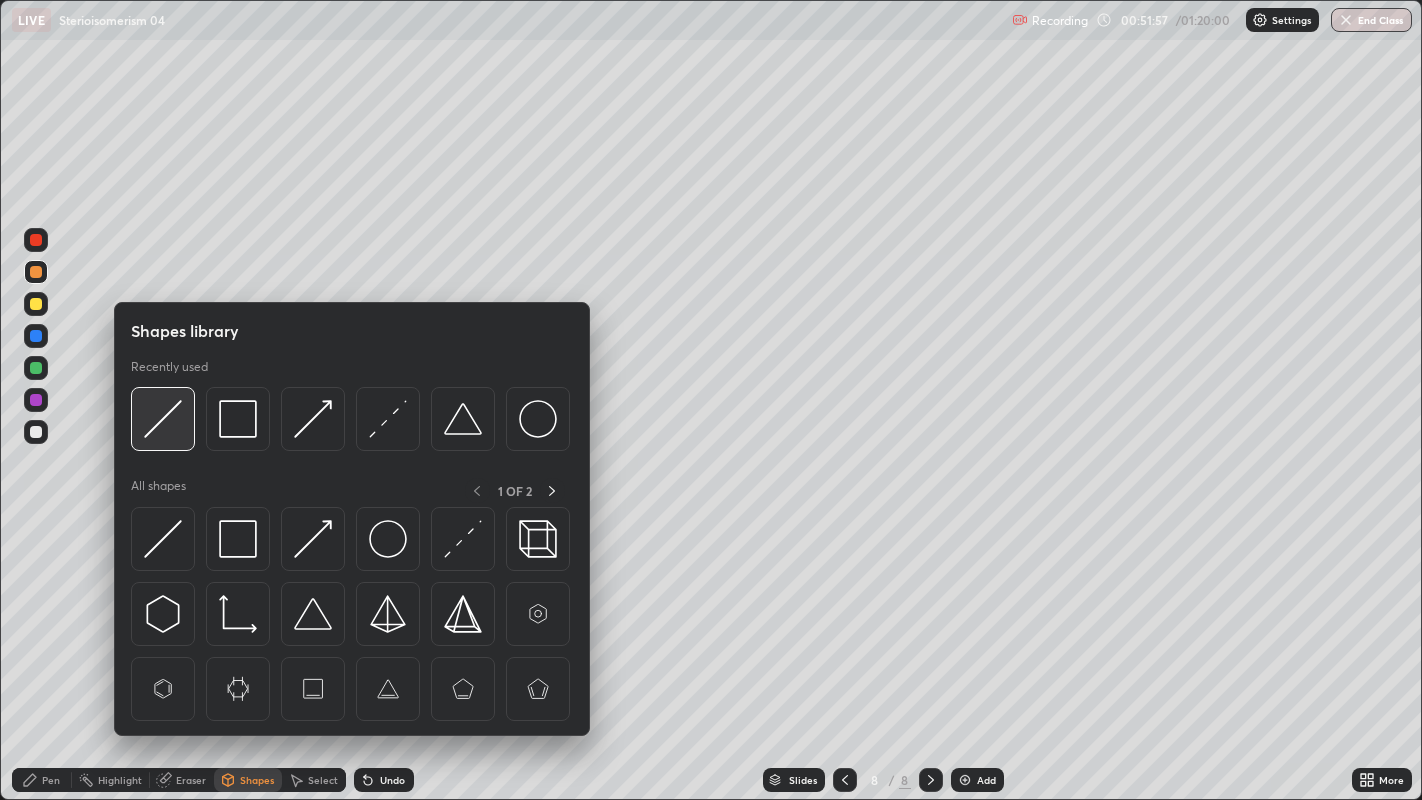 click at bounding box center (163, 419) 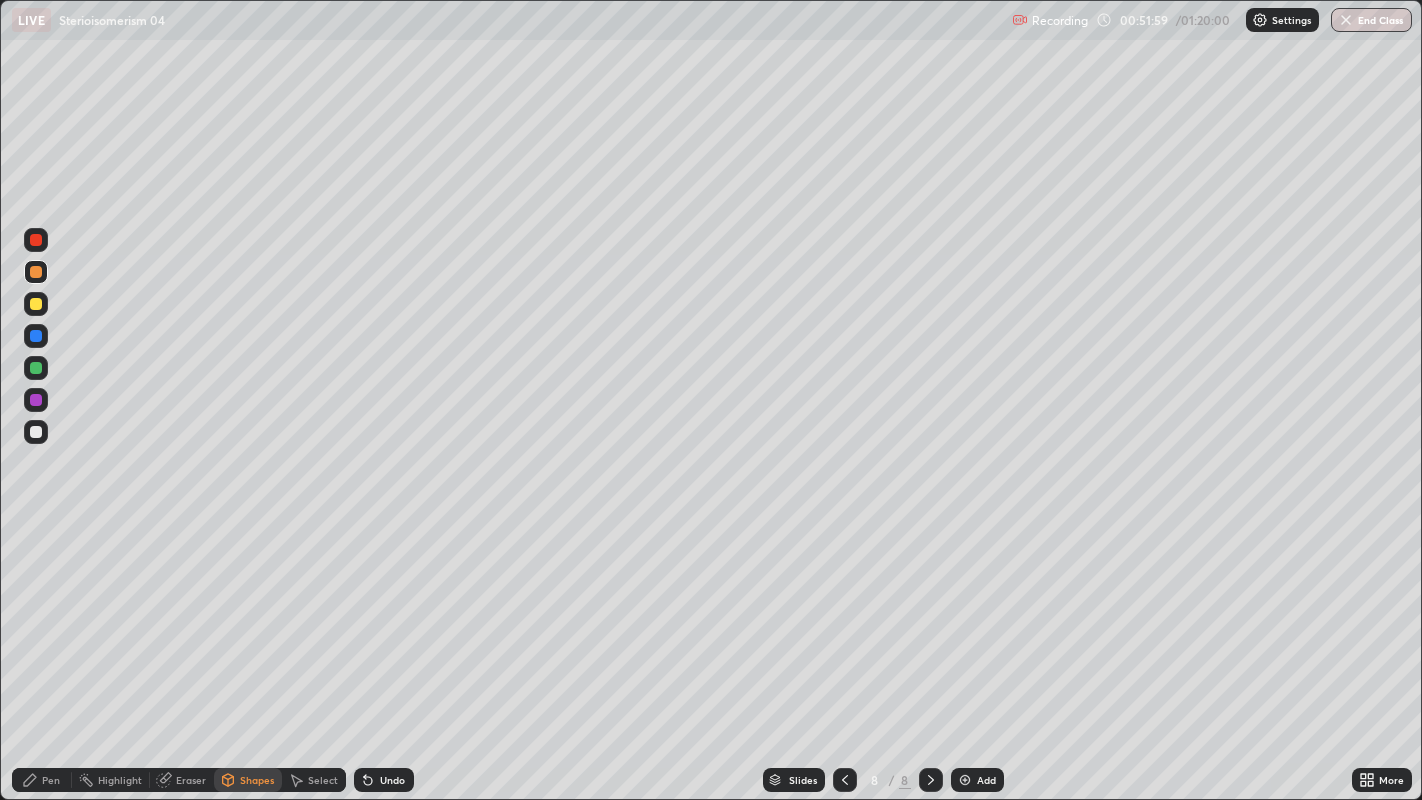 click on "Pen" at bounding box center (42, 780) 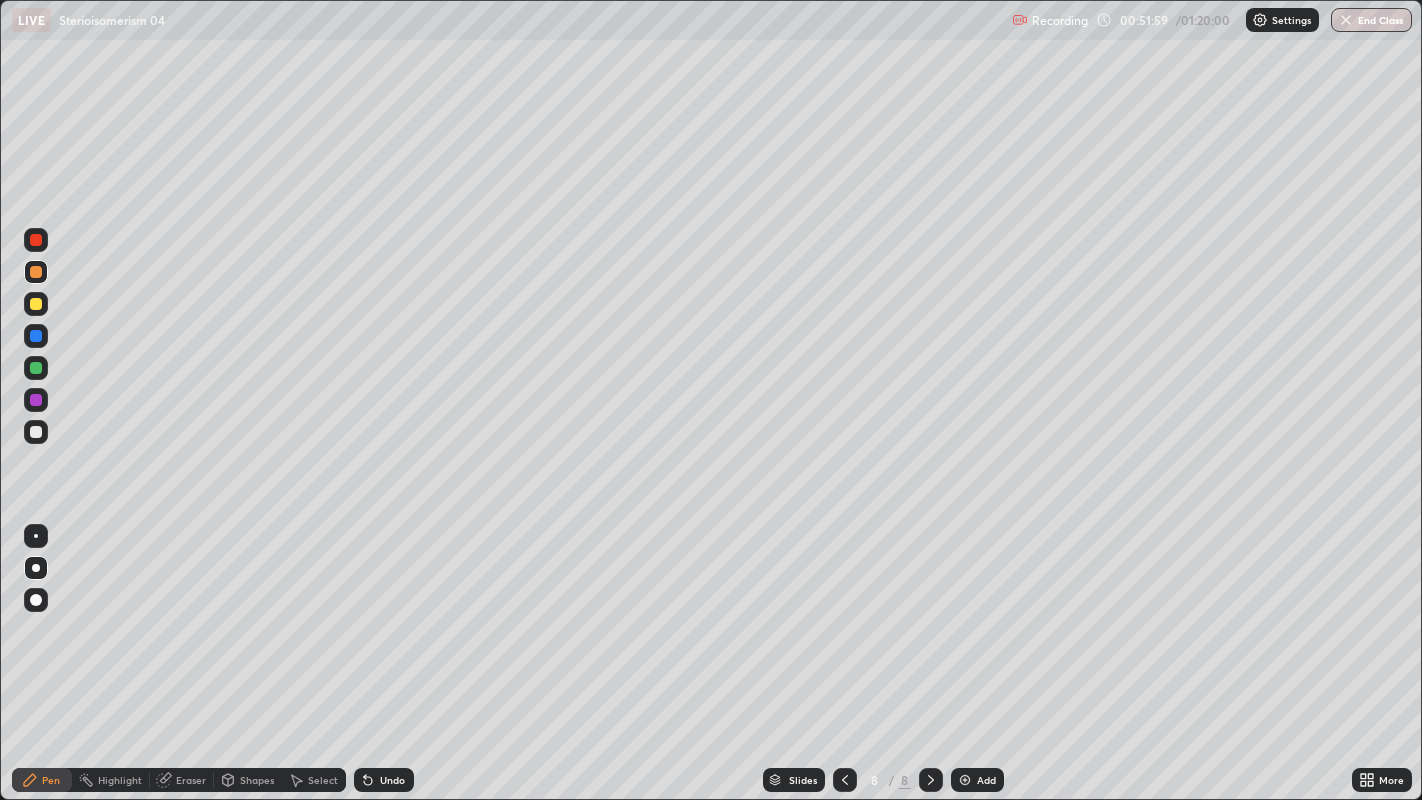 click at bounding box center (36, 432) 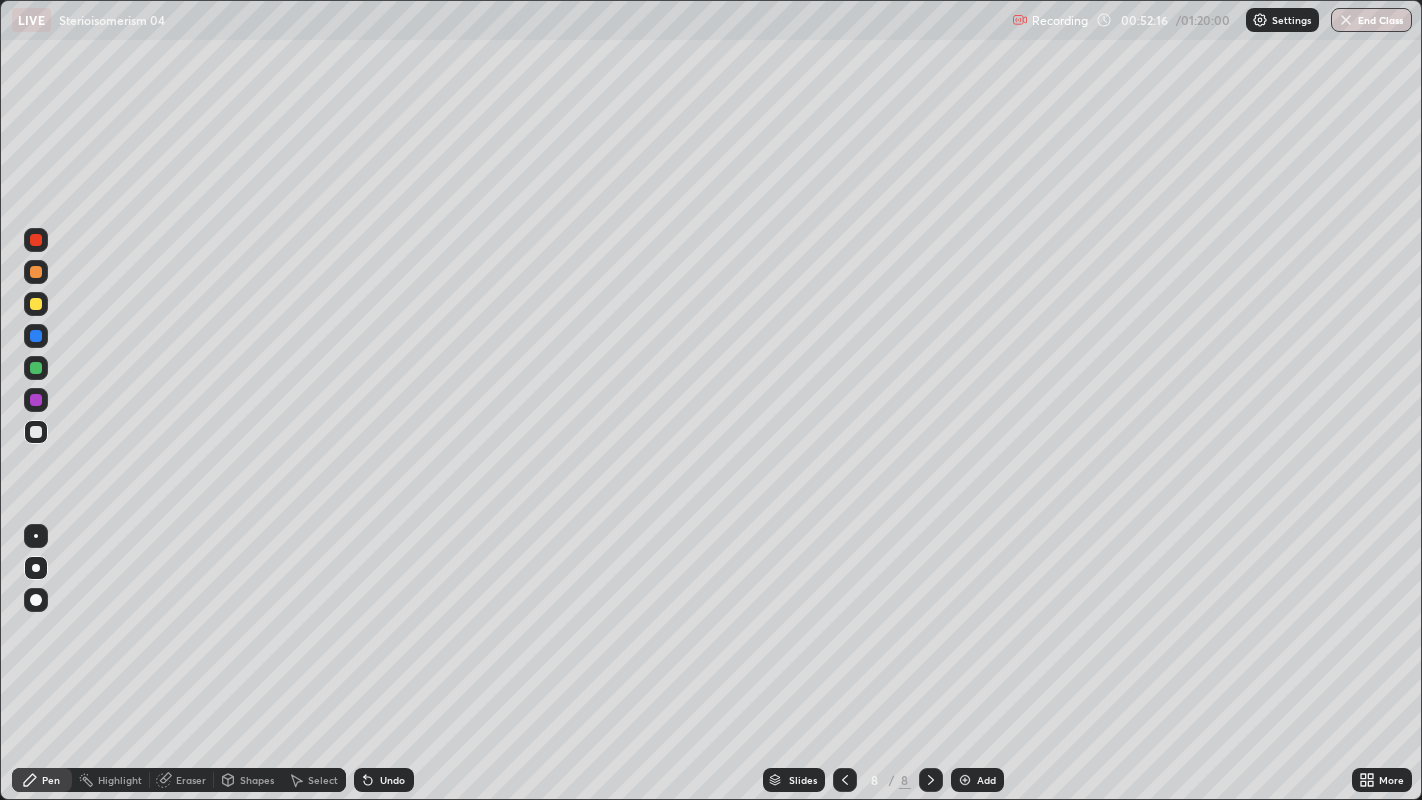 click at bounding box center (36, 272) 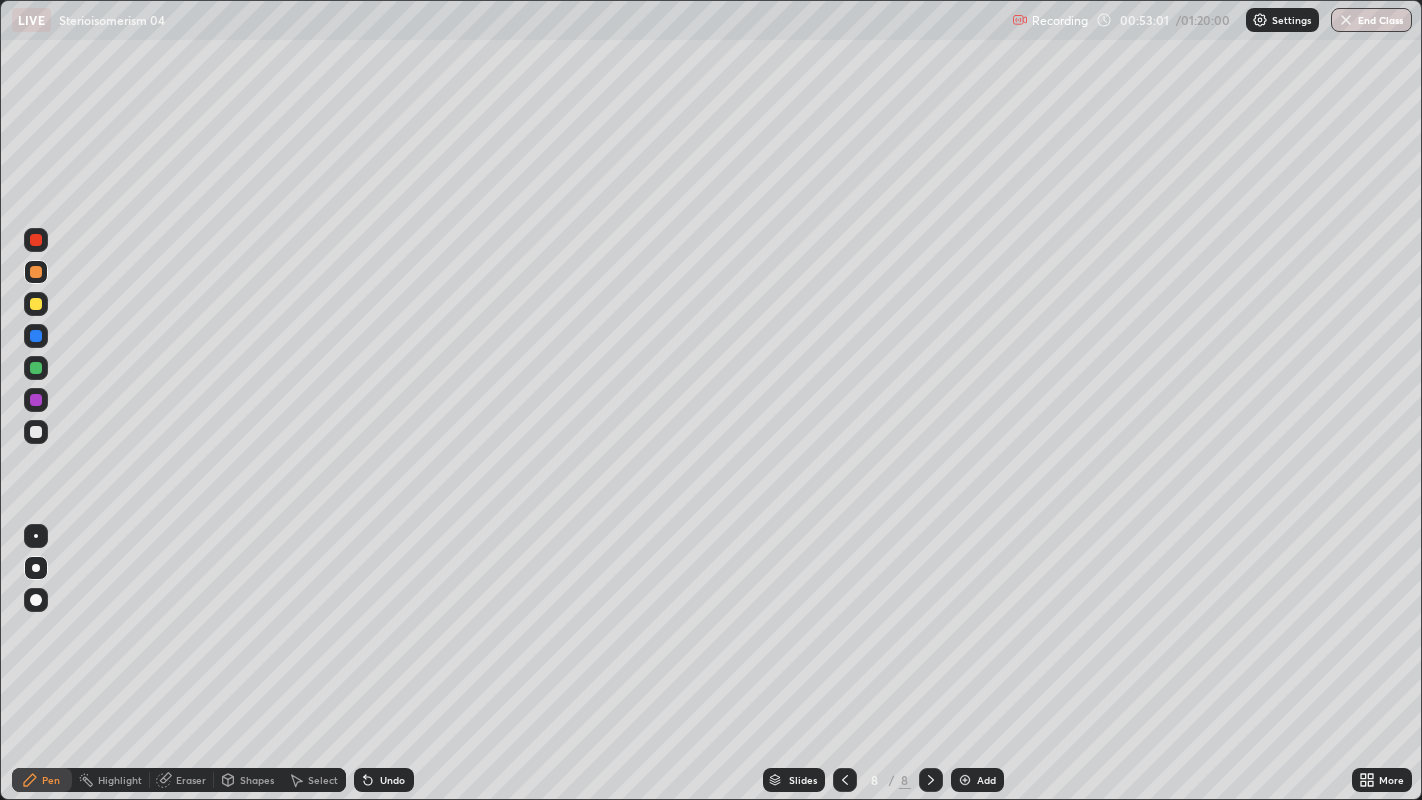 click at bounding box center (36, 432) 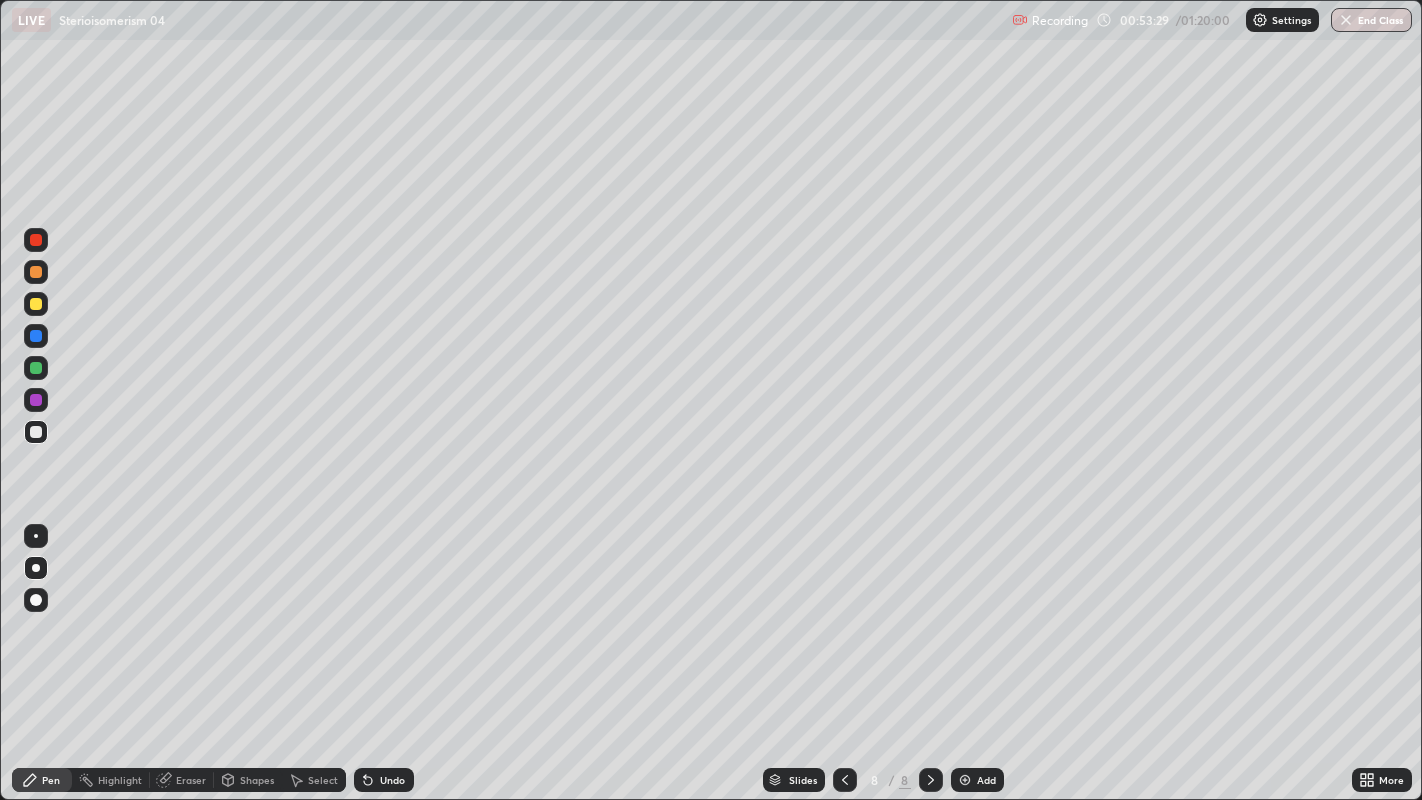 click on "Shapes" at bounding box center (257, 780) 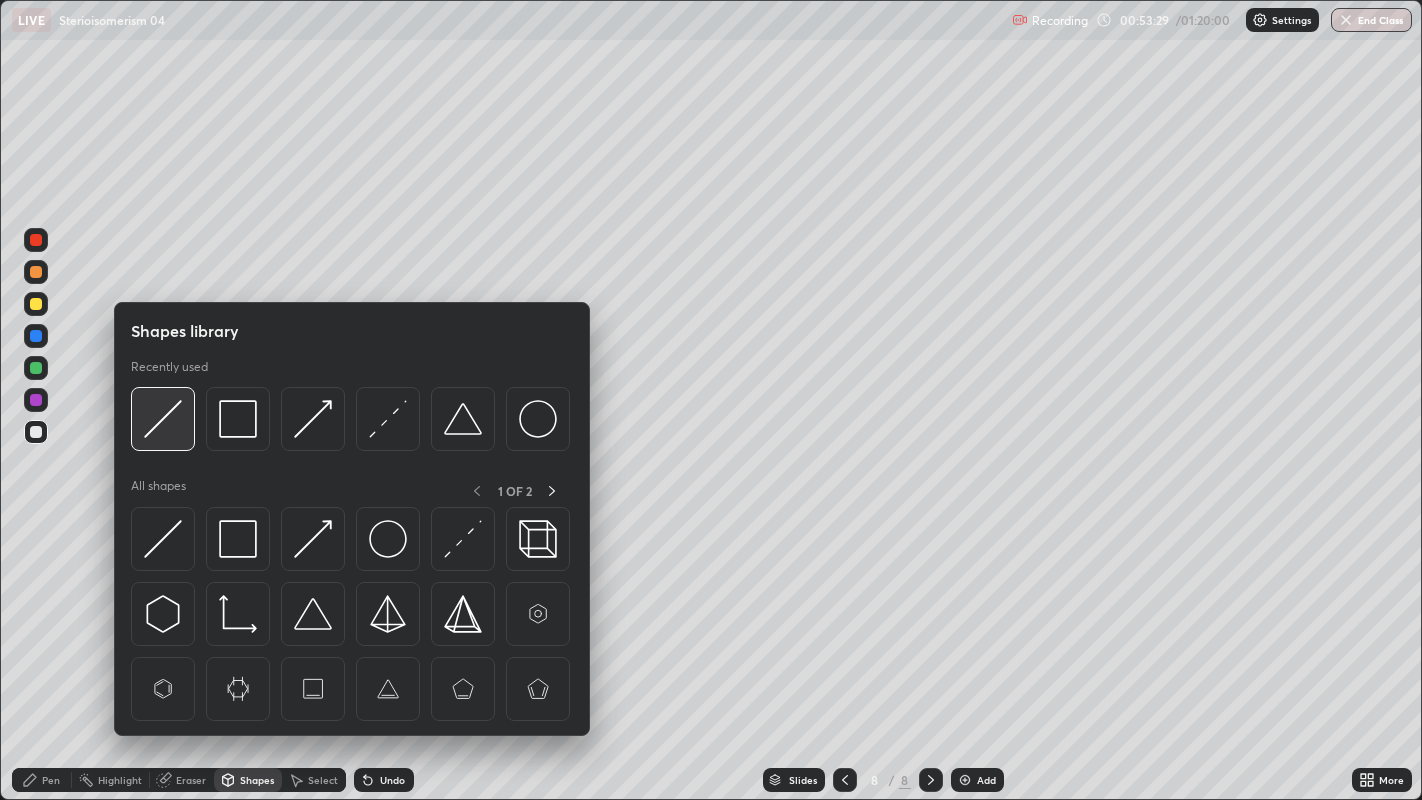 click at bounding box center [163, 419] 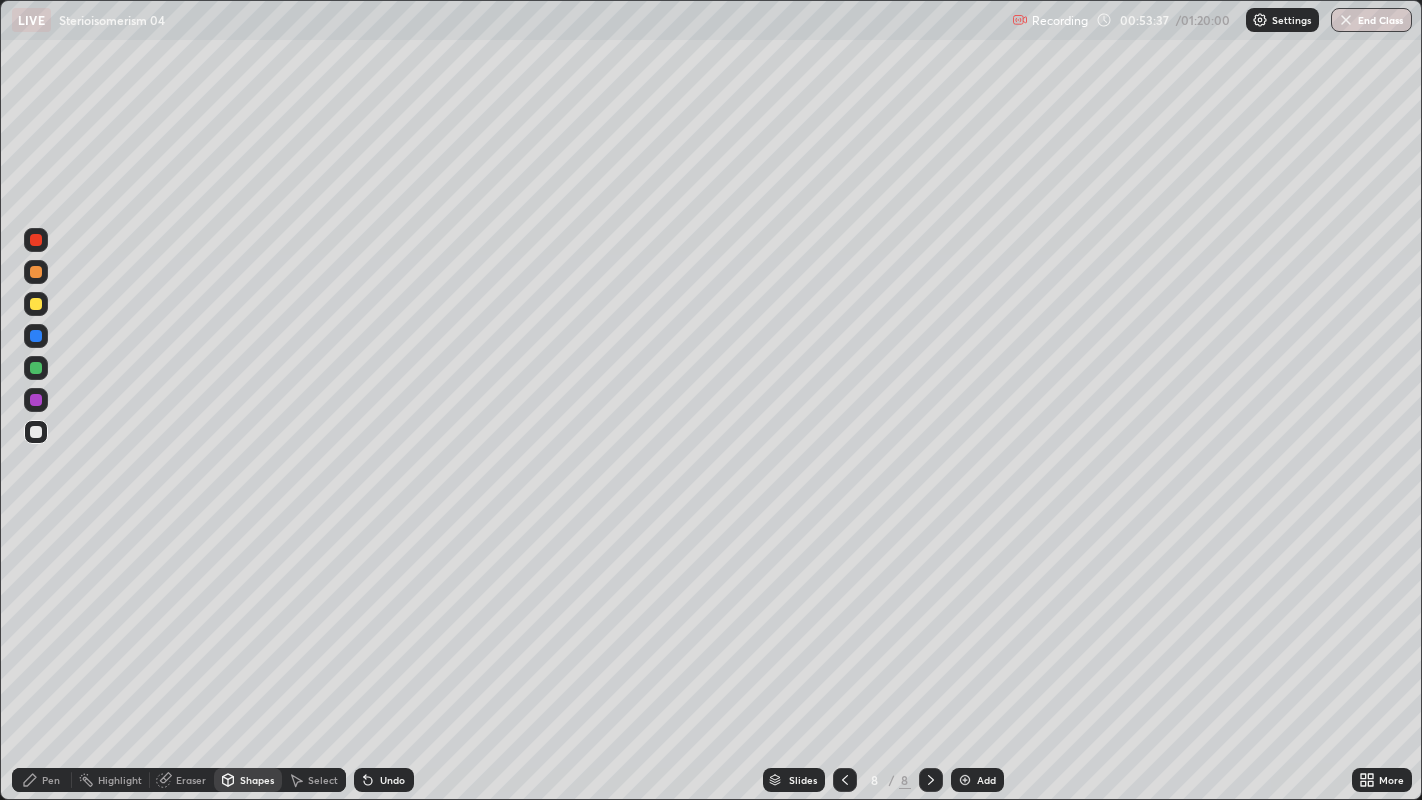 click on "Pen" at bounding box center [51, 780] 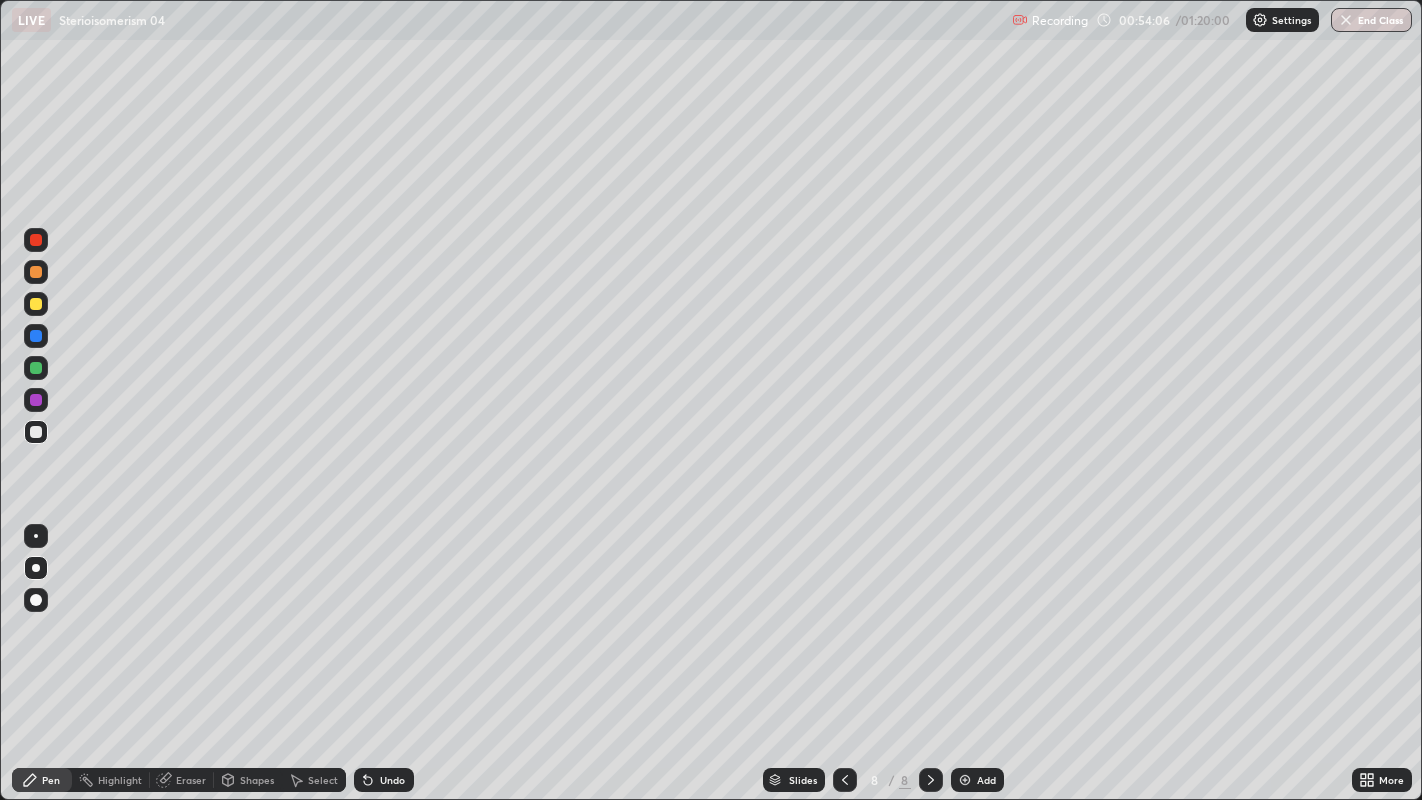 click at bounding box center (36, 272) 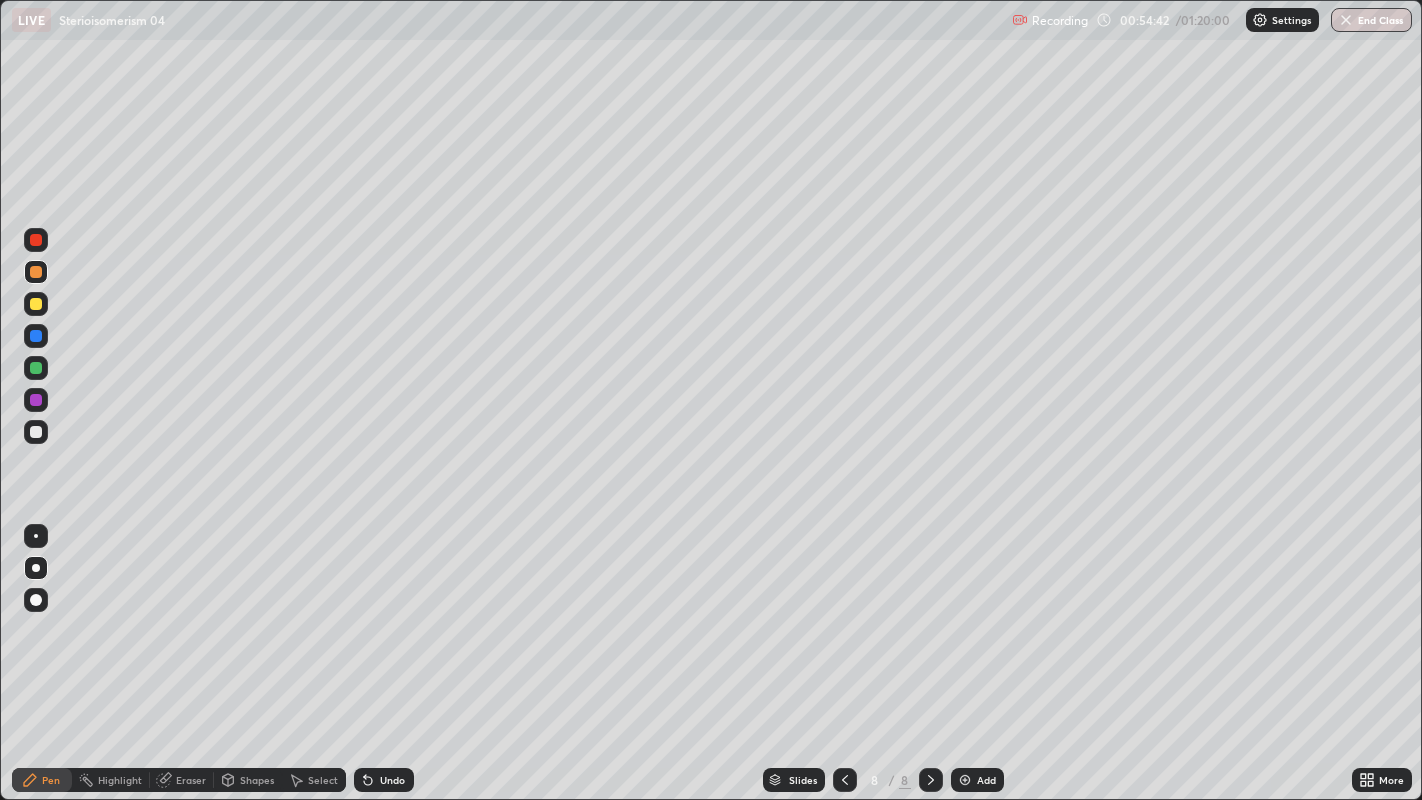 click at bounding box center (36, 432) 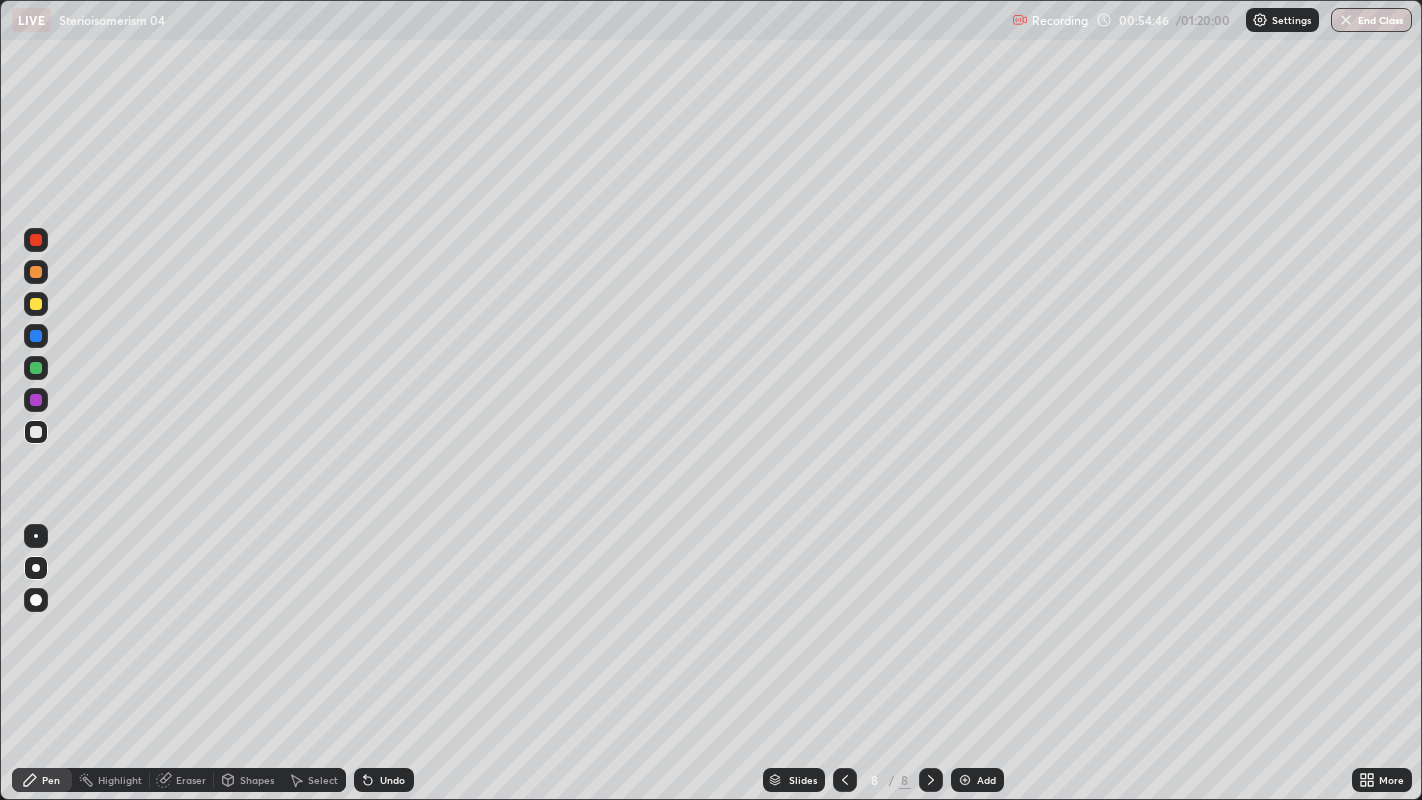 click on "Shapes" at bounding box center [257, 780] 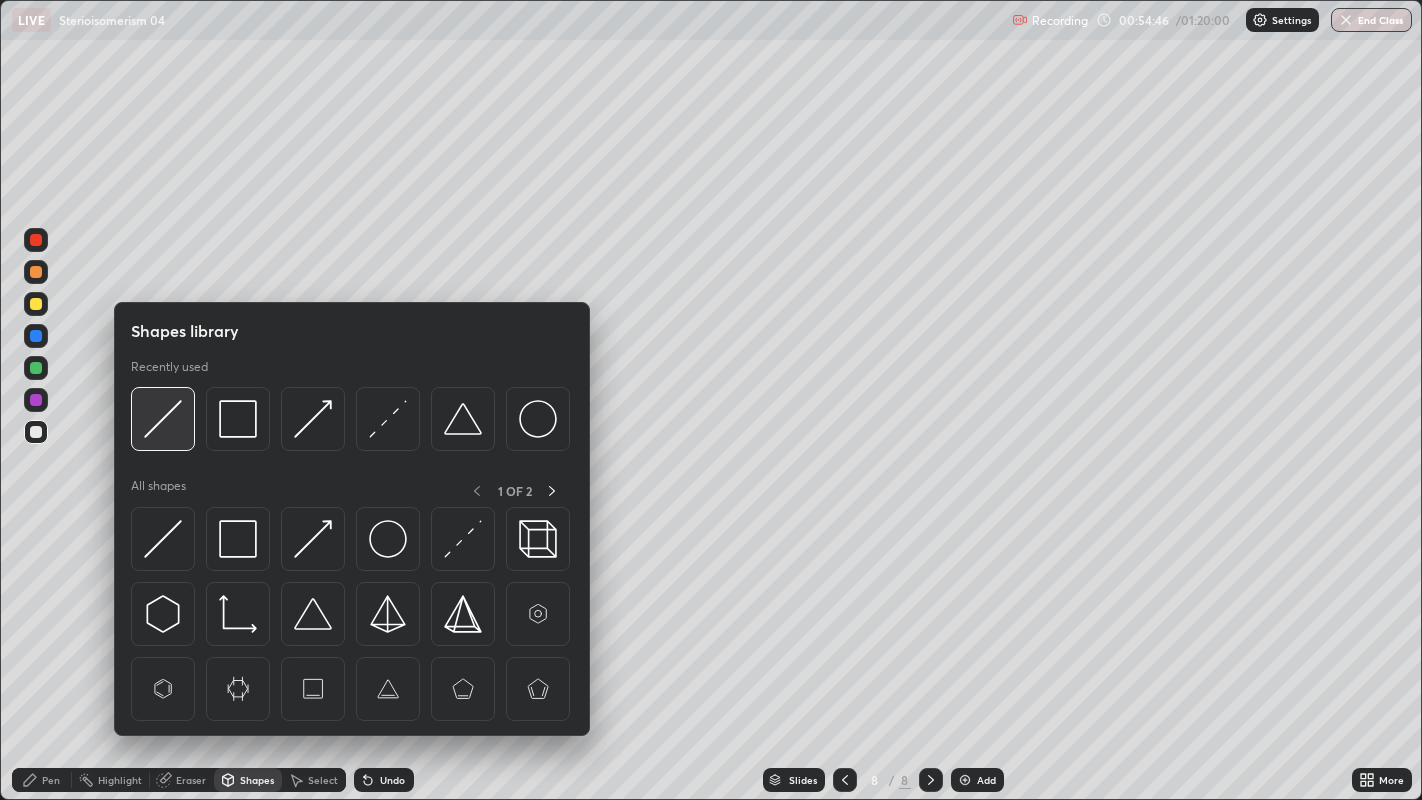 click at bounding box center [163, 419] 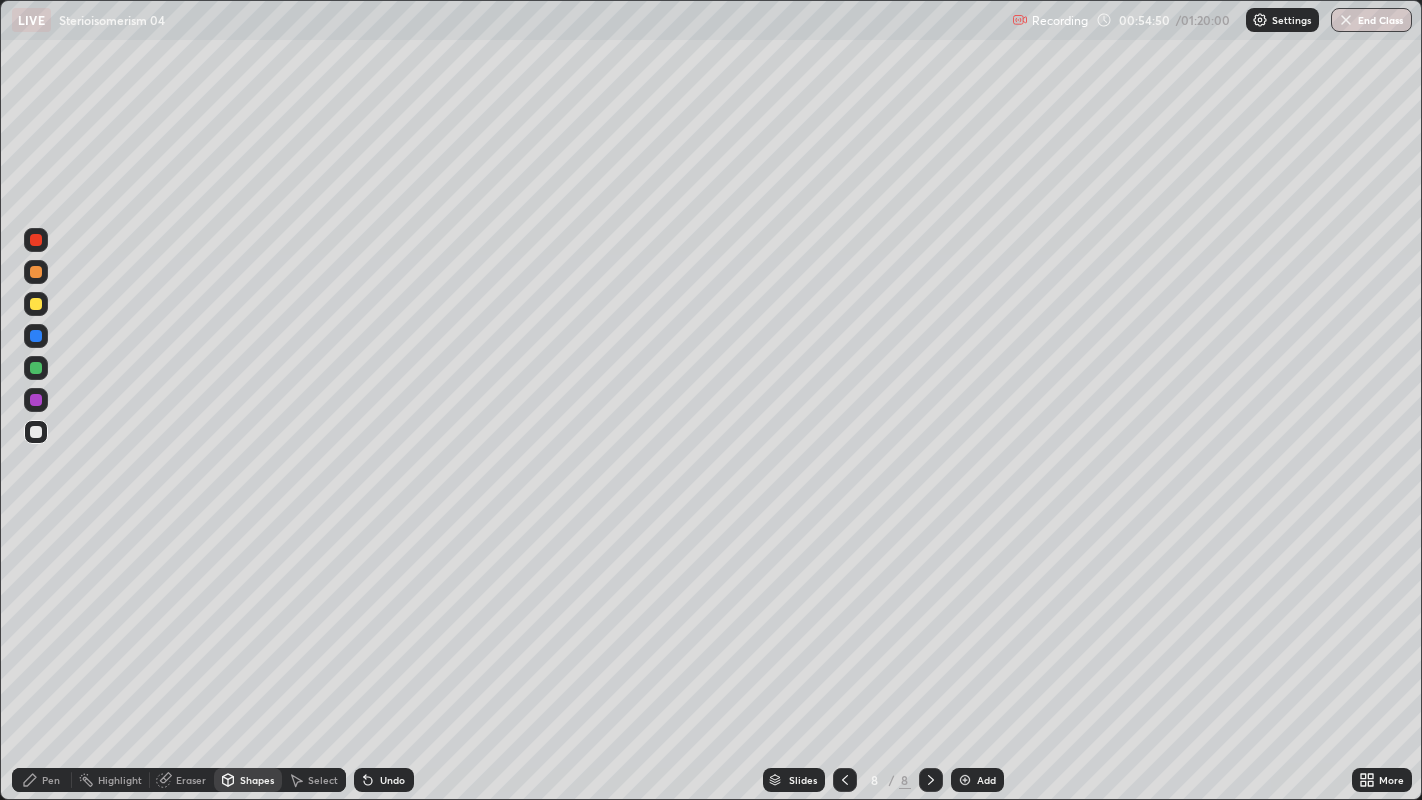 click on "Pen" at bounding box center (42, 780) 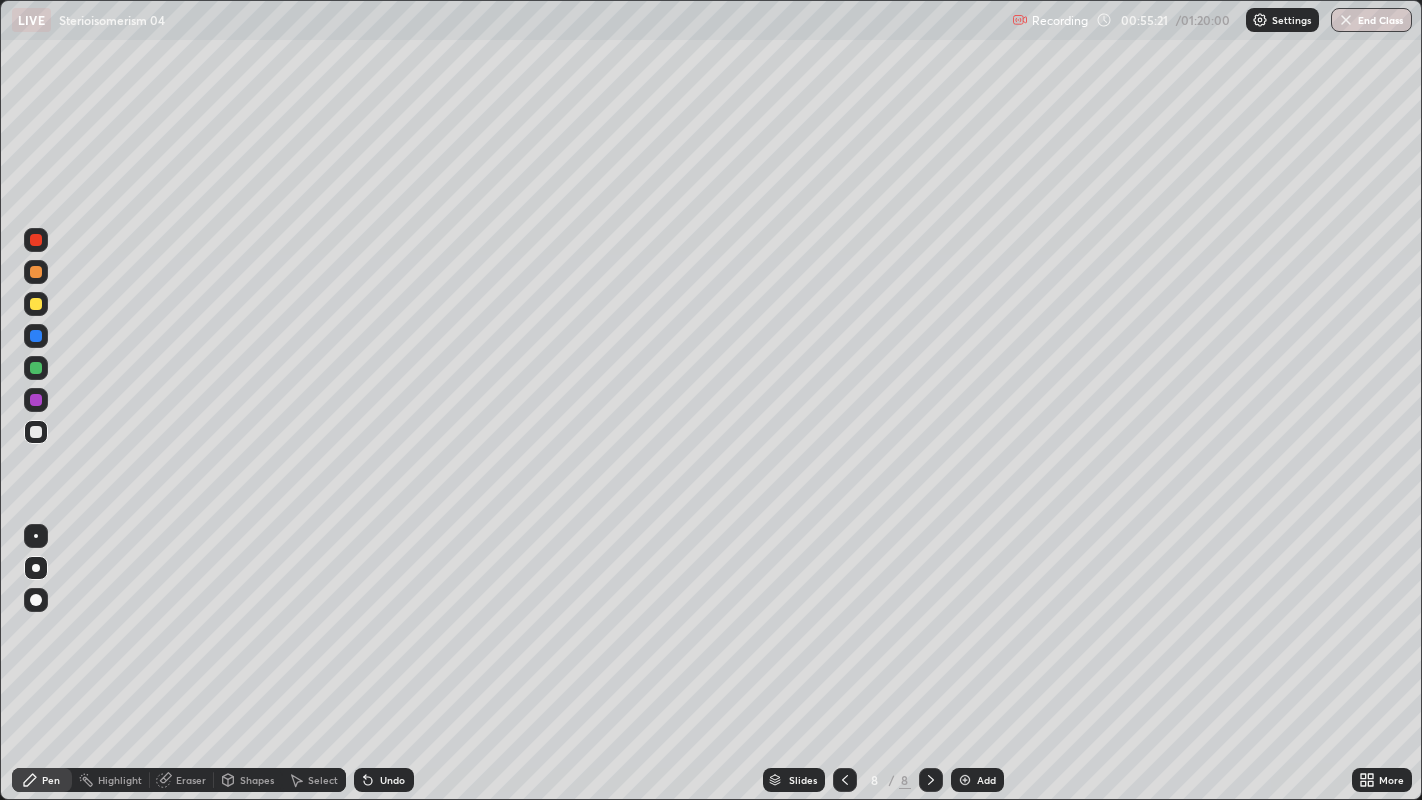 click at bounding box center (36, 272) 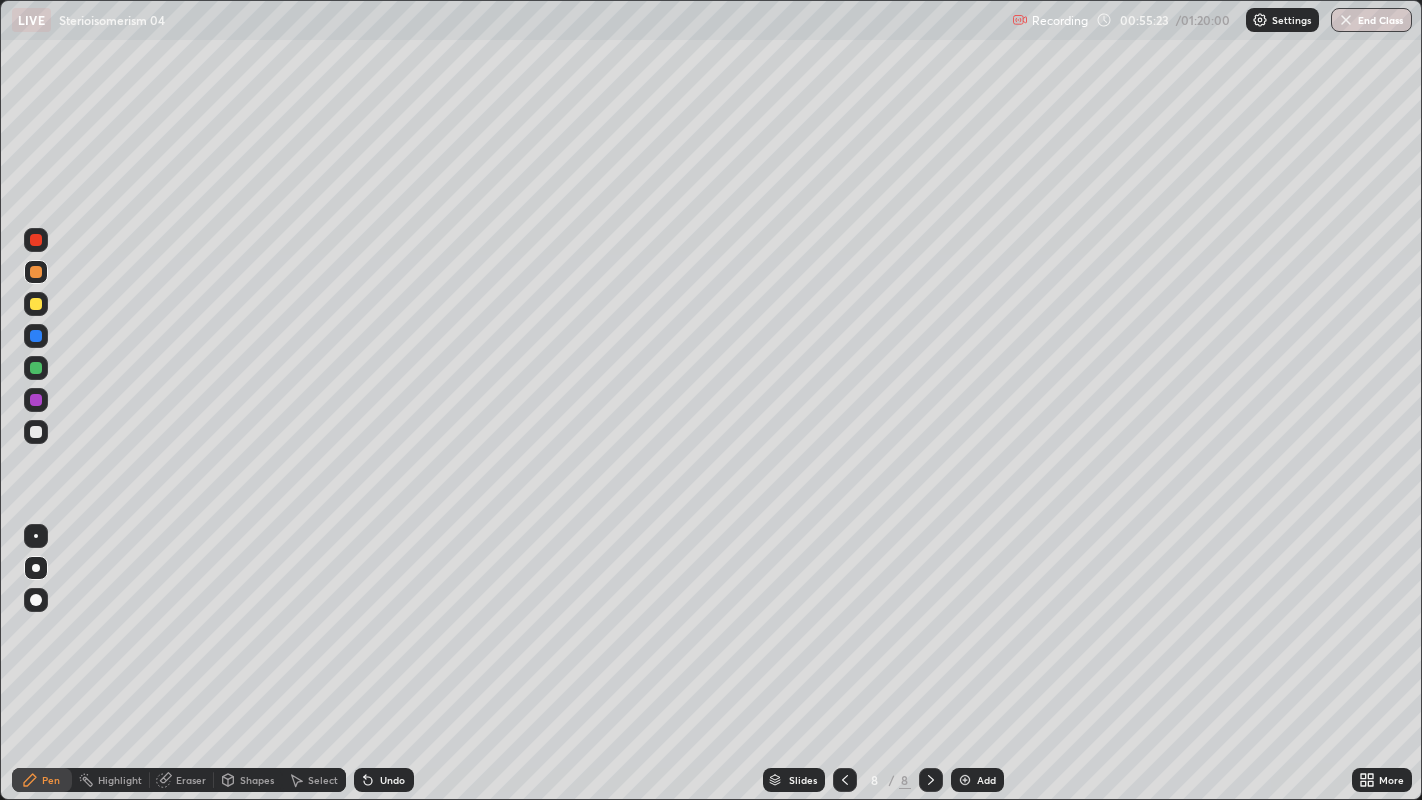 click at bounding box center [36, 432] 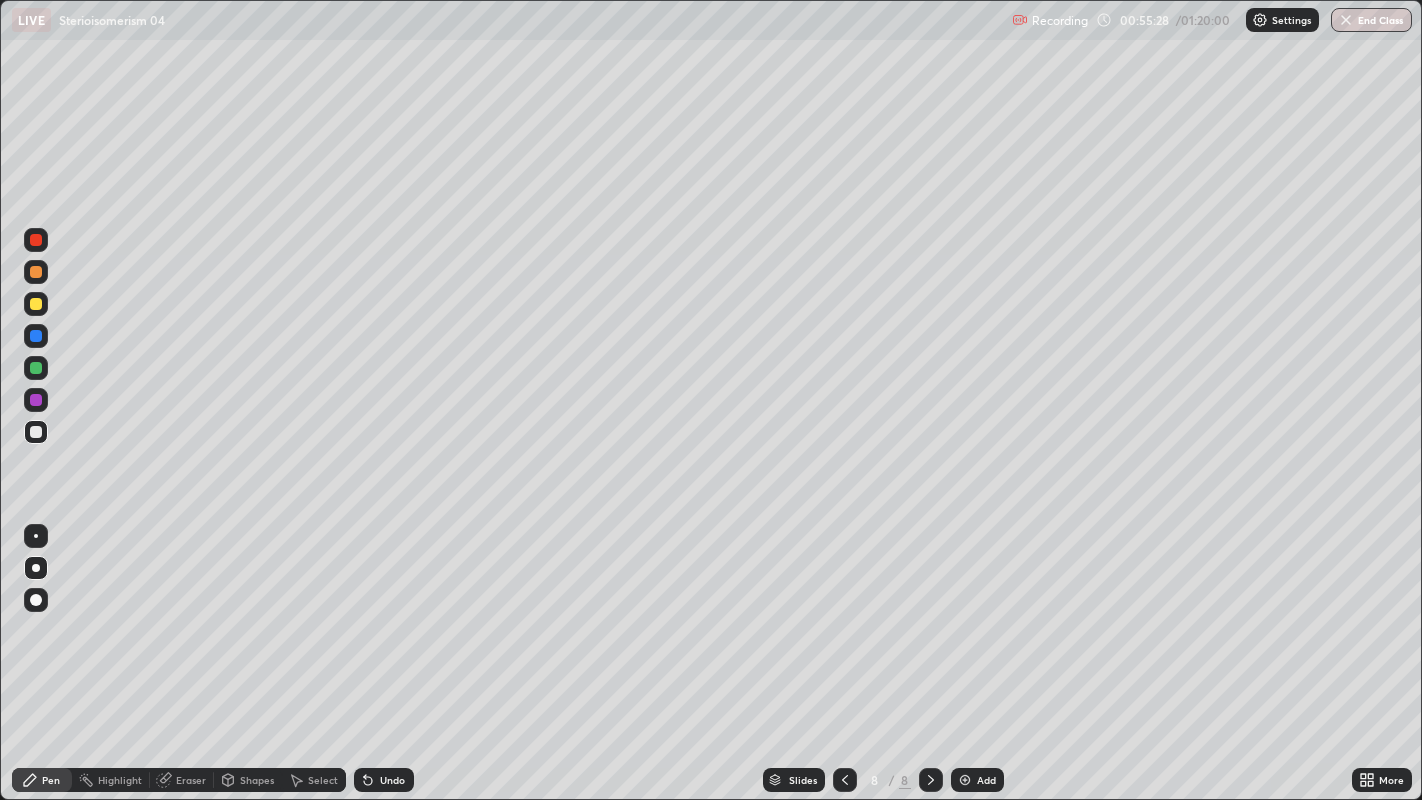 click on "Eraser" at bounding box center (191, 780) 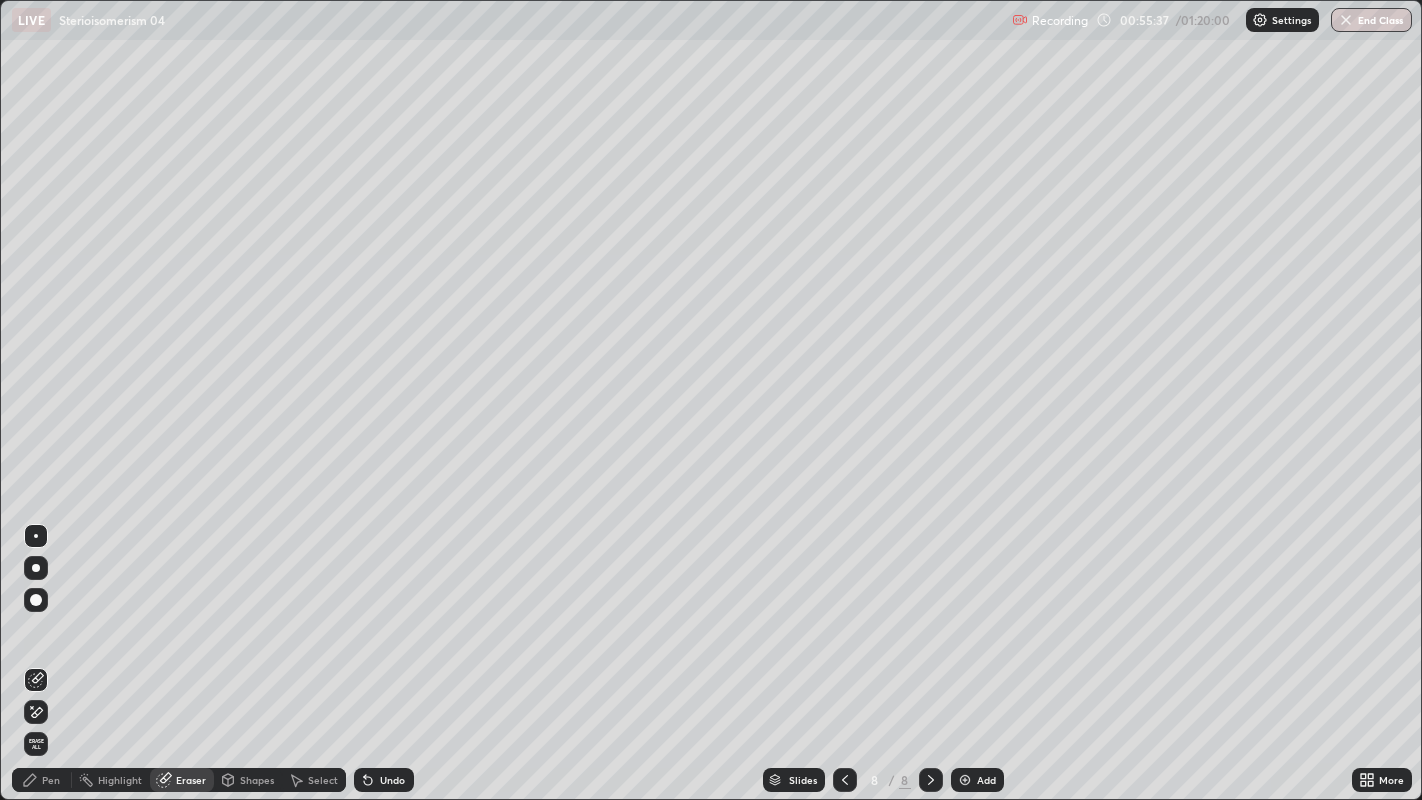 click on "Pen" at bounding box center (51, 780) 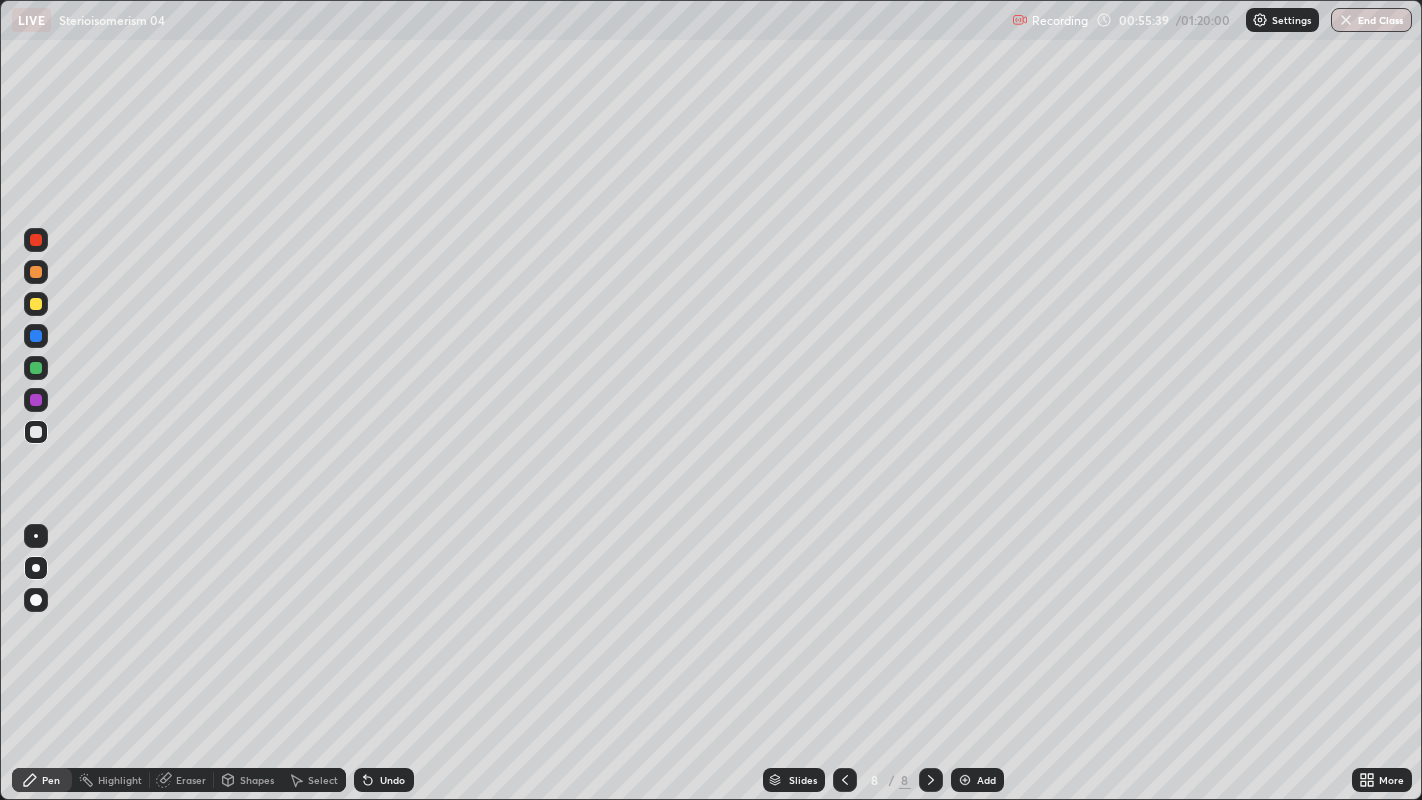 click at bounding box center [36, 272] 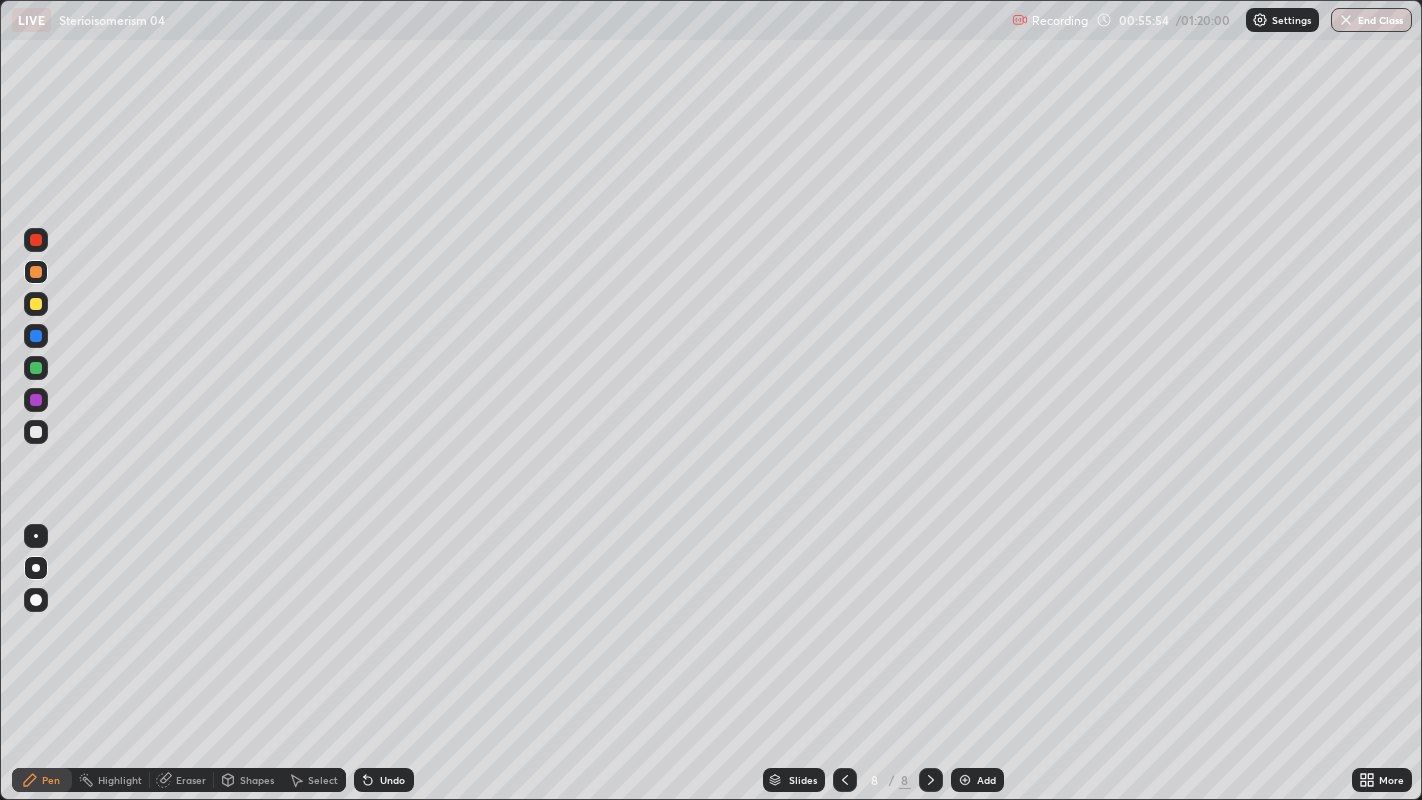 click at bounding box center [36, 432] 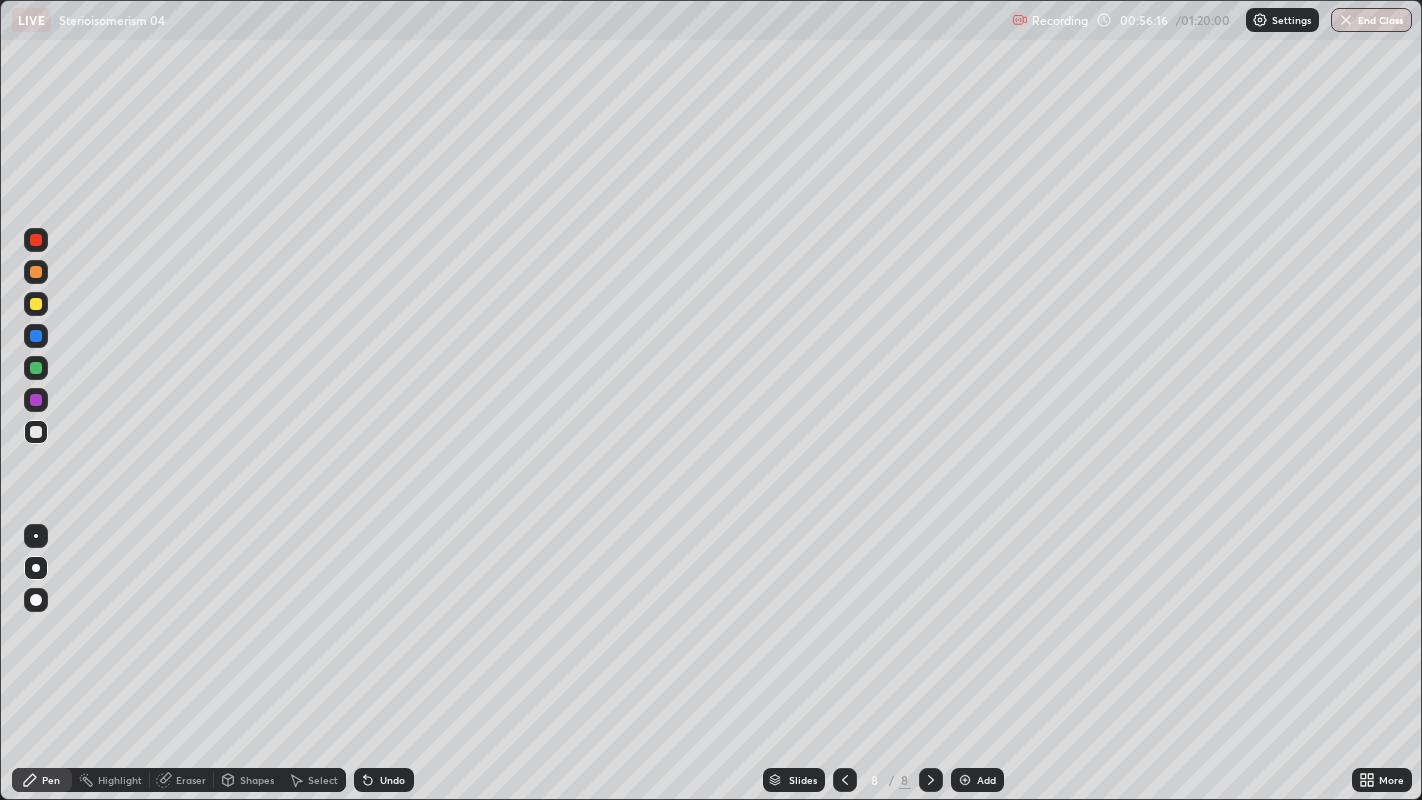 click at bounding box center (36, 272) 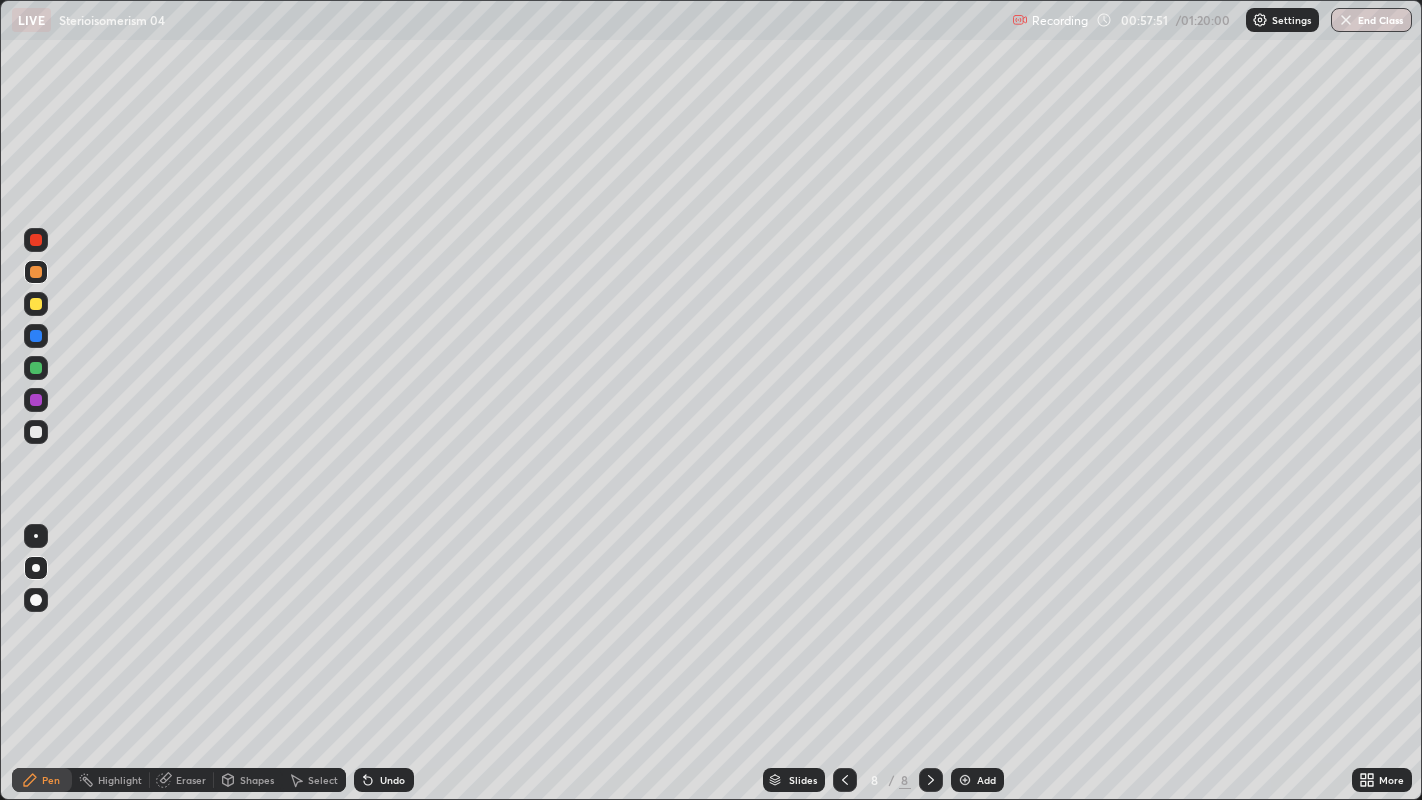 click at bounding box center [36, 368] 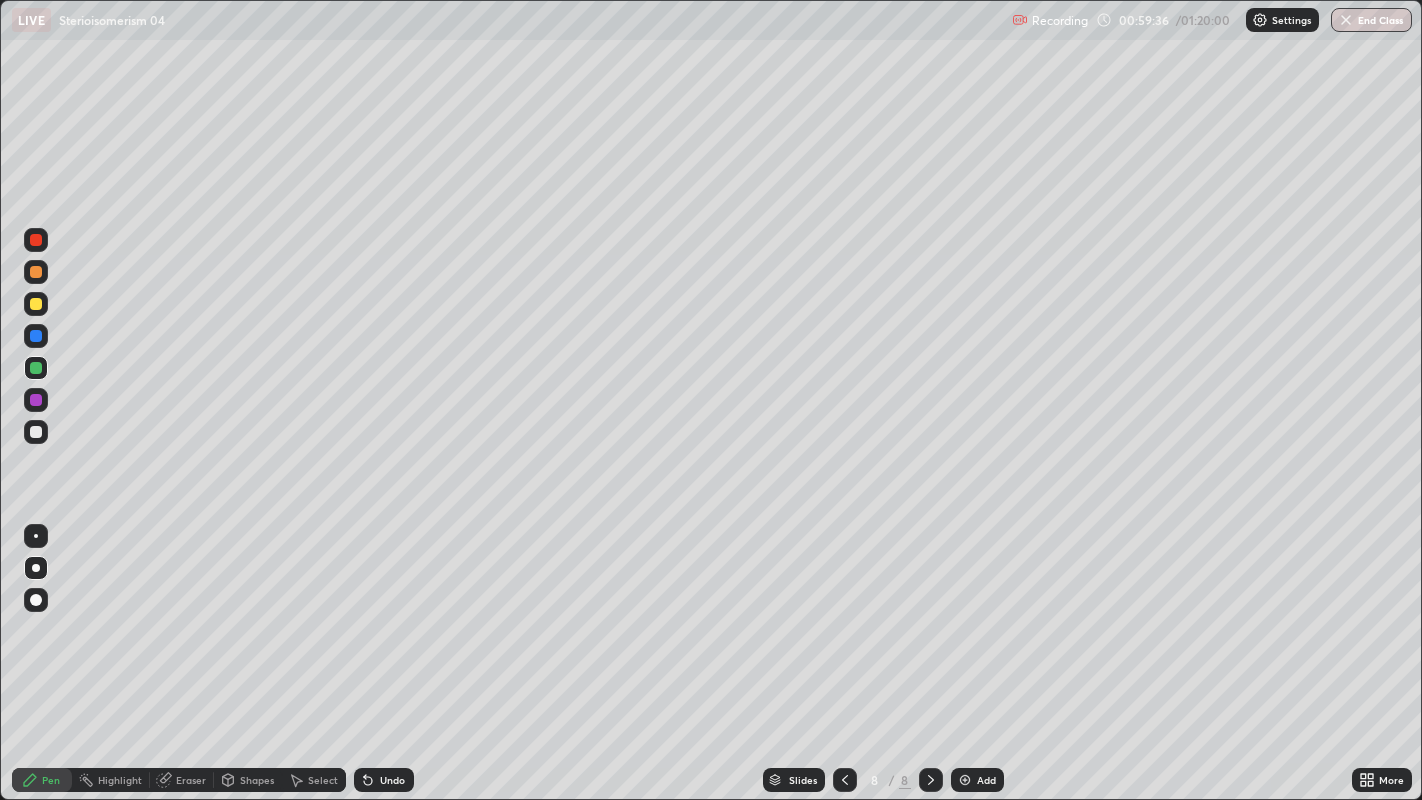click at bounding box center (36, 432) 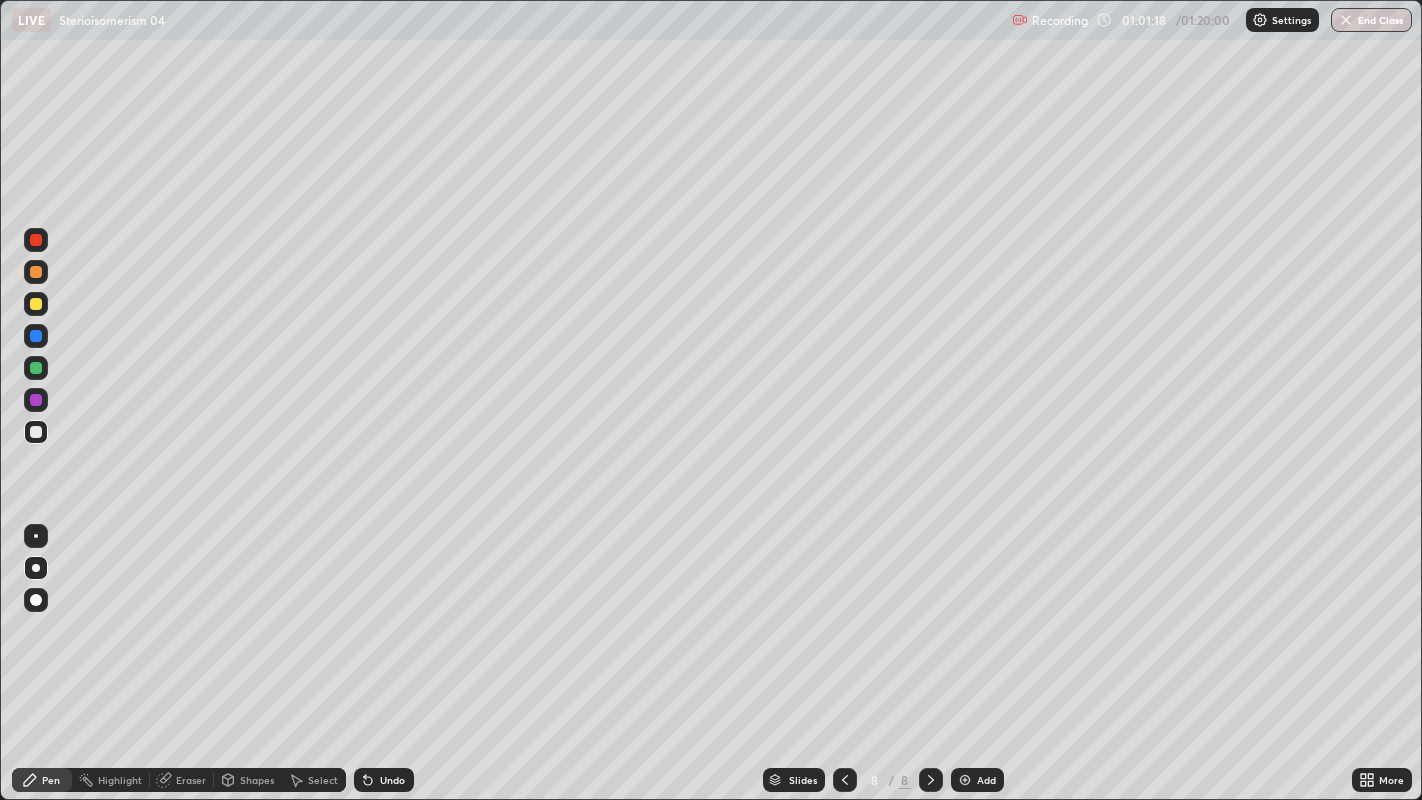 click at bounding box center [36, 368] 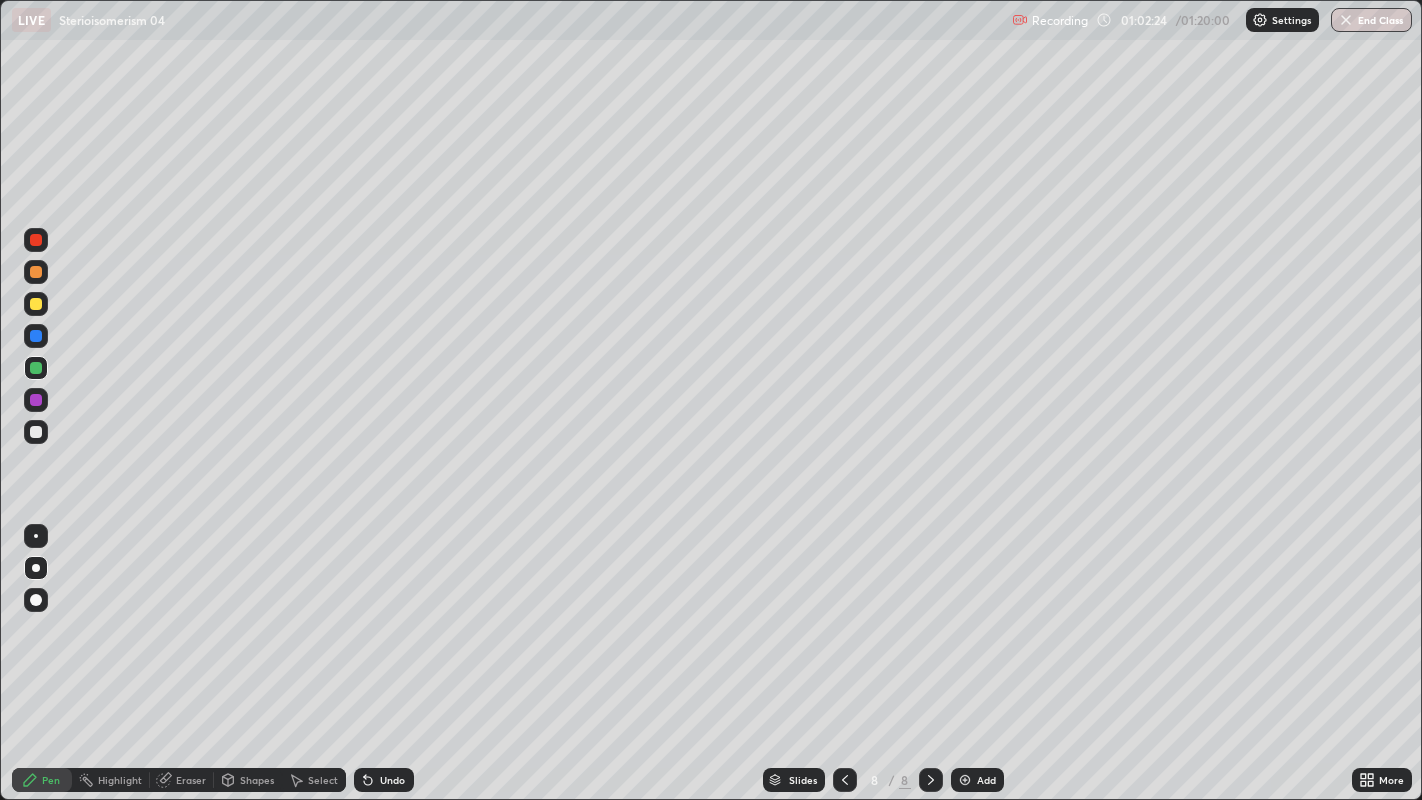 click on "Add" at bounding box center [977, 780] 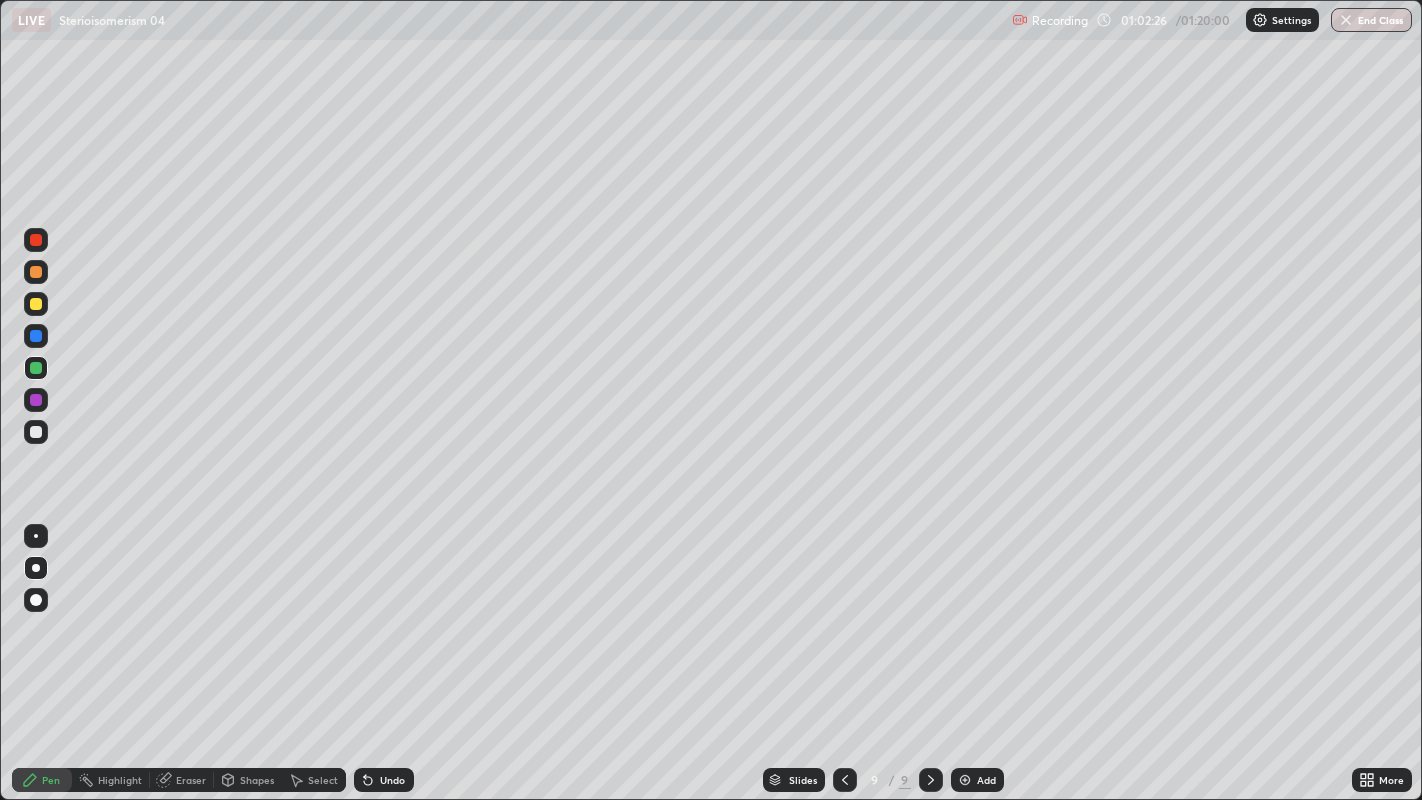 click on "Shapes" at bounding box center (257, 780) 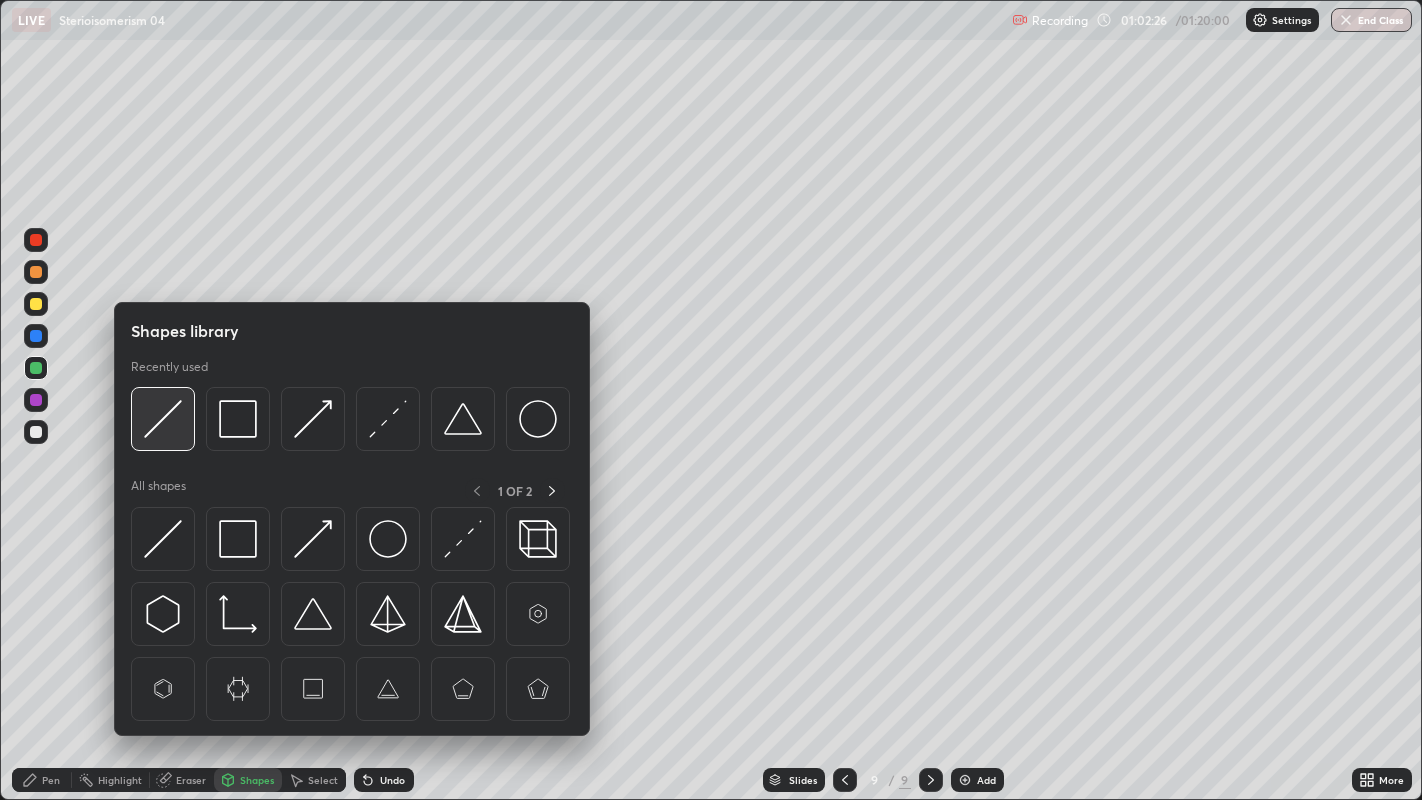 click at bounding box center (163, 419) 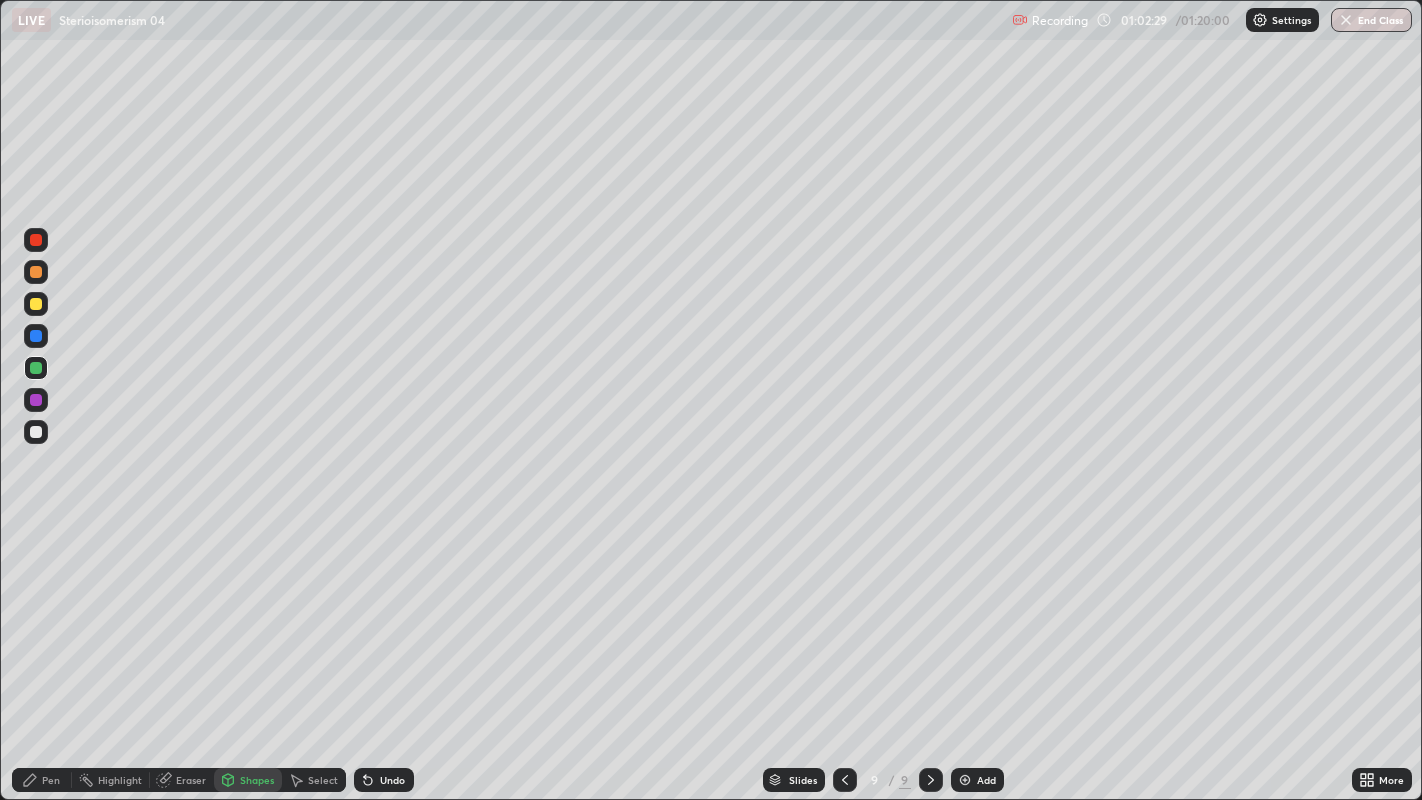 click on "Eraser" at bounding box center [191, 780] 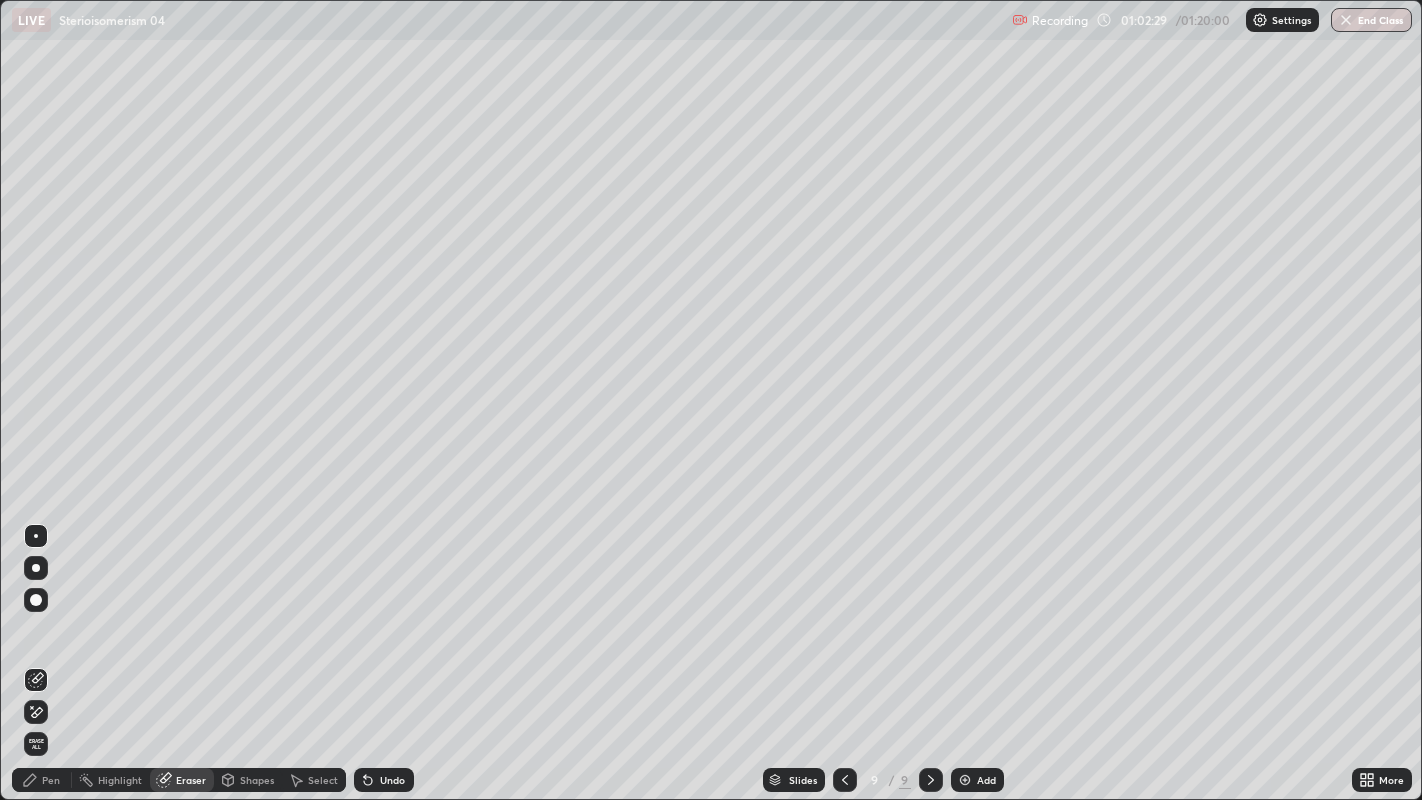 click on "Shapes" at bounding box center (257, 780) 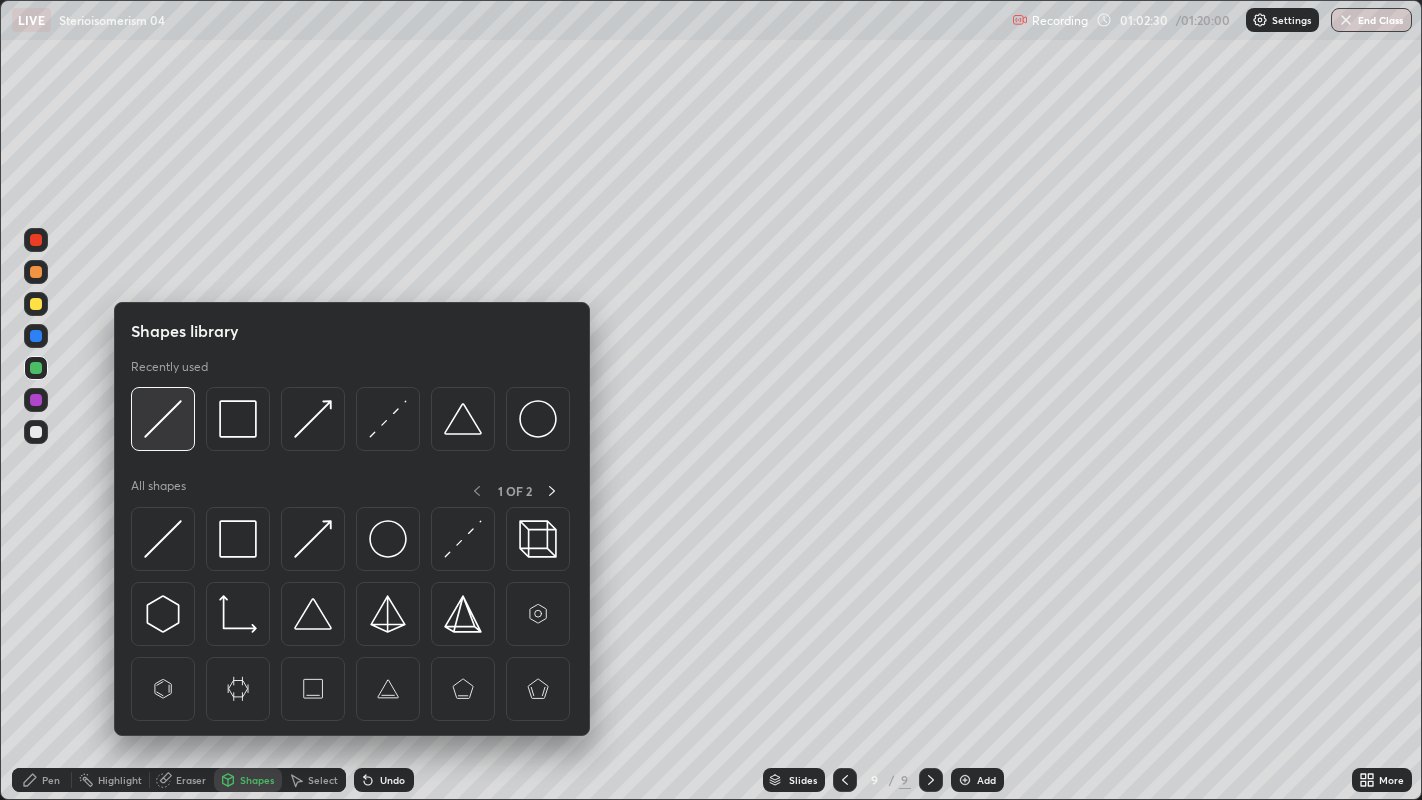click at bounding box center (163, 419) 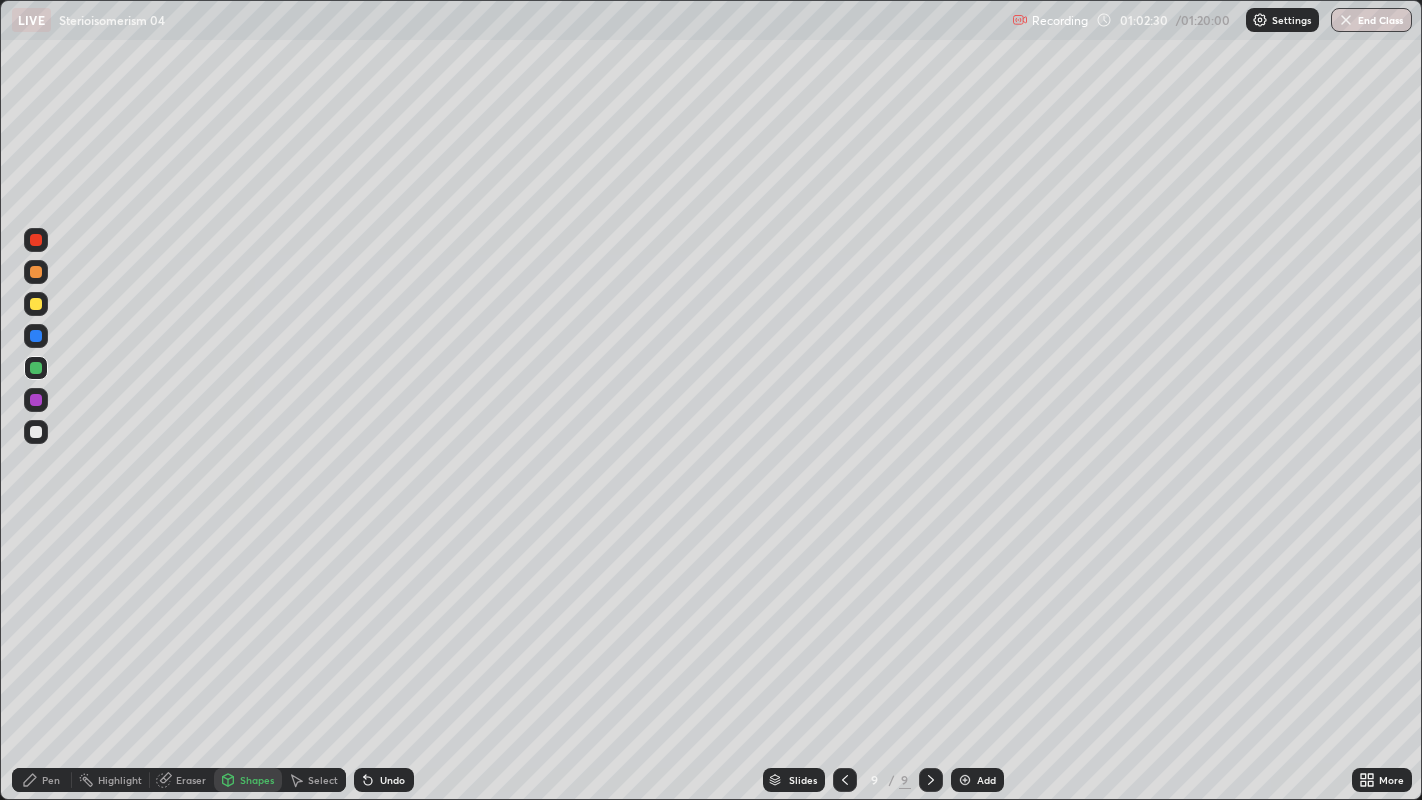 click at bounding box center (36, 432) 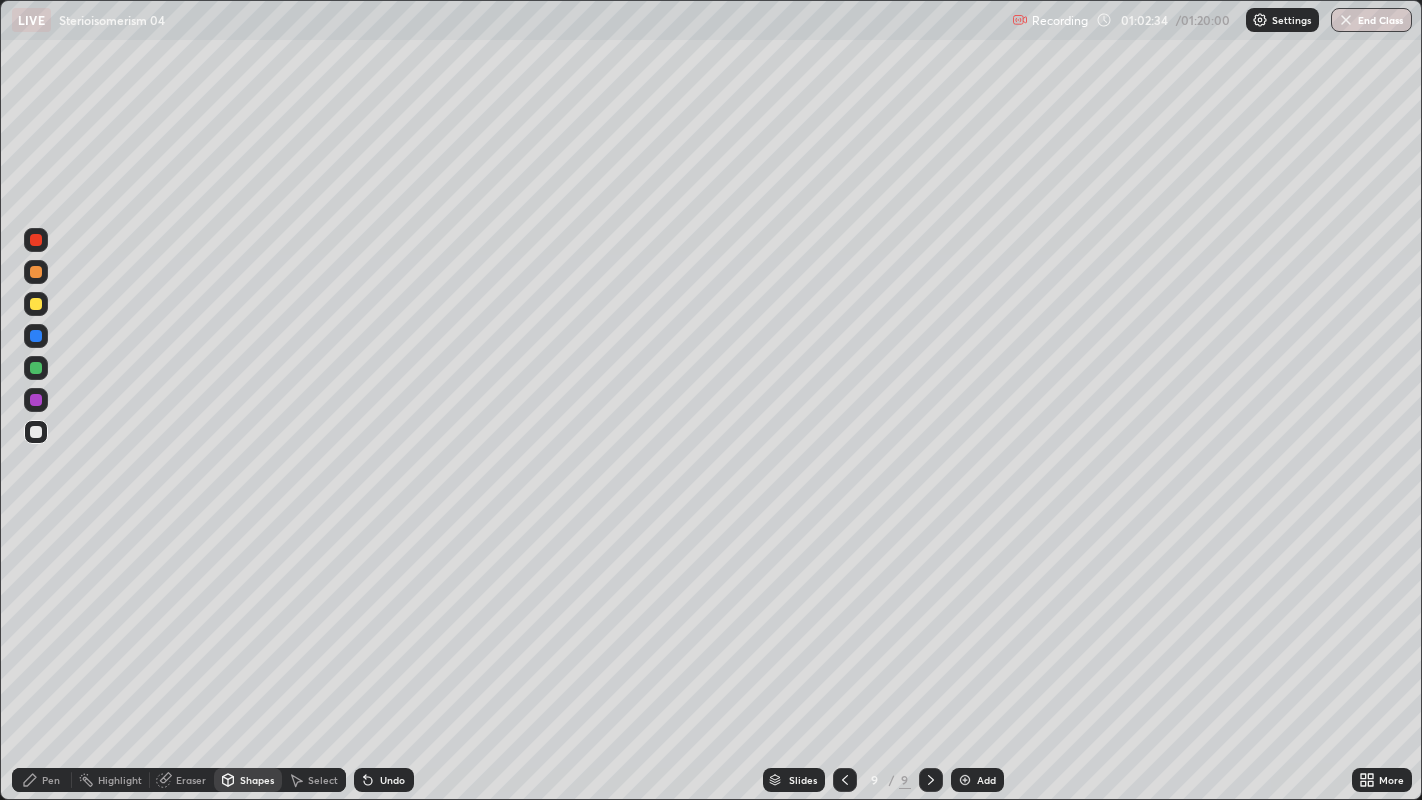 click on "Pen" at bounding box center (51, 780) 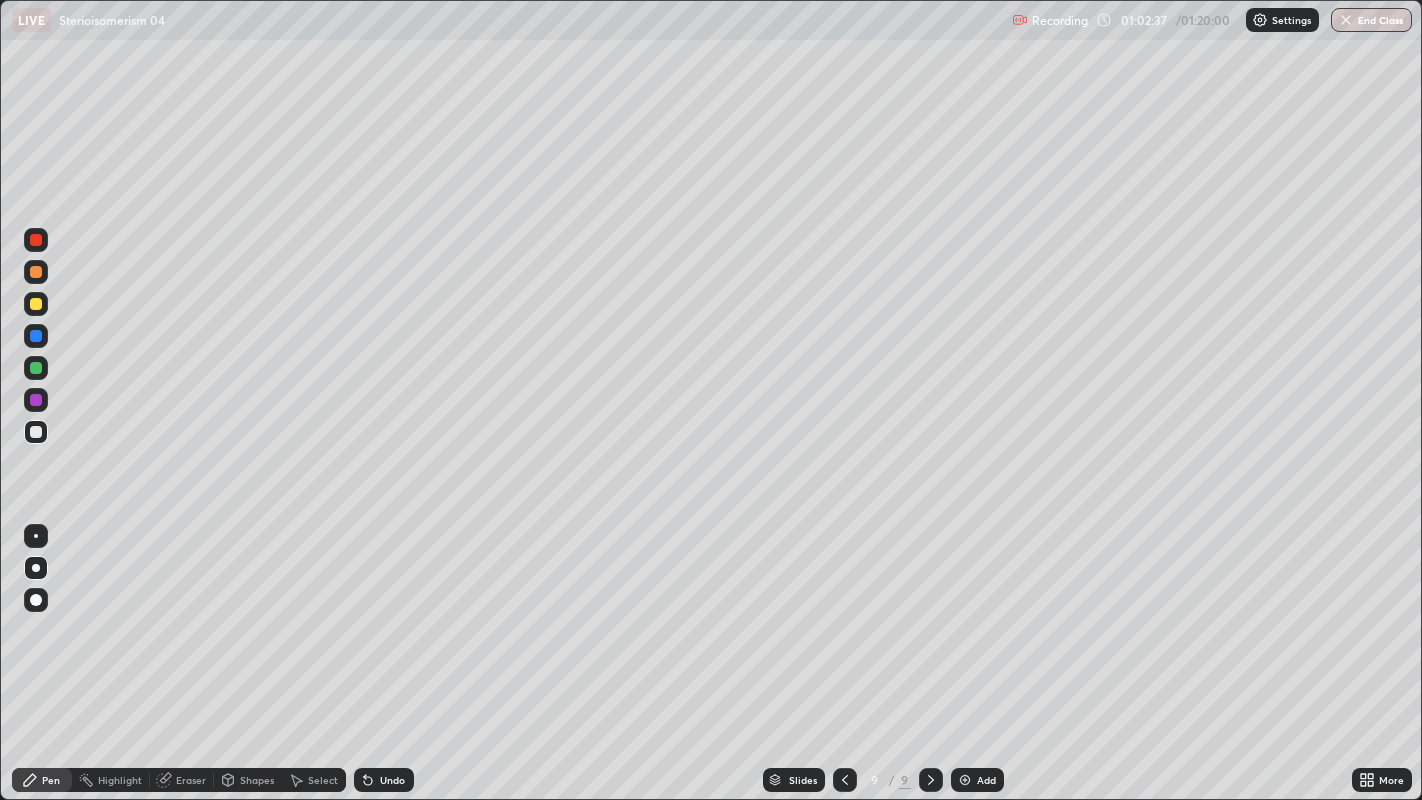 click at bounding box center (36, 304) 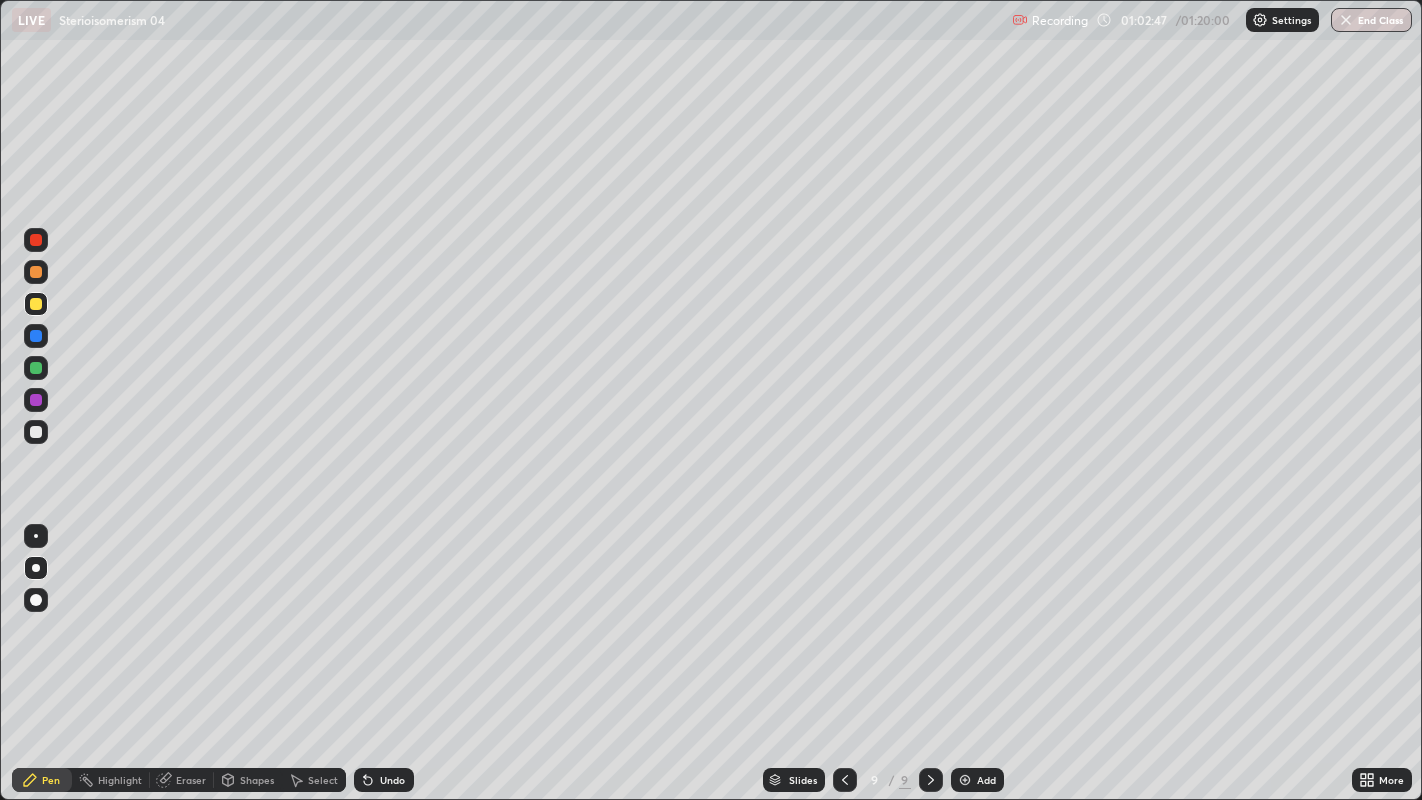 click at bounding box center (36, 432) 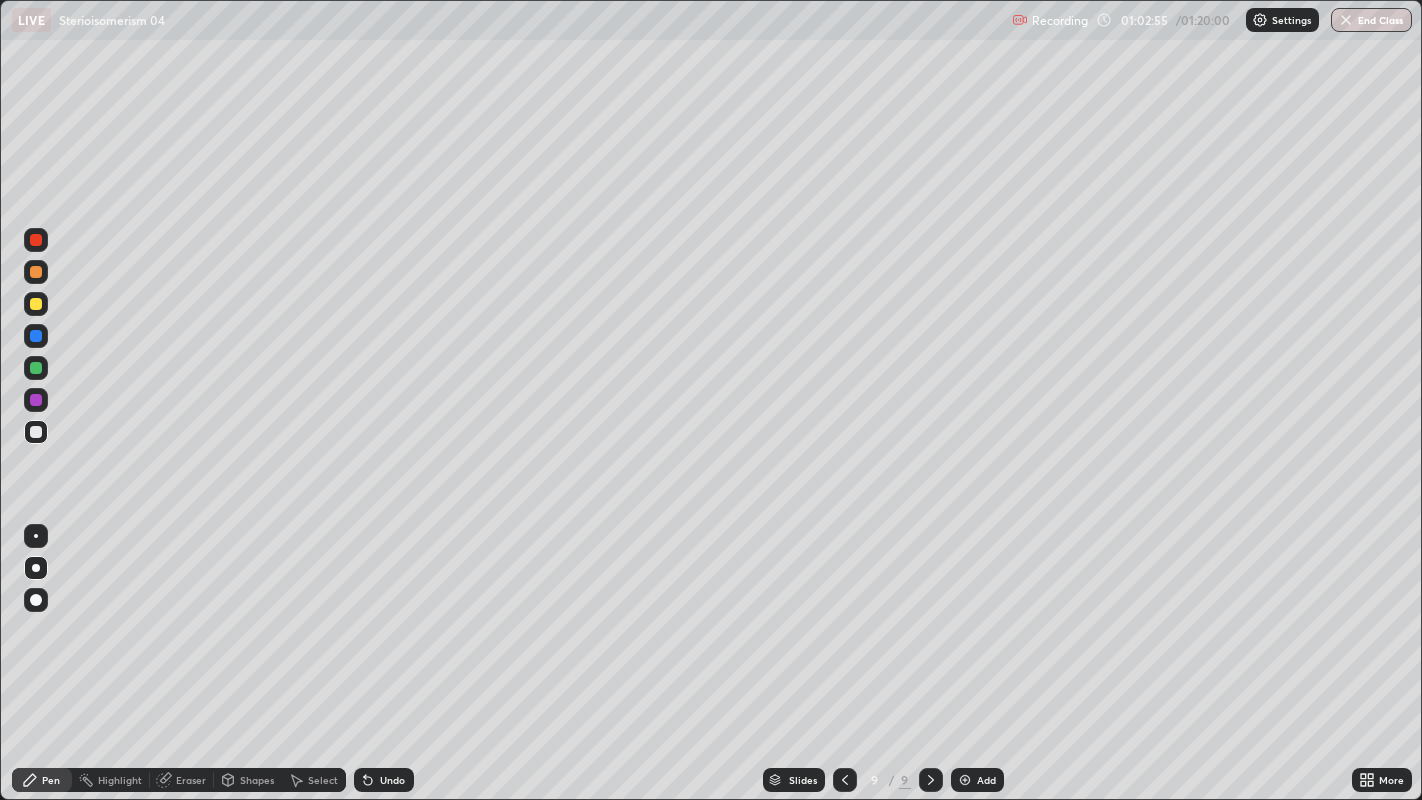 click at bounding box center (36, 304) 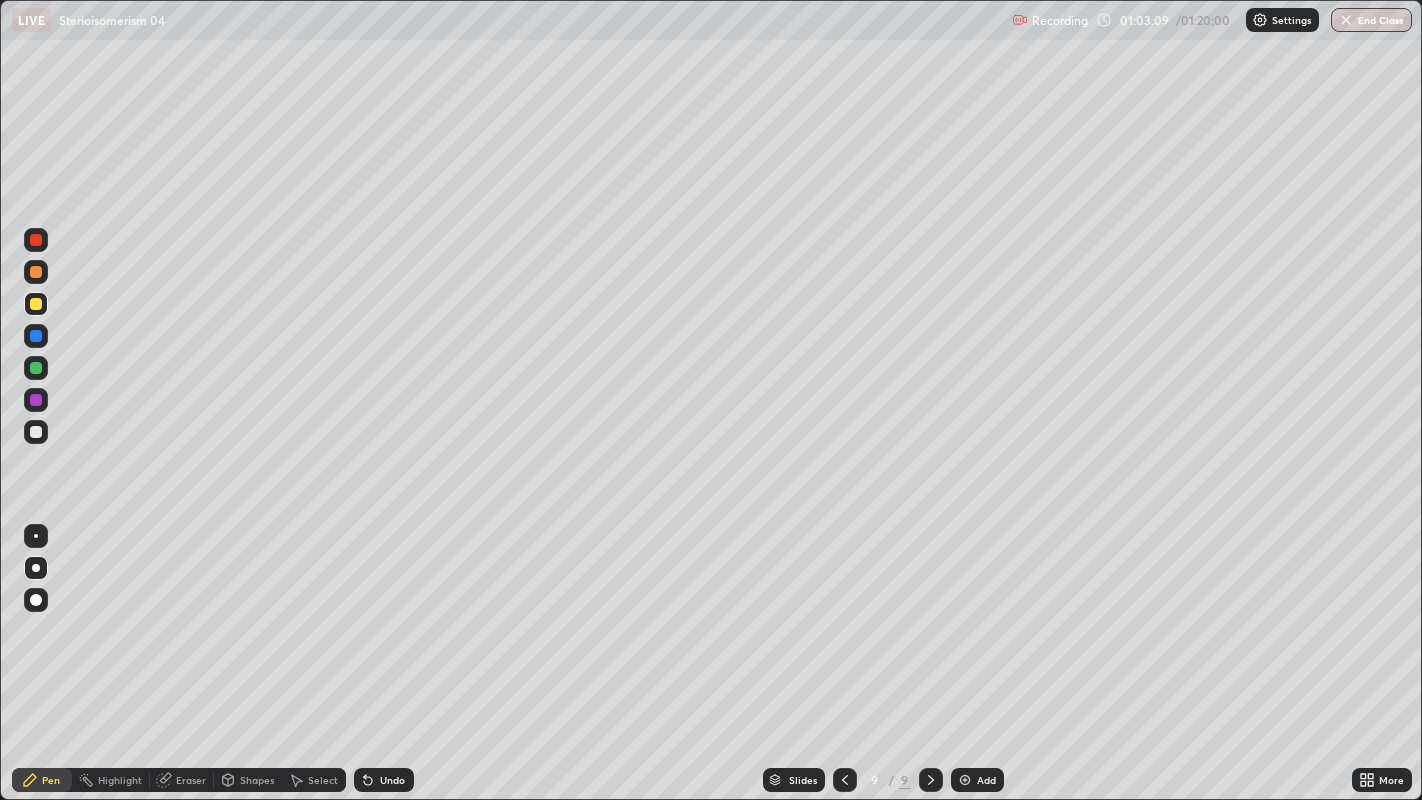click at bounding box center [36, 432] 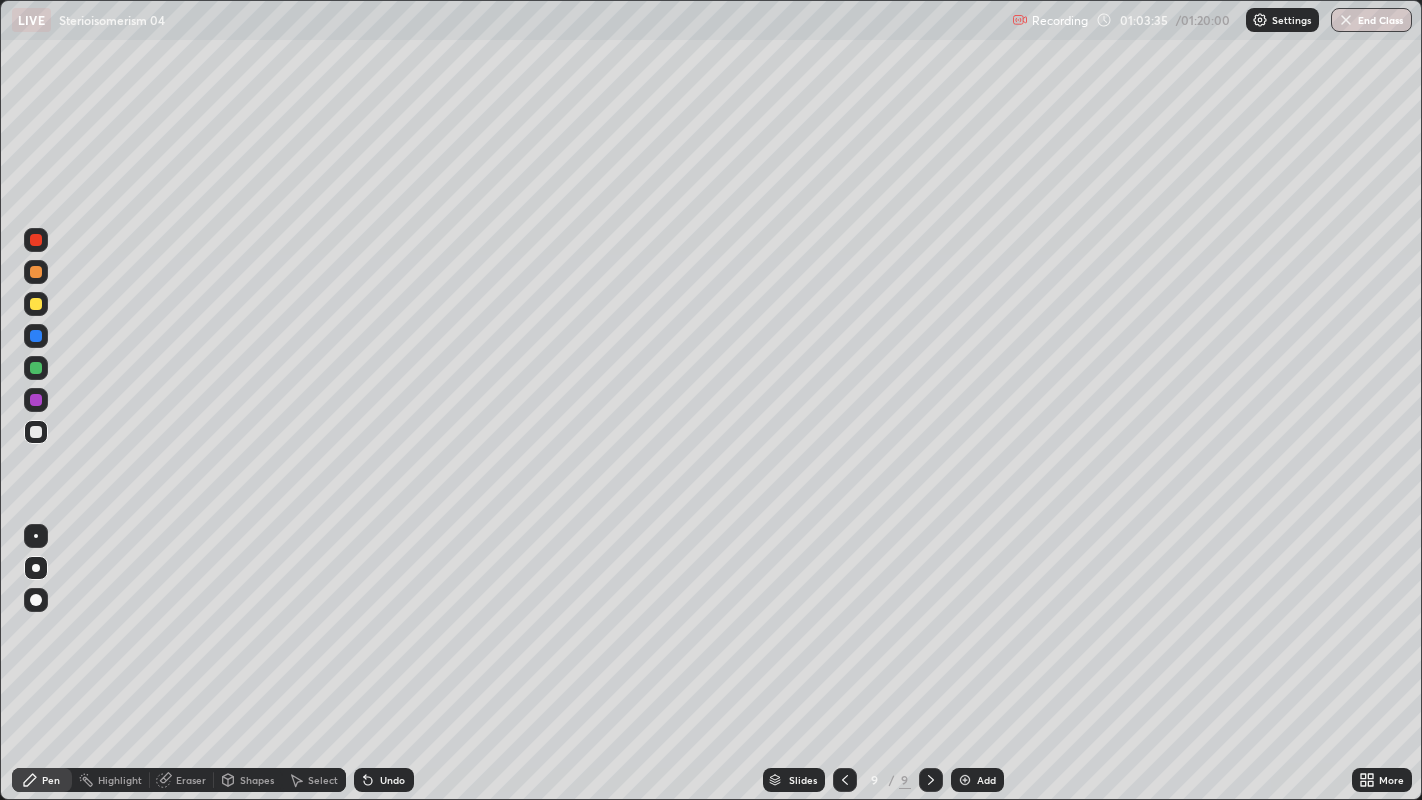 click on "Shapes" at bounding box center [257, 780] 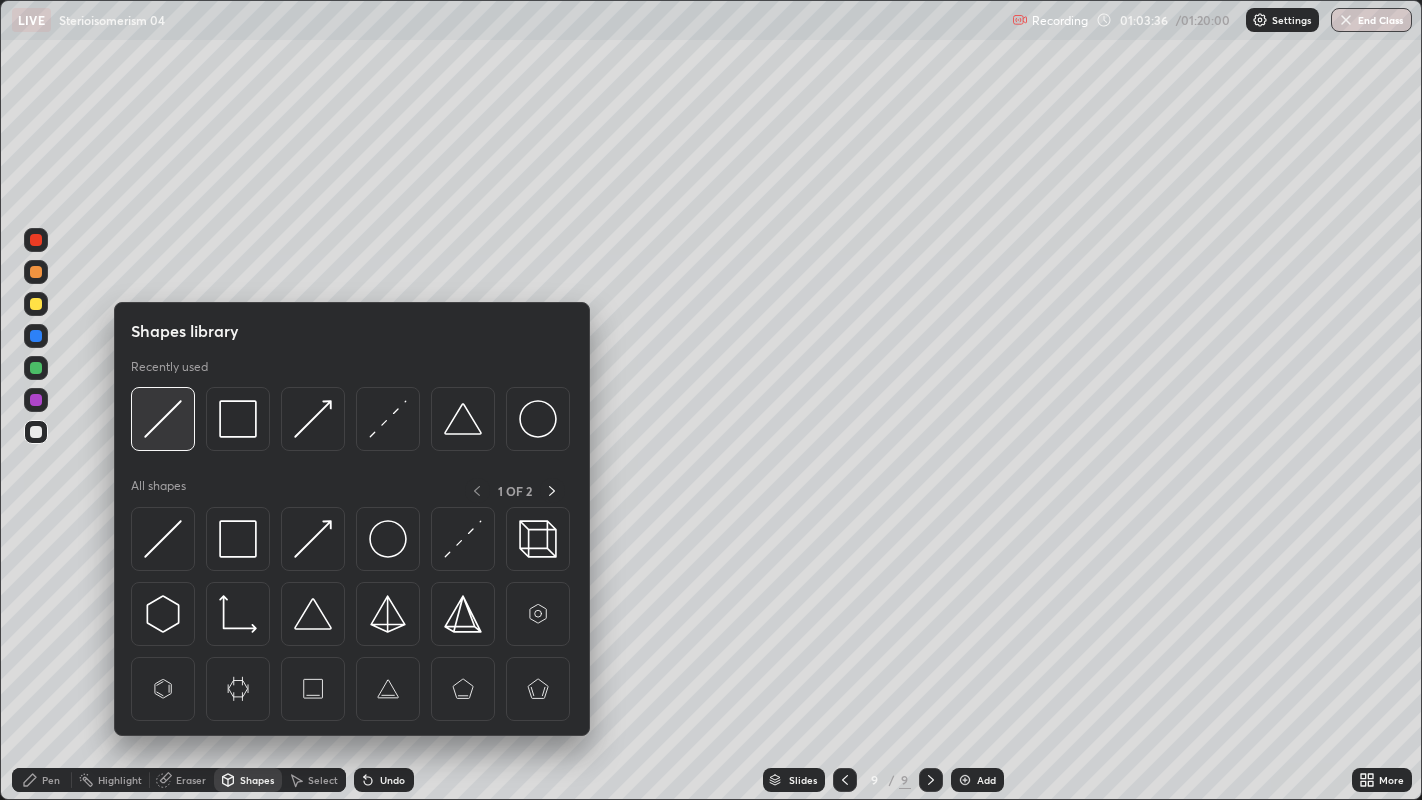 click at bounding box center (163, 419) 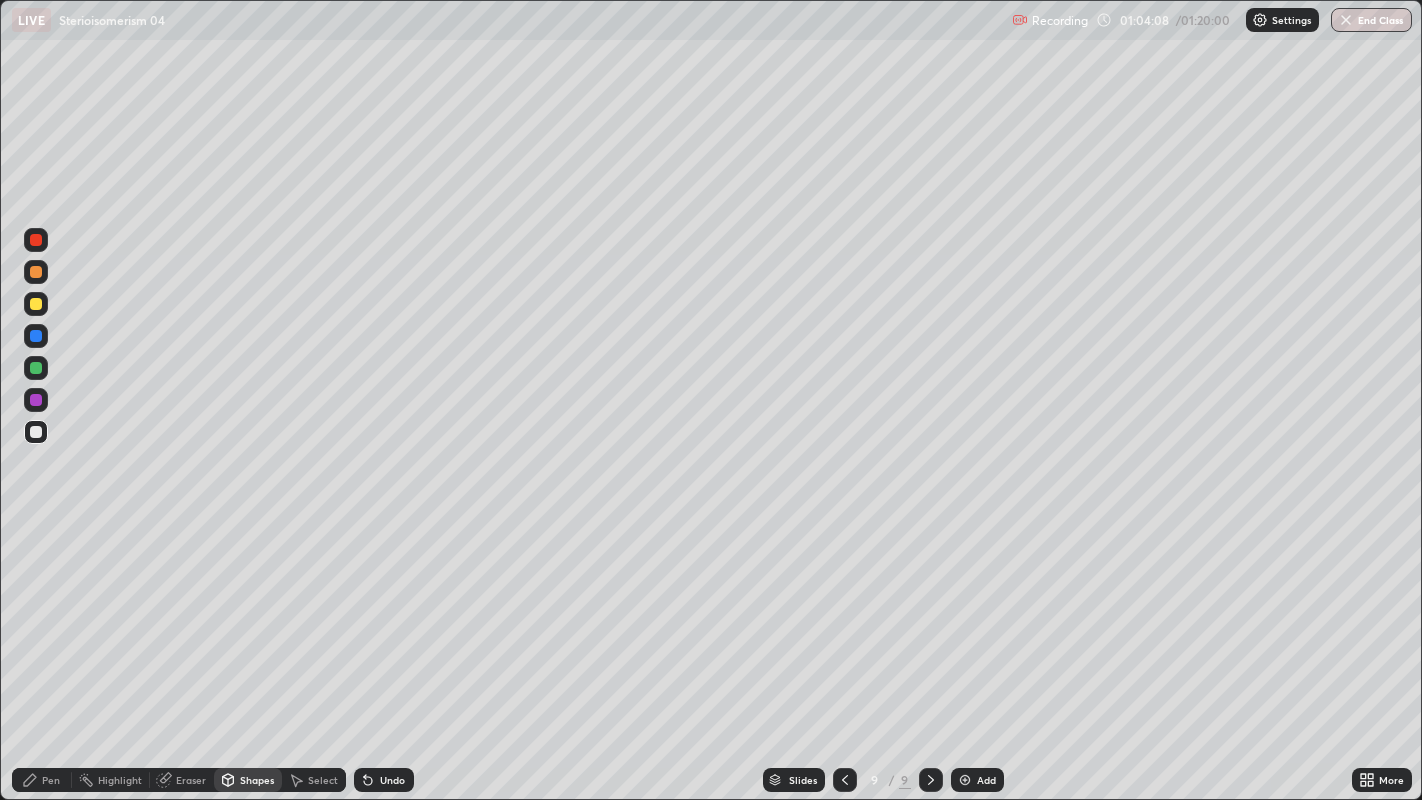 click on "Pen" at bounding box center [42, 780] 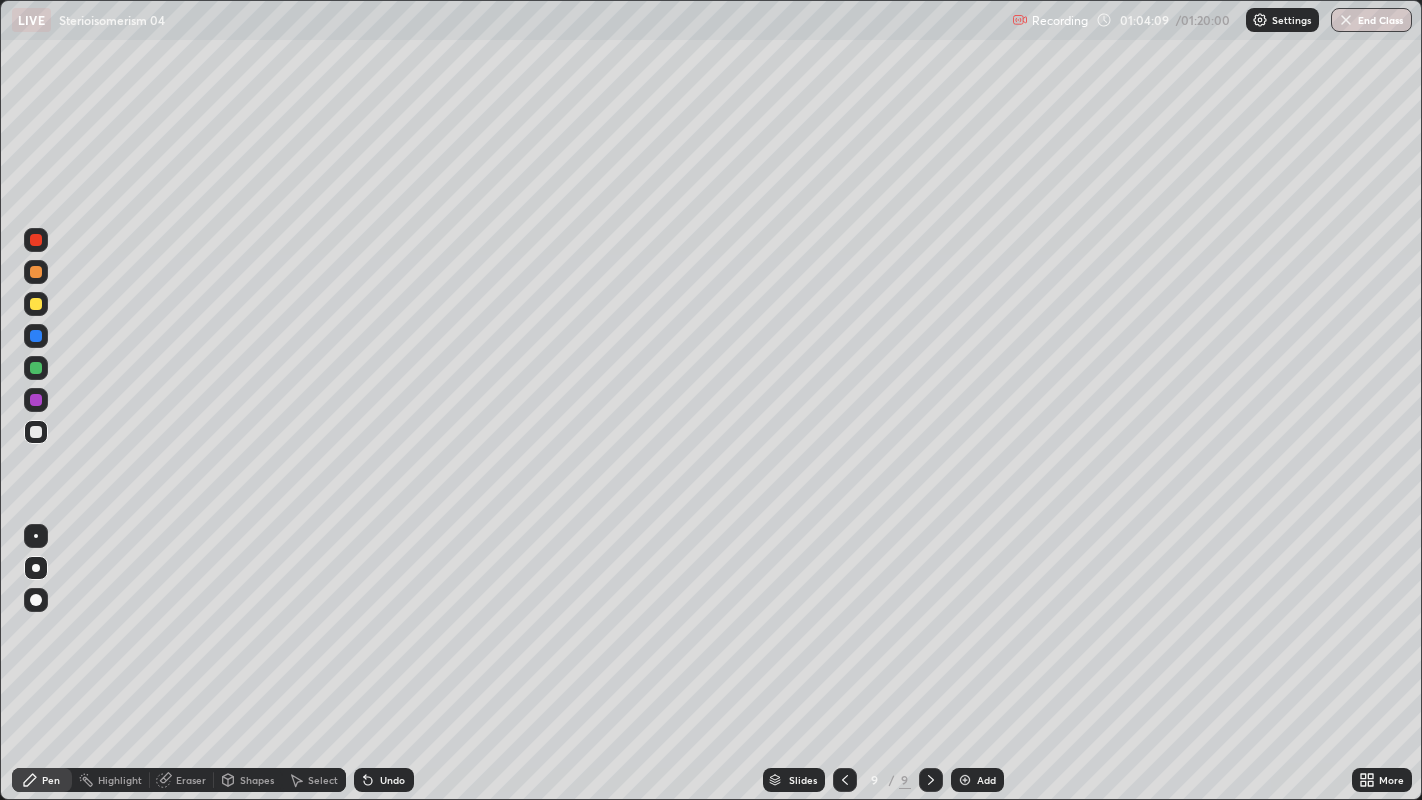 click at bounding box center [36, 272] 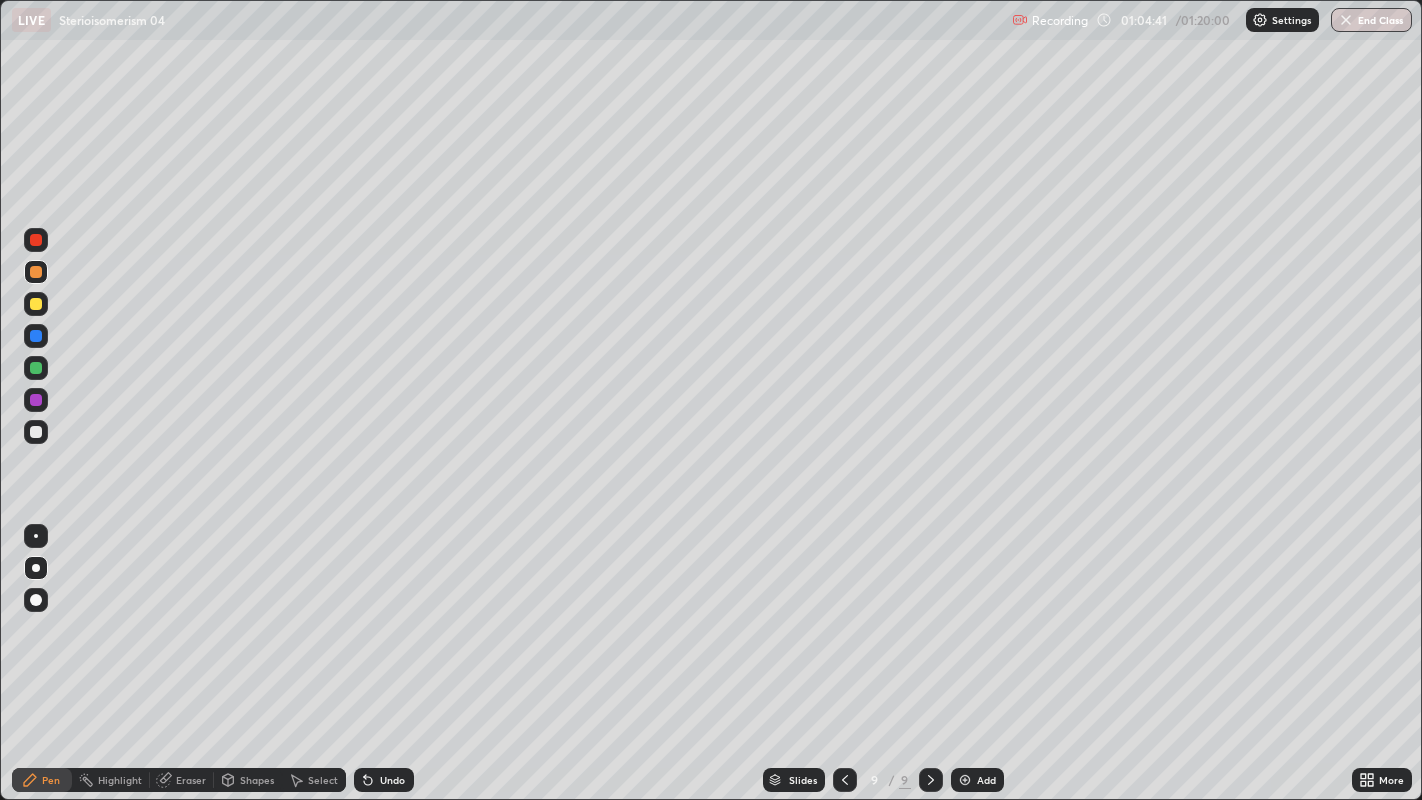 click at bounding box center [36, 432] 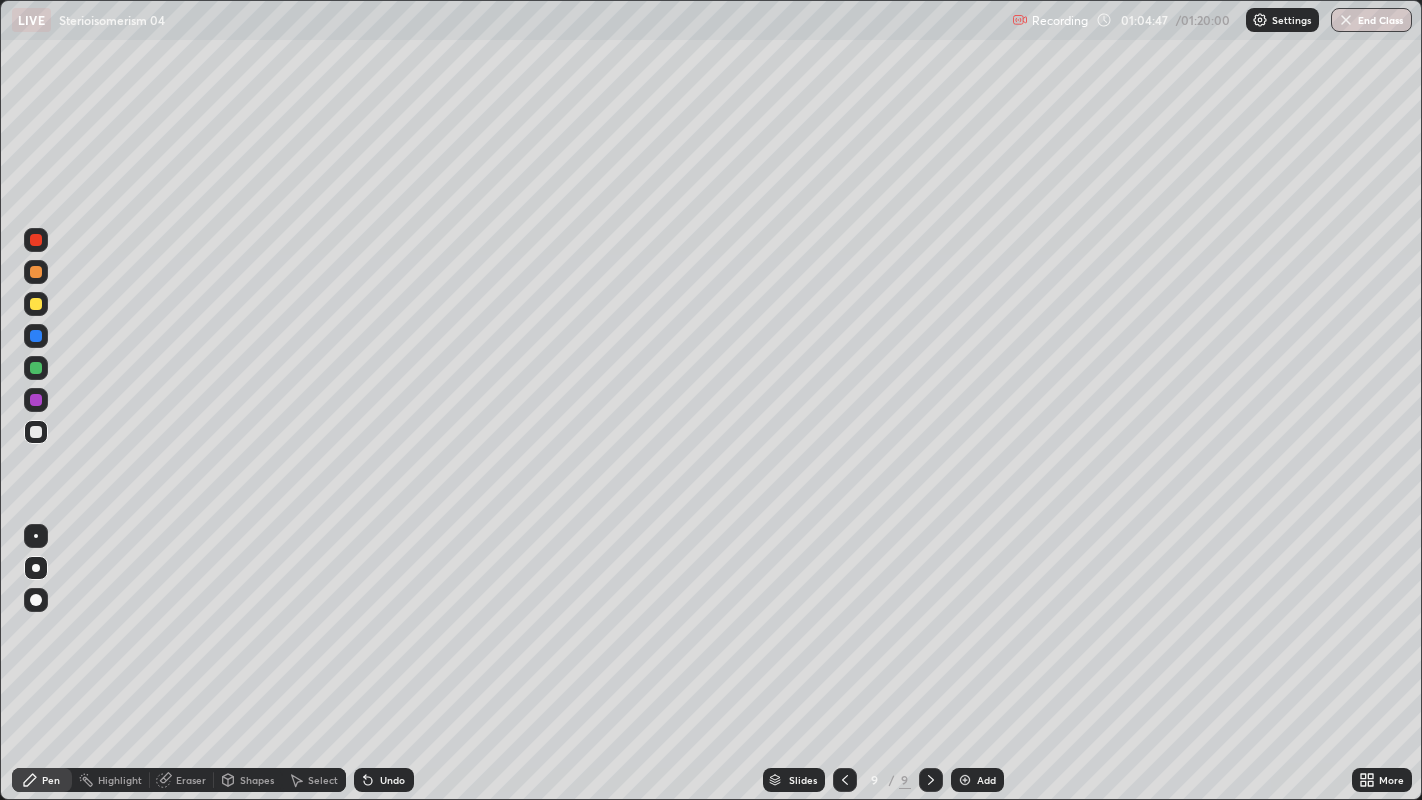 click at bounding box center [36, 304] 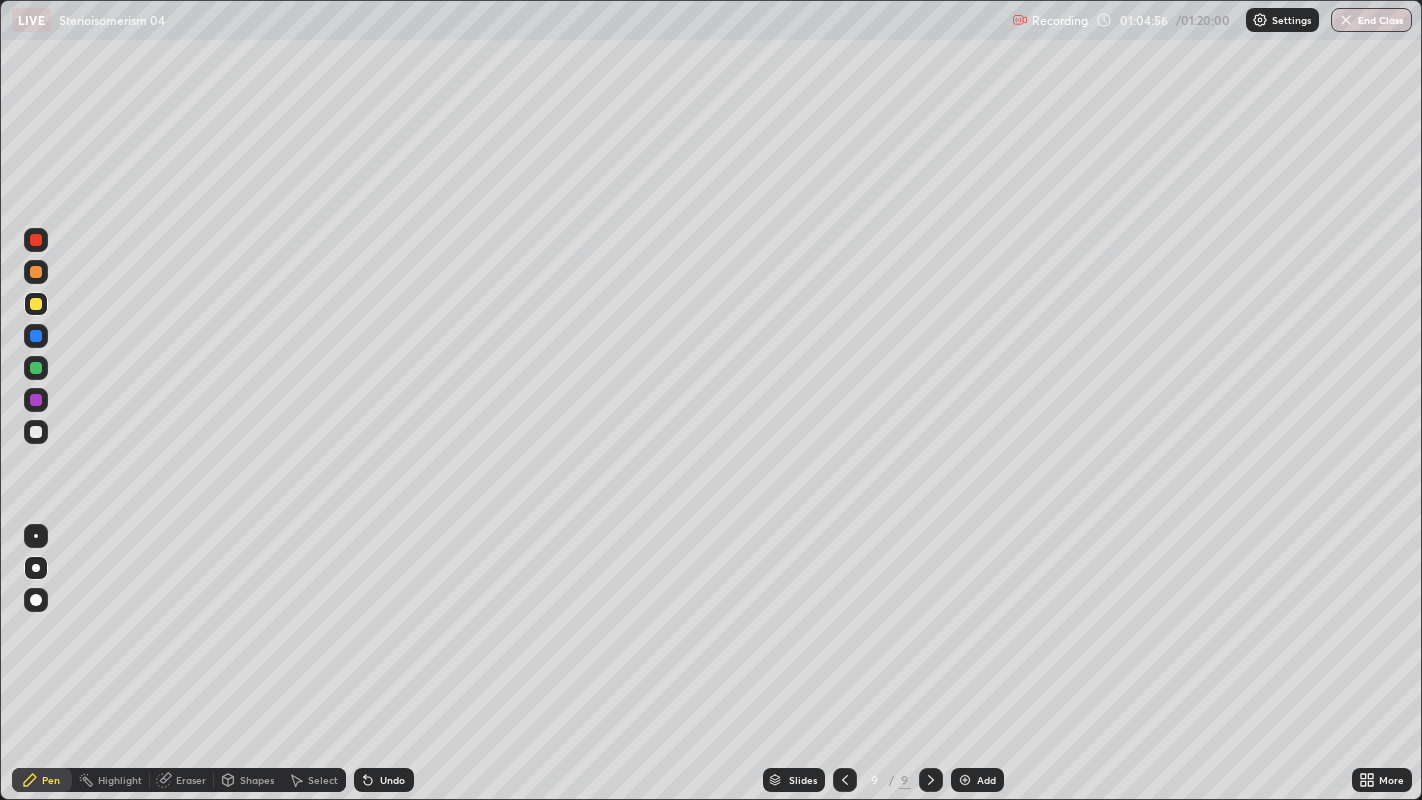 click at bounding box center [36, 432] 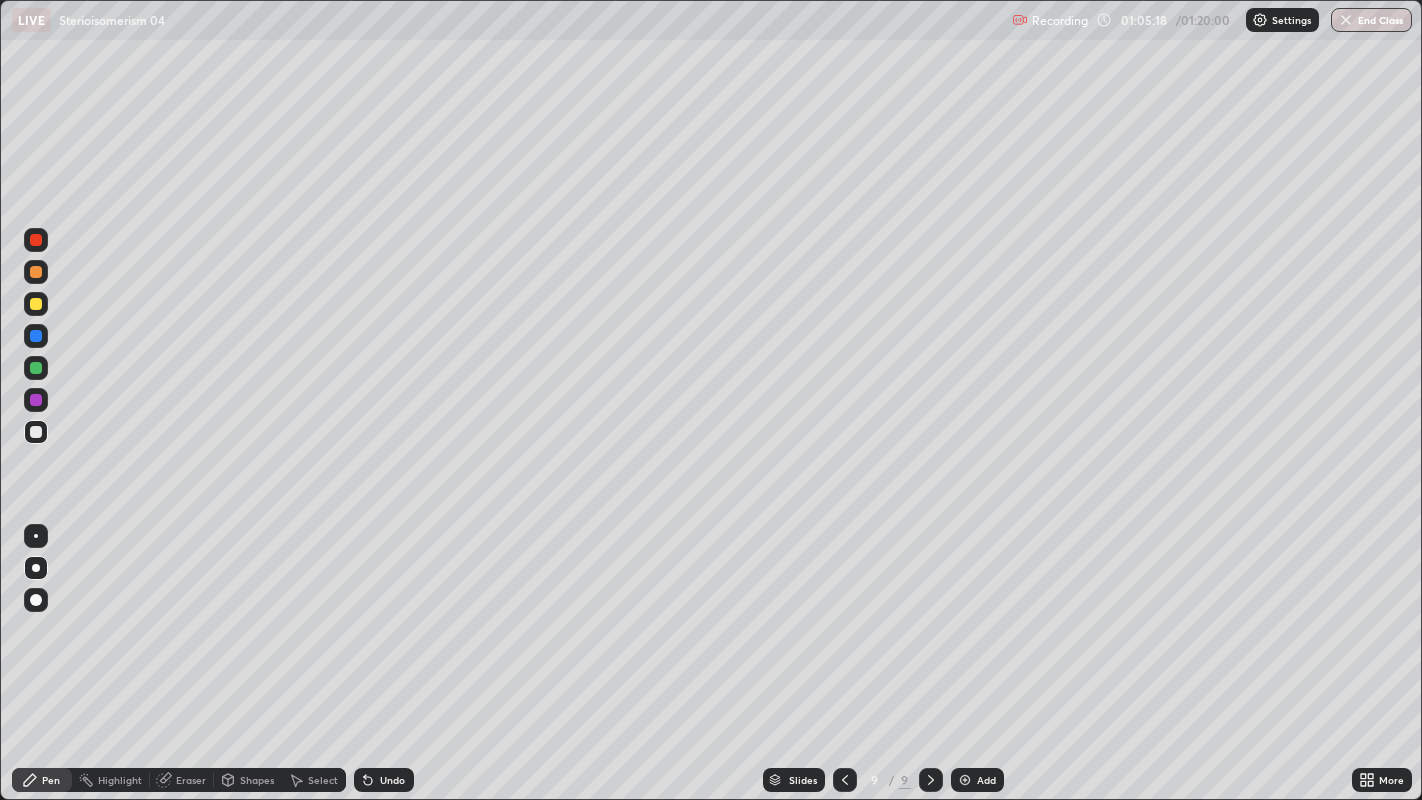 click at bounding box center (36, 304) 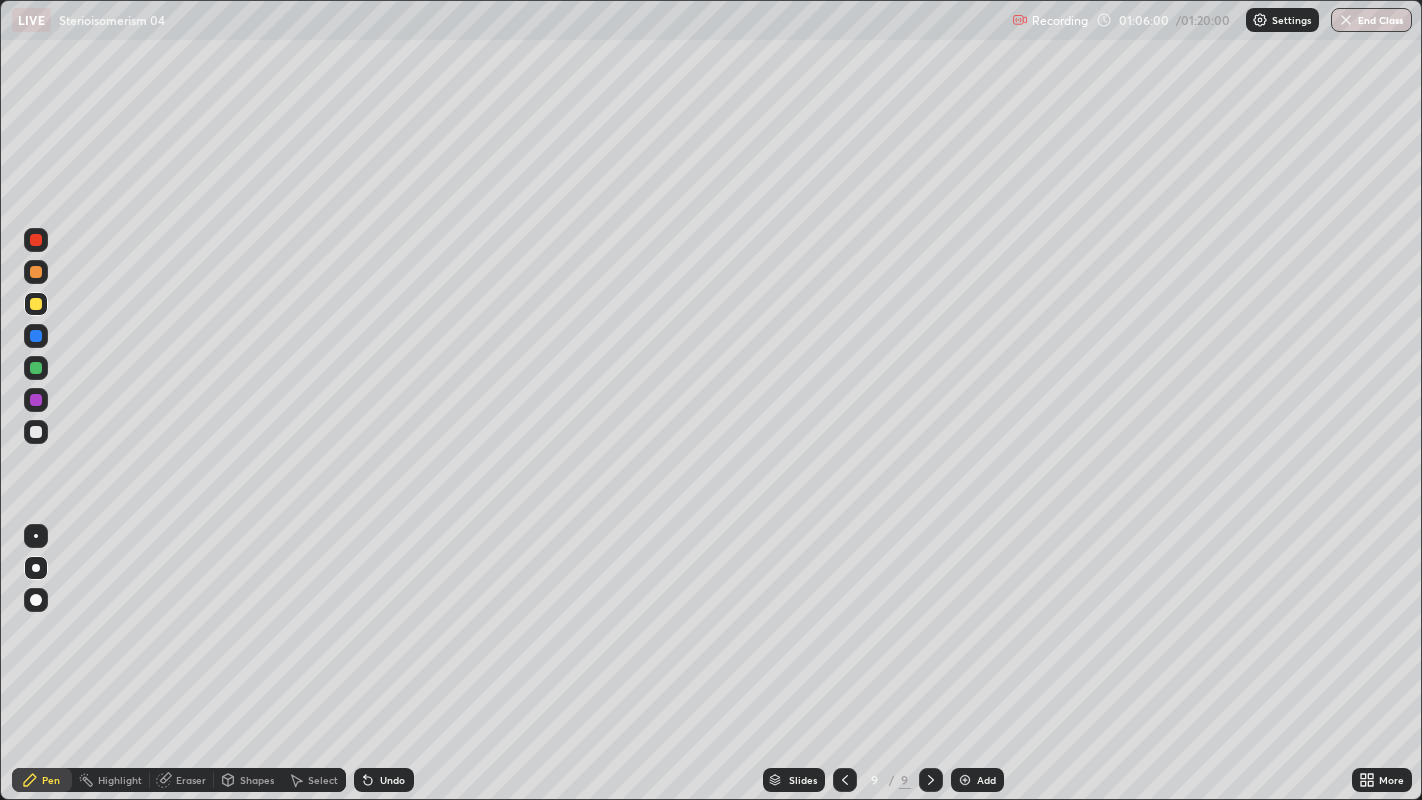 click at bounding box center [36, 432] 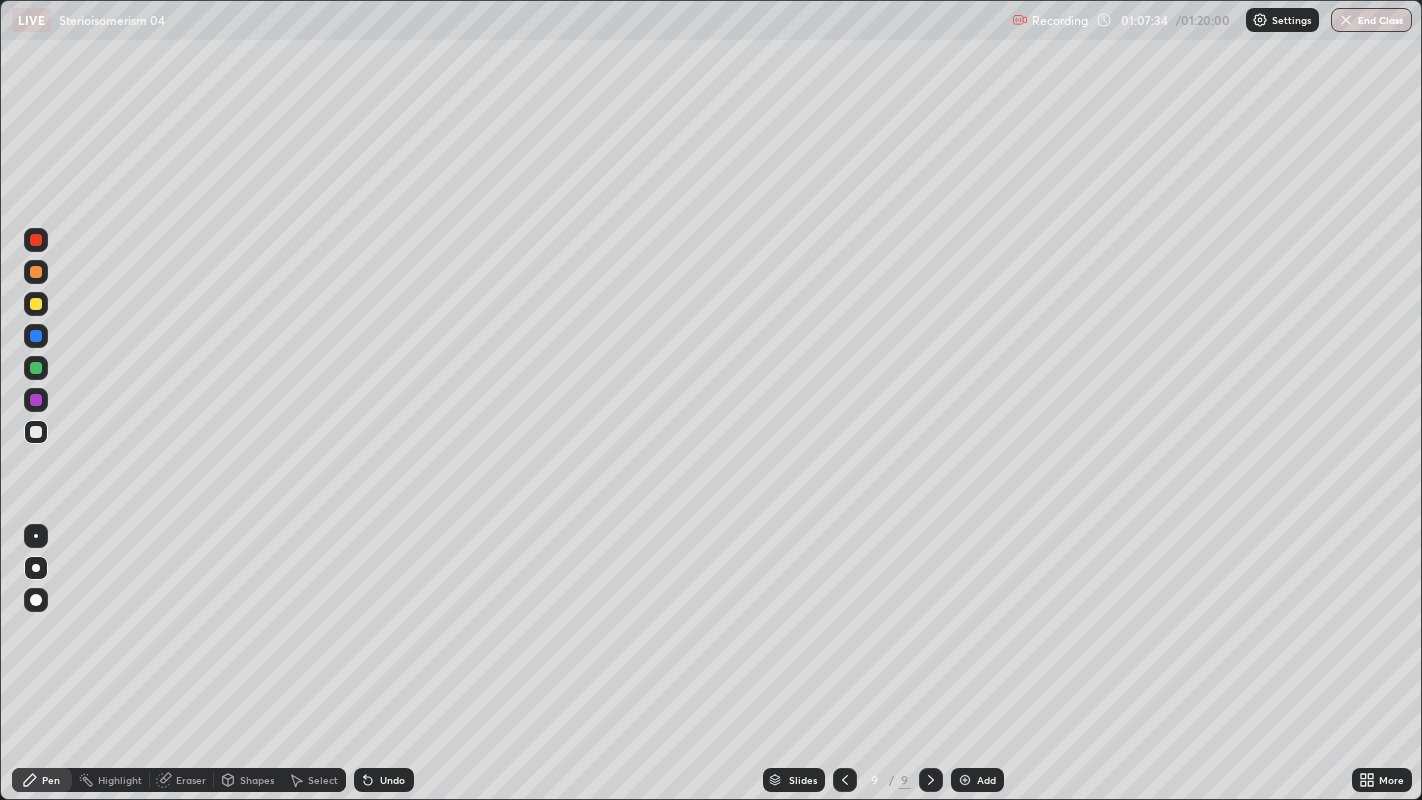click 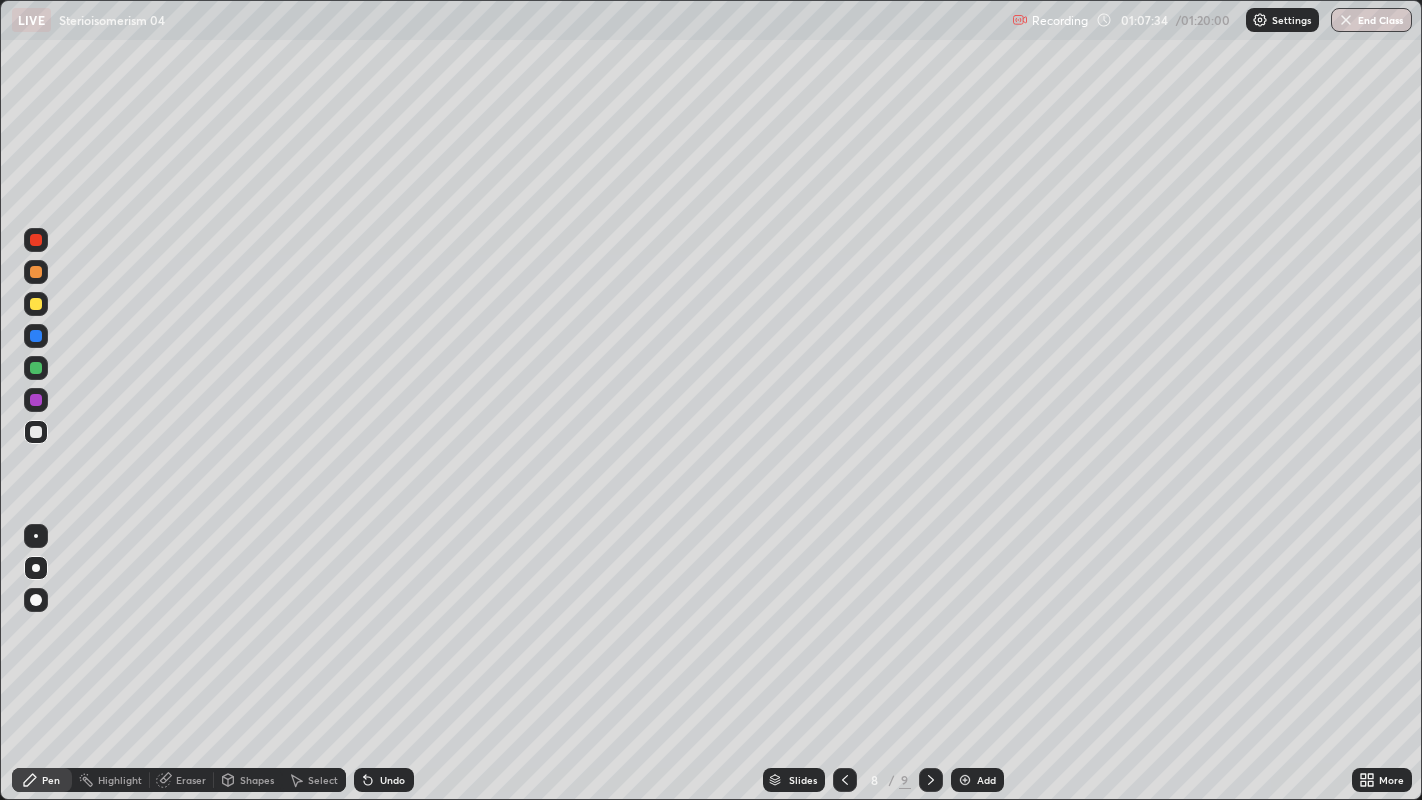 click at bounding box center [845, 780] 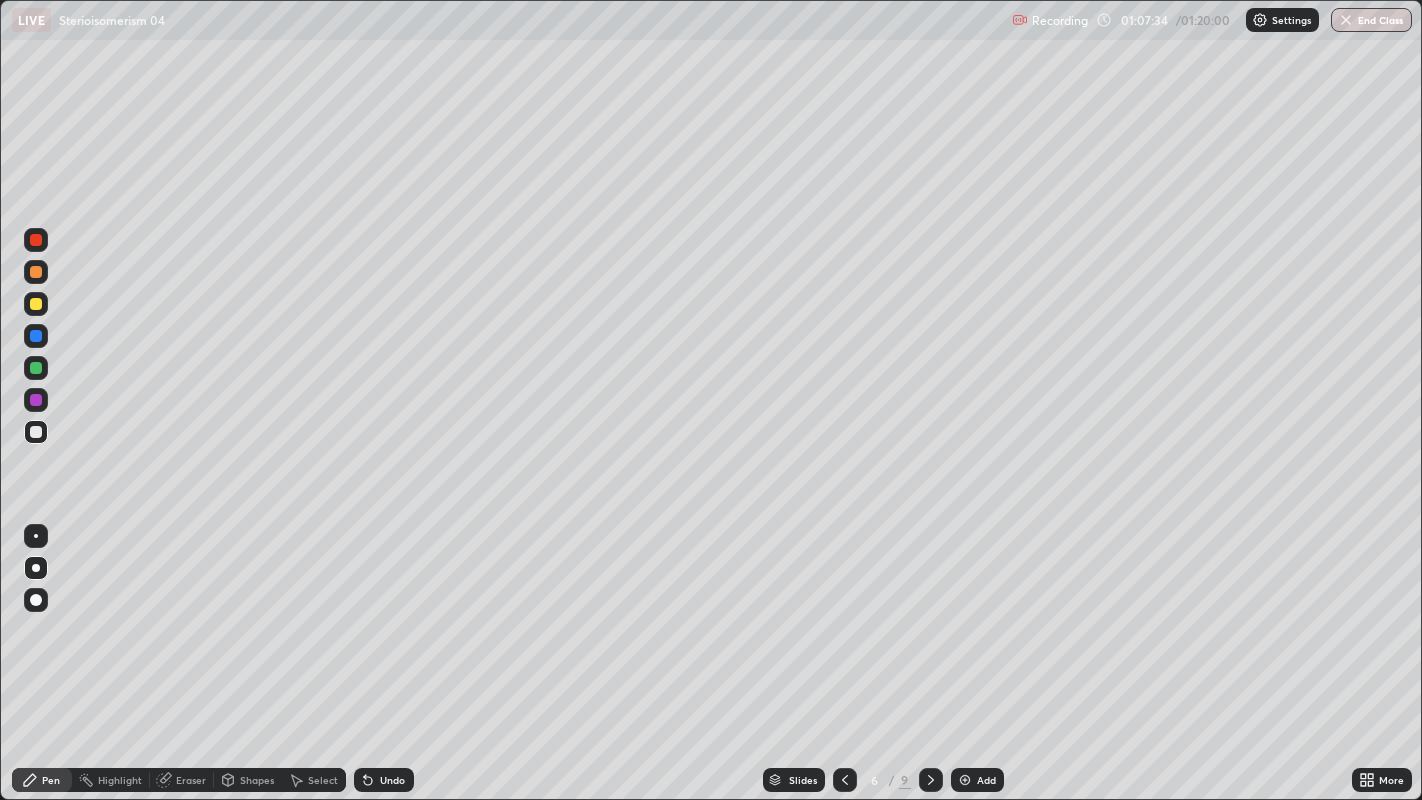 click at bounding box center (845, 780) 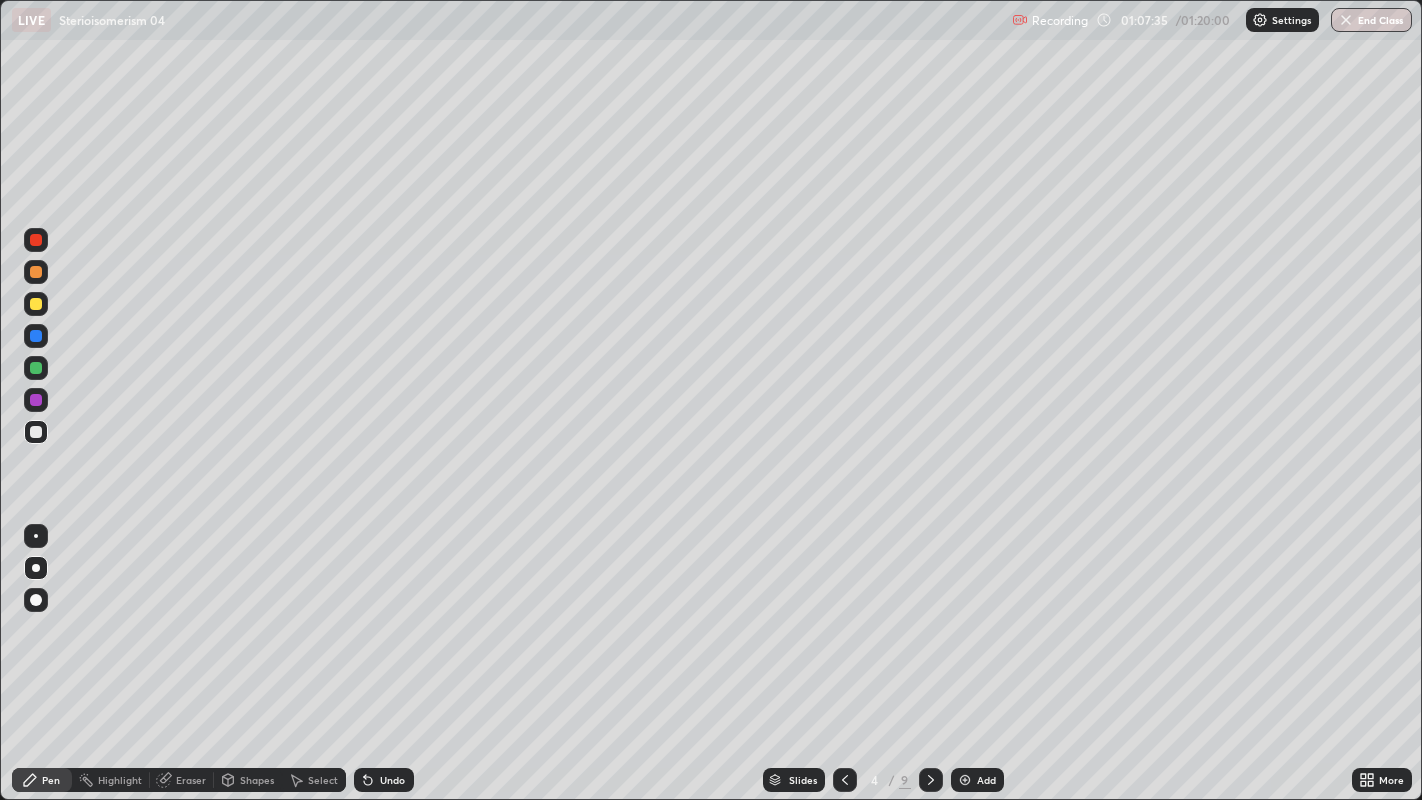 click at bounding box center (845, 780) 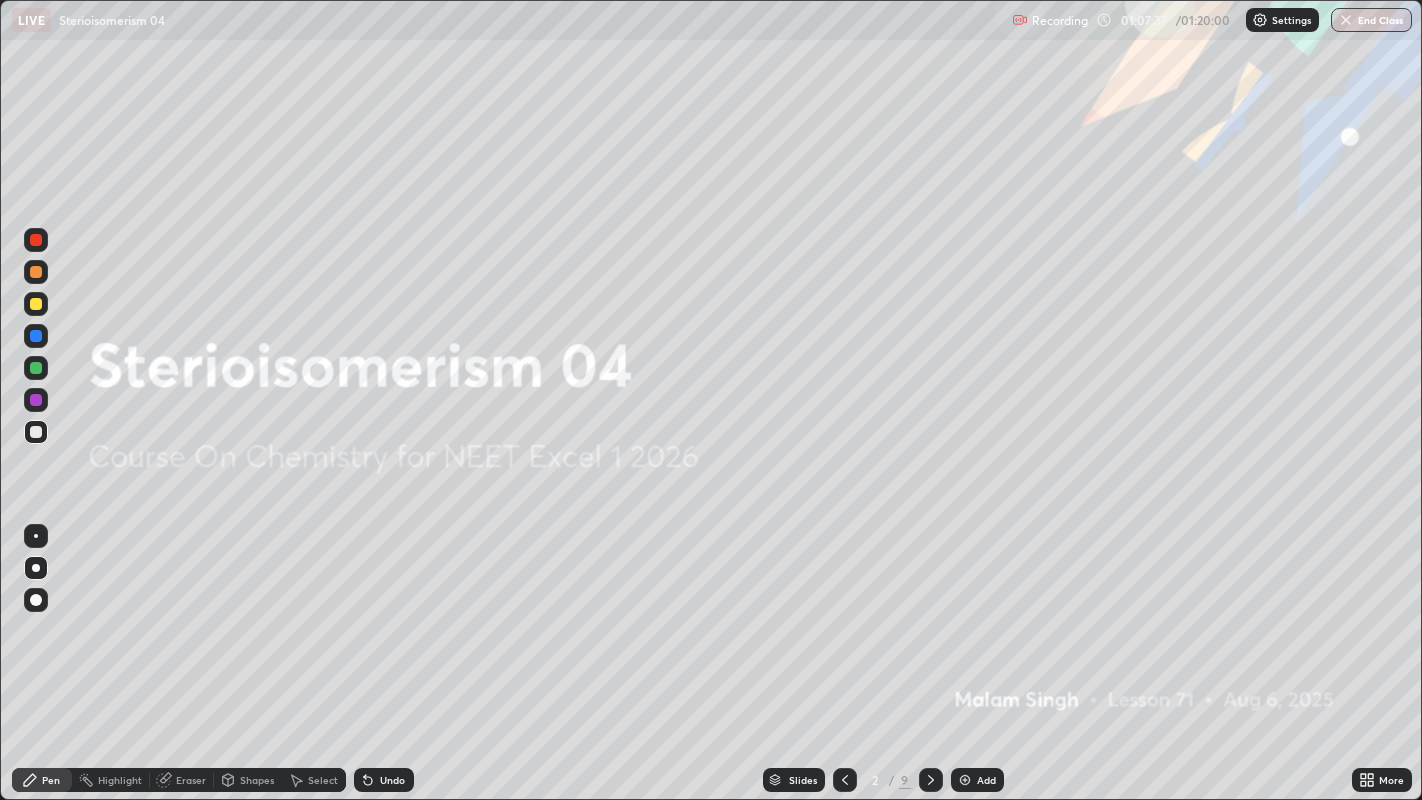 click 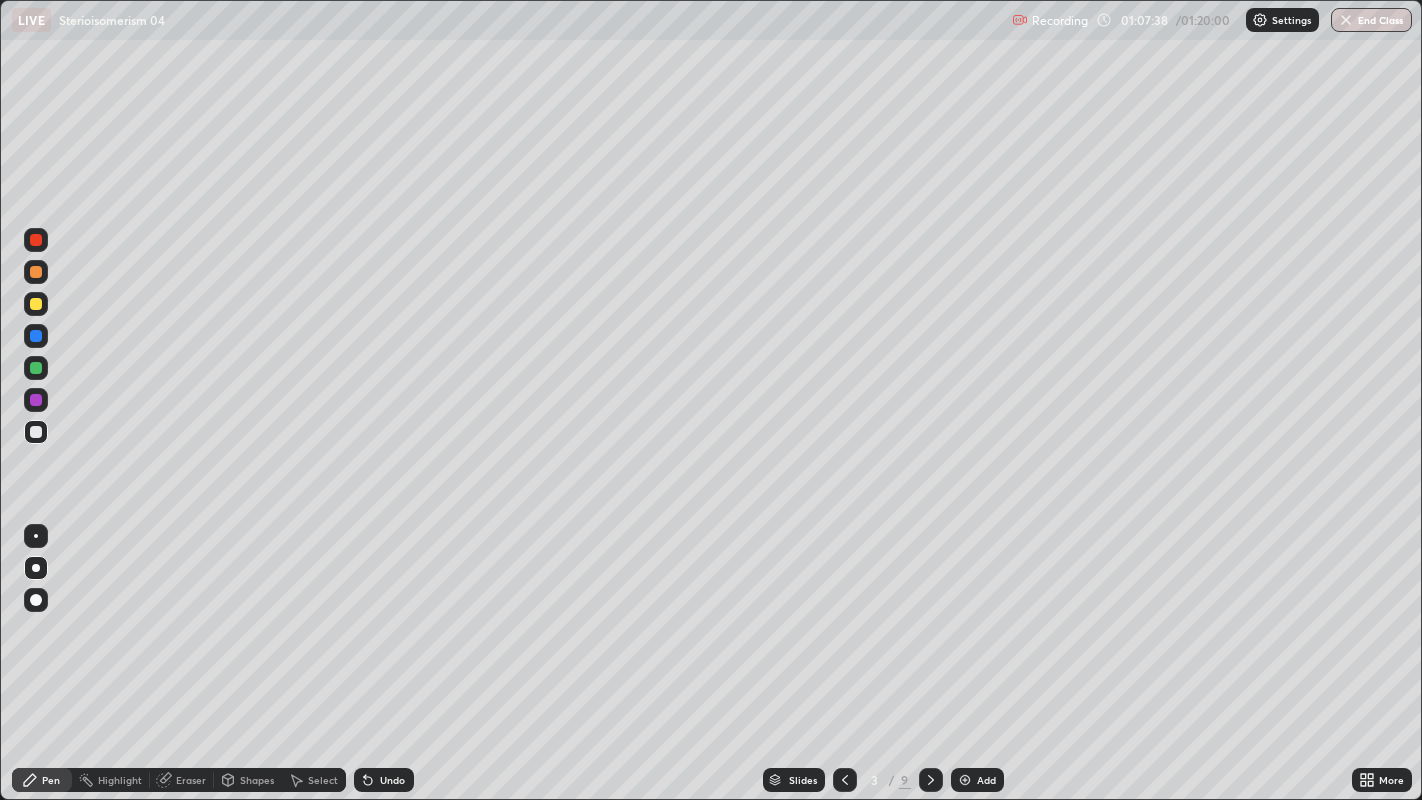 click 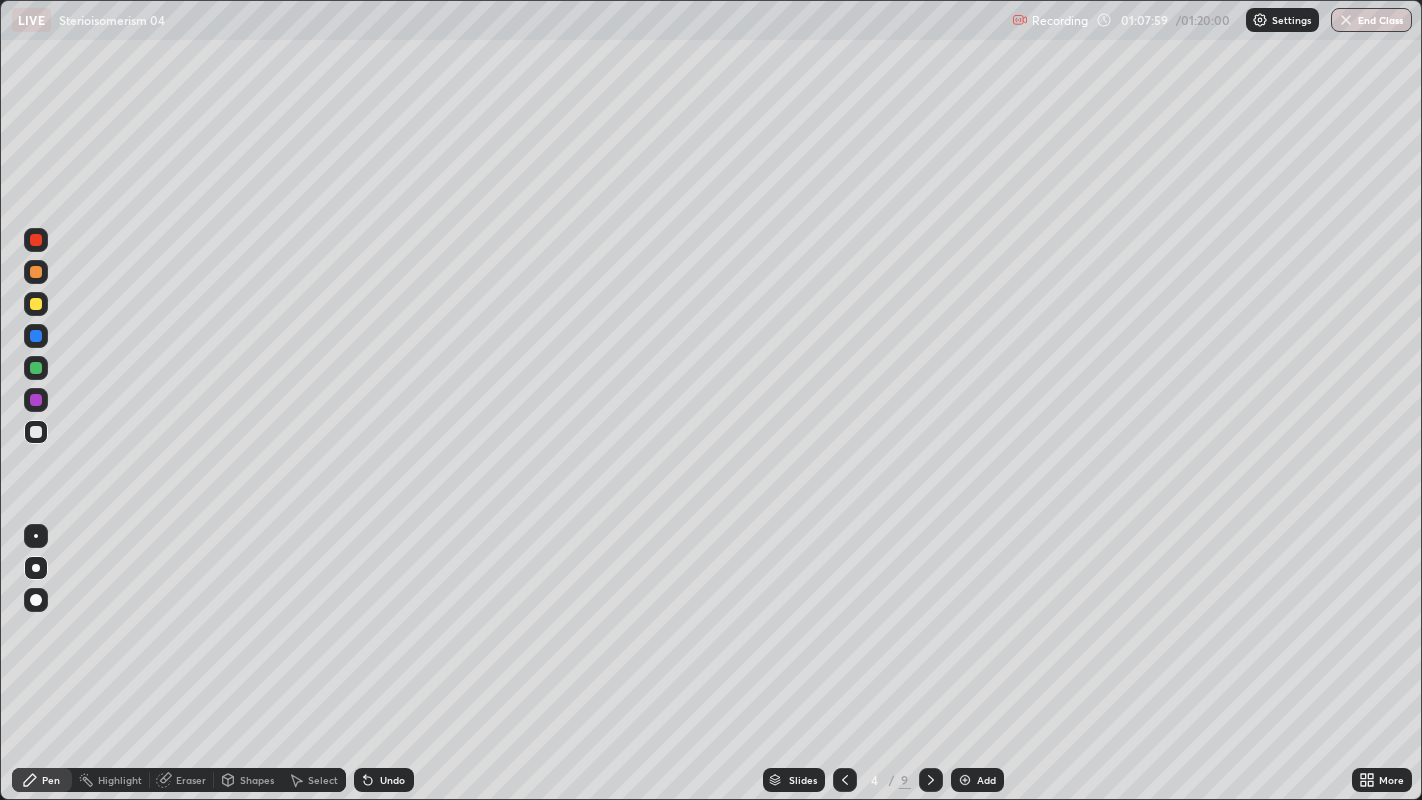 click 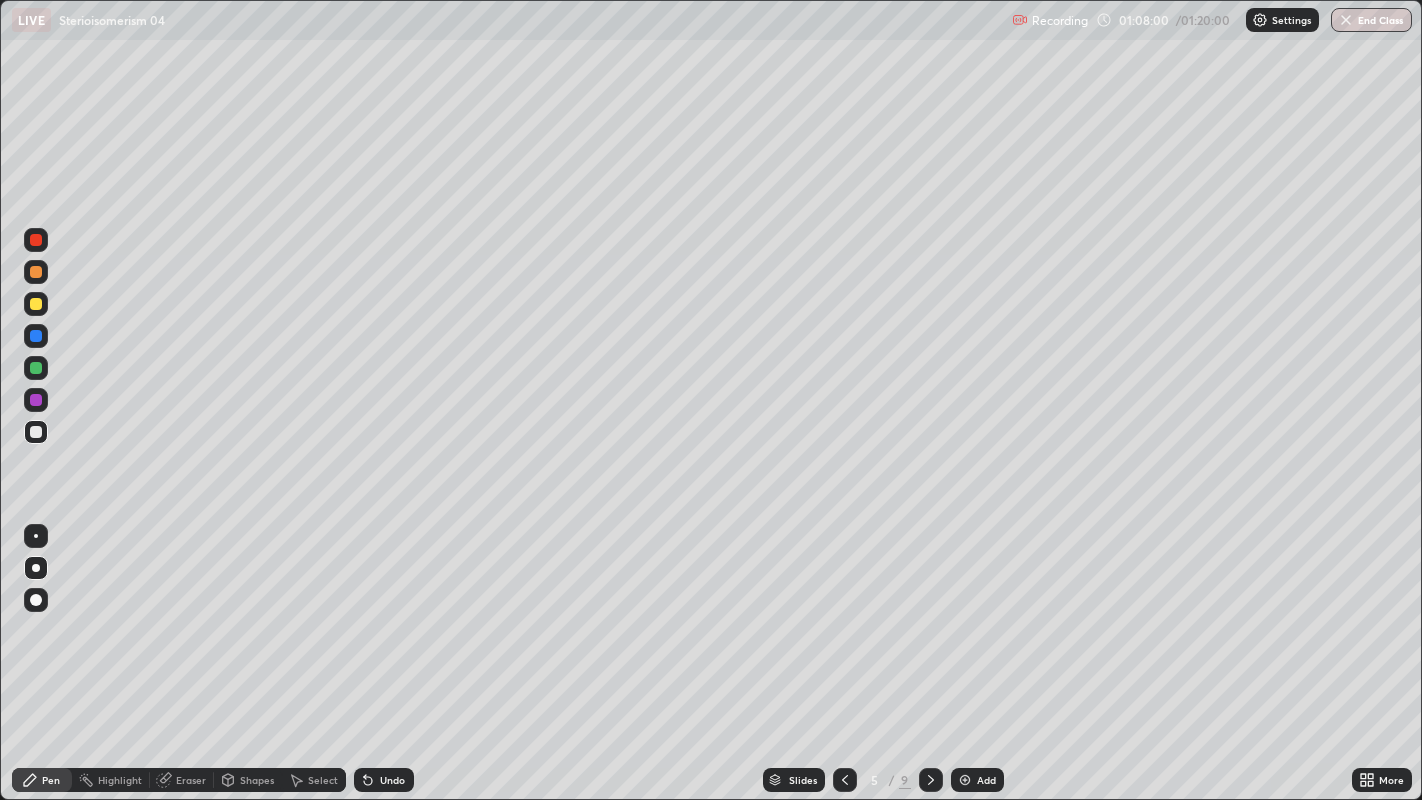click 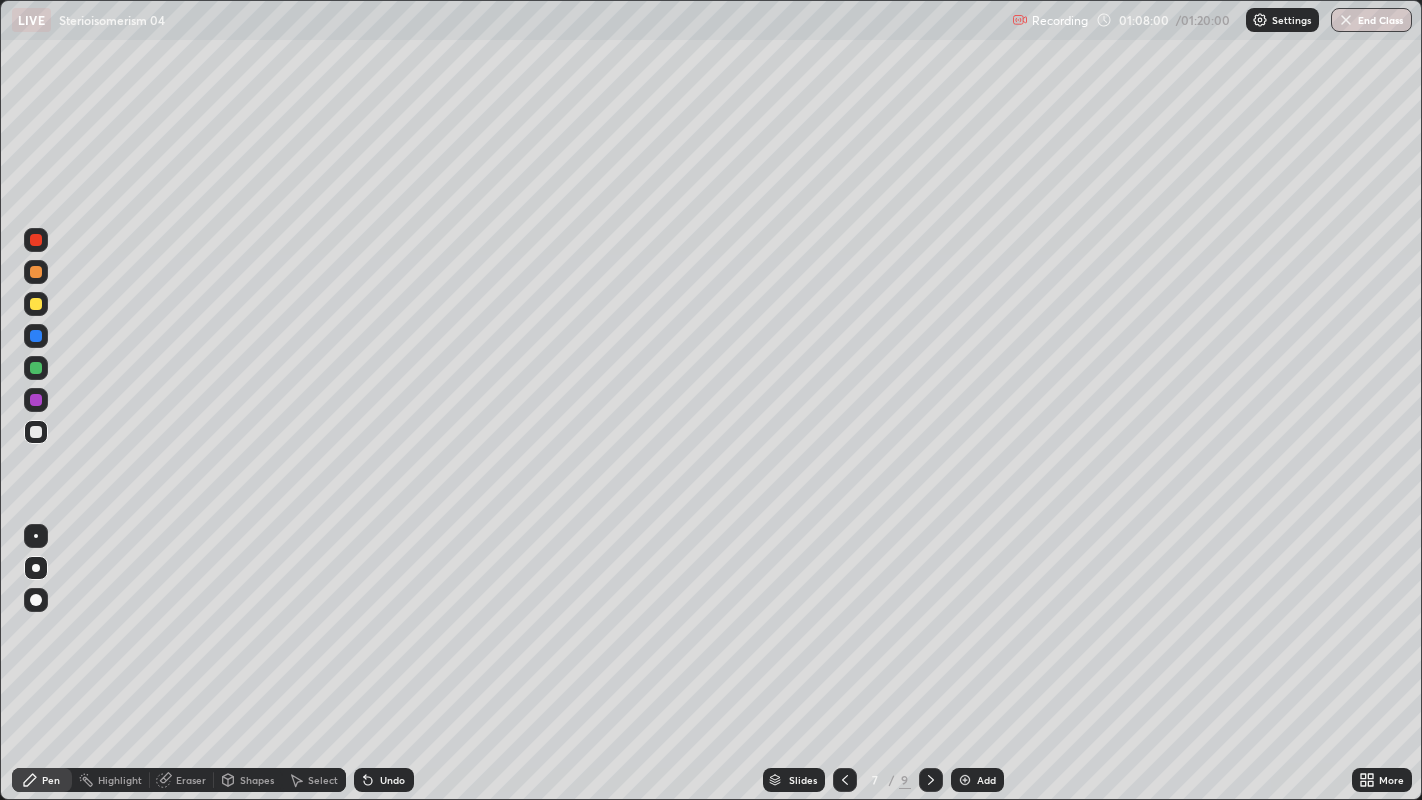 click 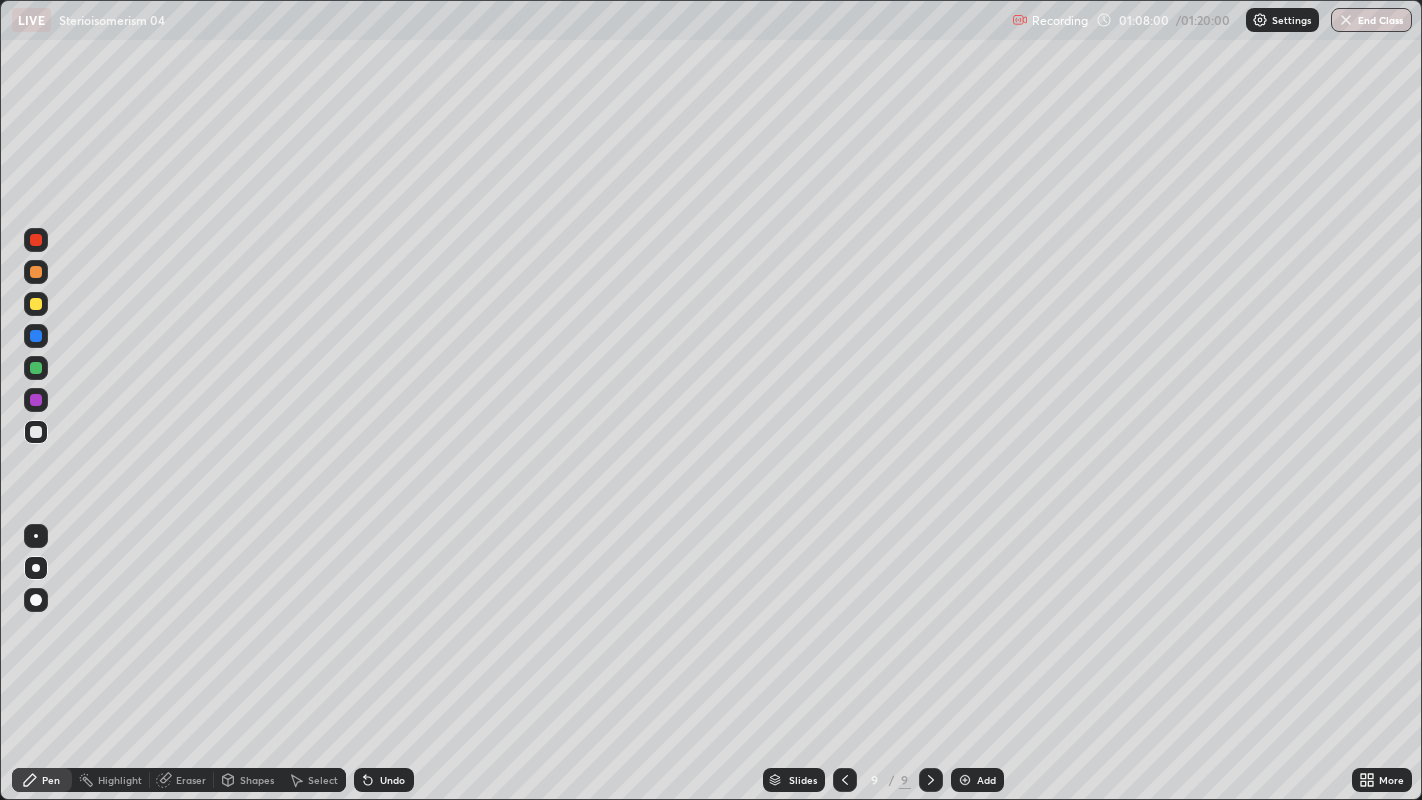click 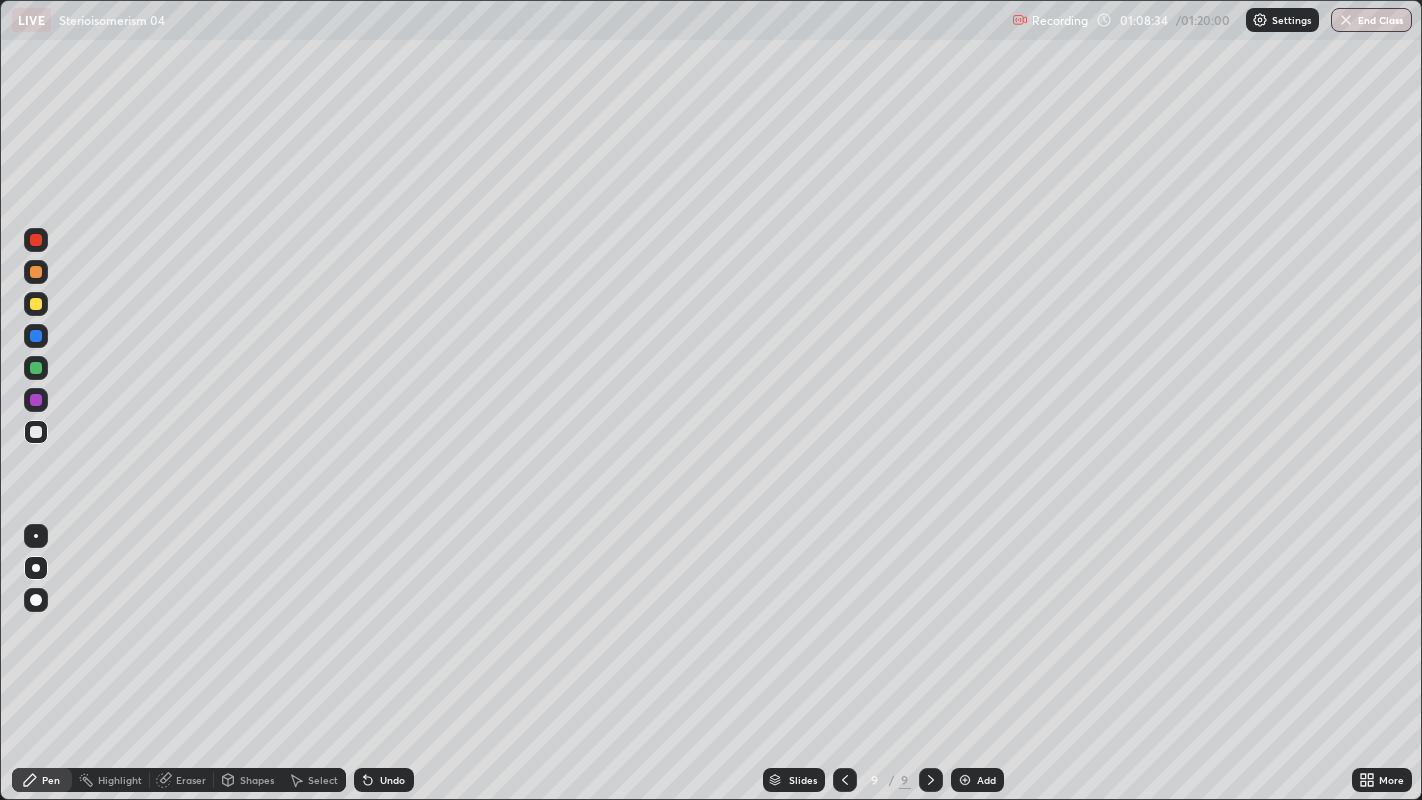 click at bounding box center (965, 780) 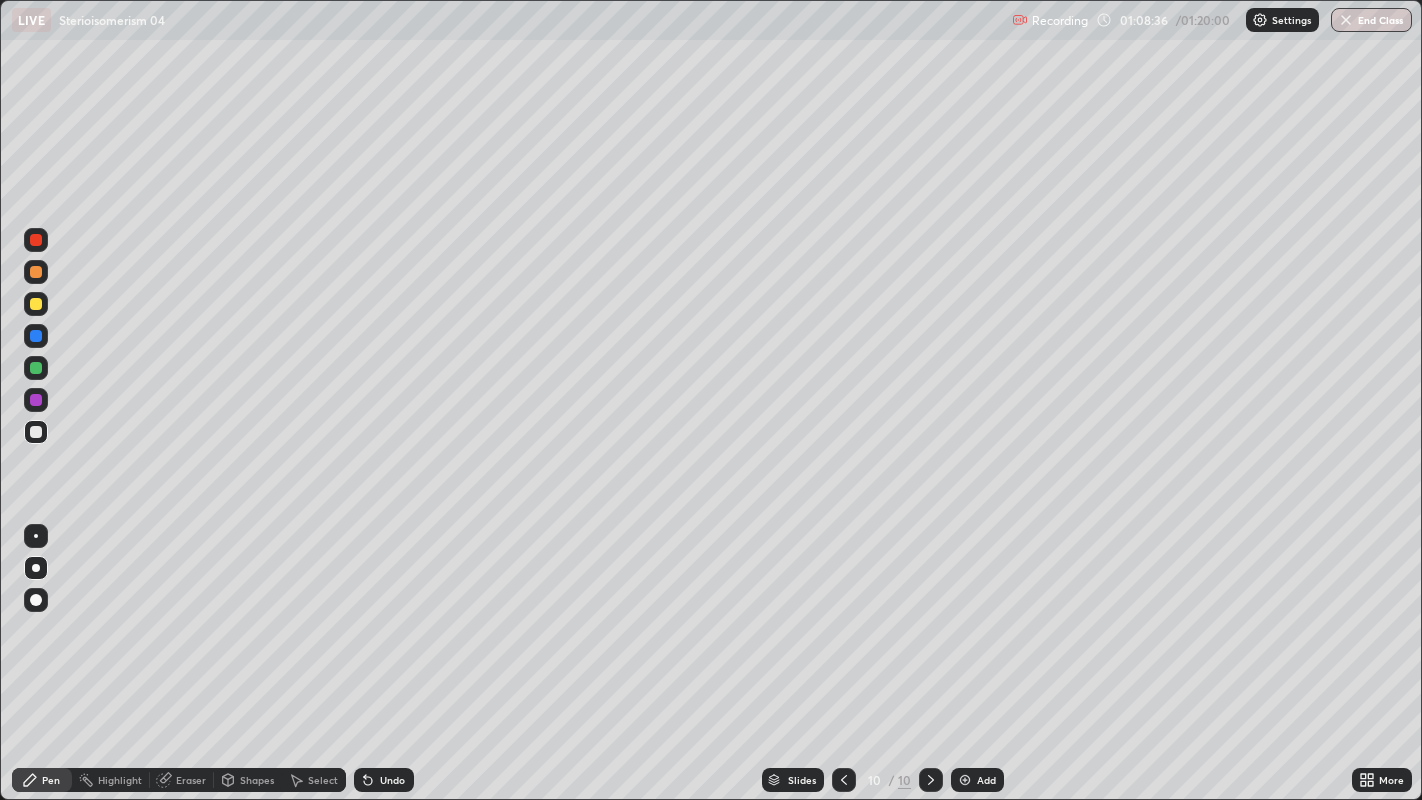 click on "Shapes" at bounding box center [257, 780] 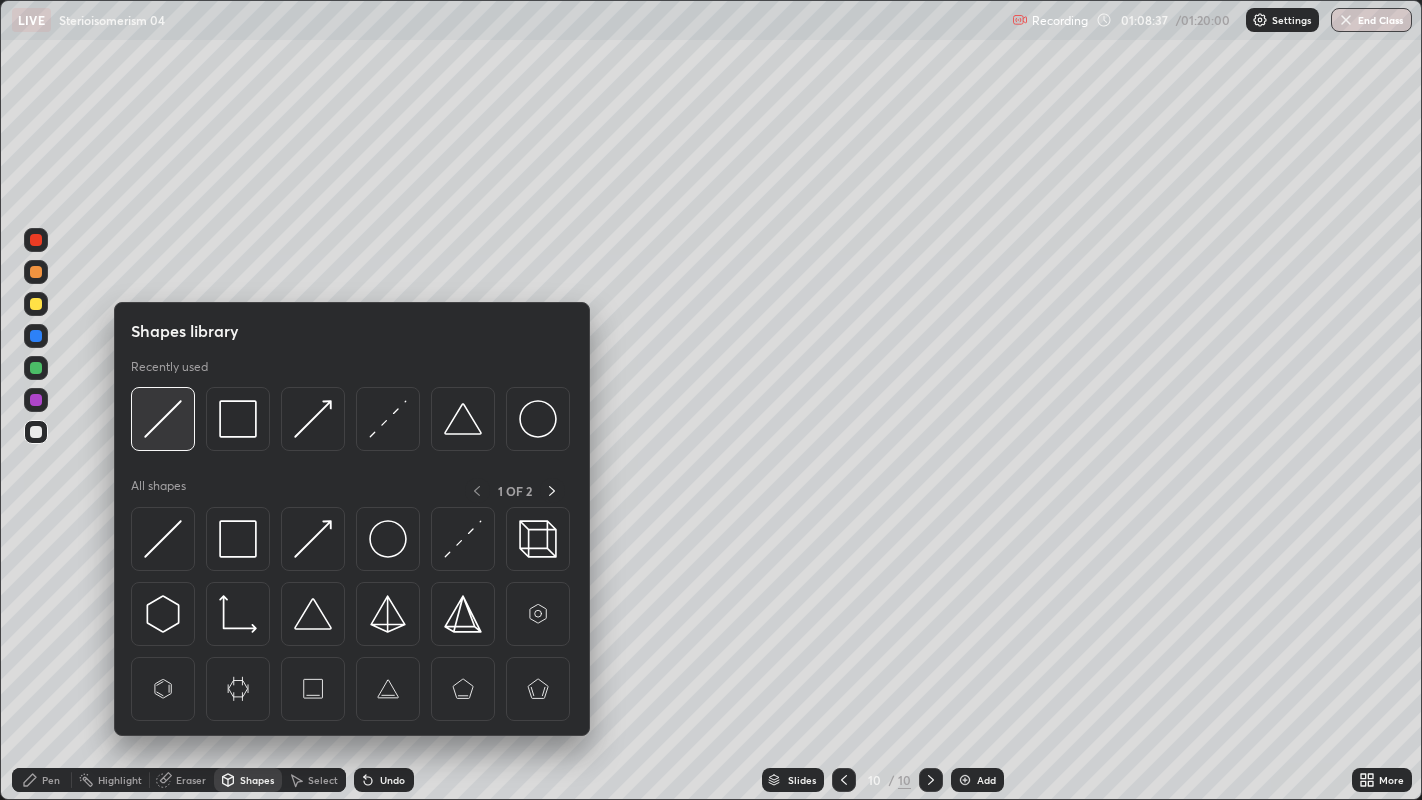 click at bounding box center [163, 419] 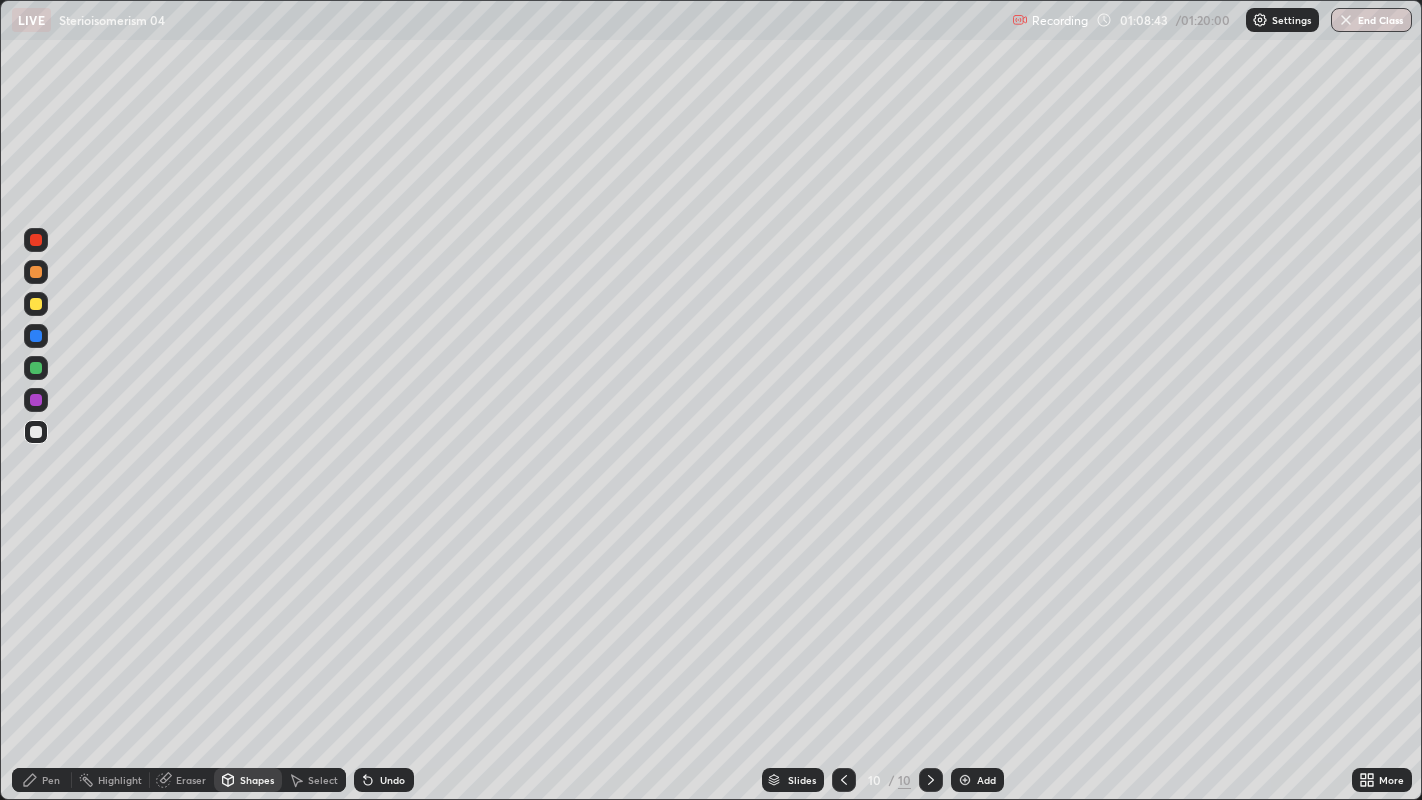 click on "Pen" at bounding box center [51, 780] 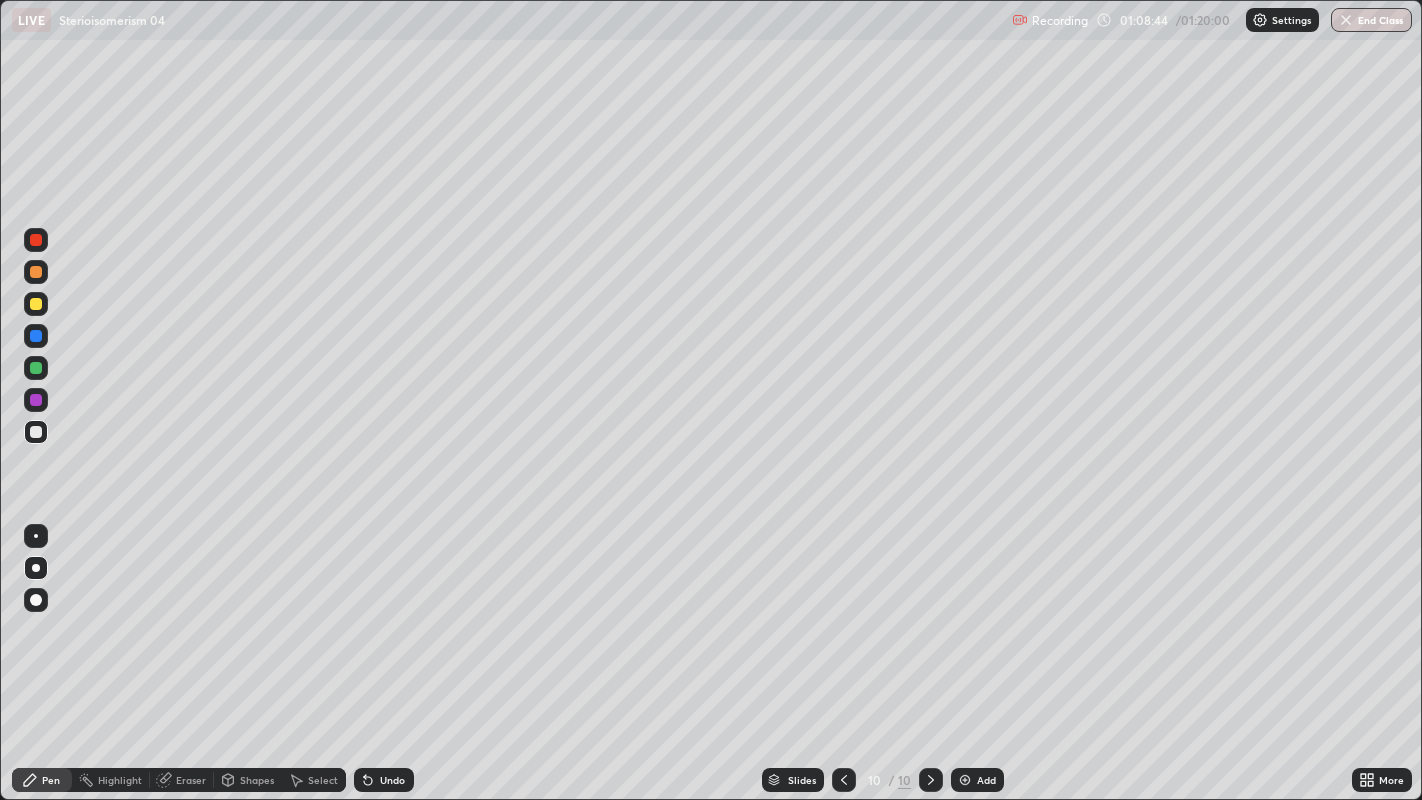 click at bounding box center (36, 272) 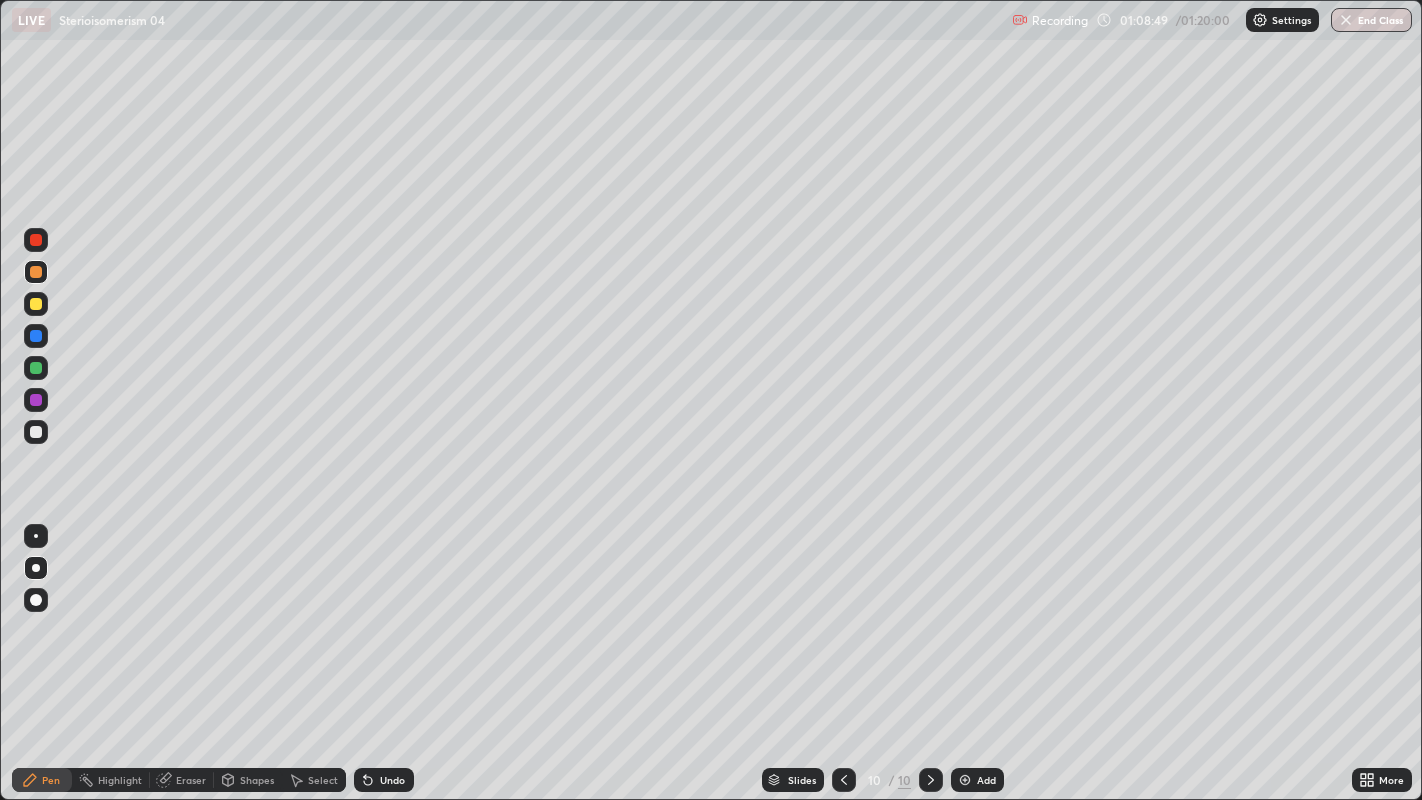 click 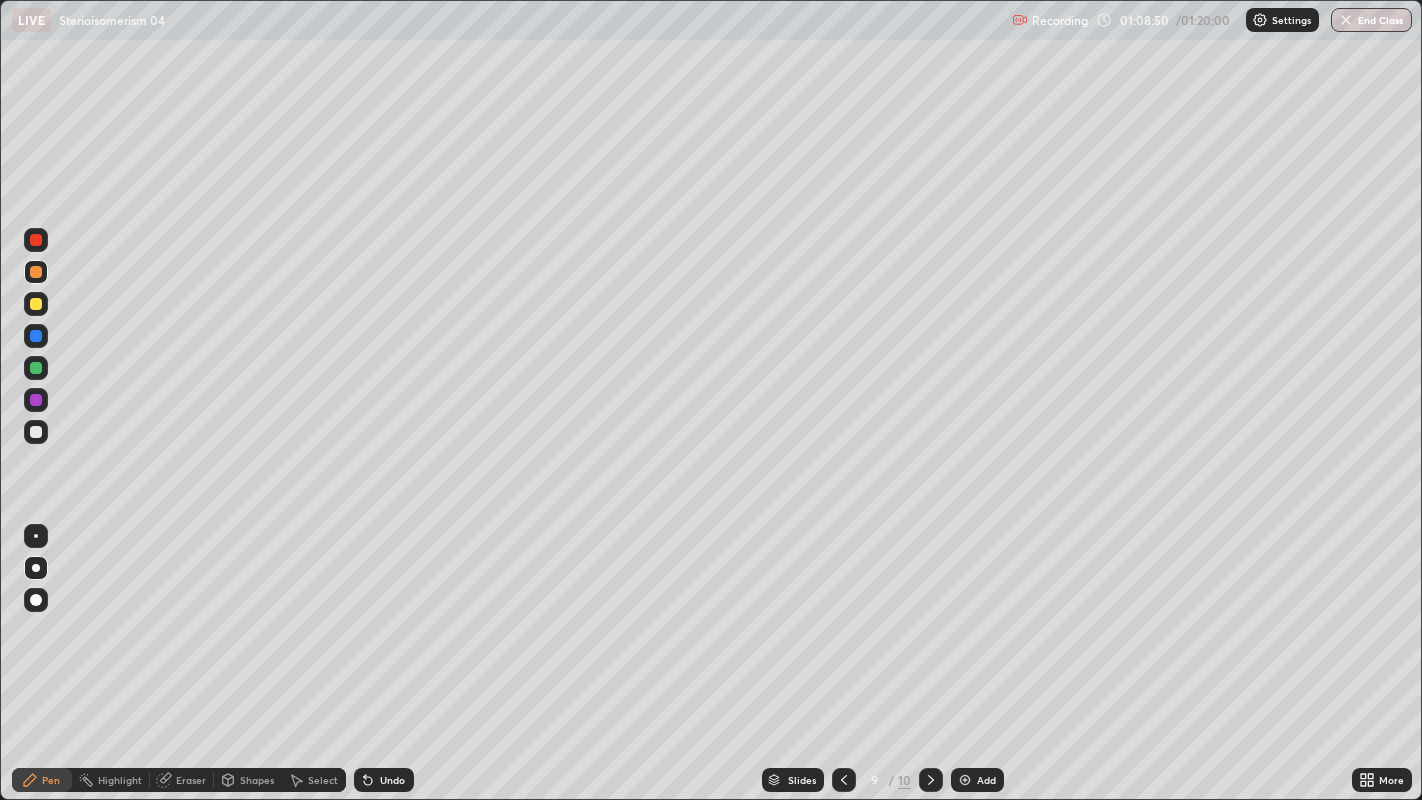 click 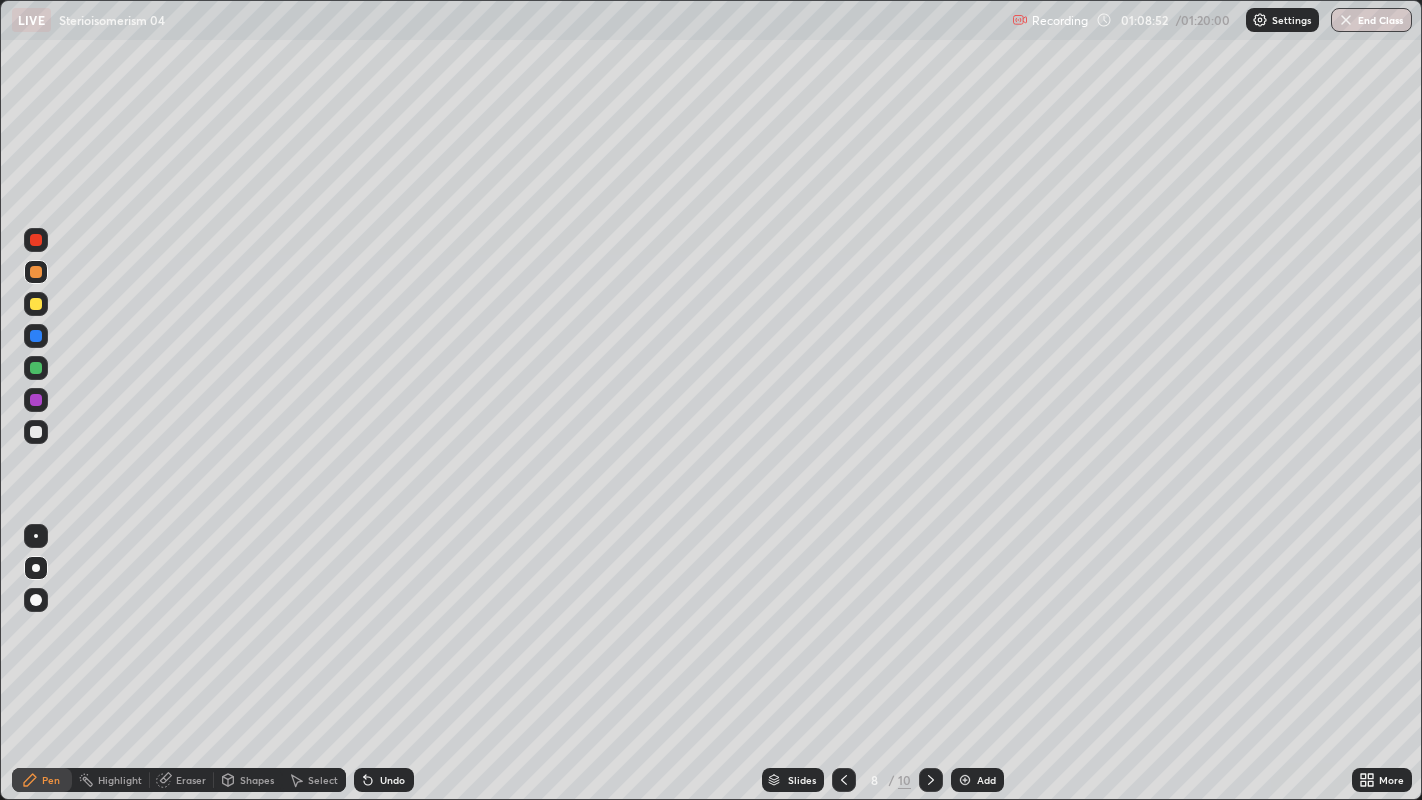 click at bounding box center (36, 432) 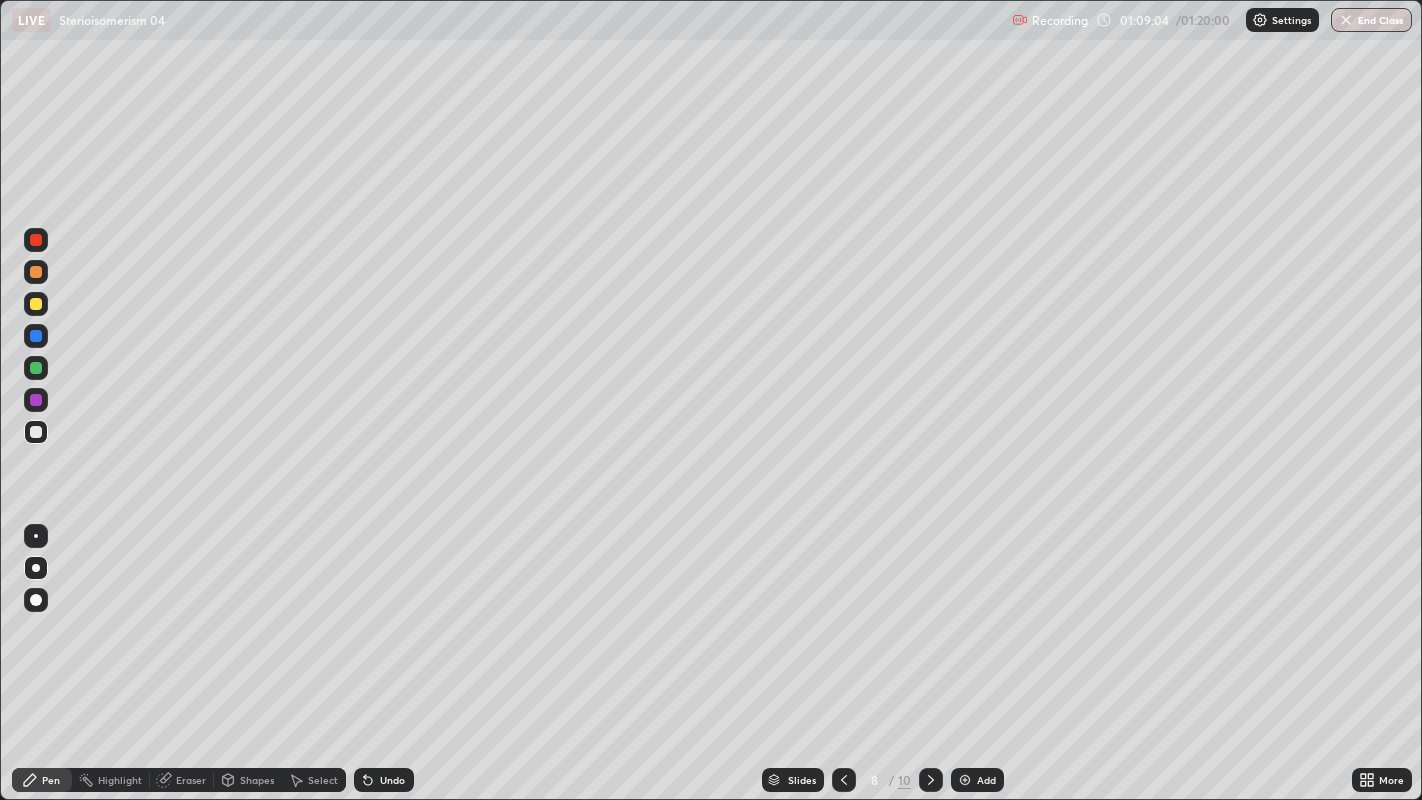 click 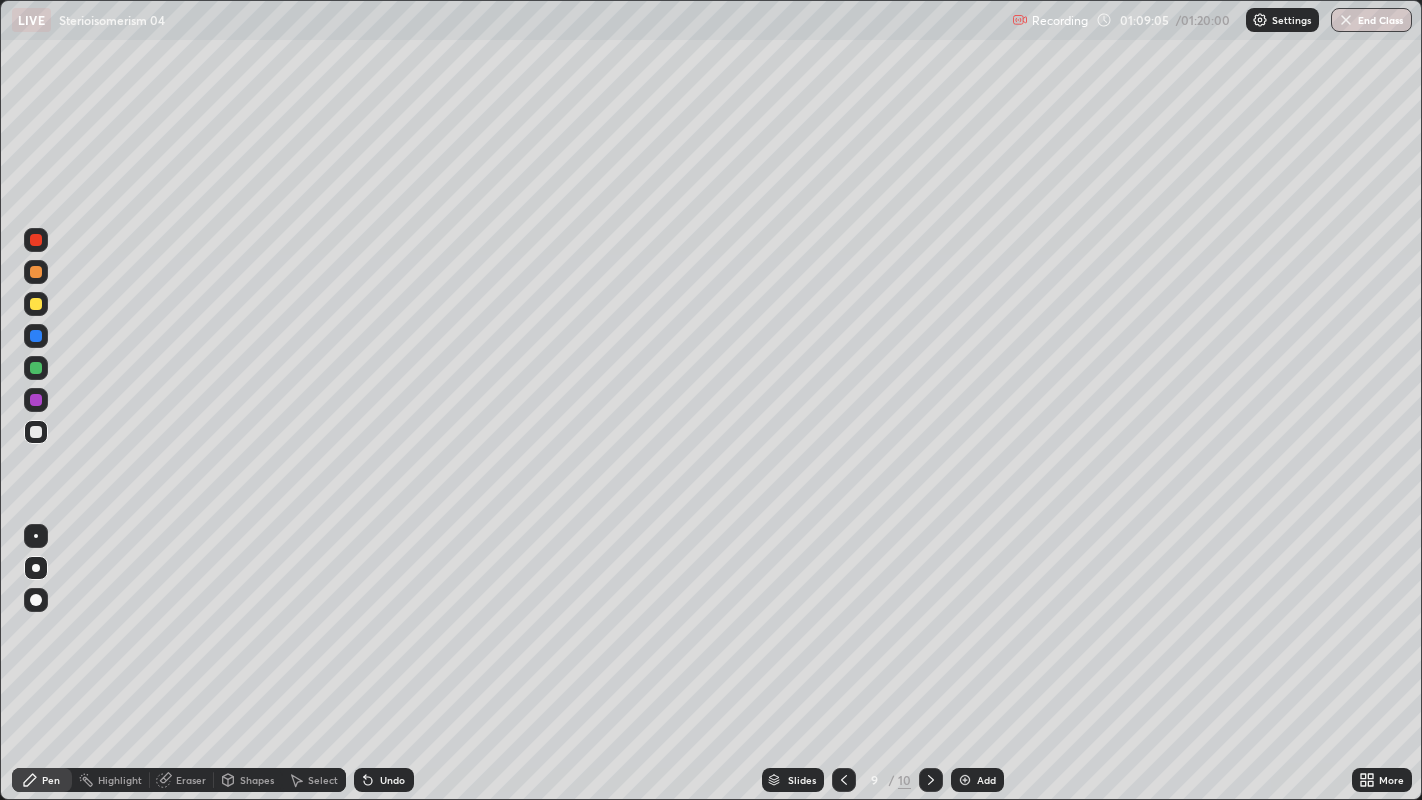 click at bounding box center (931, 780) 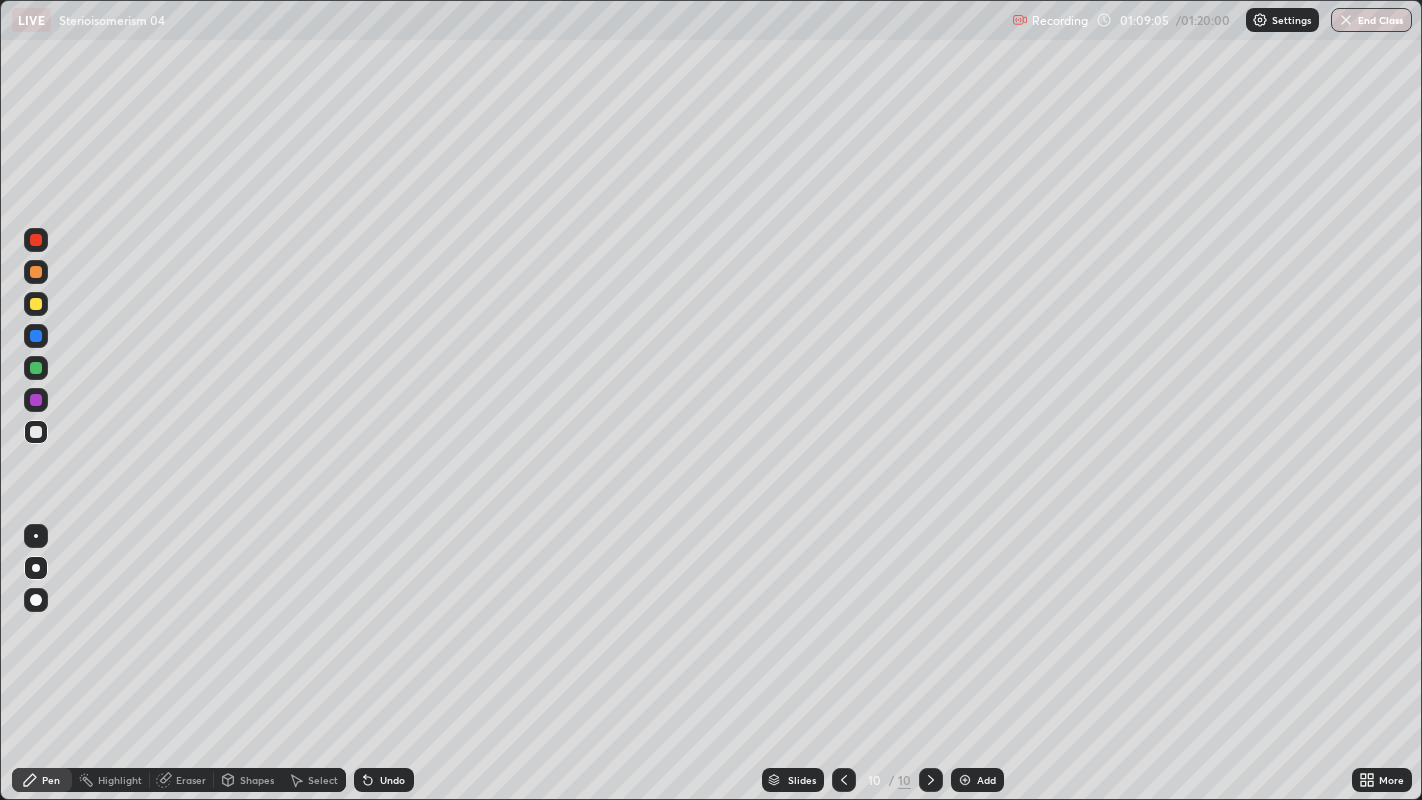 click 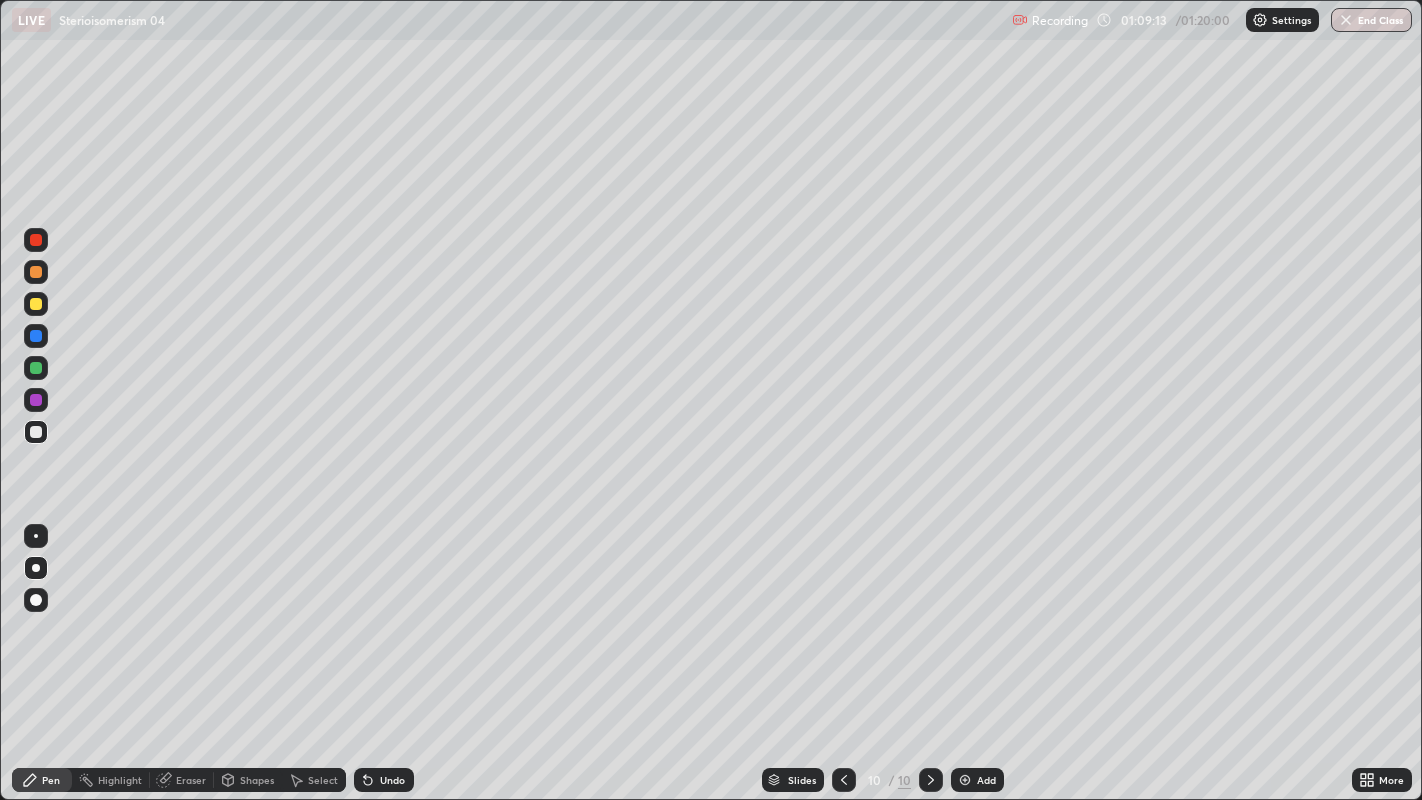 click at bounding box center (36, 272) 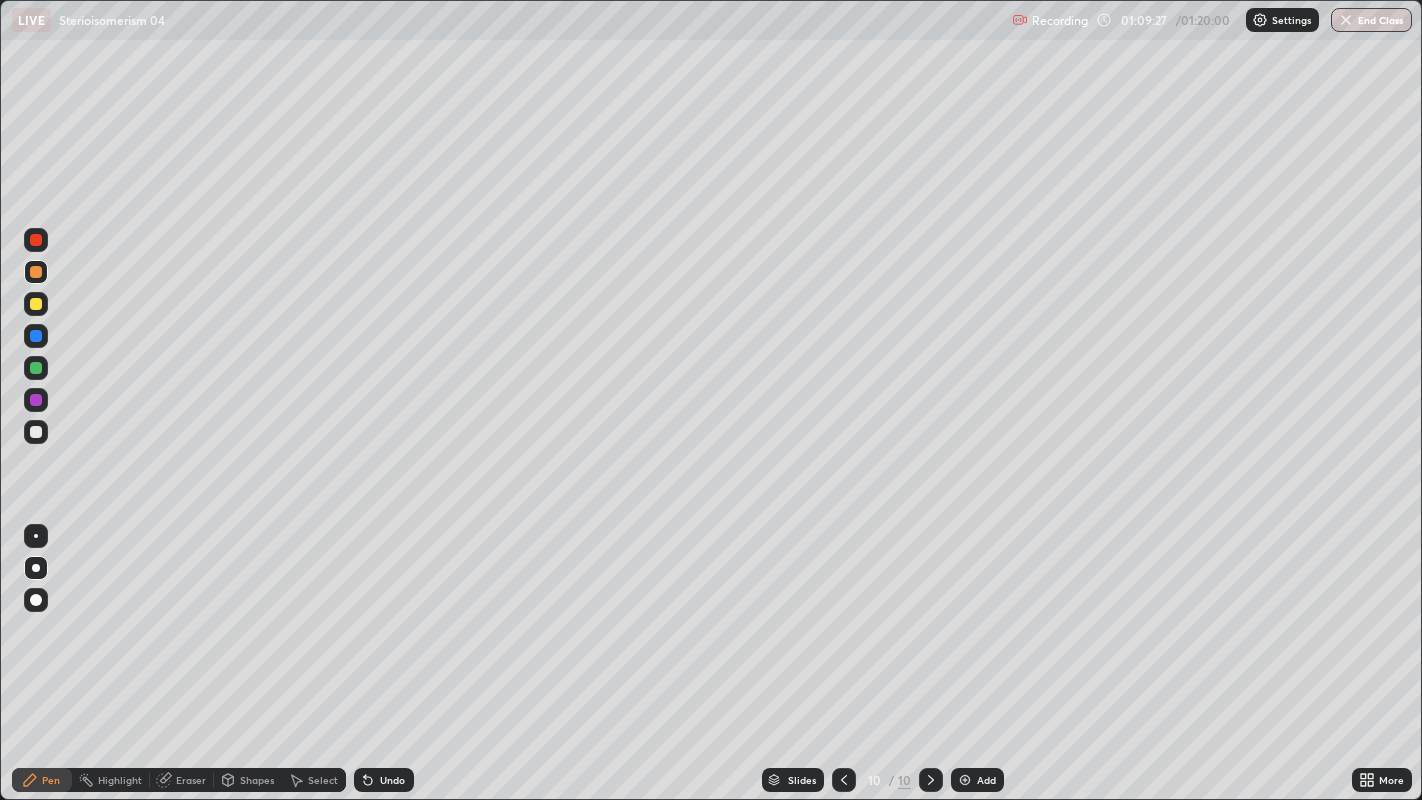 click at bounding box center (844, 780) 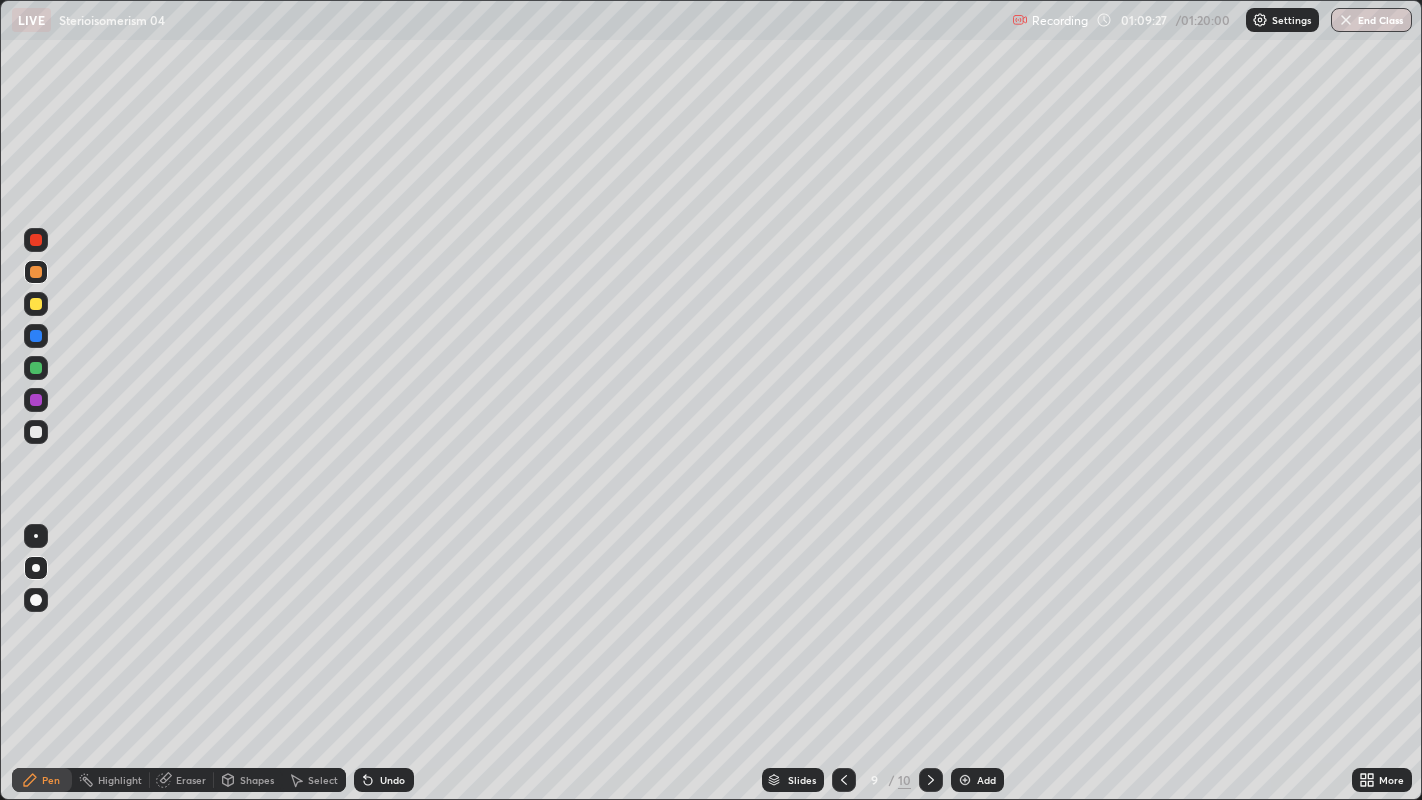 click 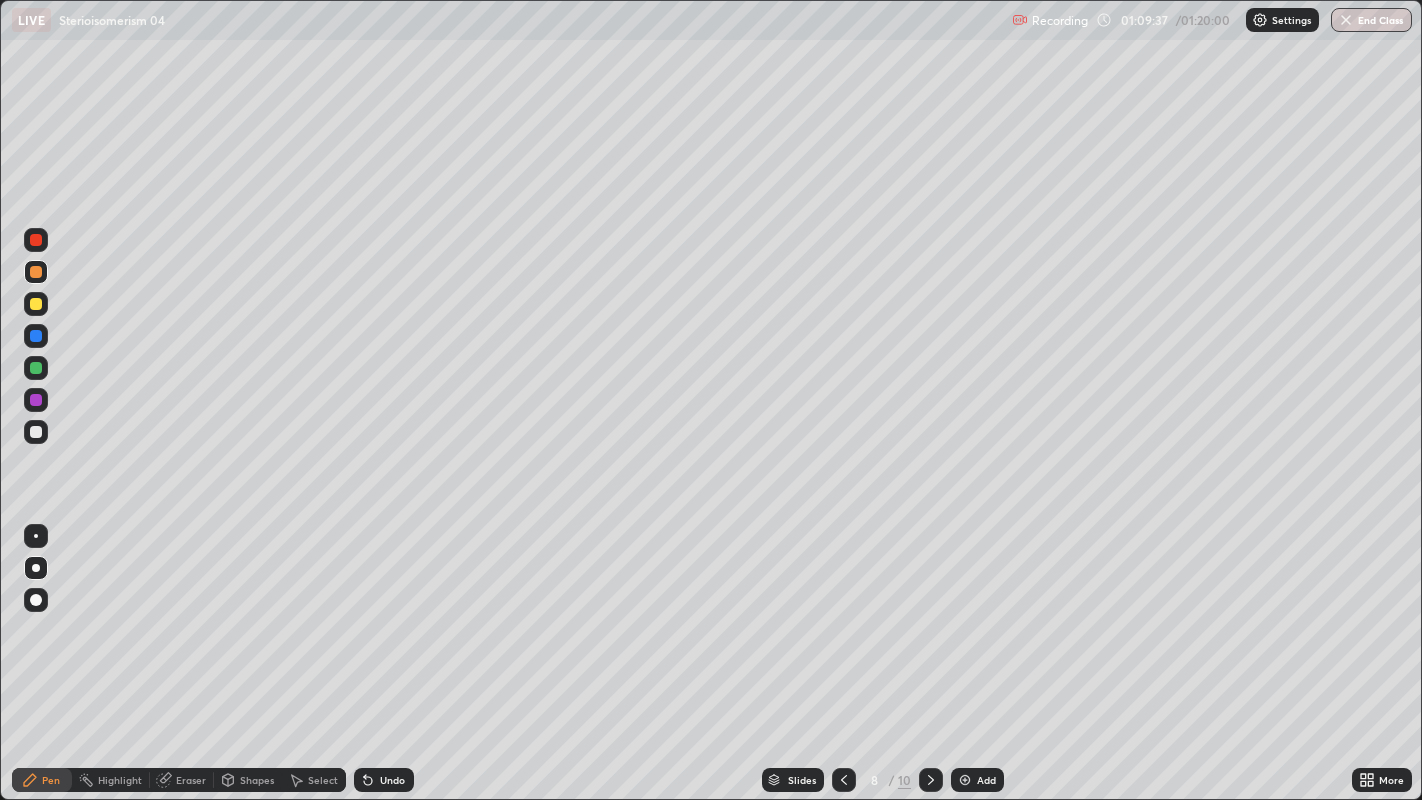 click 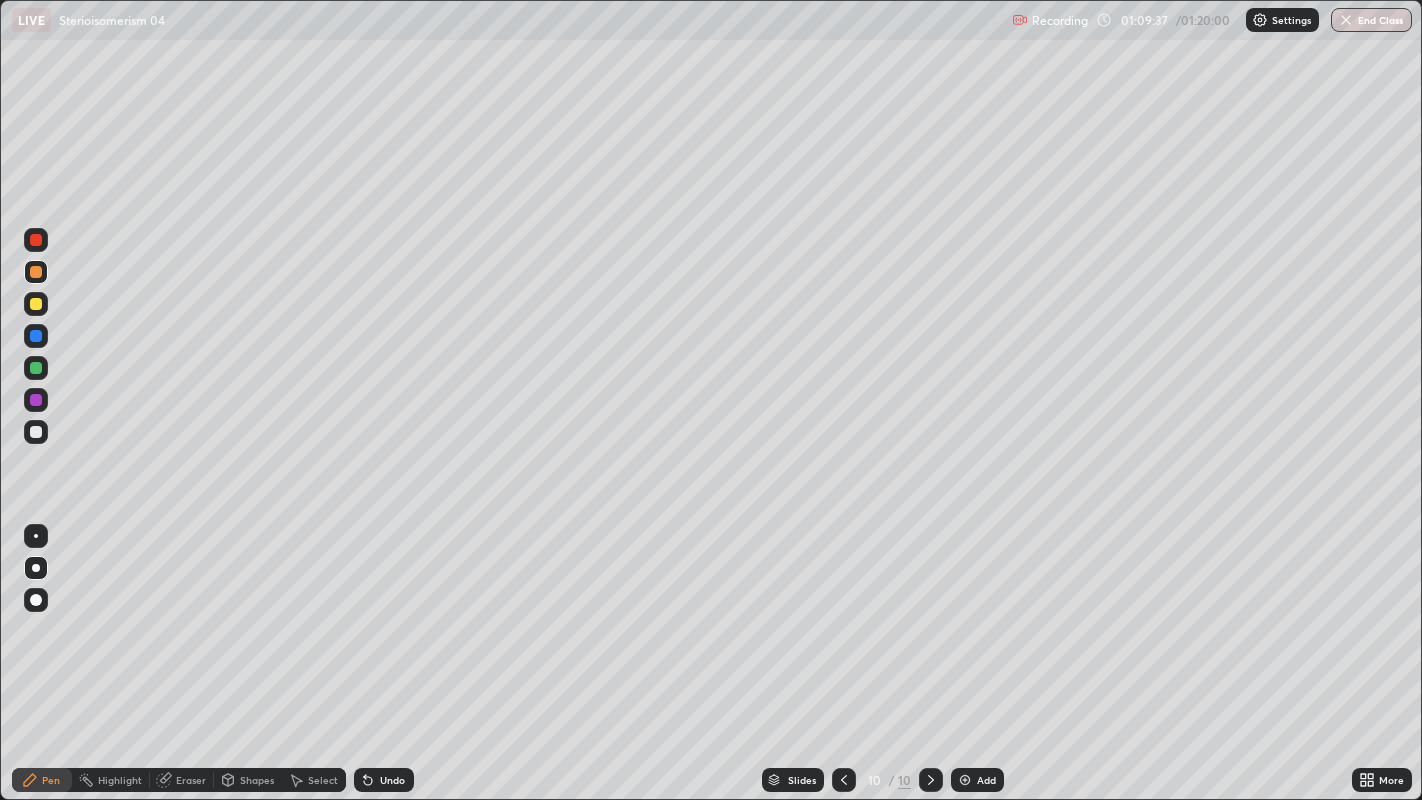 click 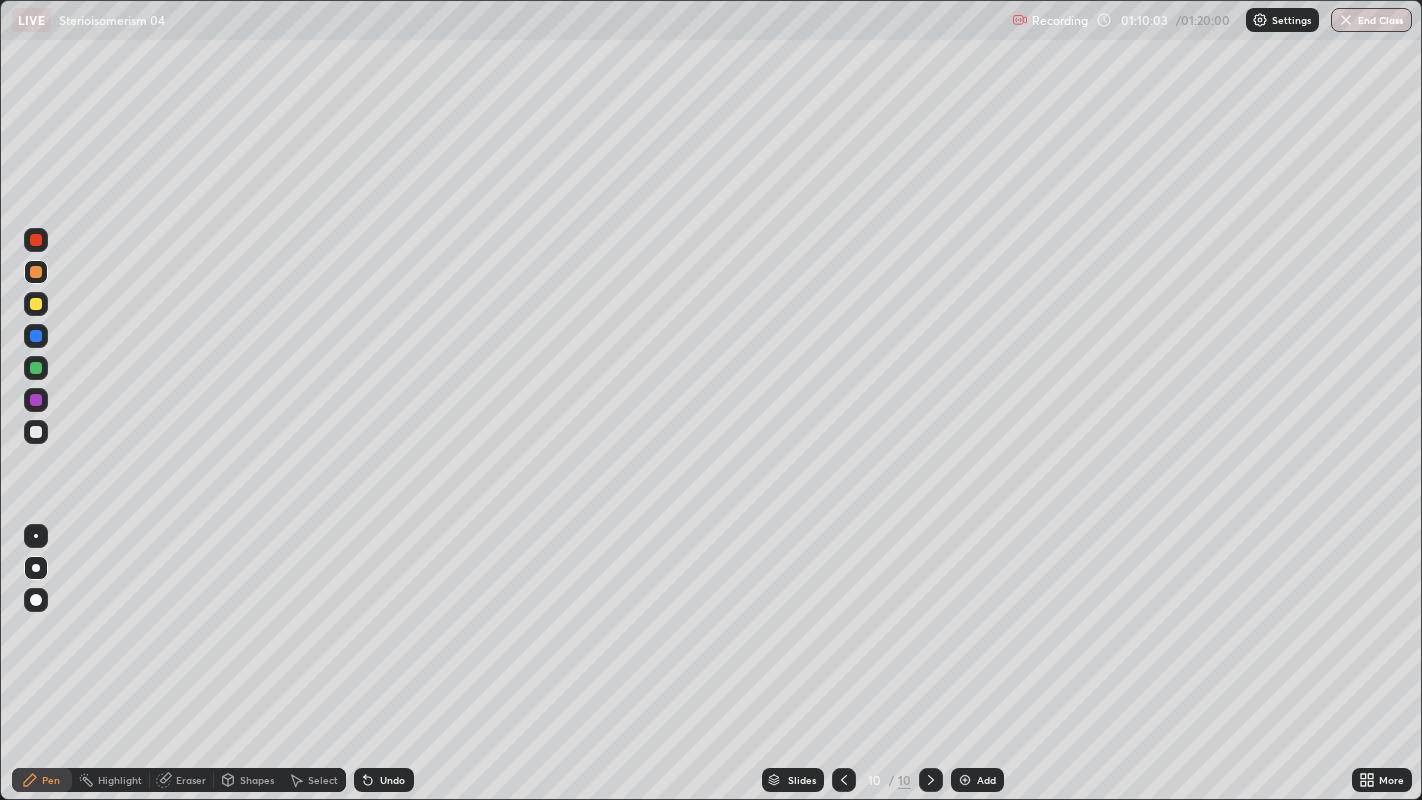 click at bounding box center [36, 432] 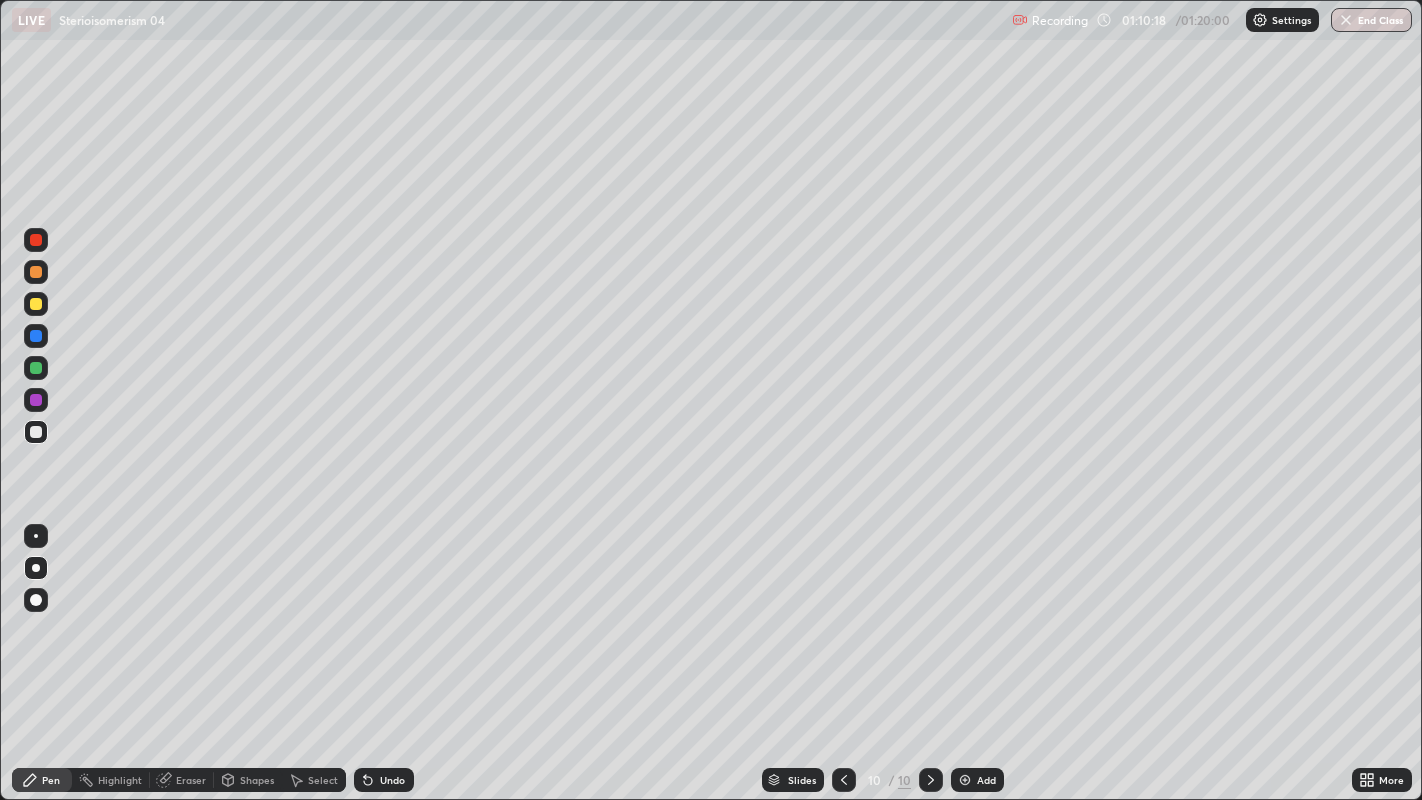 click on "Shapes" at bounding box center [257, 780] 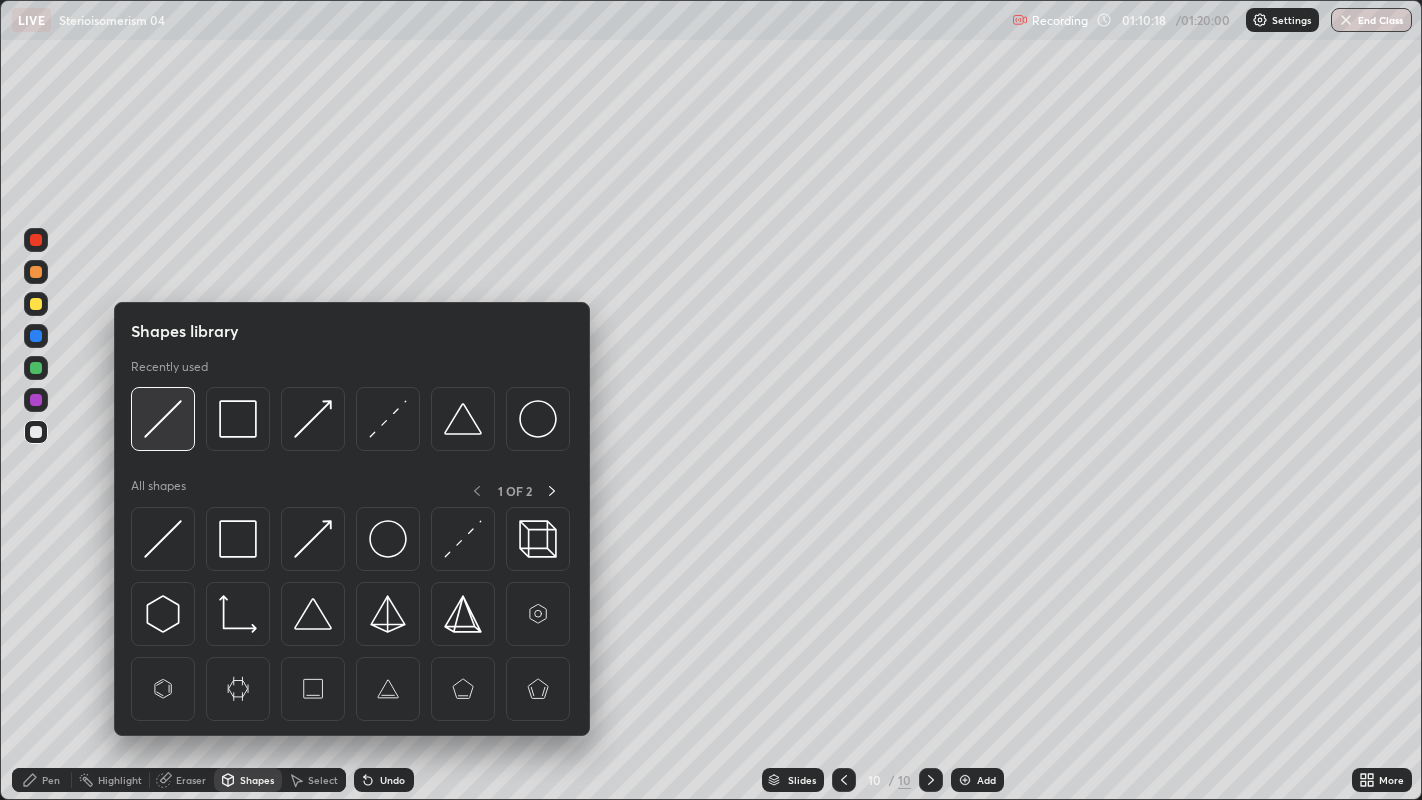 click at bounding box center (163, 419) 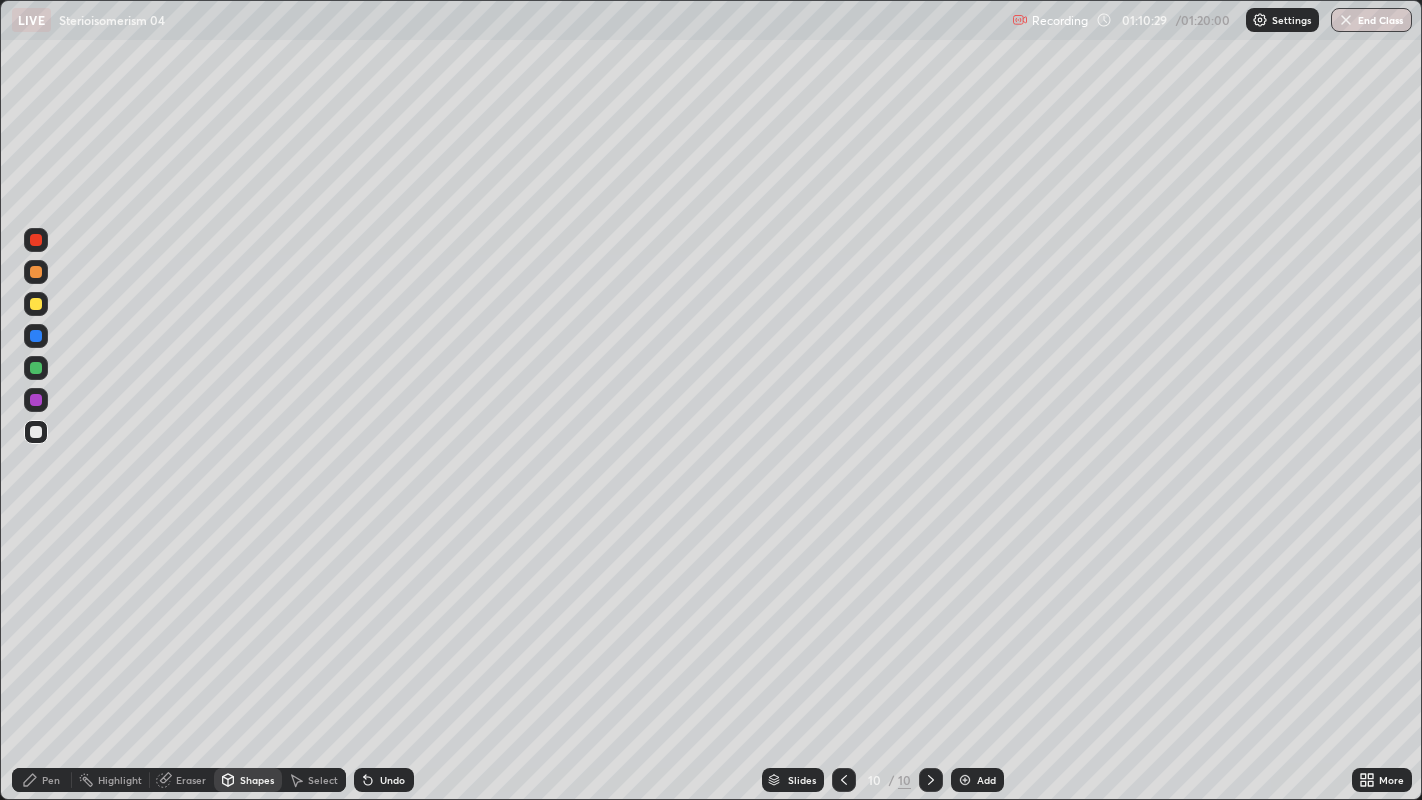 click at bounding box center (36, 272) 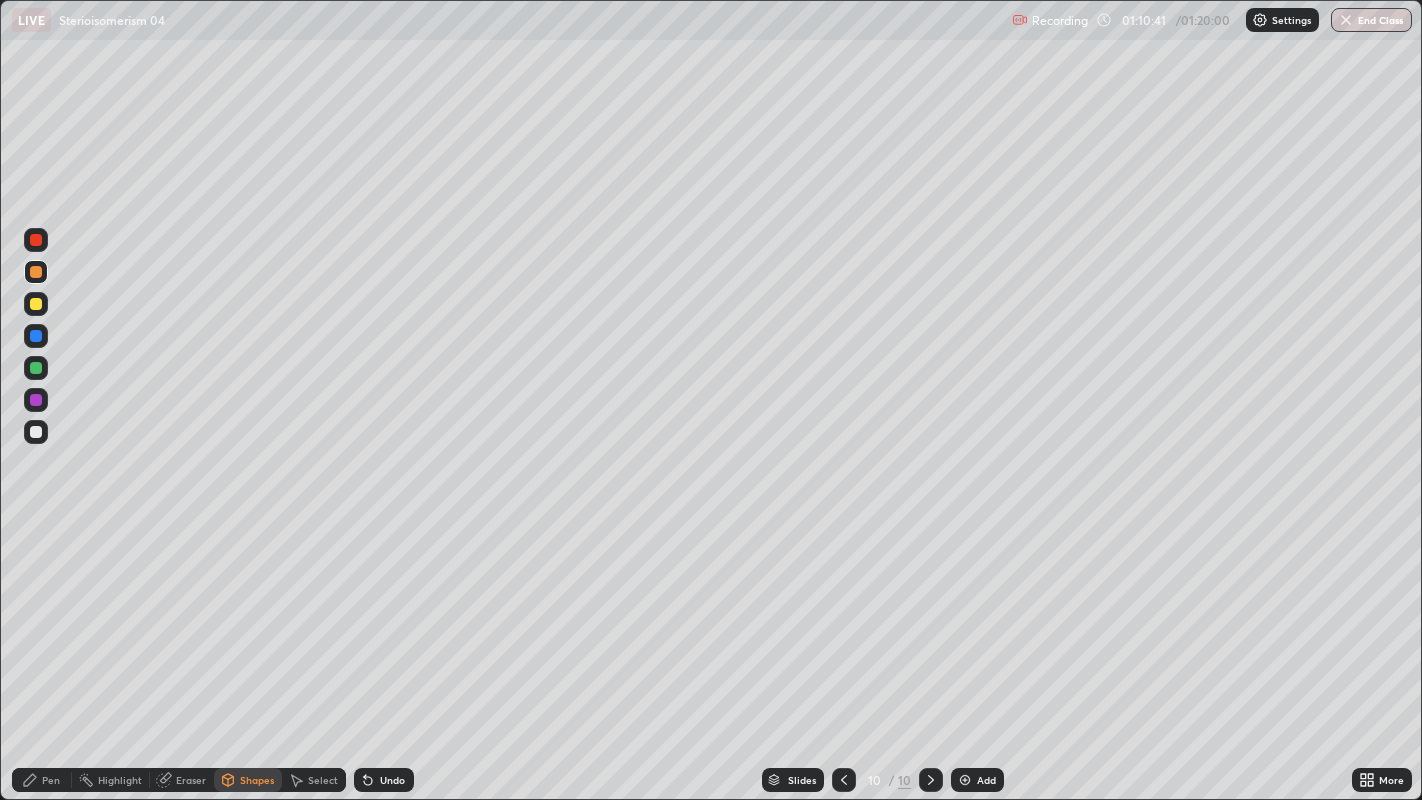 click on "Pen" at bounding box center [51, 780] 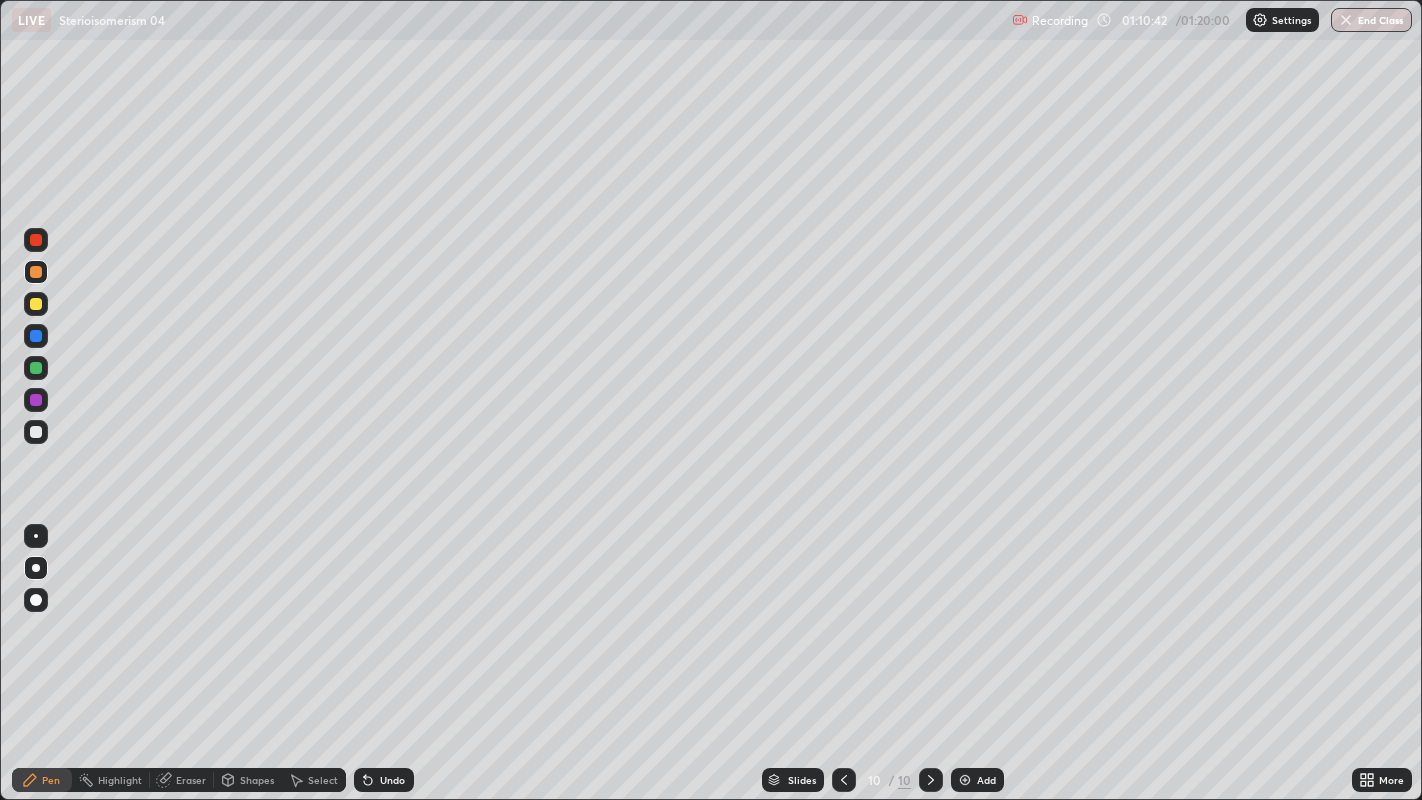 click at bounding box center (36, 432) 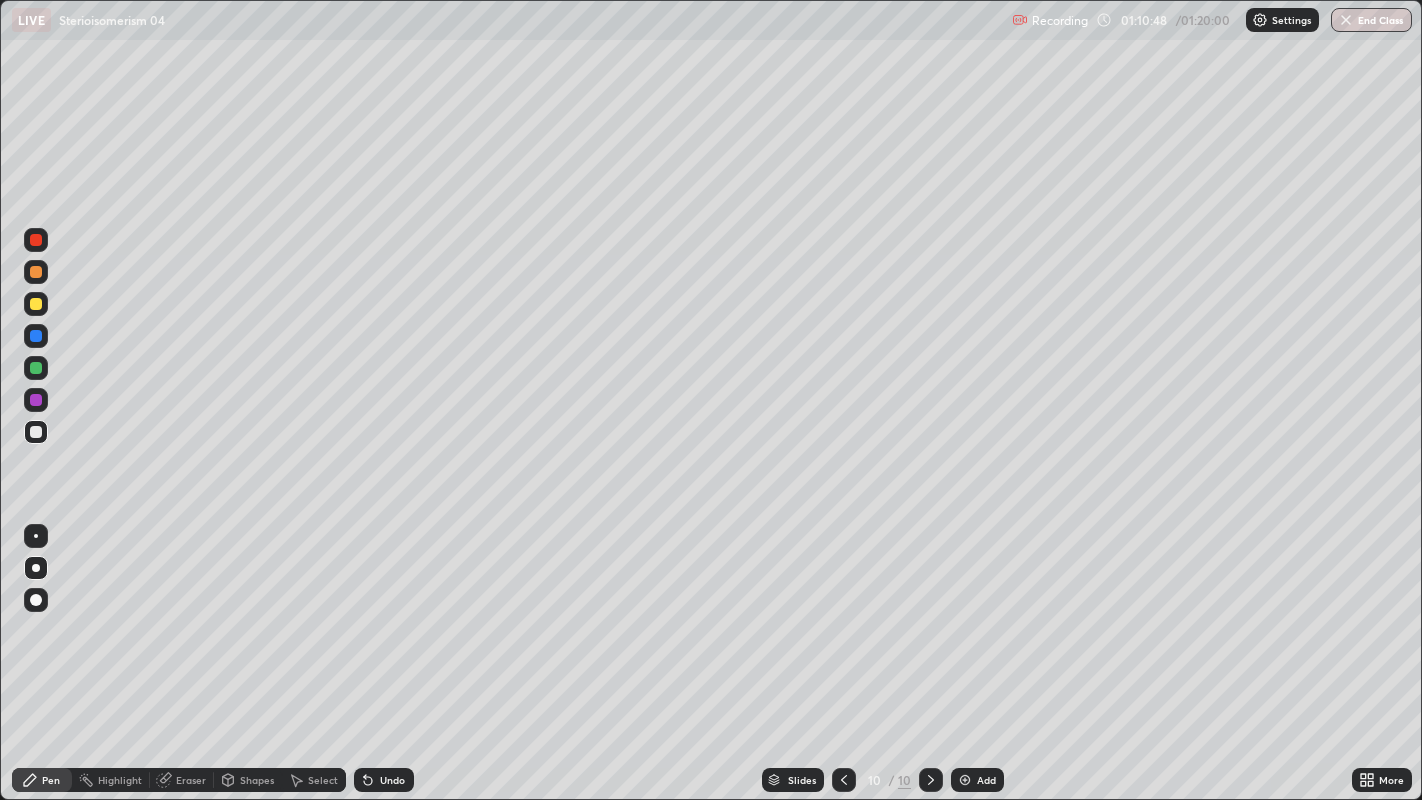 click at bounding box center [36, 272] 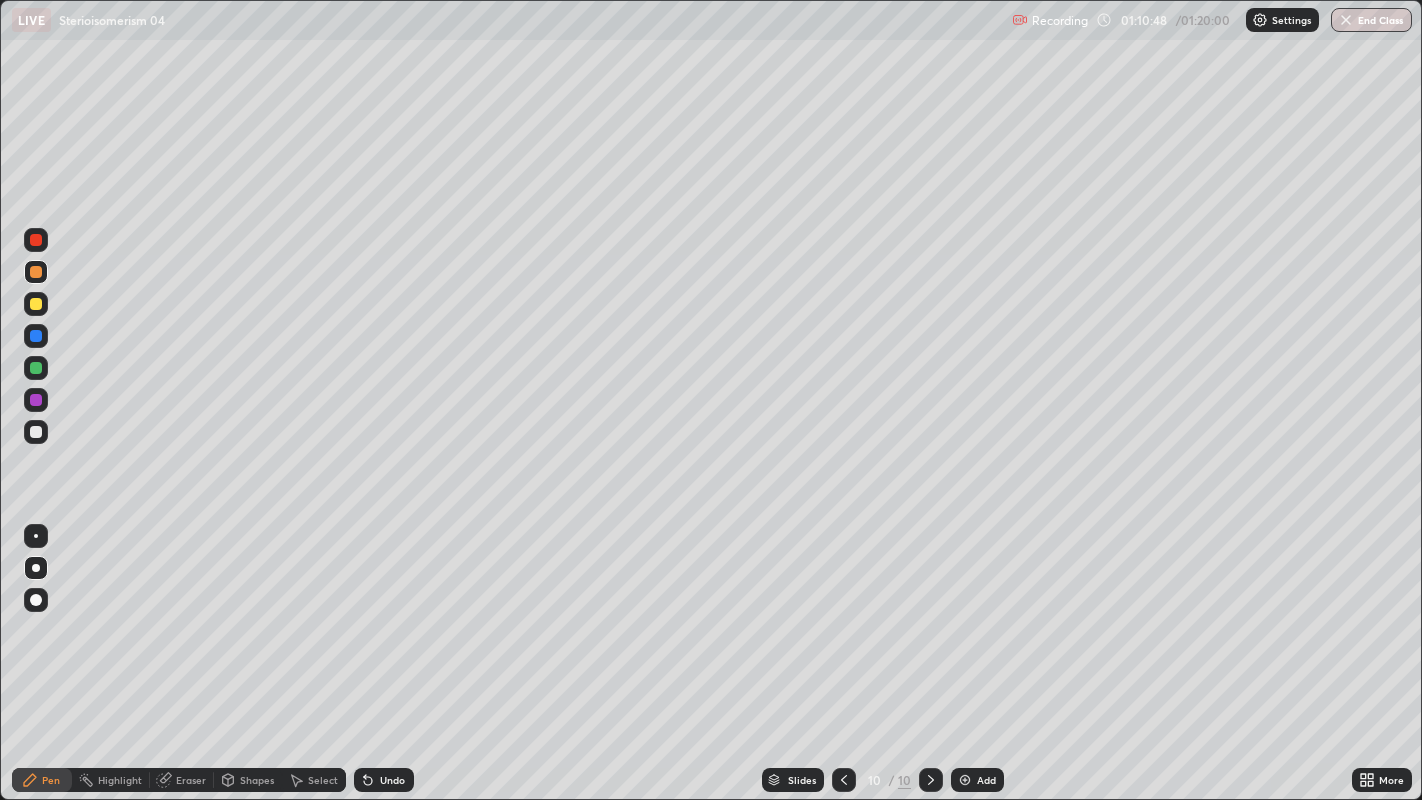 click at bounding box center [36, 304] 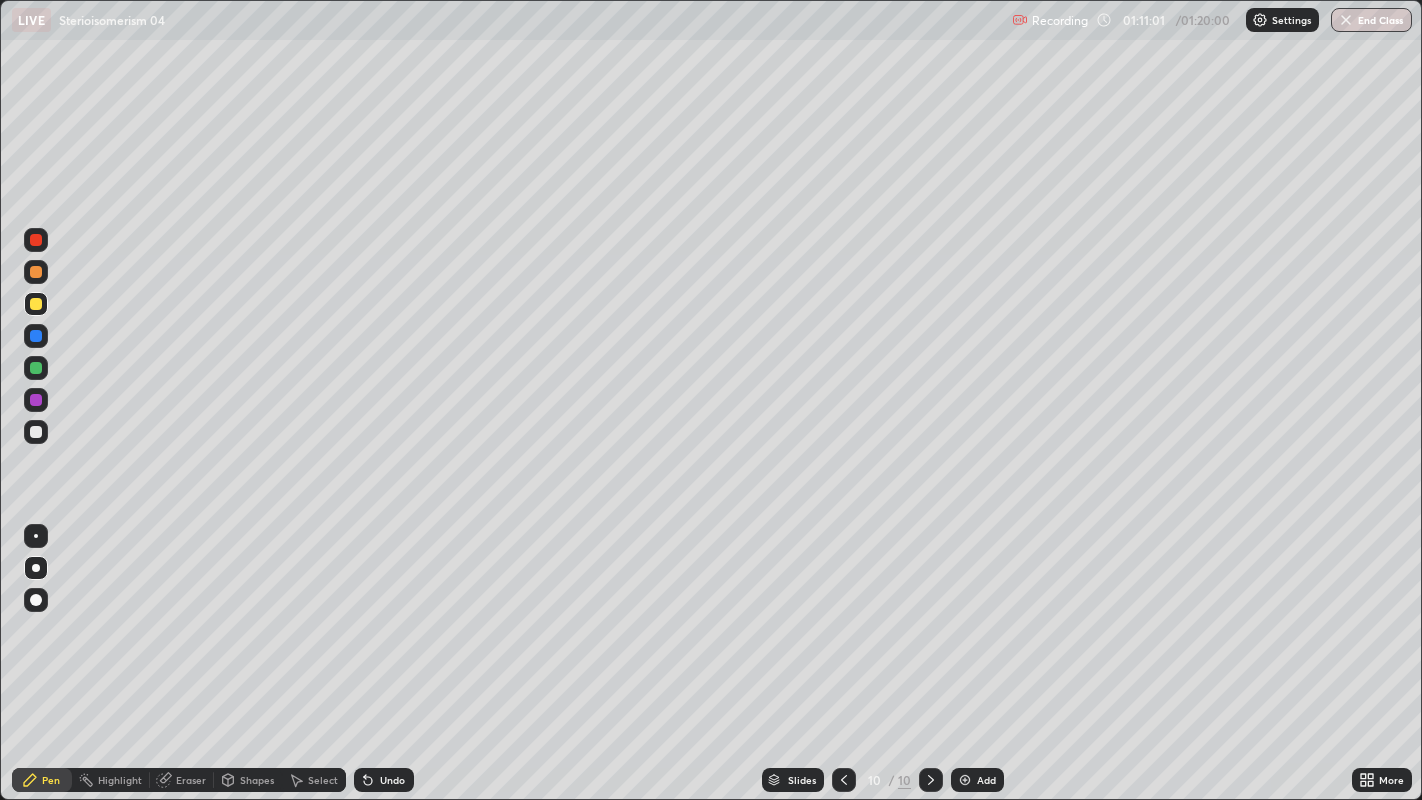 click at bounding box center [36, 432] 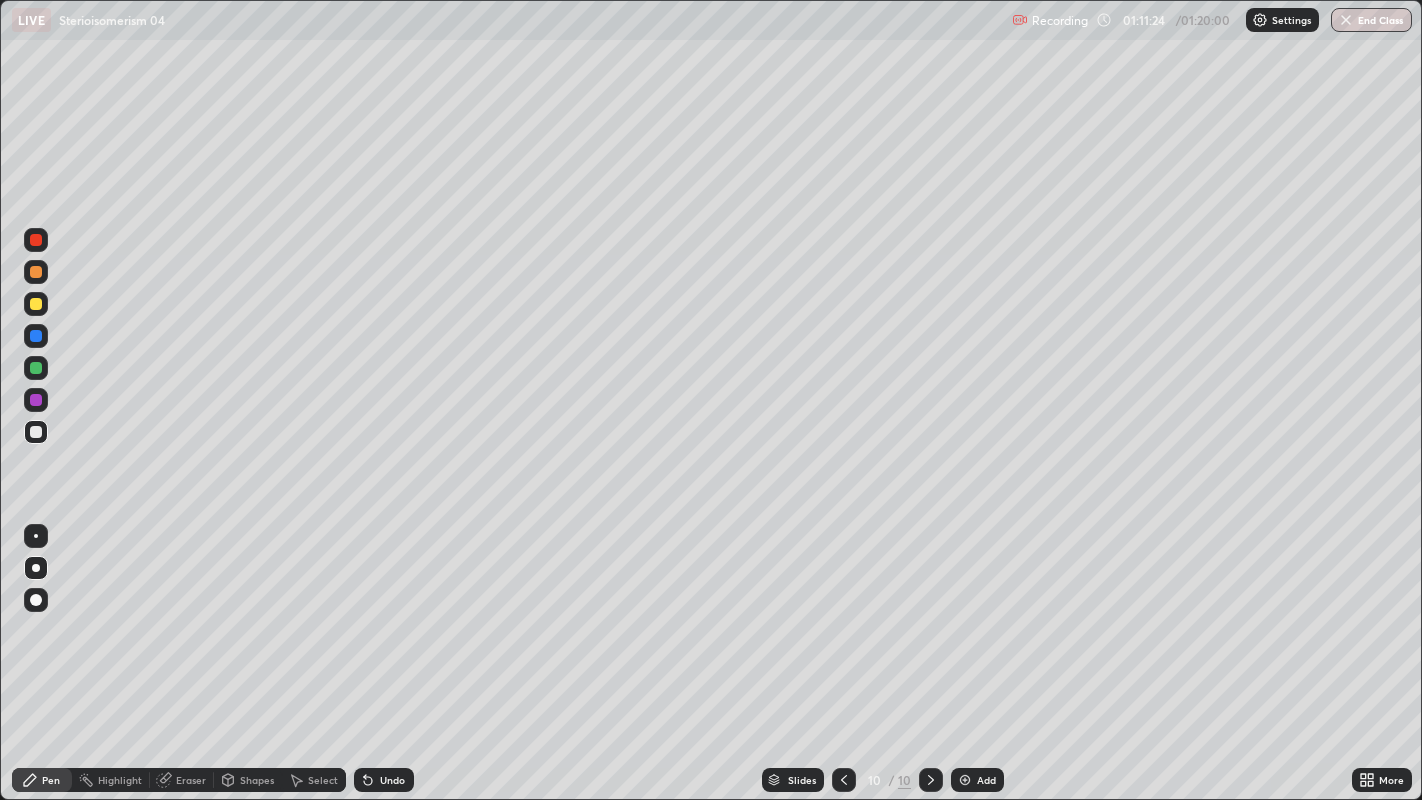 click on "Shapes" at bounding box center (257, 780) 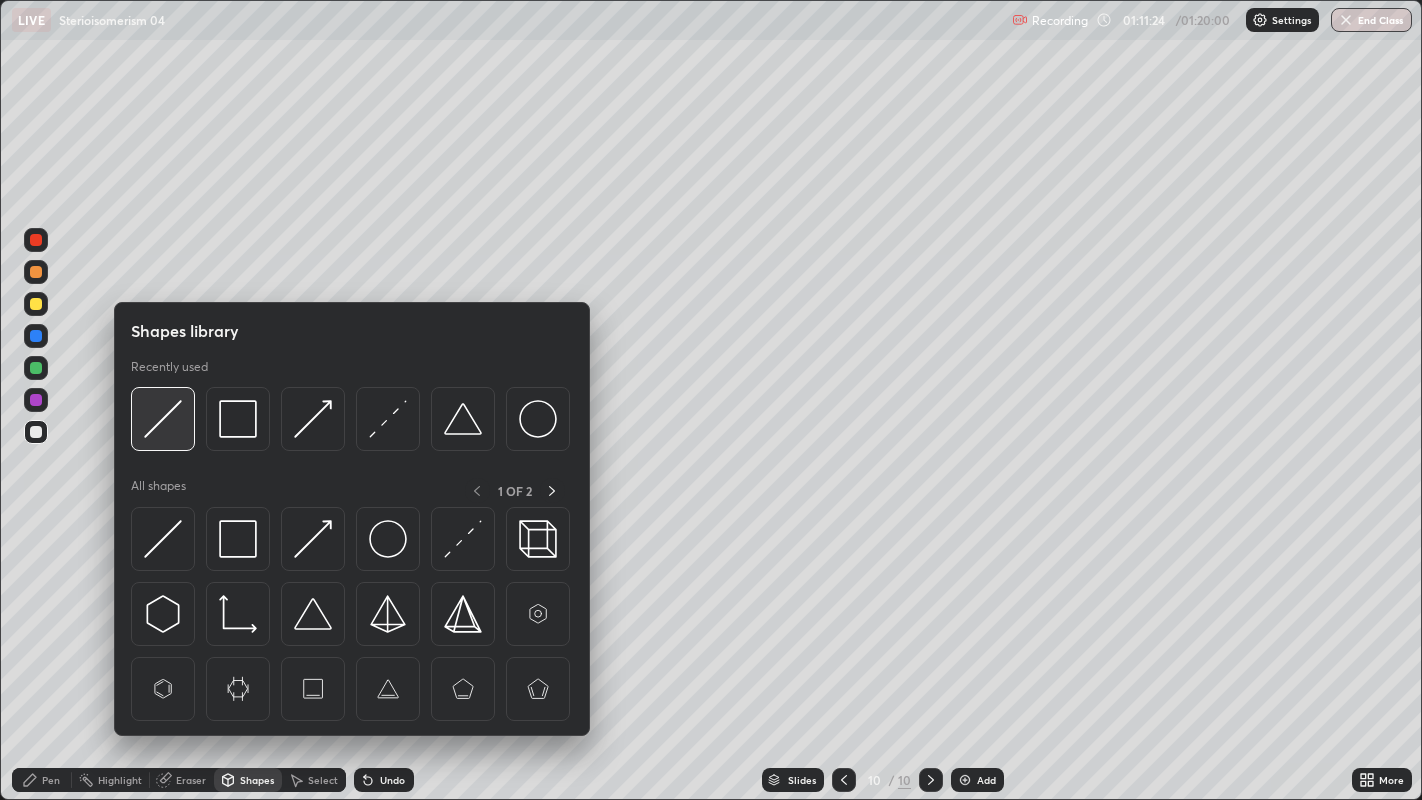 click at bounding box center (163, 419) 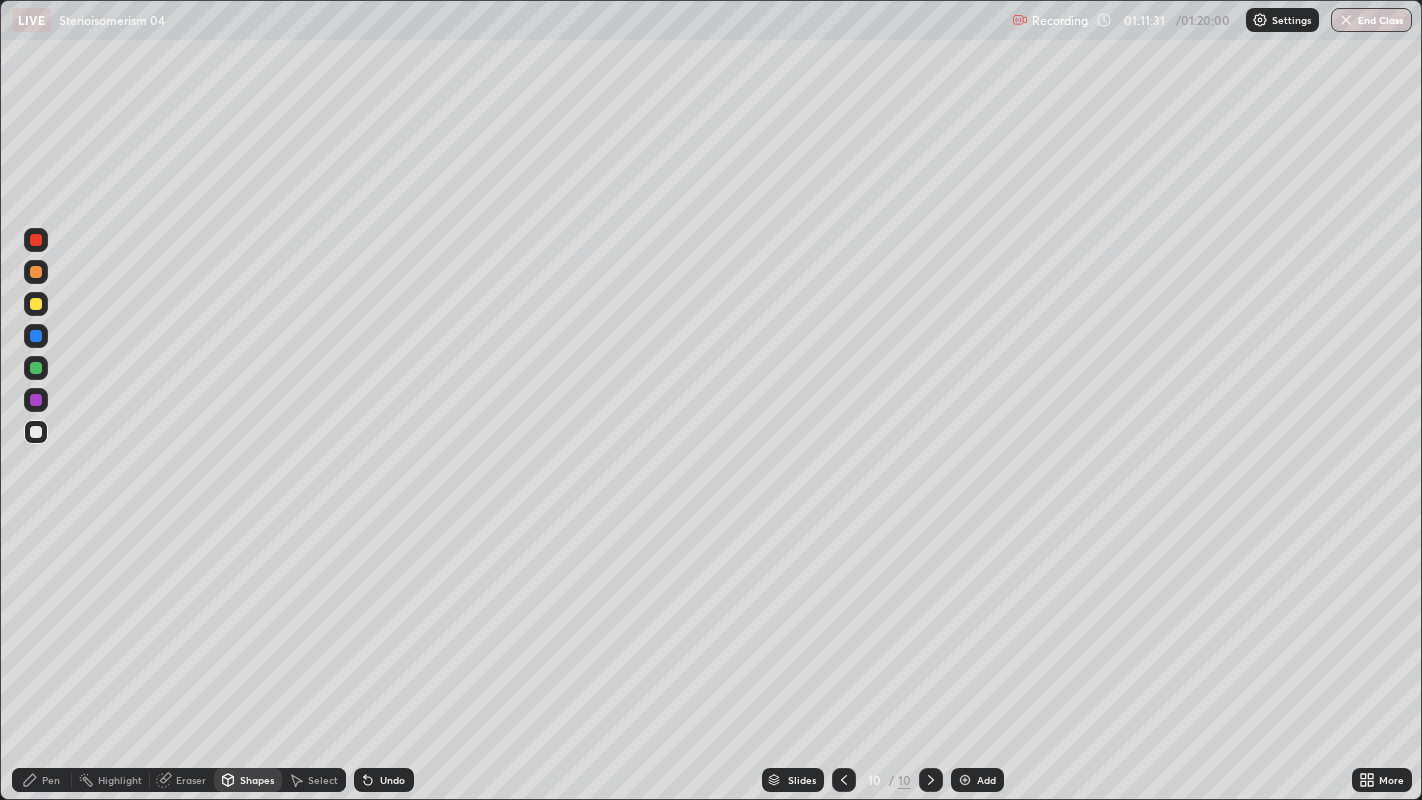 click on "Pen" at bounding box center [51, 780] 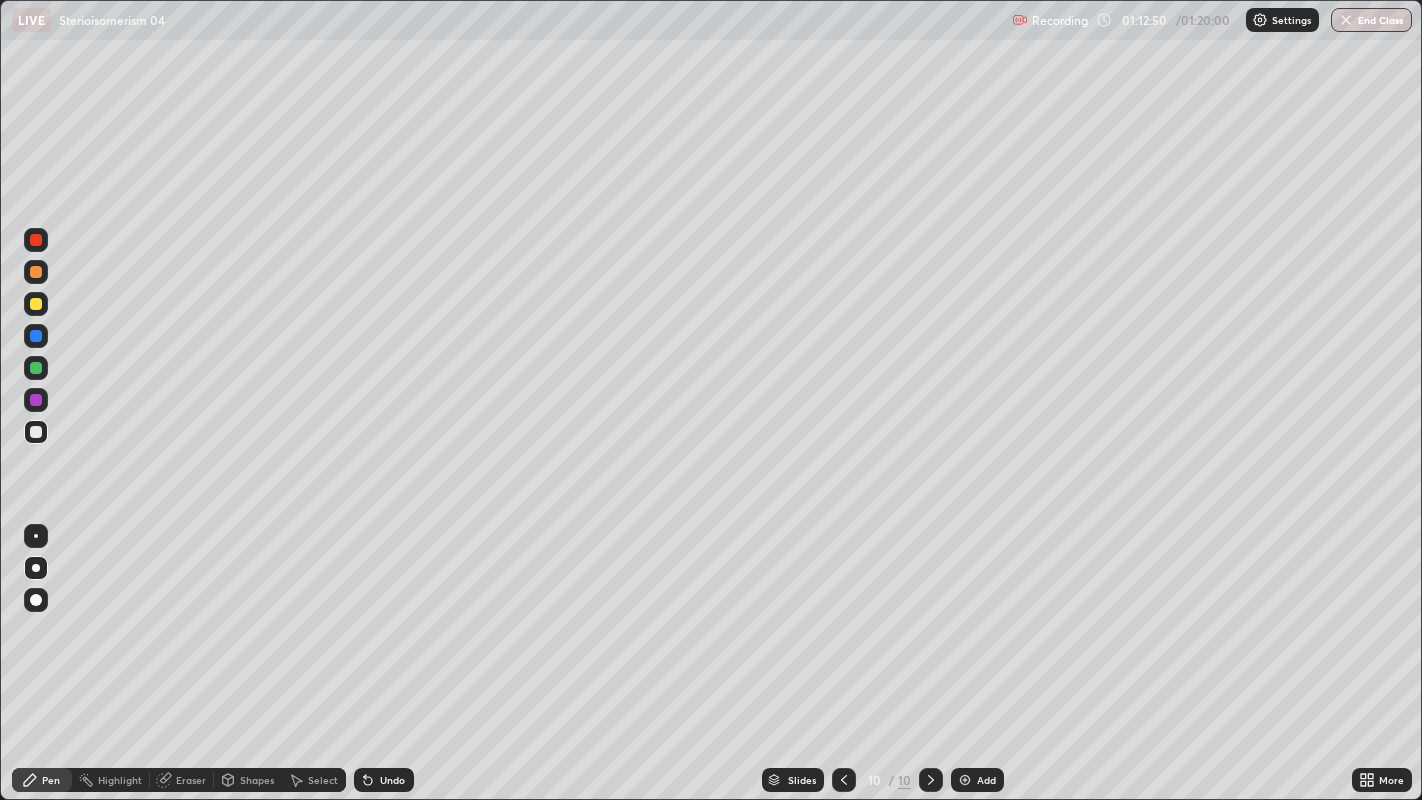 click on "Shapes" at bounding box center [257, 780] 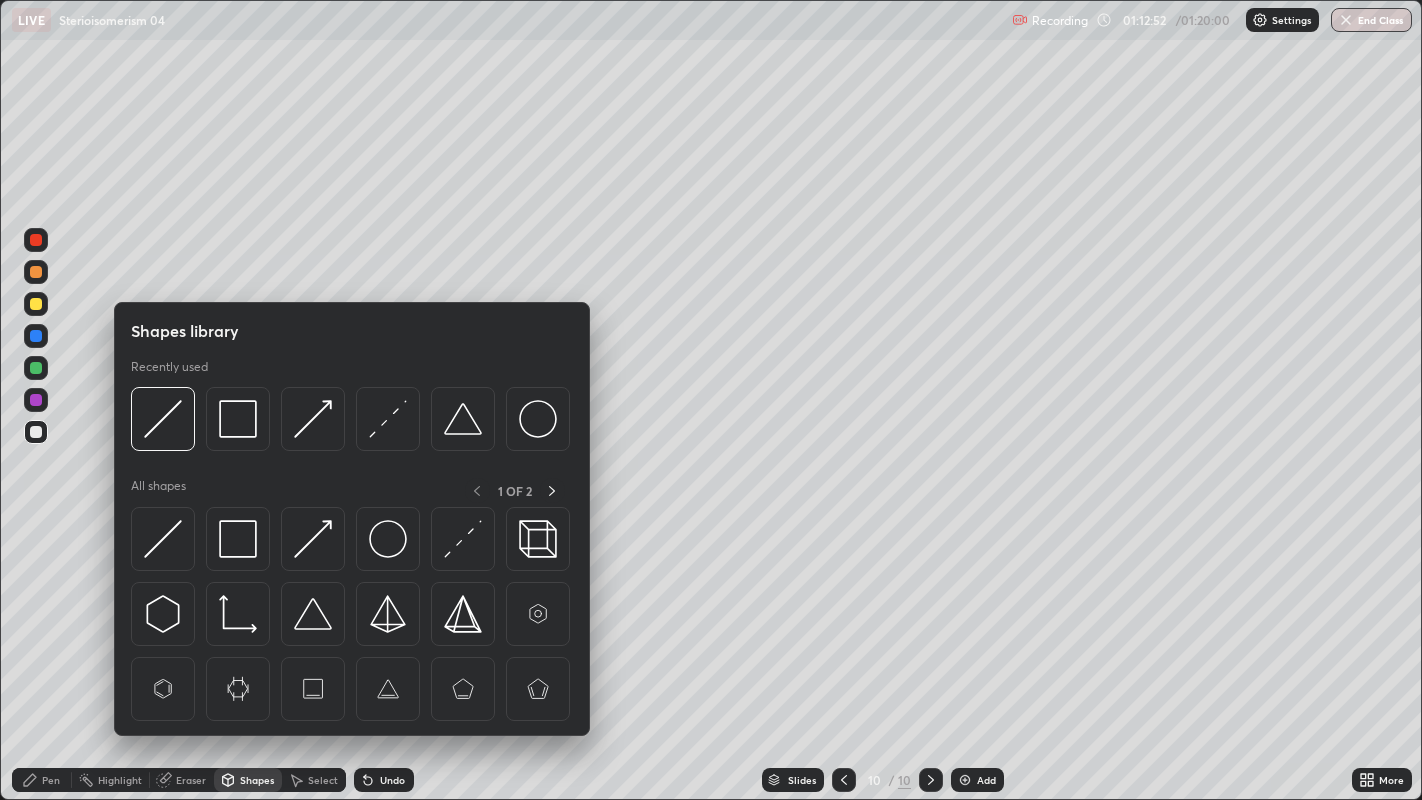 click on "Pen" at bounding box center [42, 780] 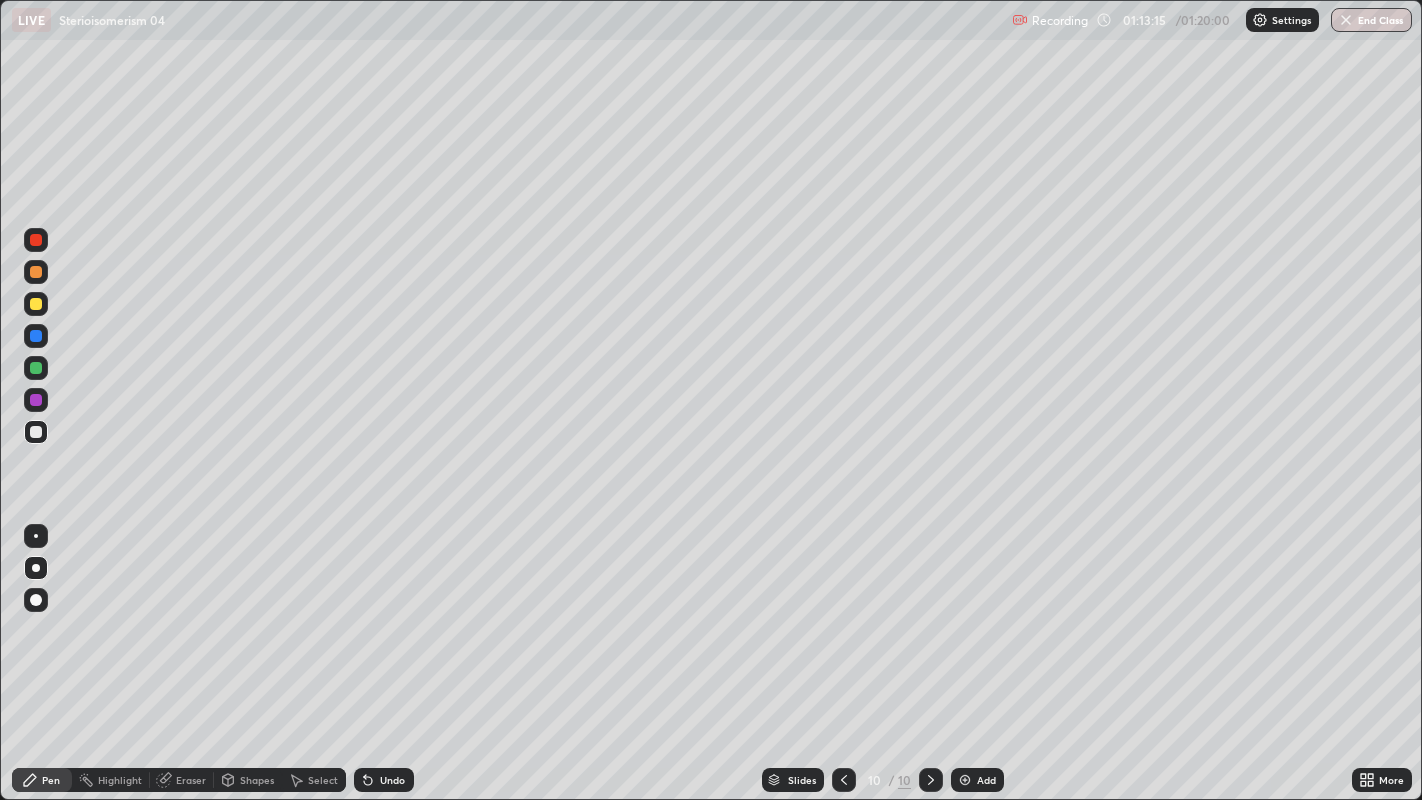 click 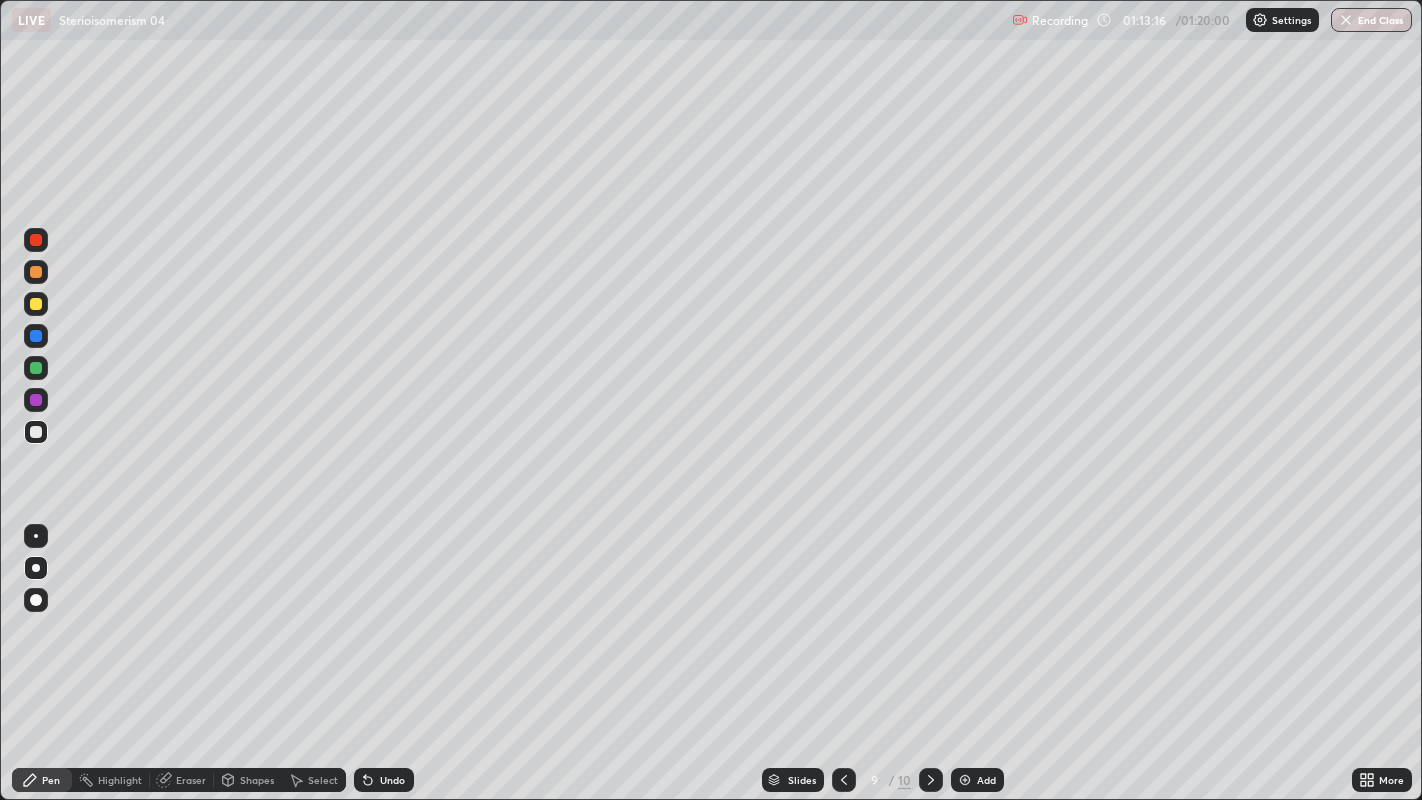 click 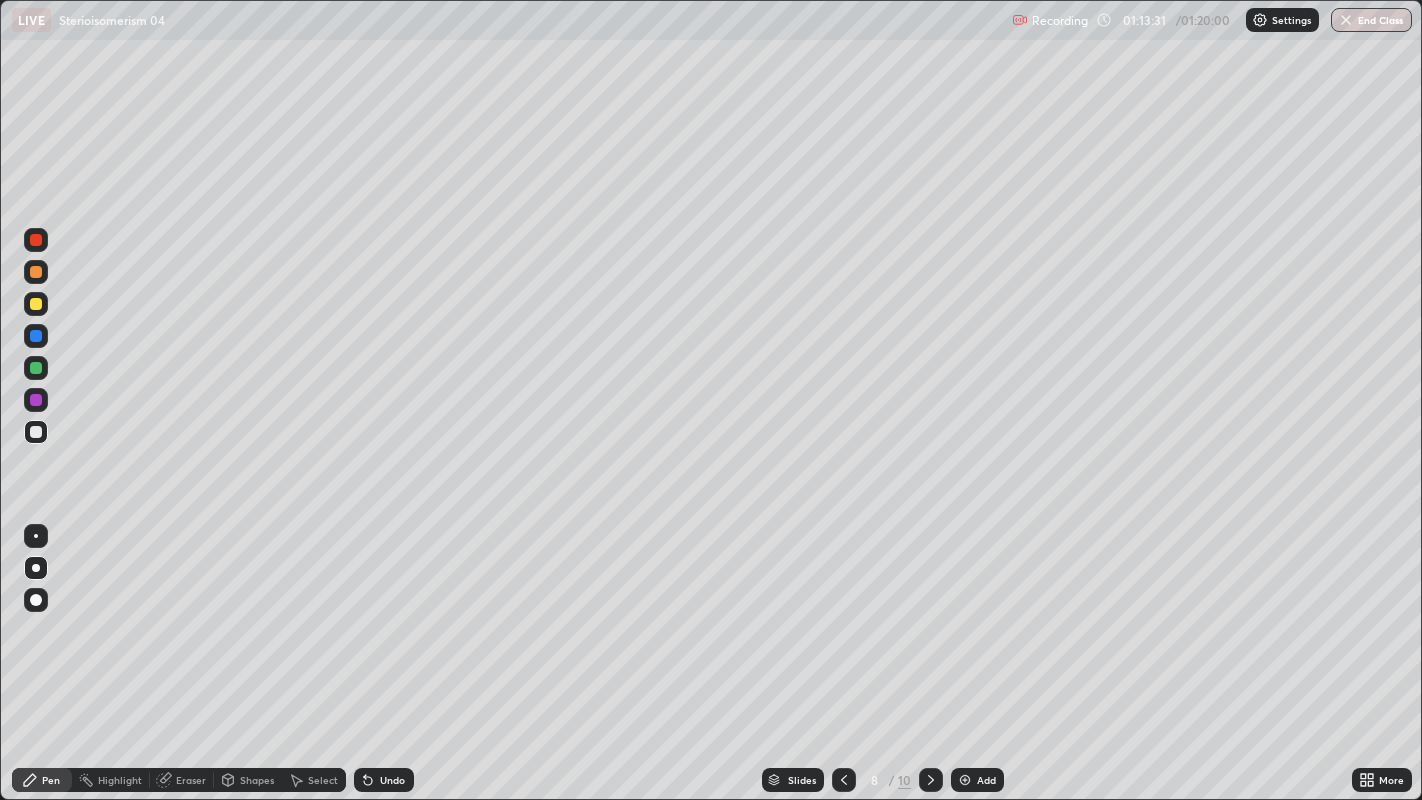 click 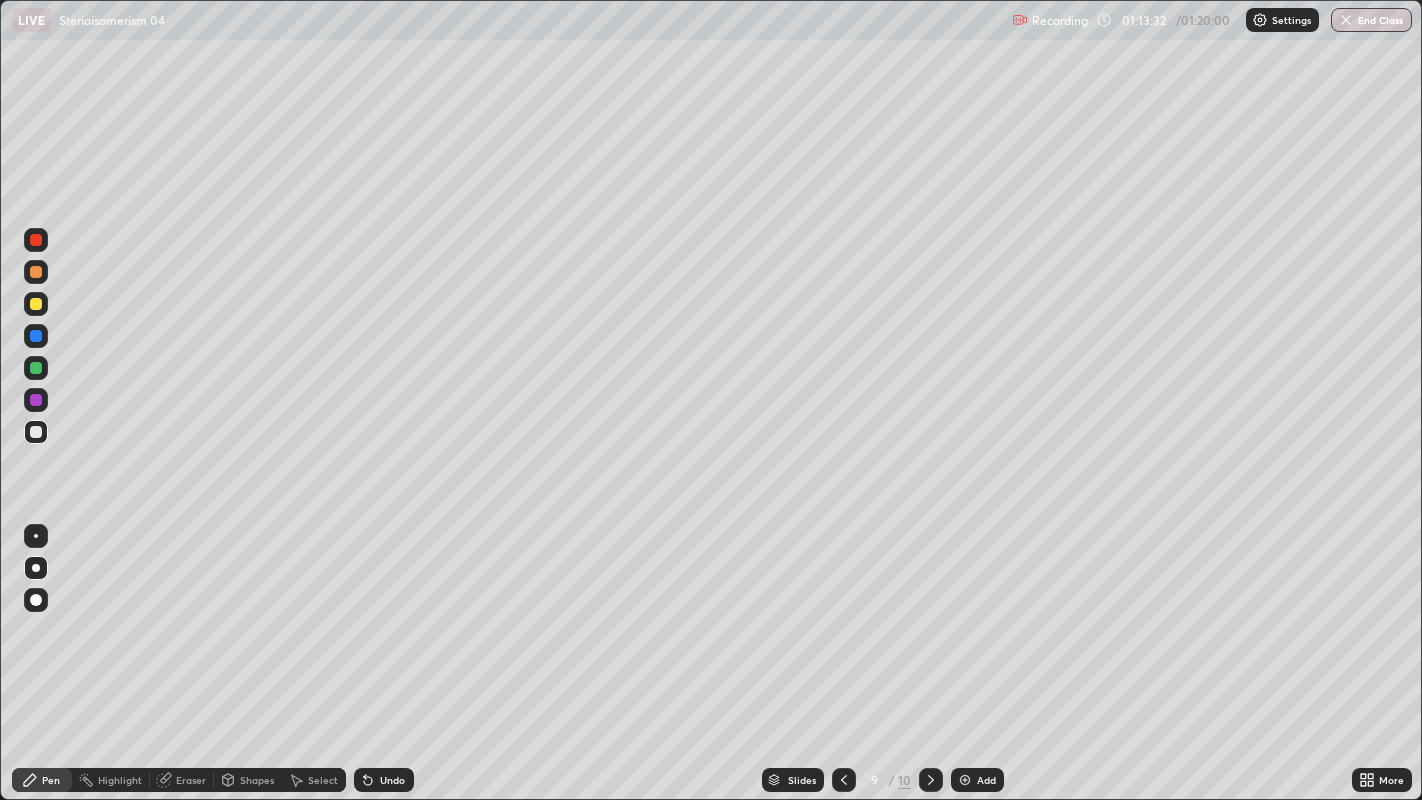 click 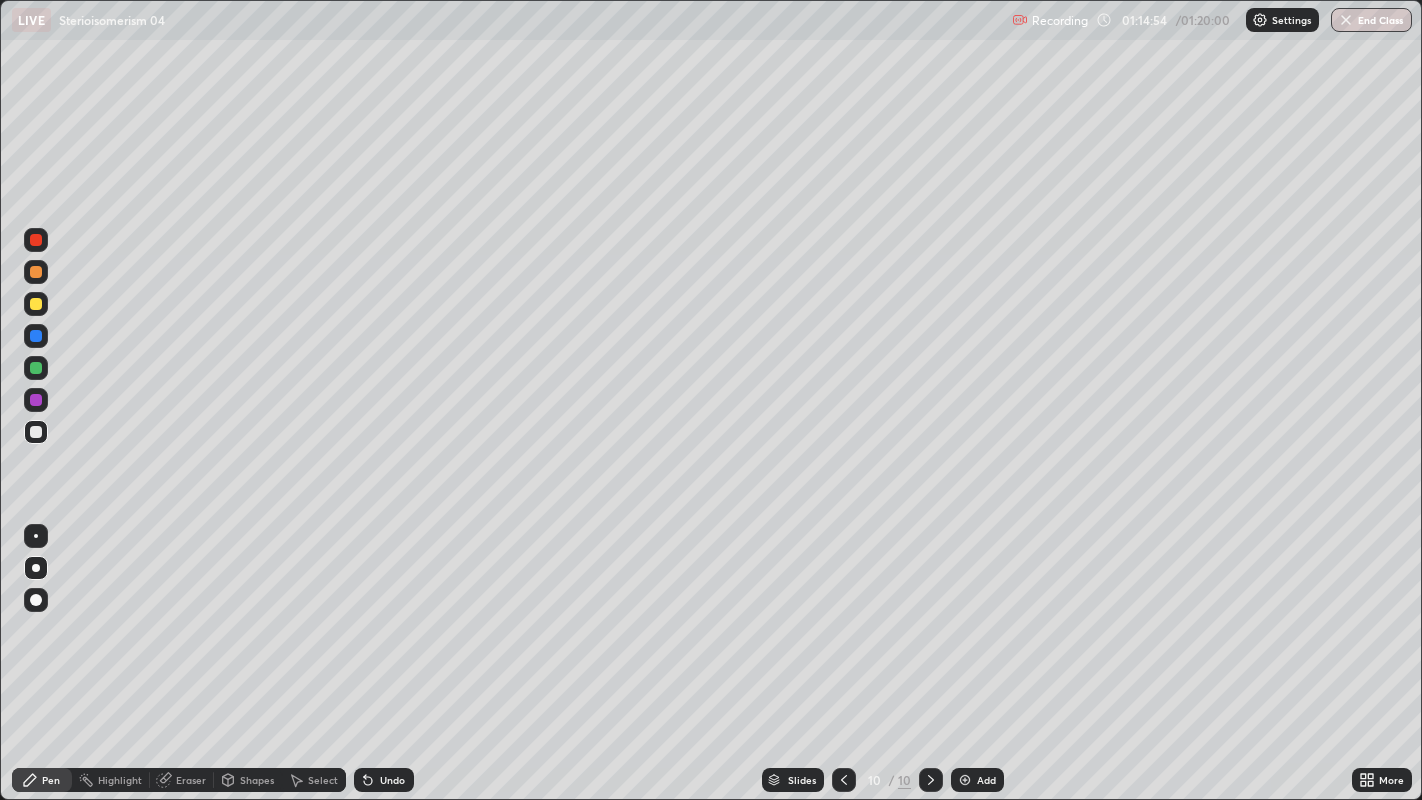 click on "End Class" at bounding box center [1371, 20] 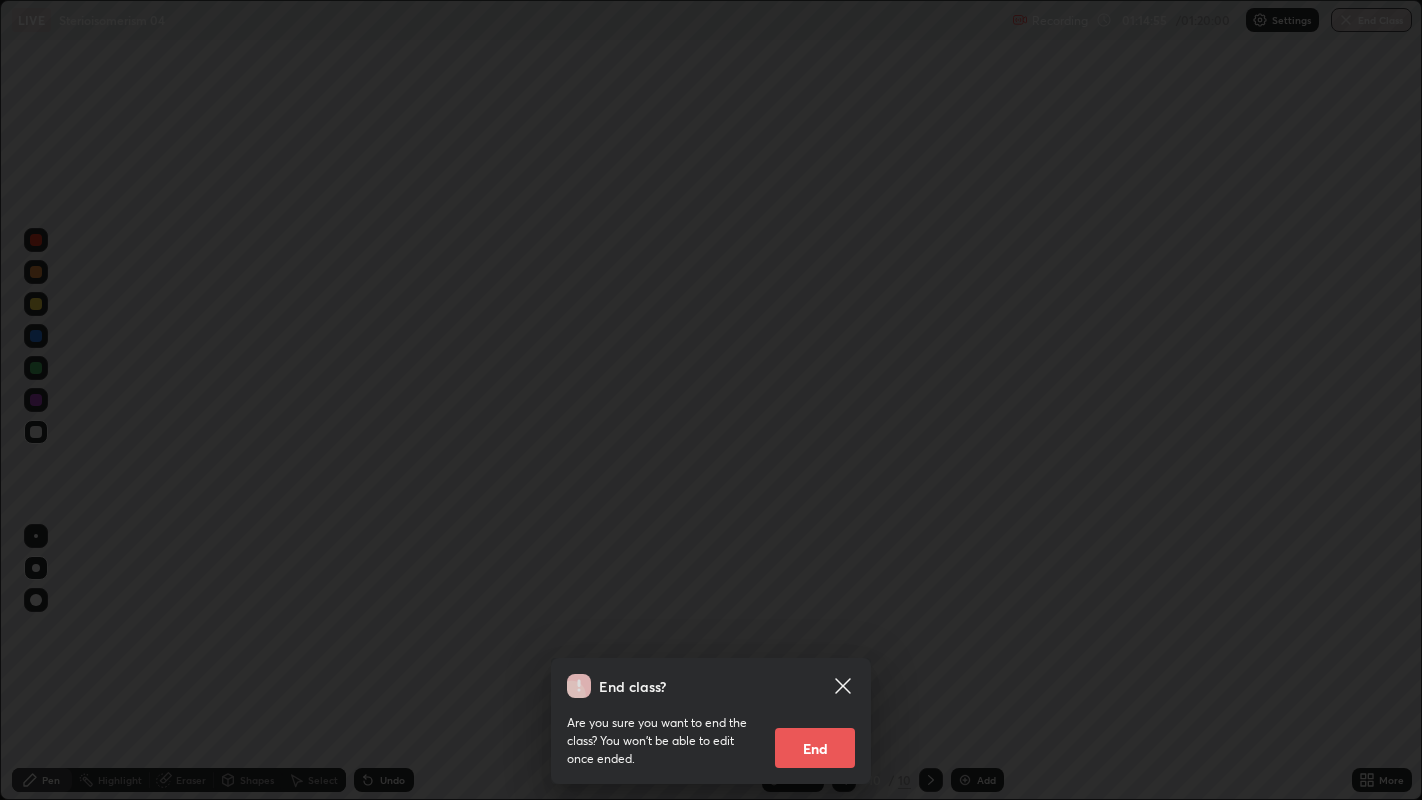 click on "End" at bounding box center [815, 748] 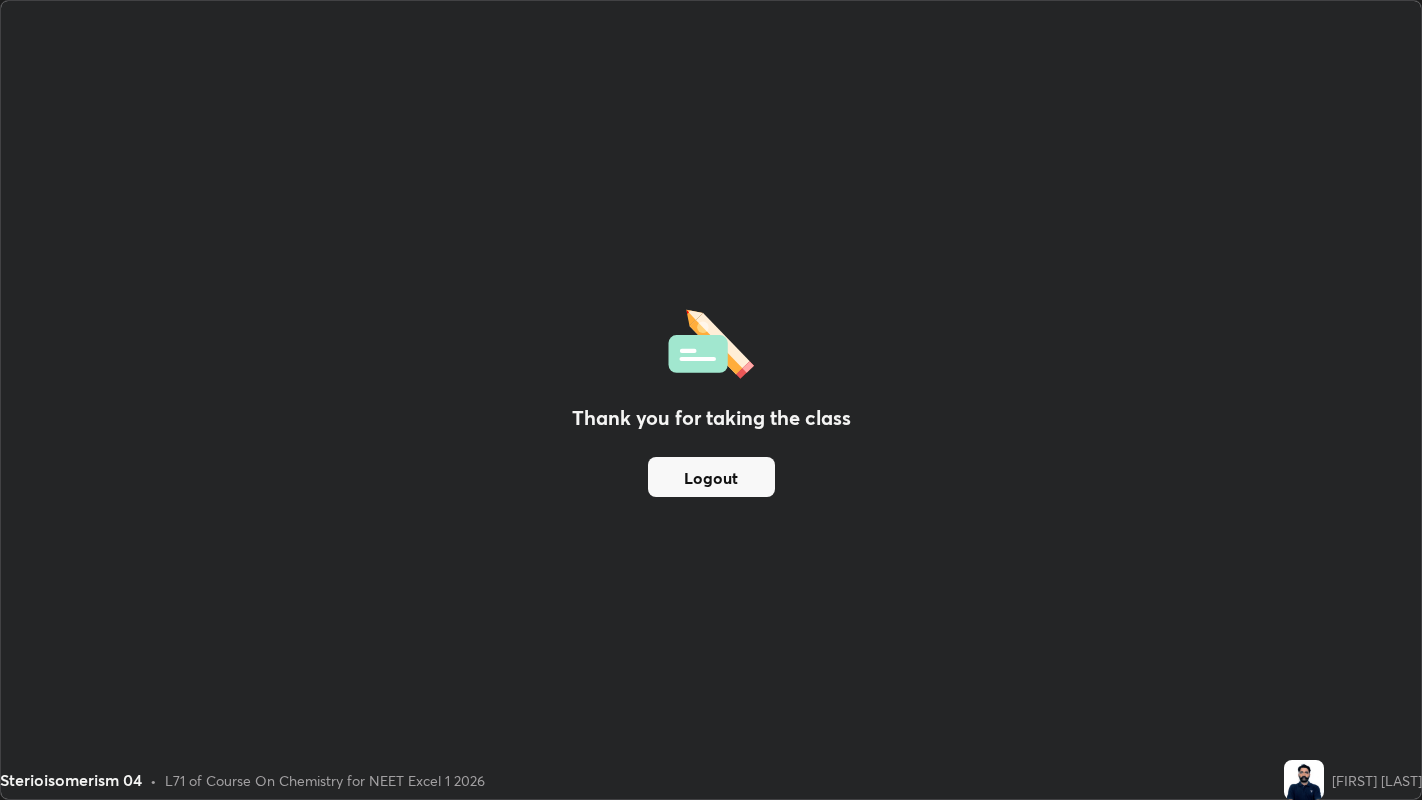 click on "Logout" at bounding box center [711, 477] 